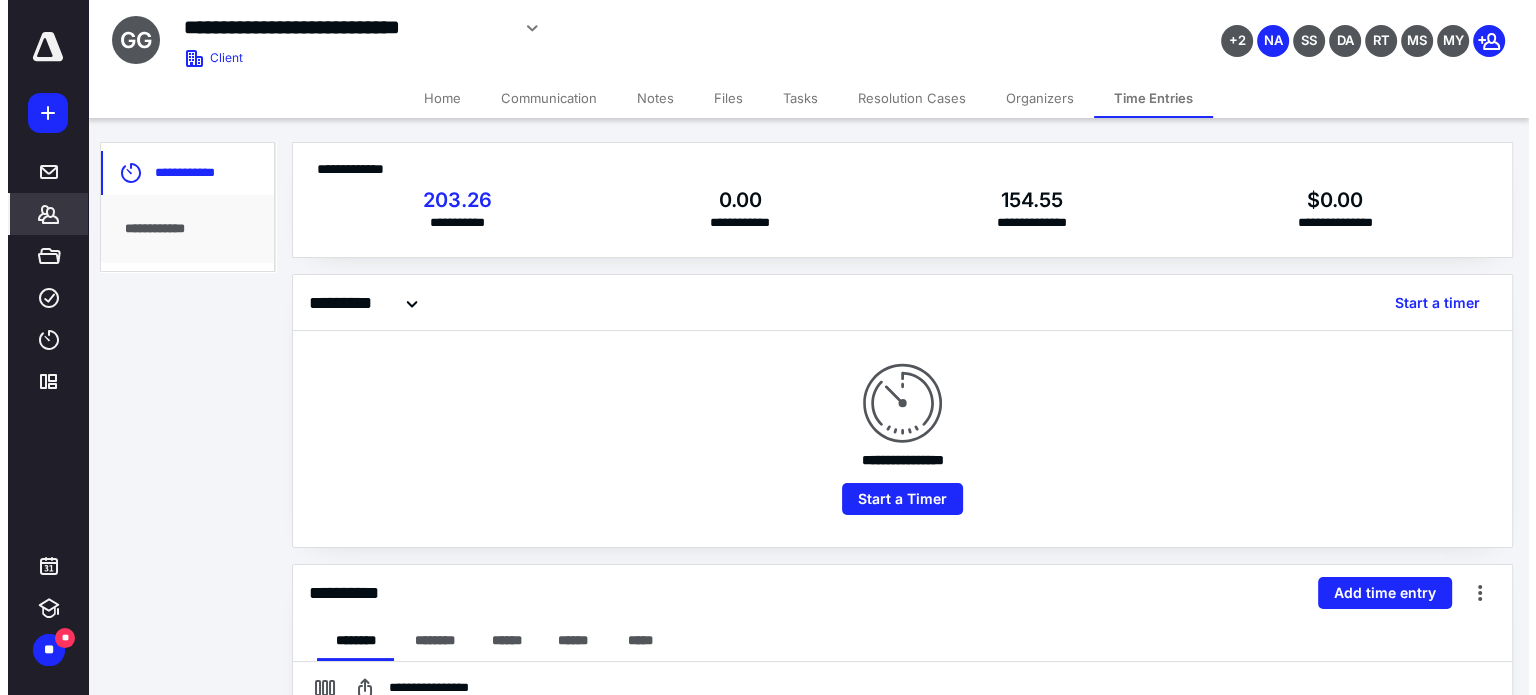 scroll, scrollTop: 0, scrollLeft: 0, axis: both 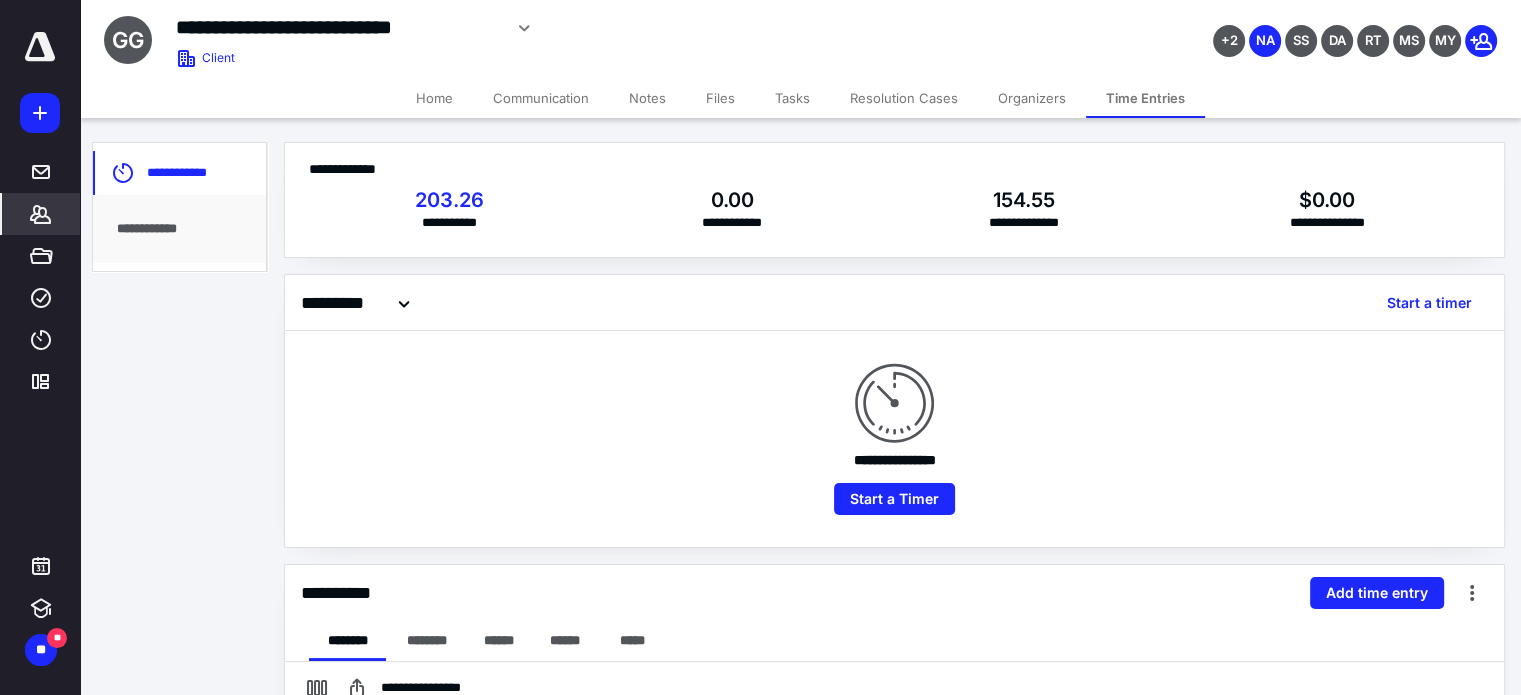 click 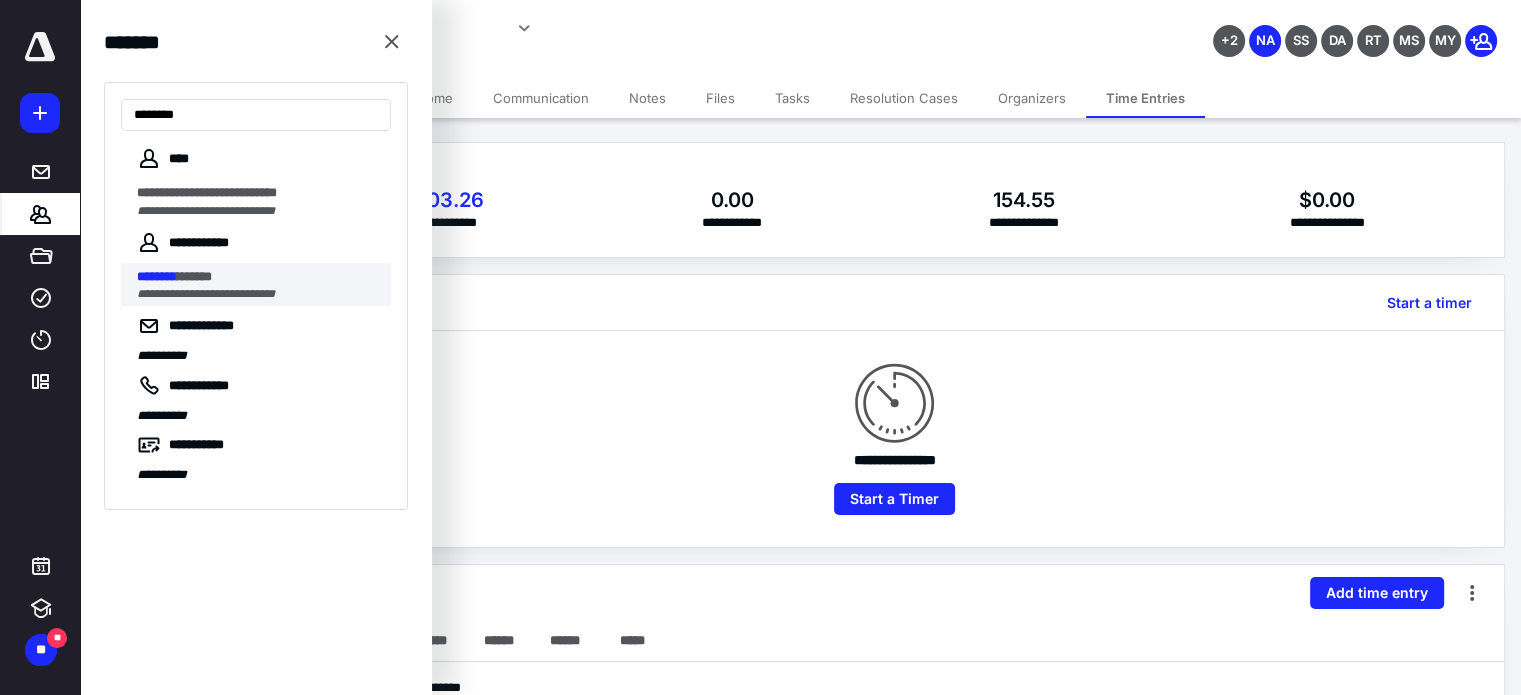 type on "********" 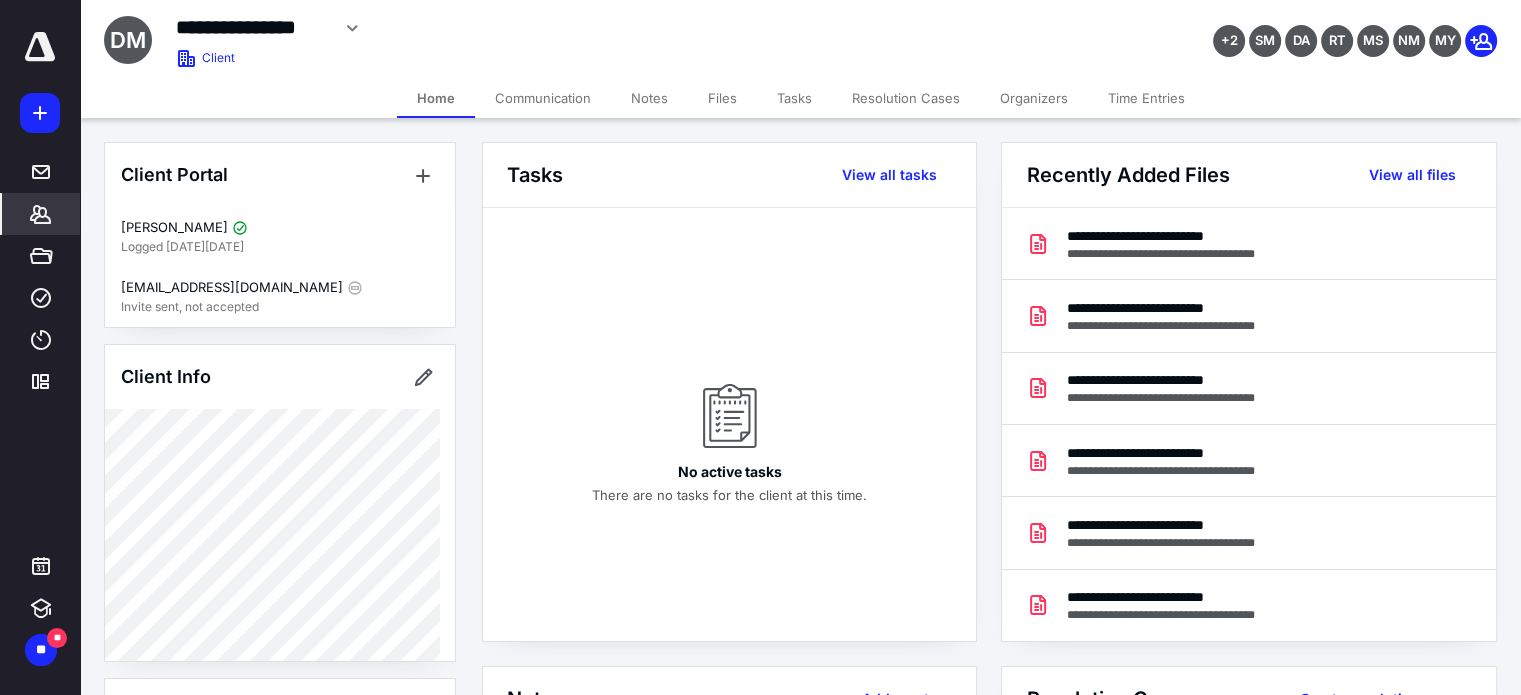 click on "Files" at bounding box center [722, 98] 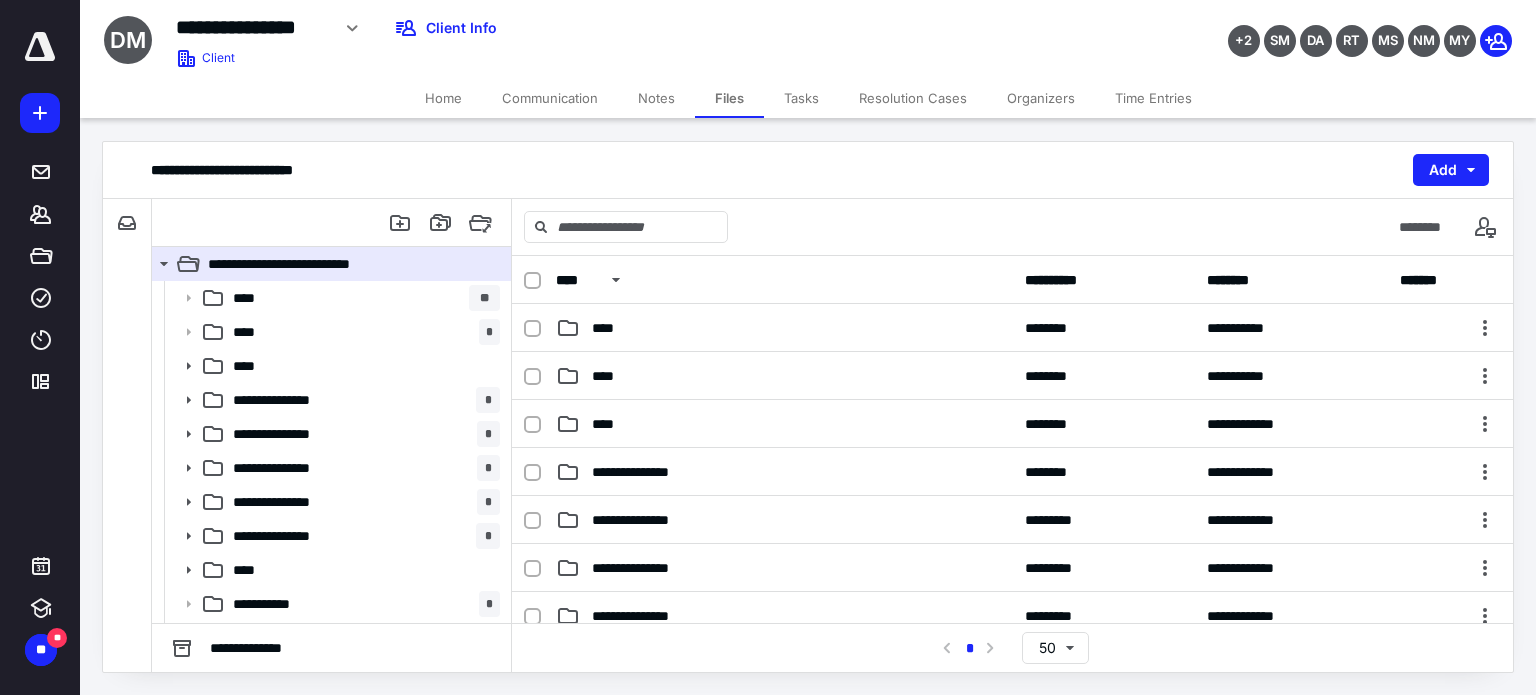 scroll, scrollTop: 200, scrollLeft: 0, axis: vertical 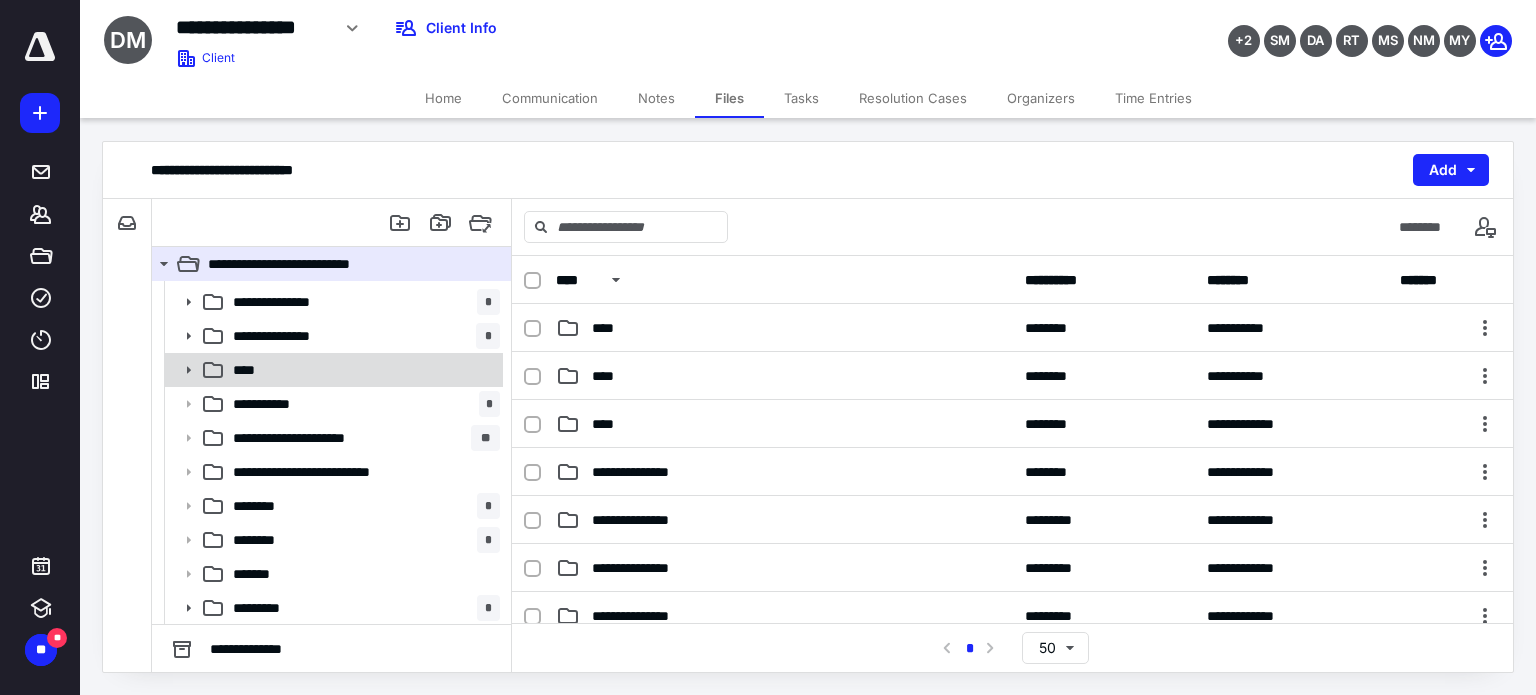 click on "****" at bounding box center [250, 370] 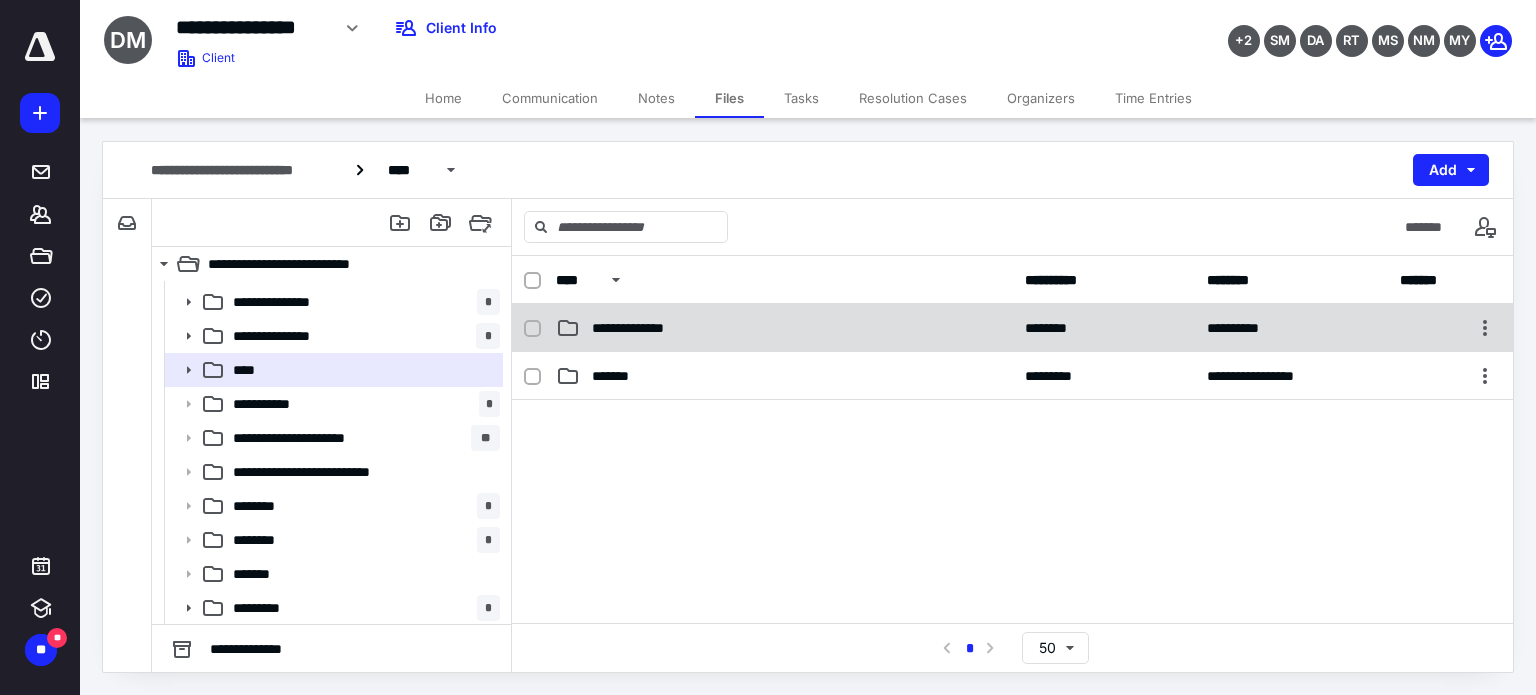 click on "**********" at bounding box center (646, 328) 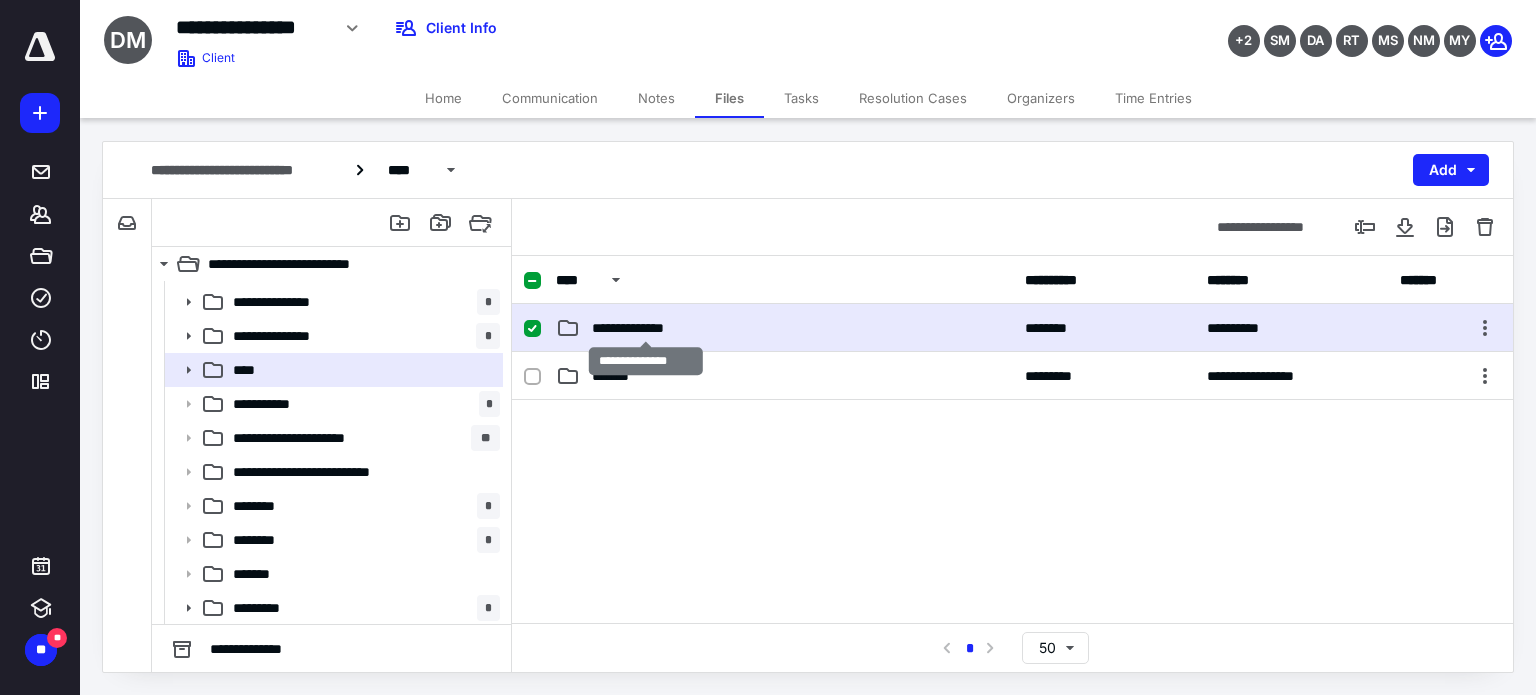 click on "**********" at bounding box center [646, 328] 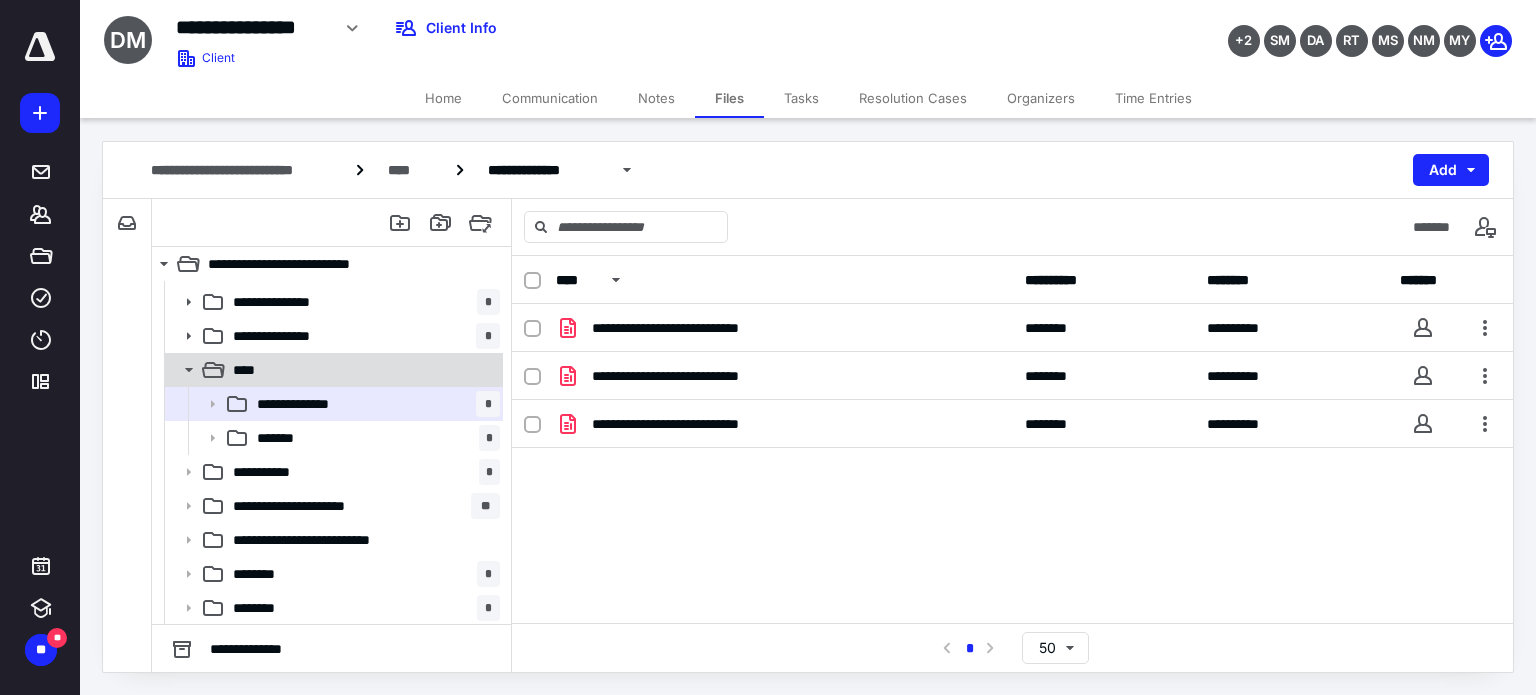 click on "****" at bounding box center (250, 370) 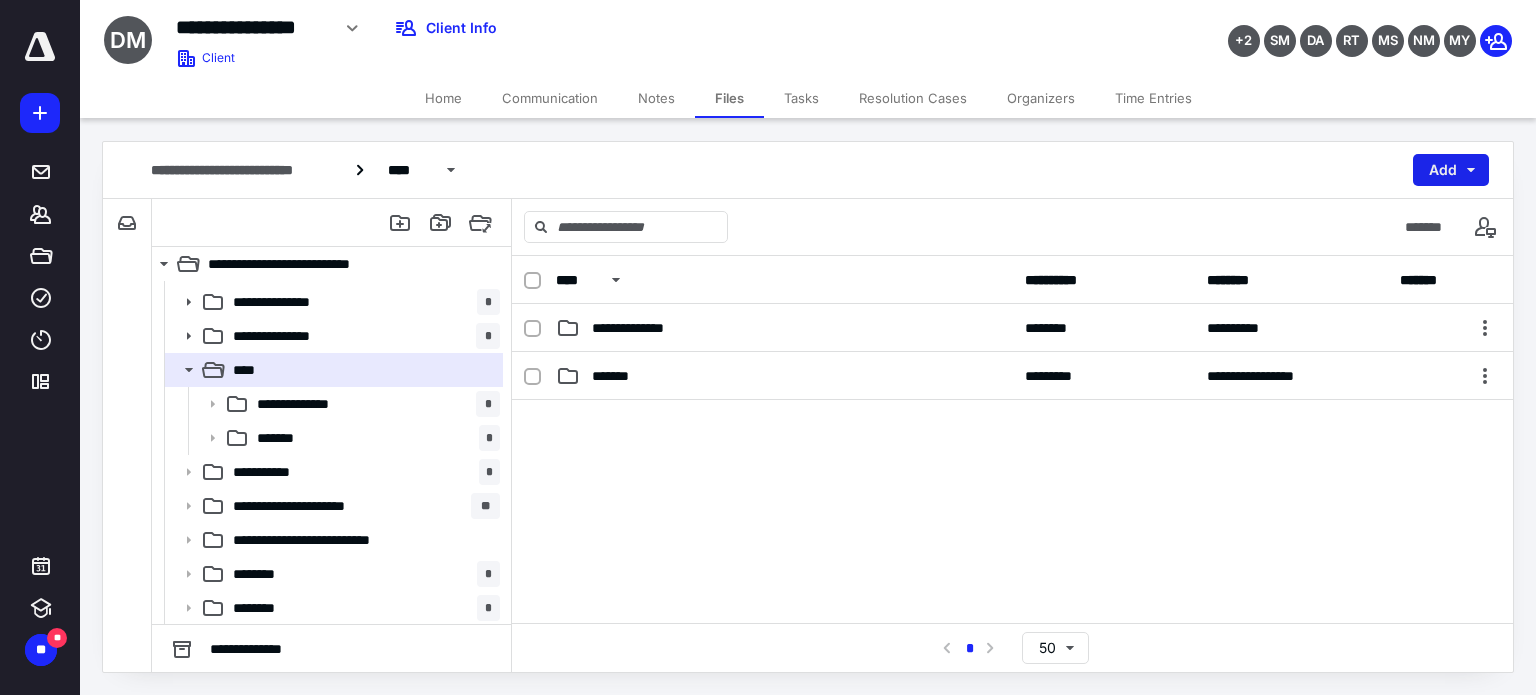 click on "Add" at bounding box center [1451, 170] 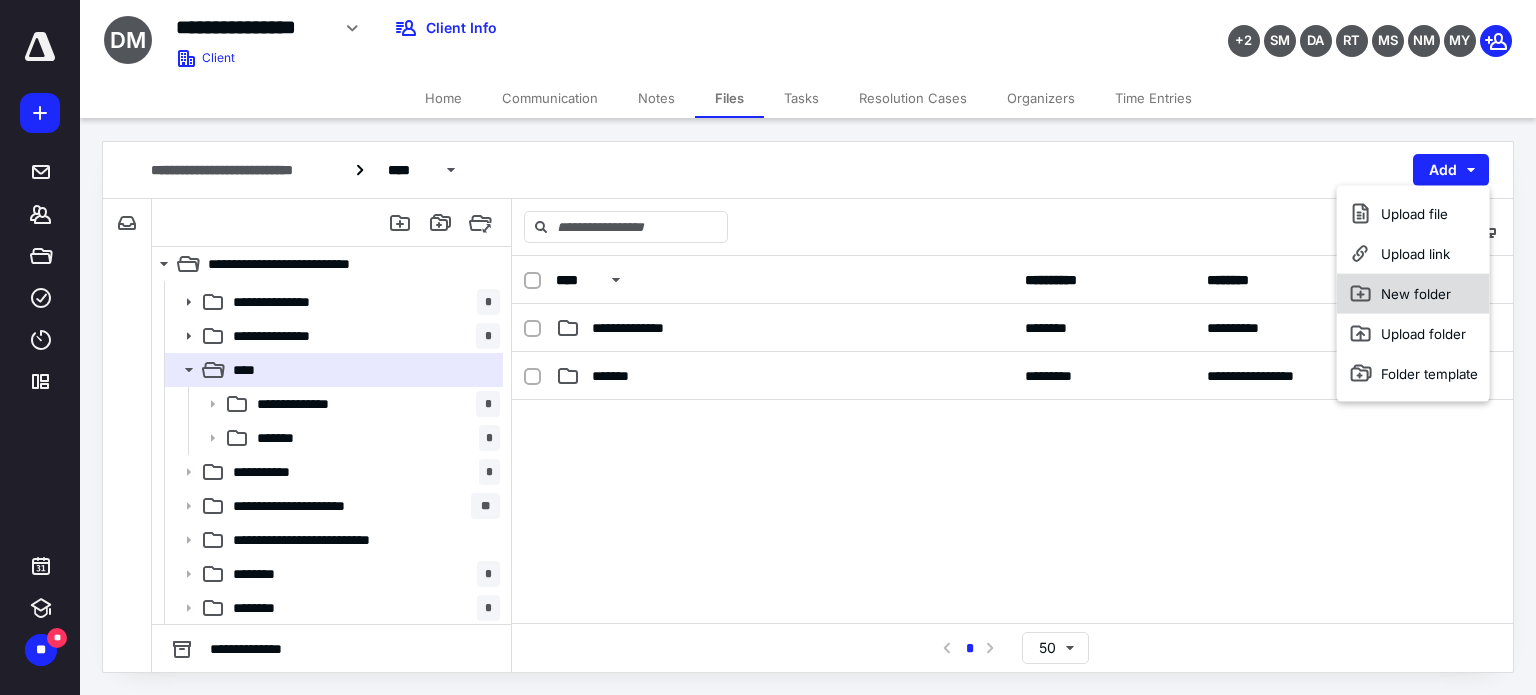 click on "New folder" at bounding box center [1413, 294] 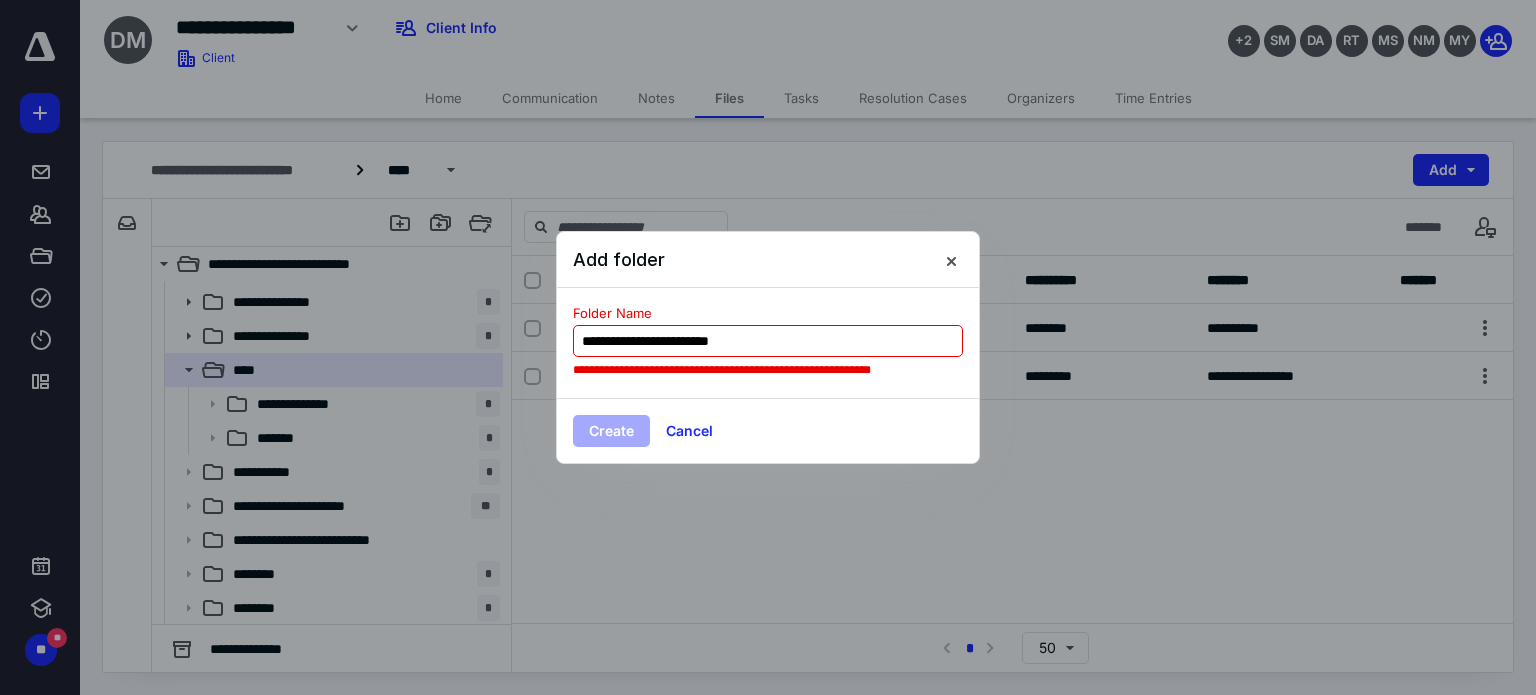 click on "**********" at bounding box center [768, 370] 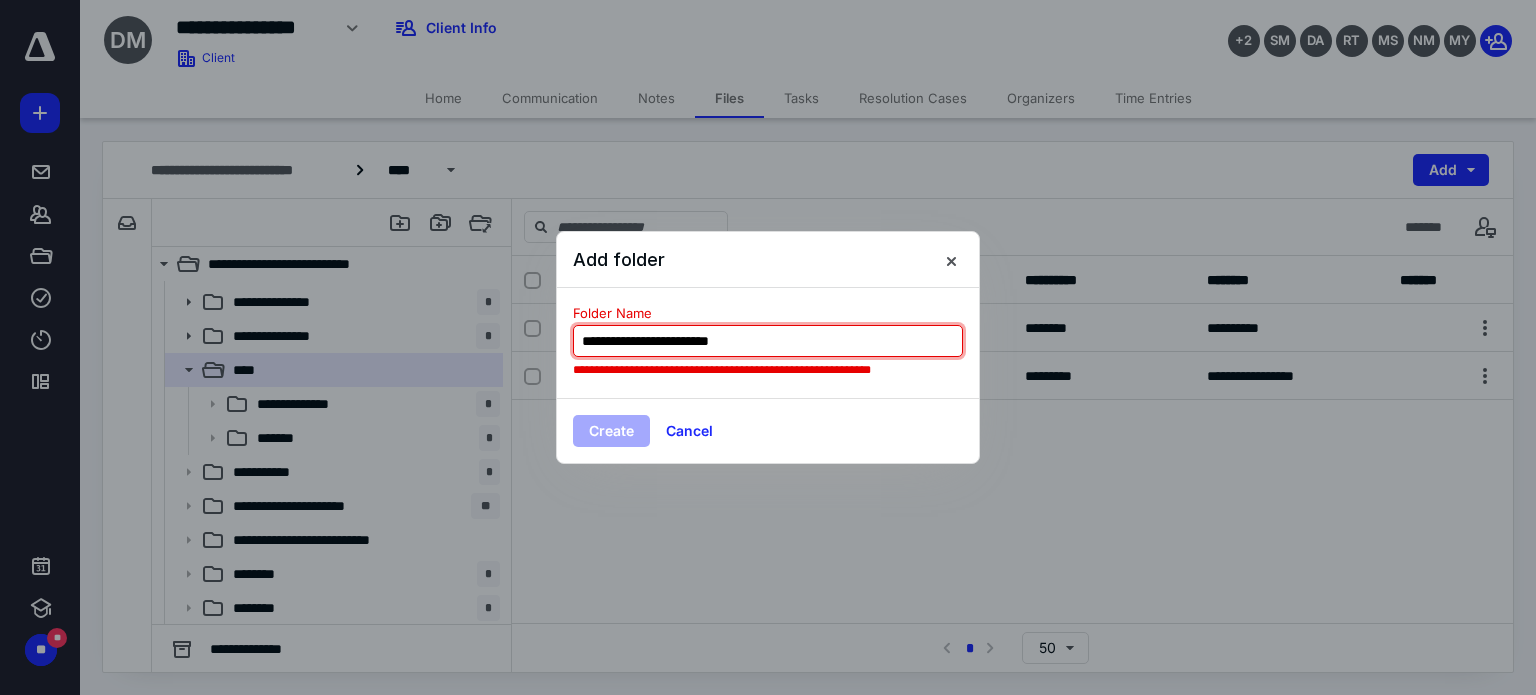 click on "**********" at bounding box center (768, 341) 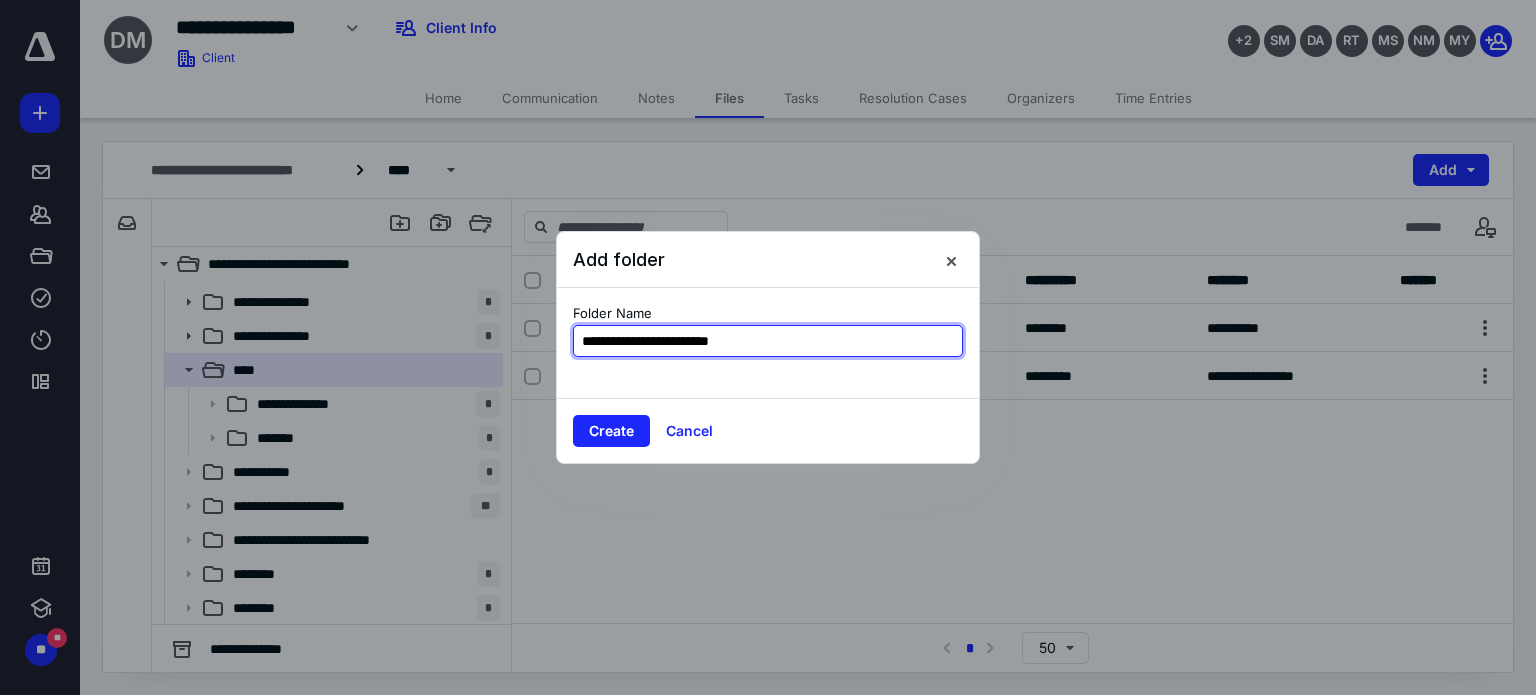 type on "**********" 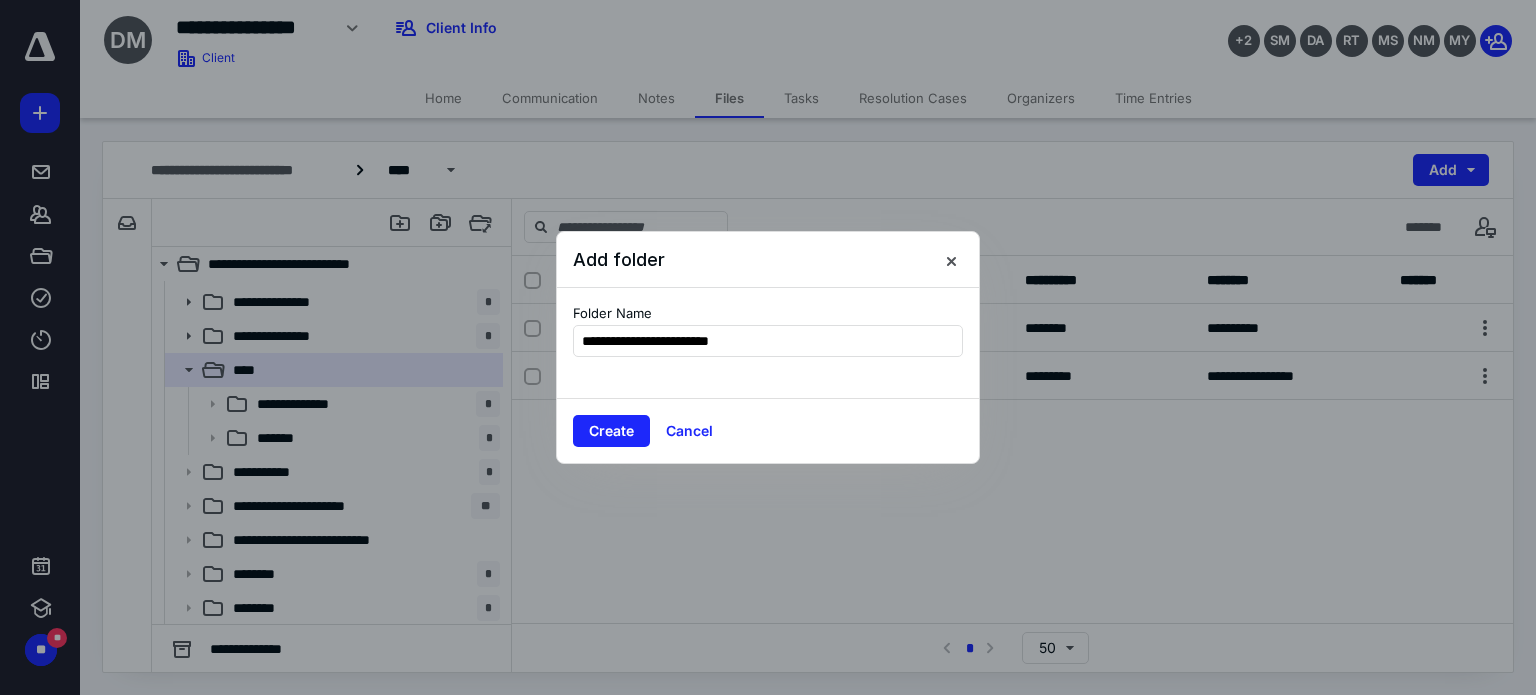 click on "Create Cancel" at bounding box center (768, 430) 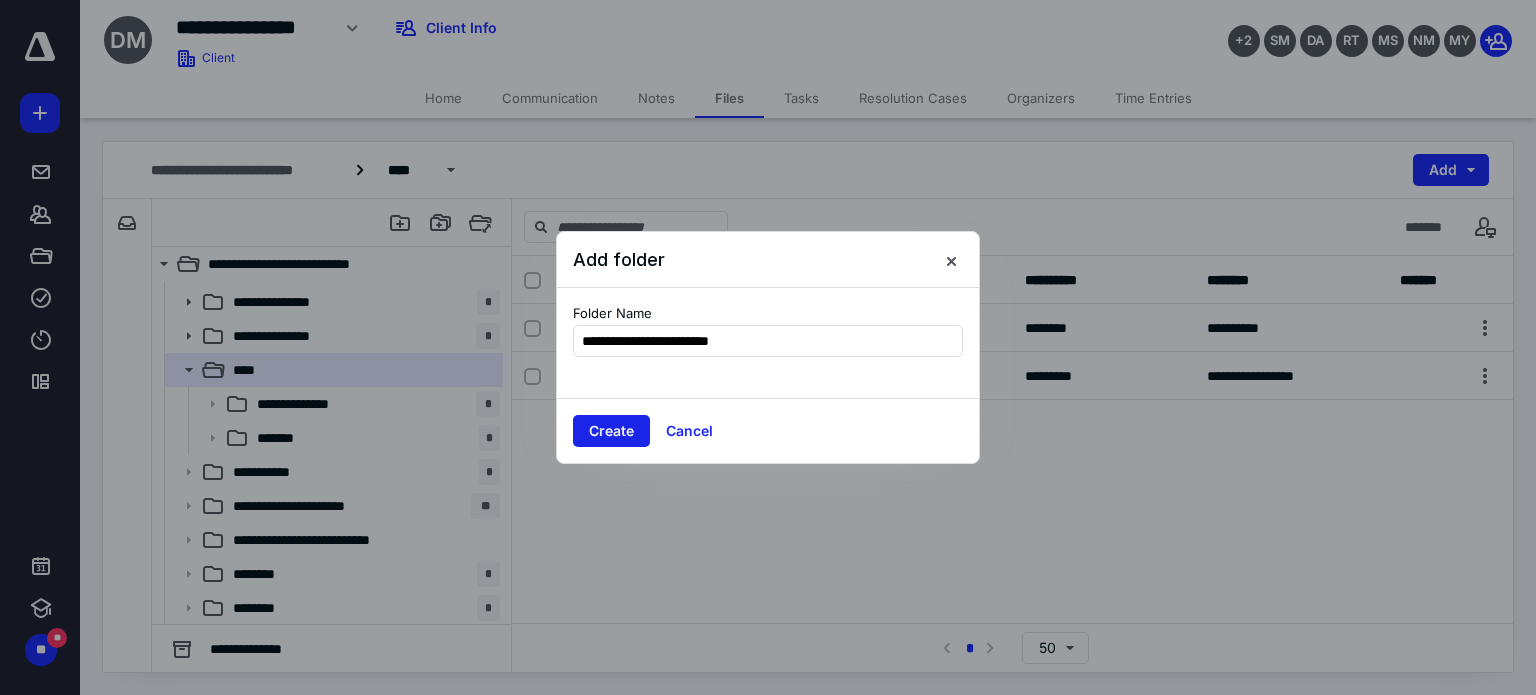 click on "Create" at bounding box center [611, 431] 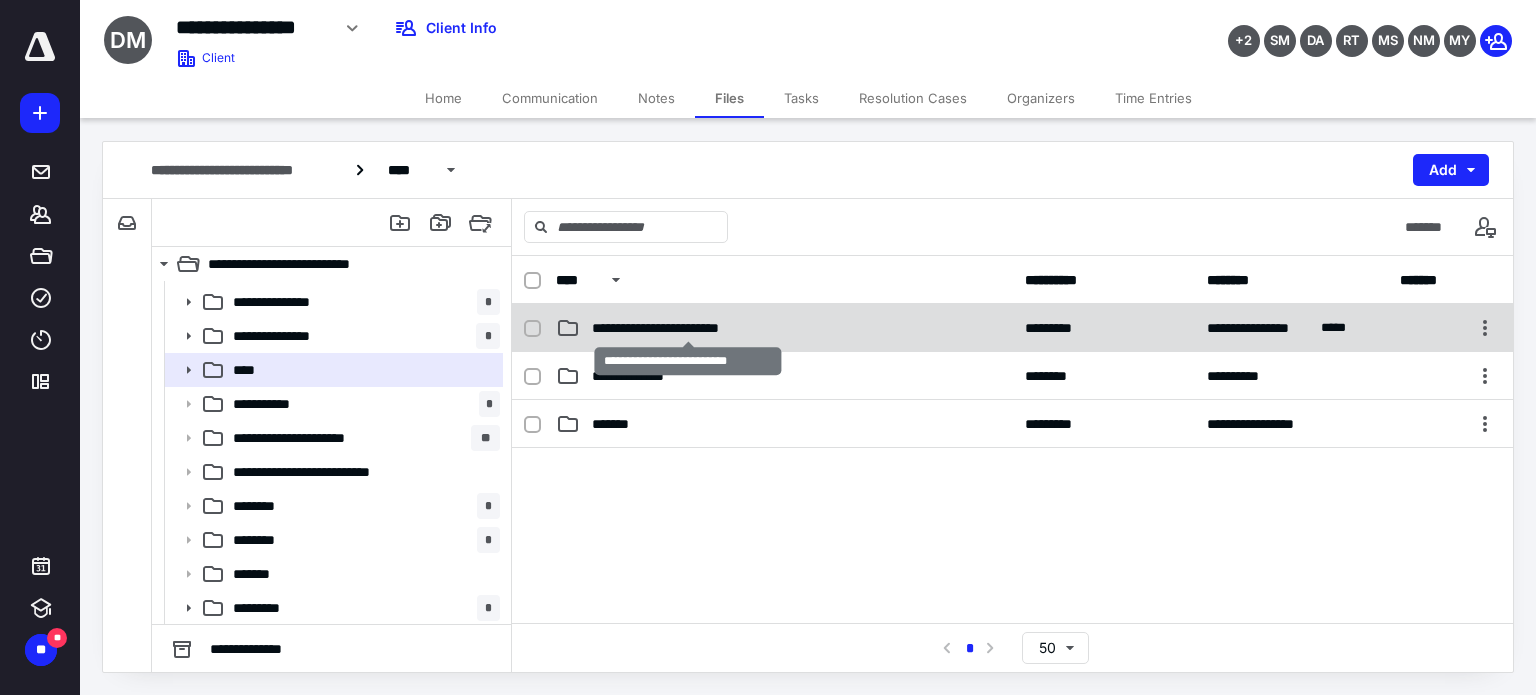click on "**********" at bounding box center (688, 328) 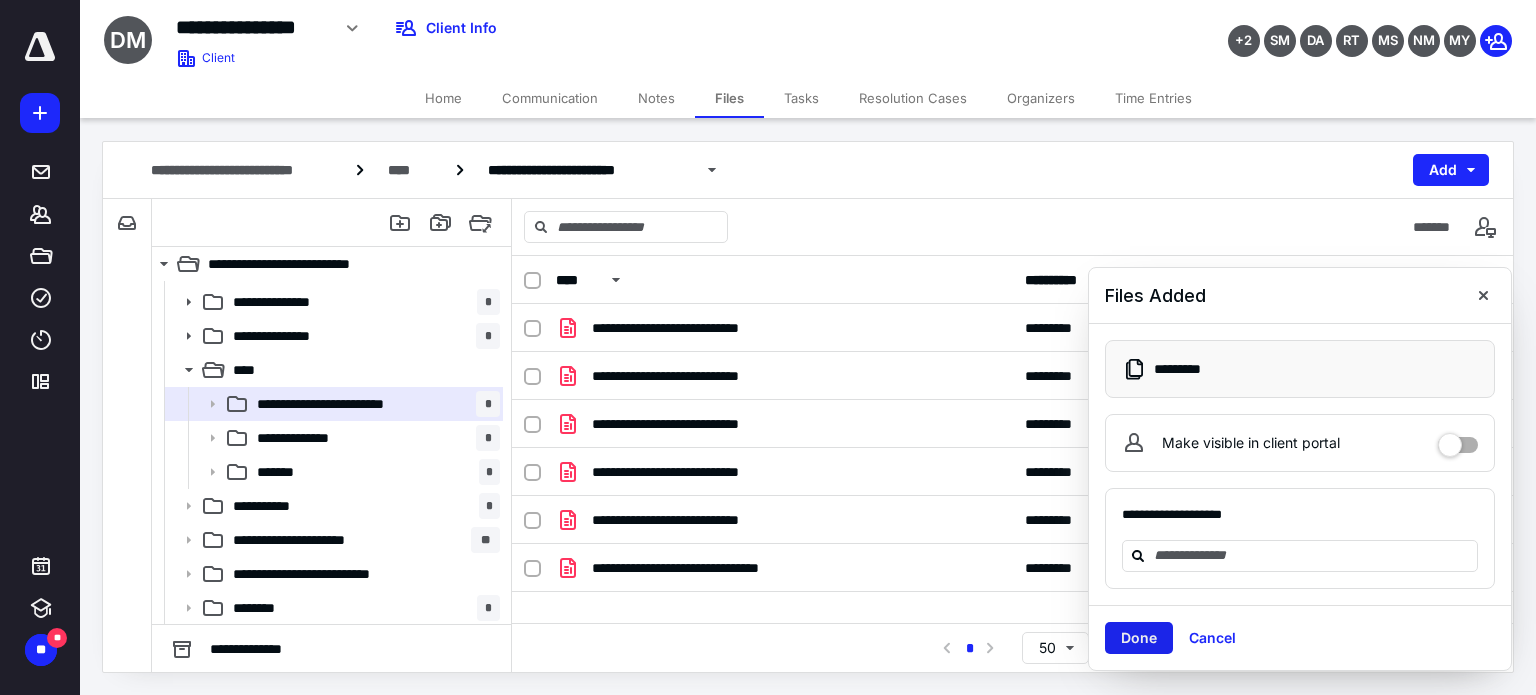 click on "Done" at bounding box center [1139, 638] 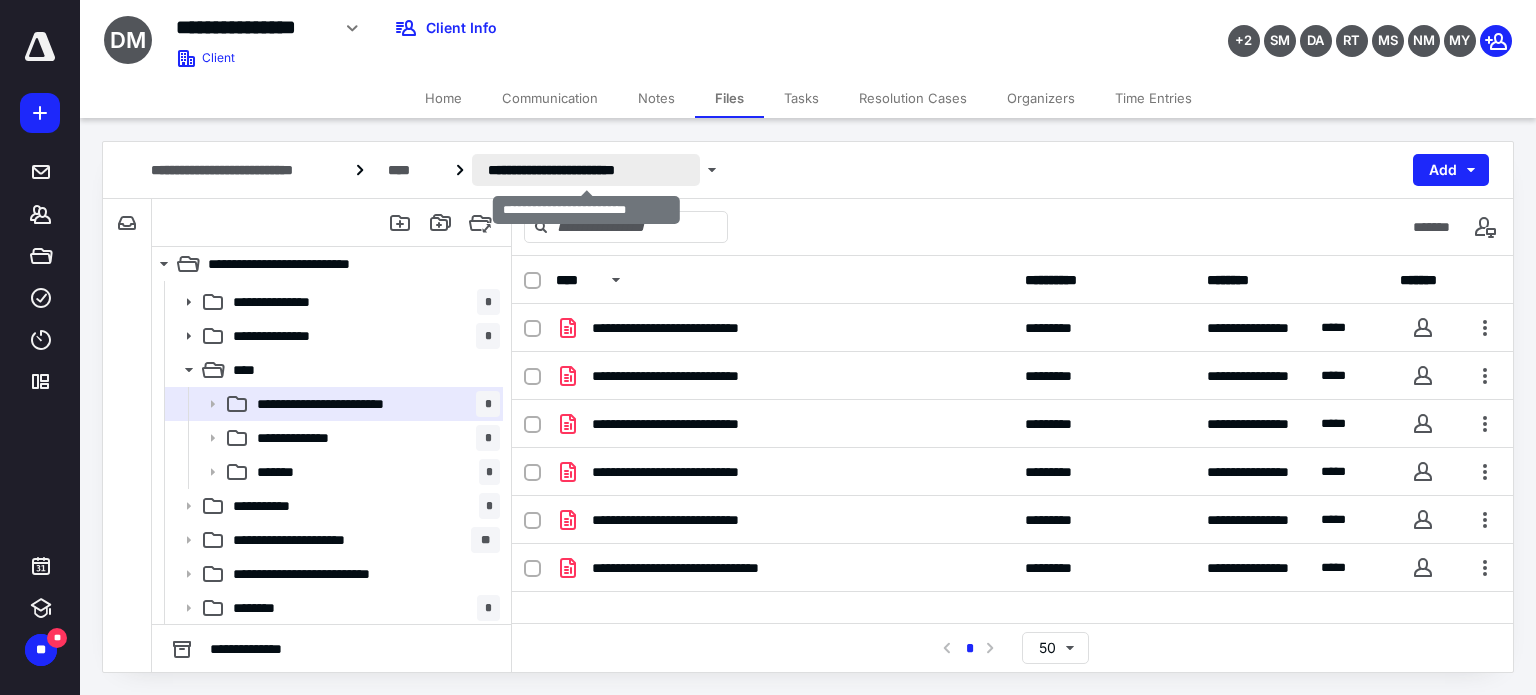 click on "**********" at bounding box center [586, 170] 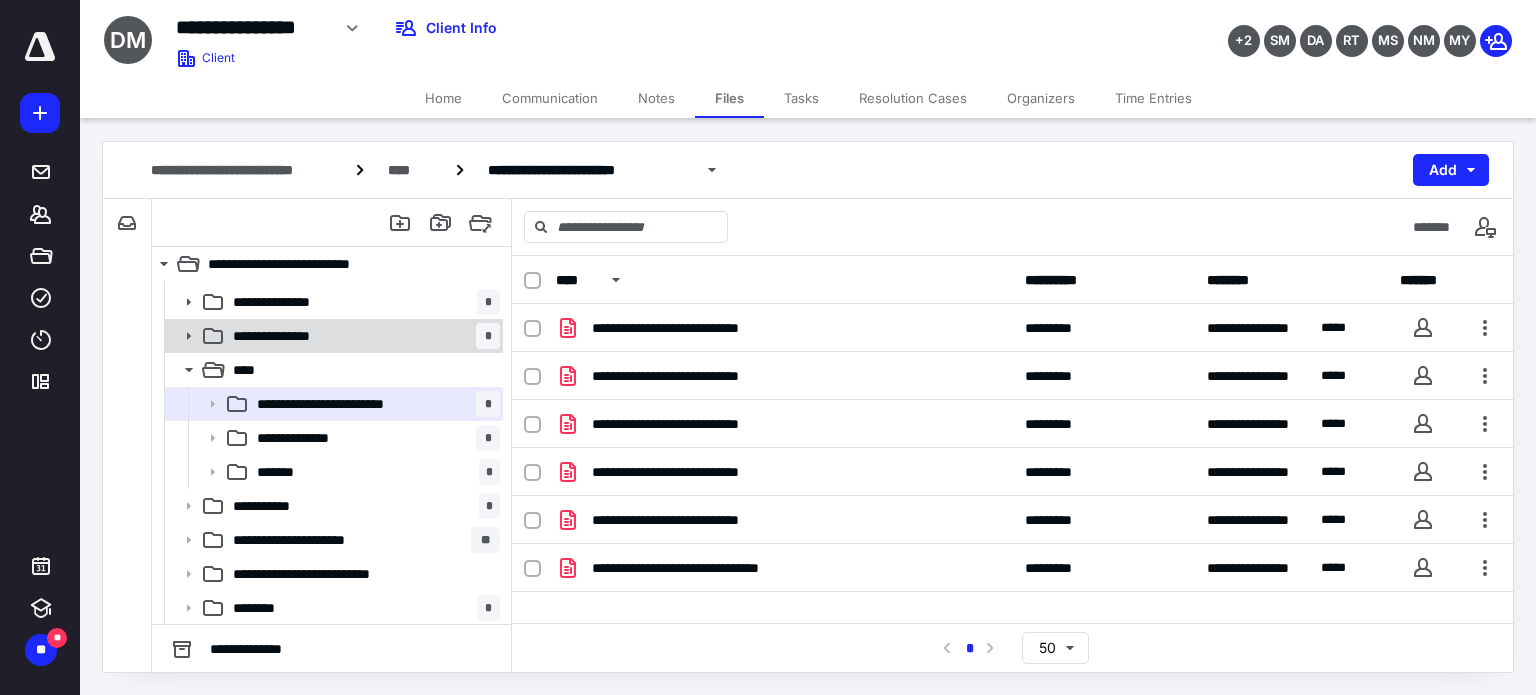 click on "**********" at bounding box center [362, 336] 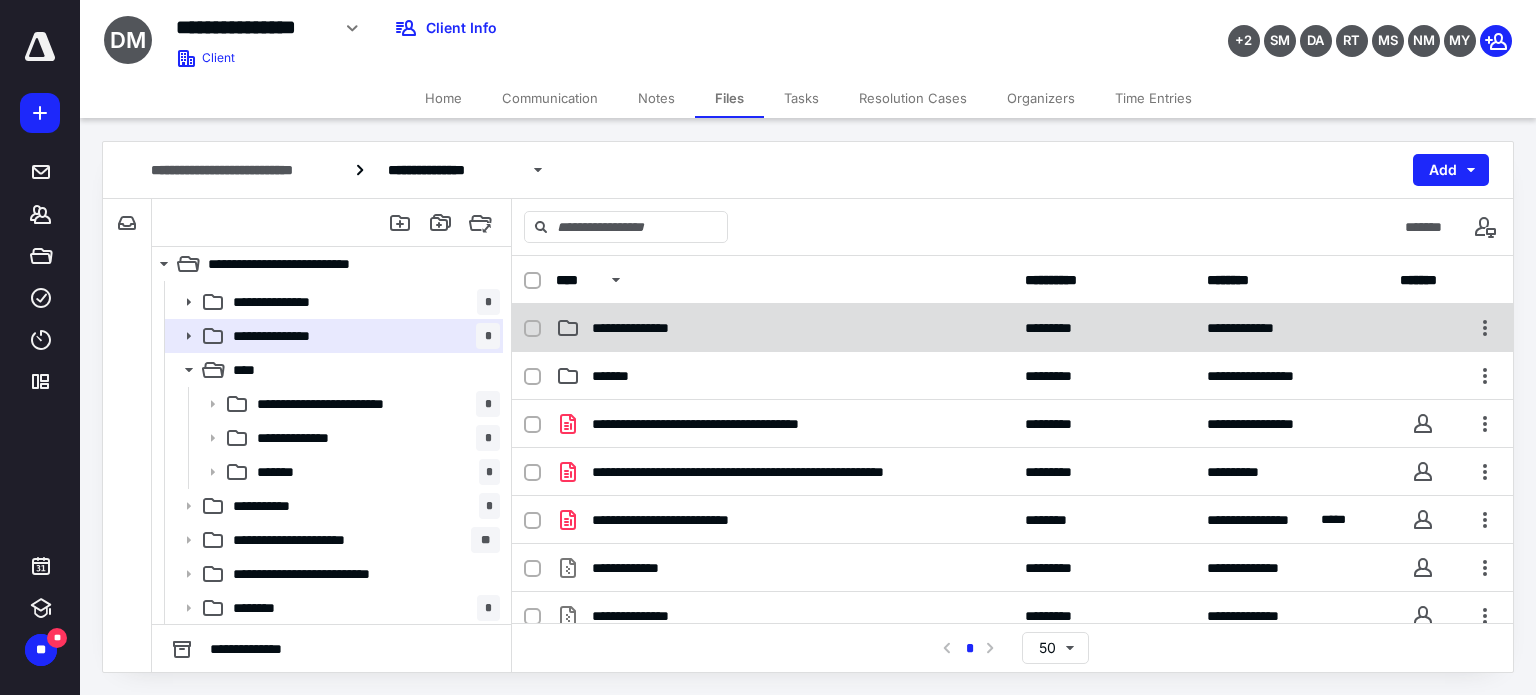 click on "**********" at bounding box center (784, 328) 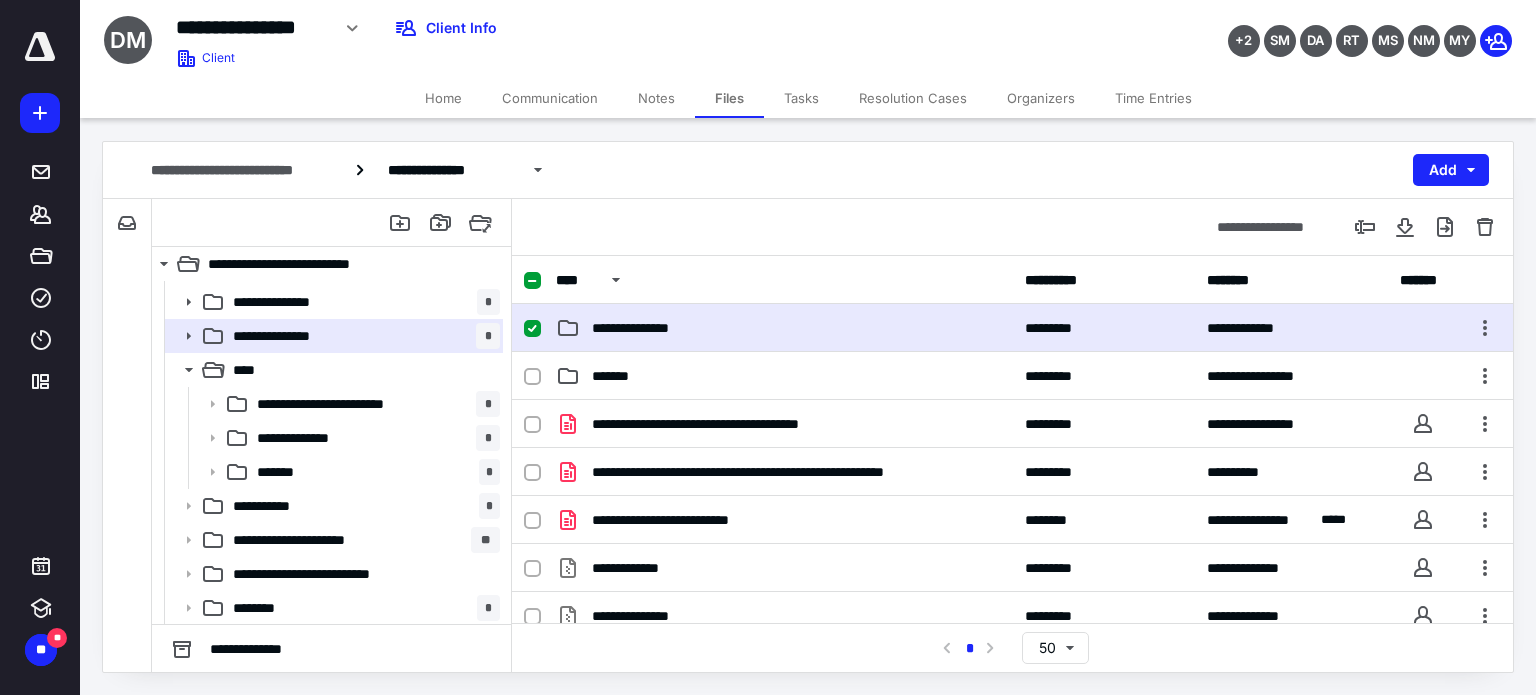 click on "**********" at bounding box center (784, 328) 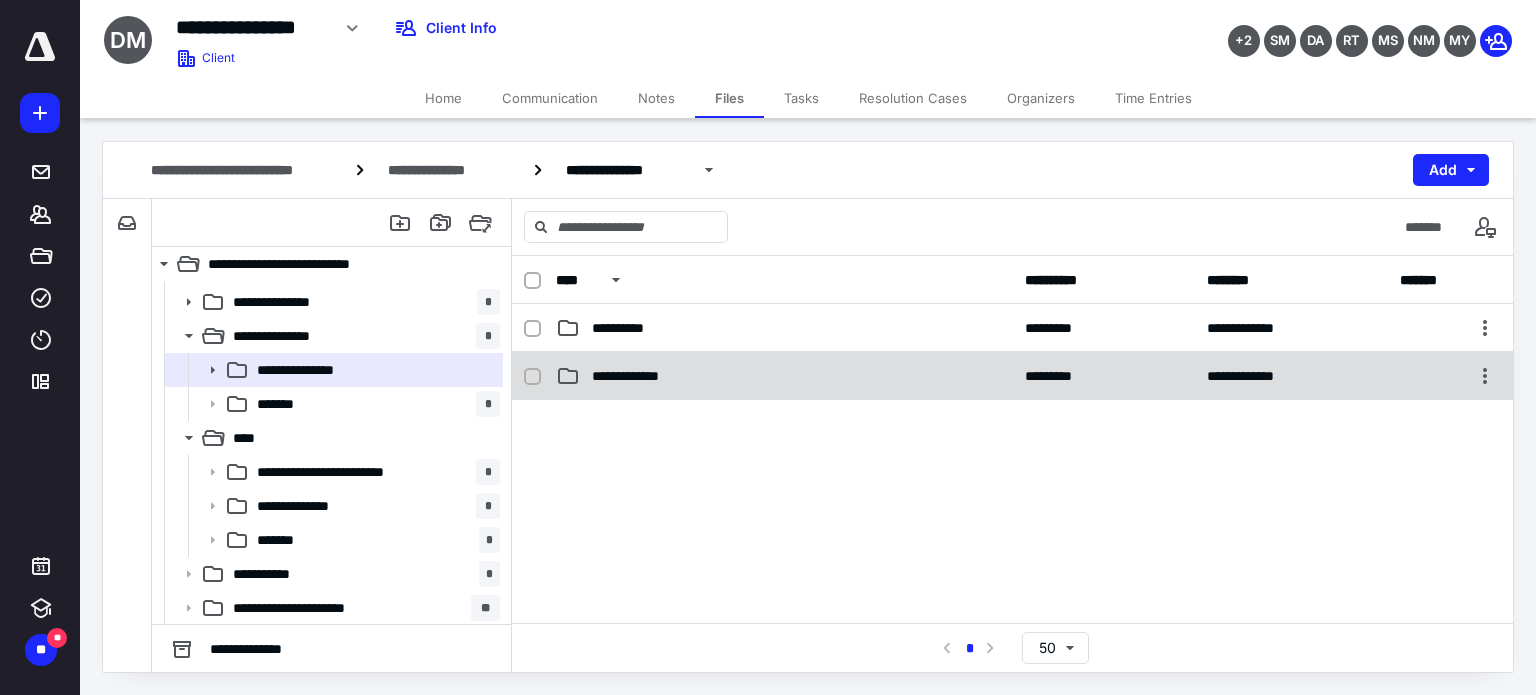 click on "**********" at bounding box center (644, 376) 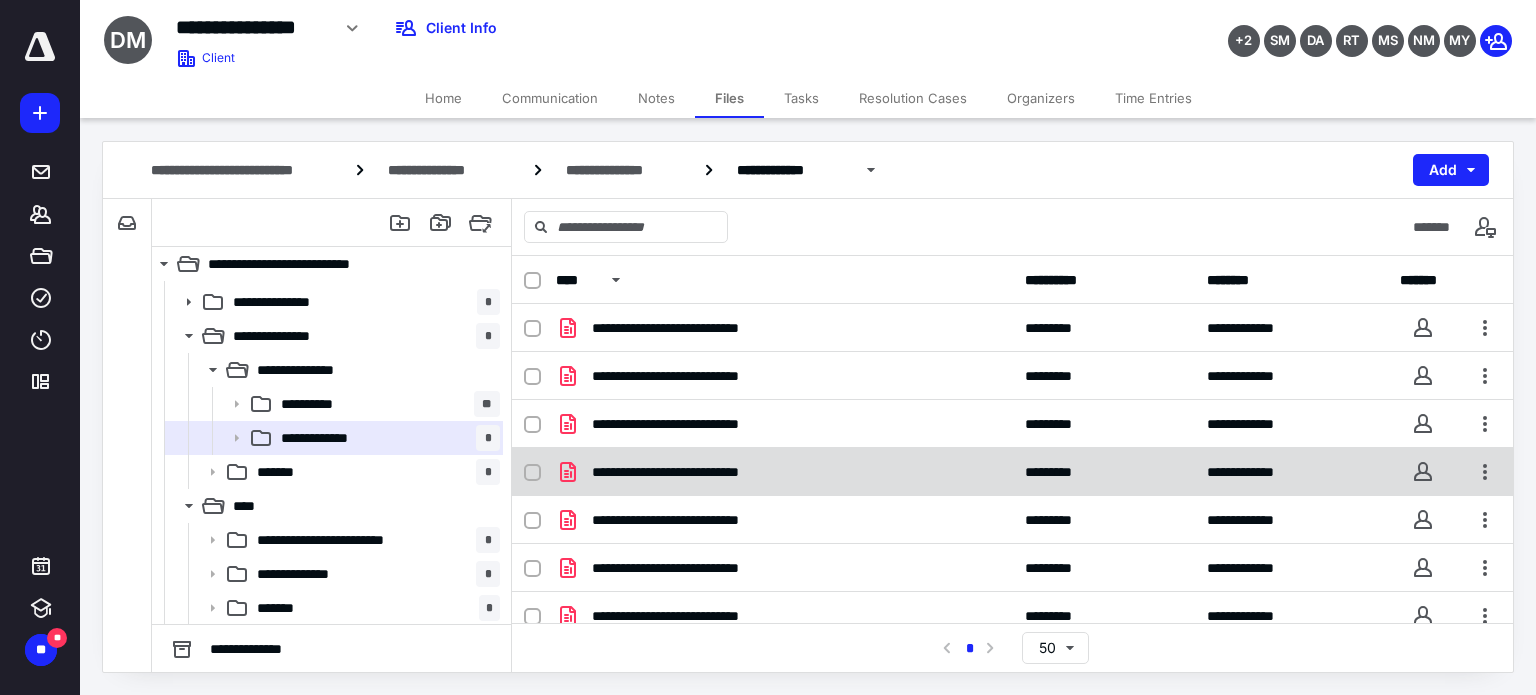 scroll, scrollTop: 62, scrollLeft: 0, axis: vertical 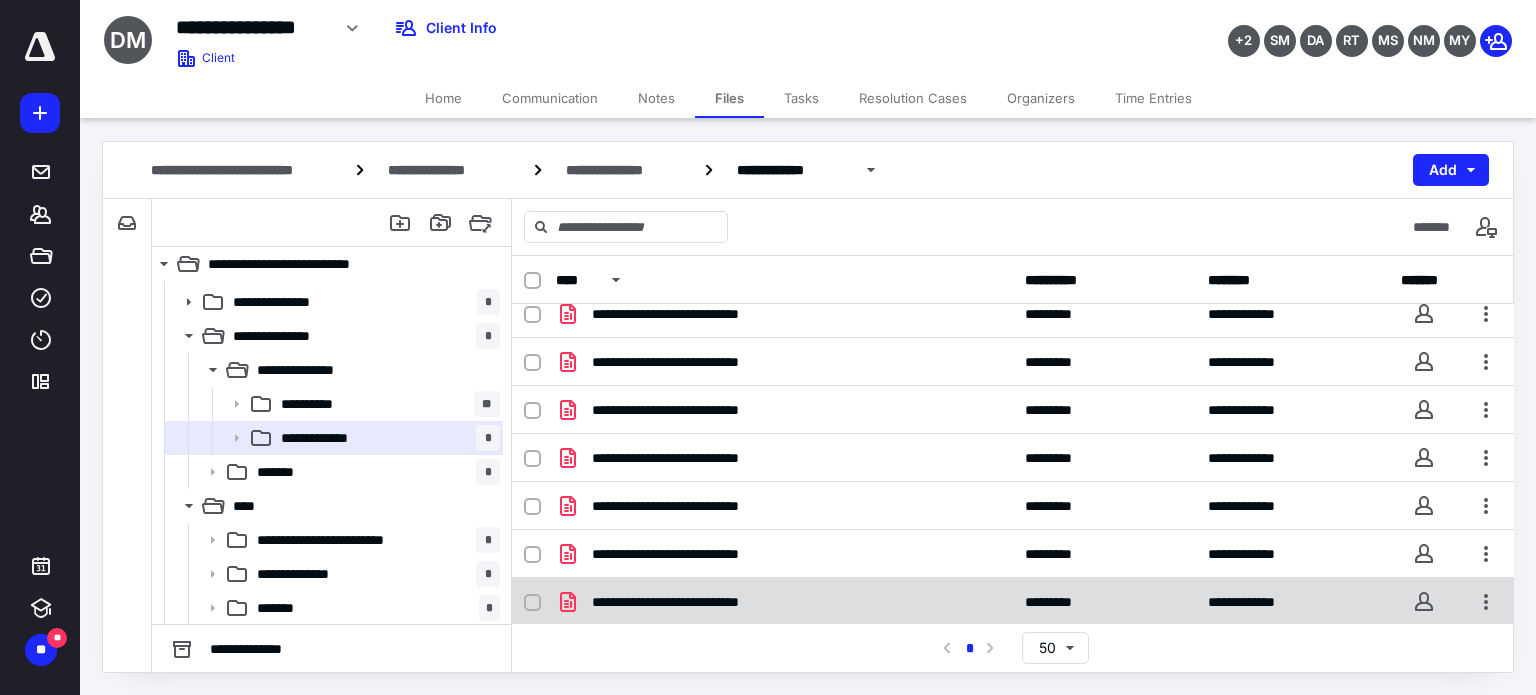 click on "**********" at bounding box center (1013, 602) 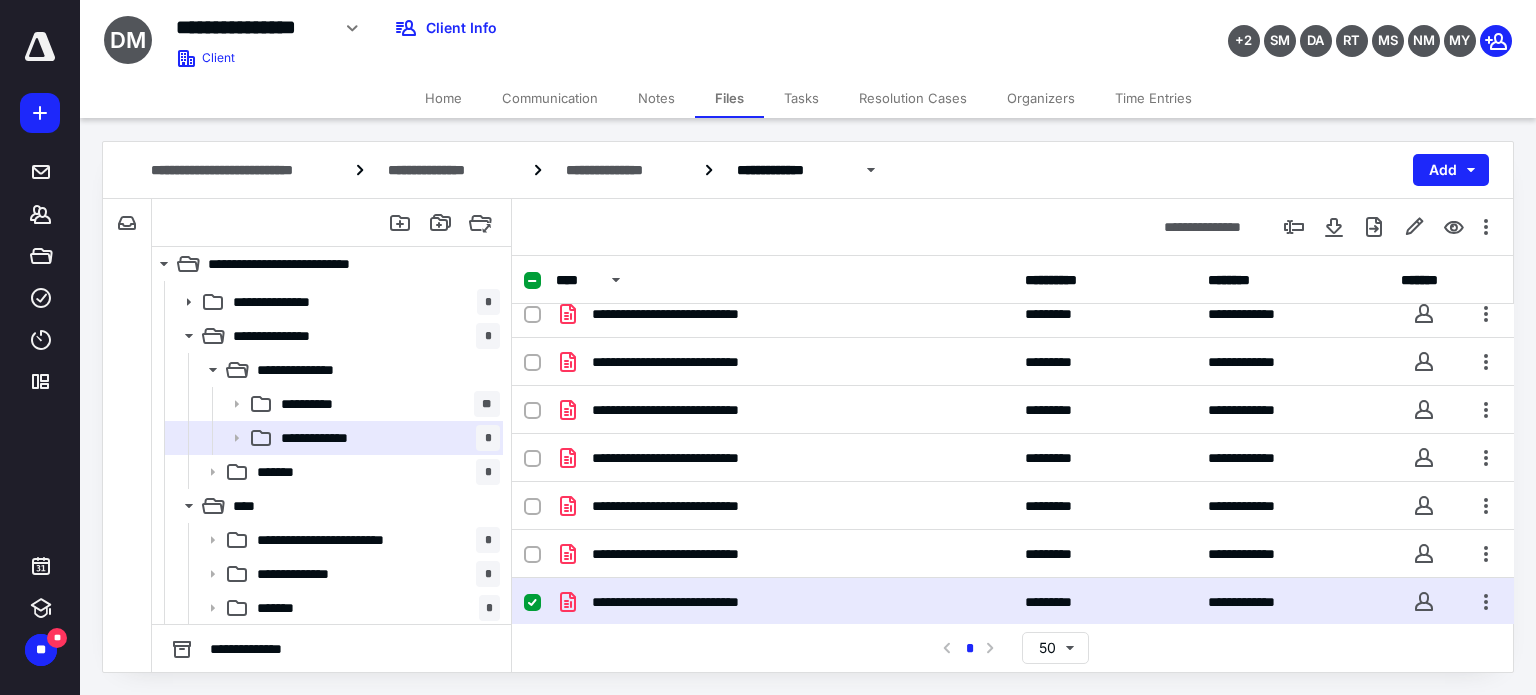 click on "**********" at bounding box center [1013, 602] 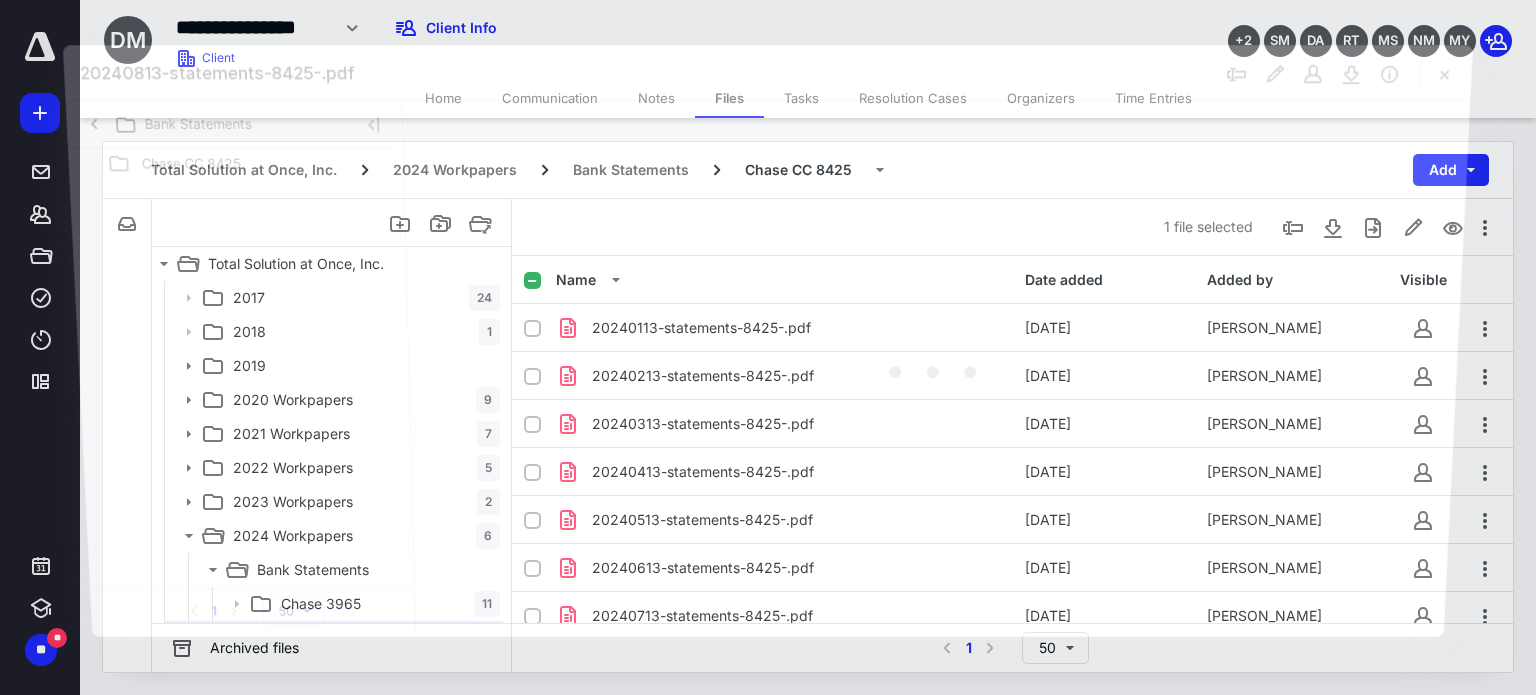 scroll, scrollTop: 200, scrollLeft: 0, axis: vertical 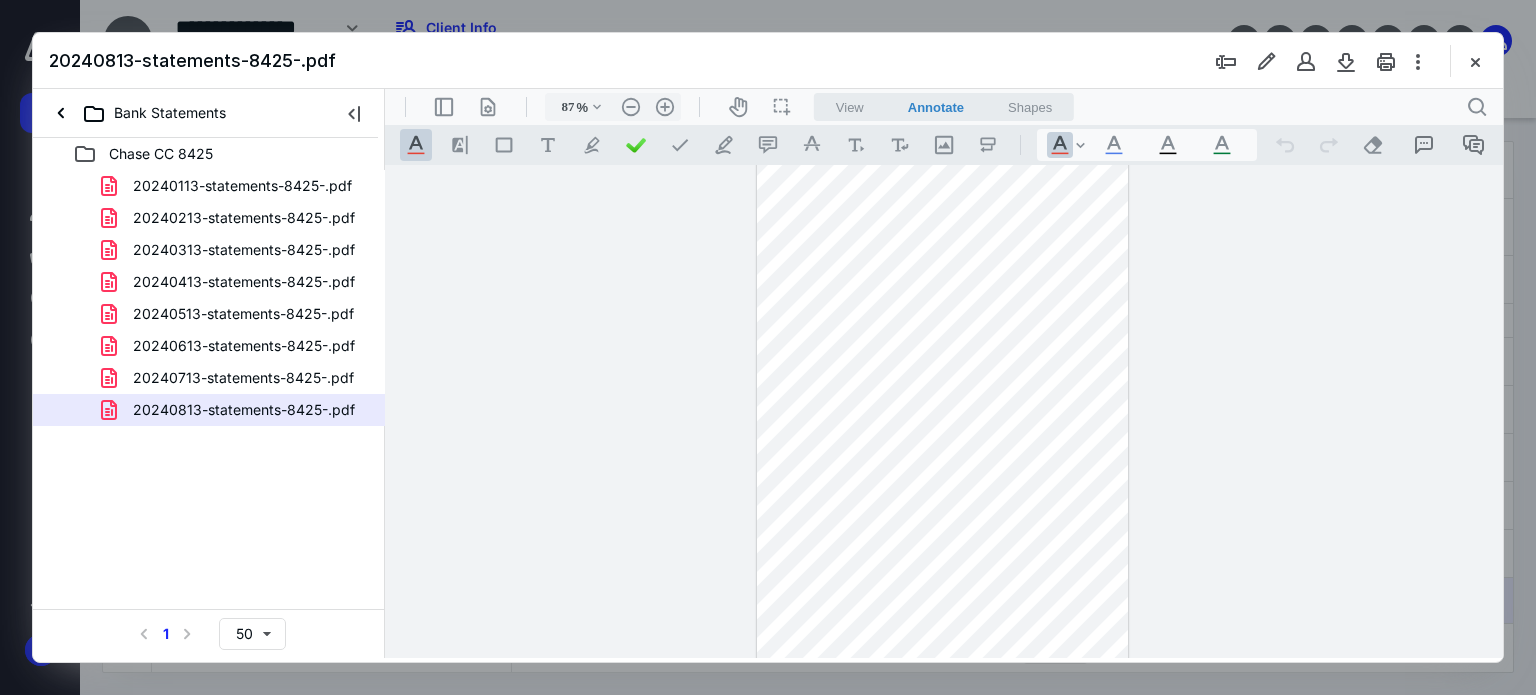 type on "112" 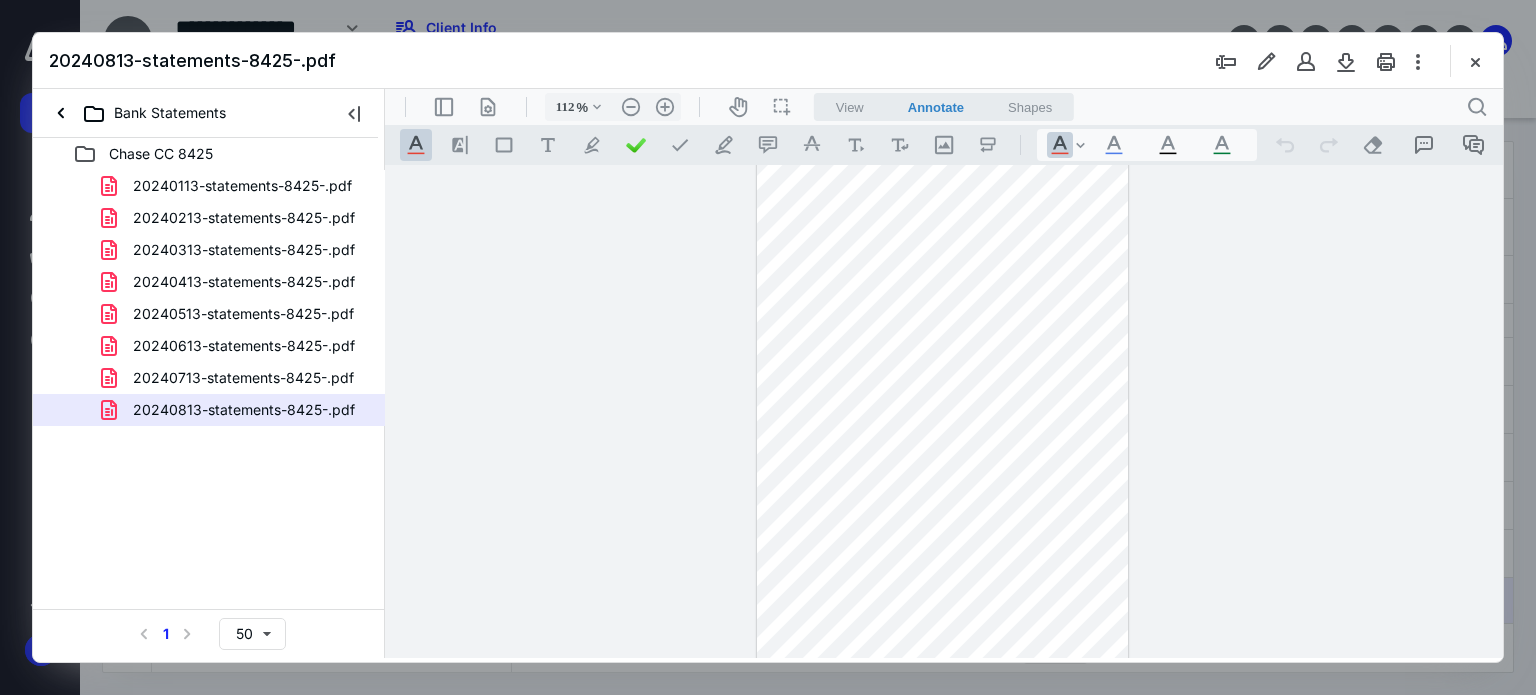 scroll, scrollTop: 214, scrollLeft: 0, axis: vertical 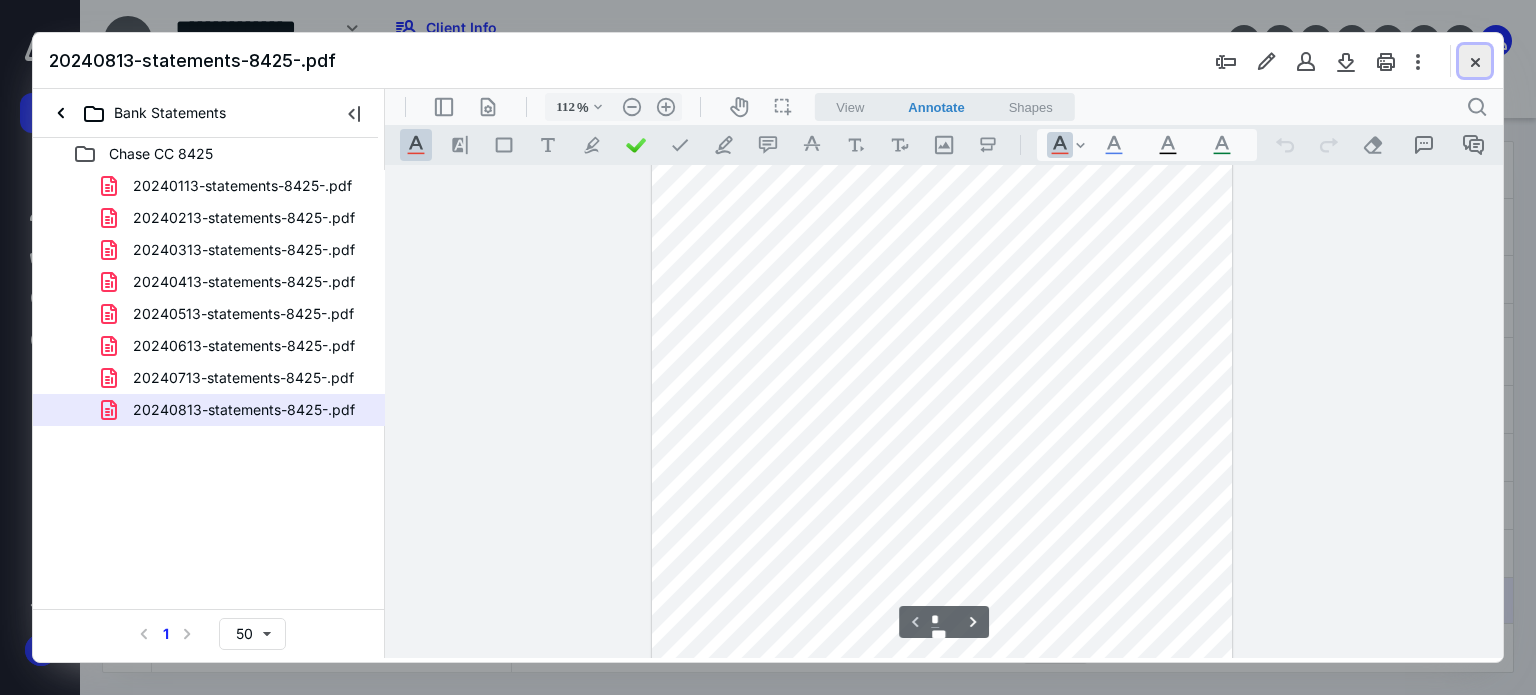 click at bounding box center [1475, 61] 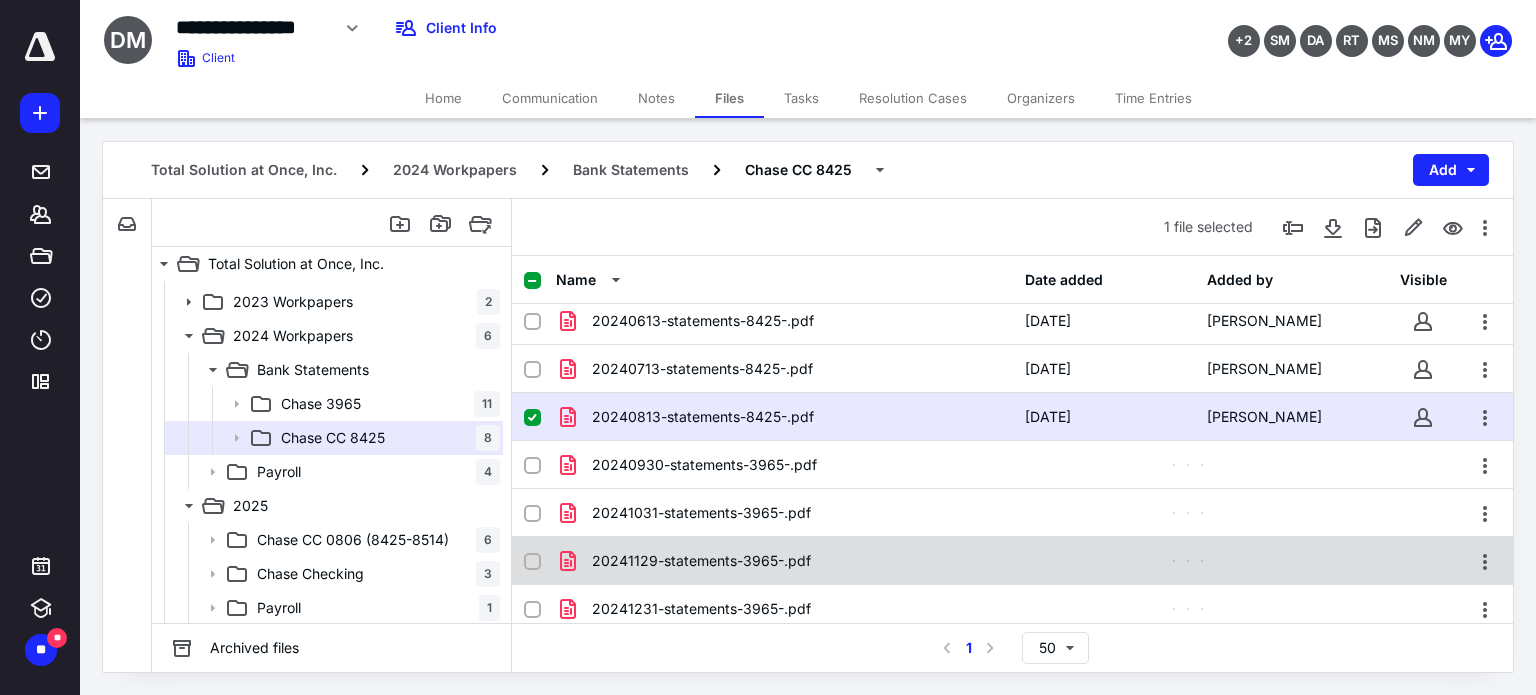 scroll, scrollTop: 253, scrollLeft: 0, axis: vertical 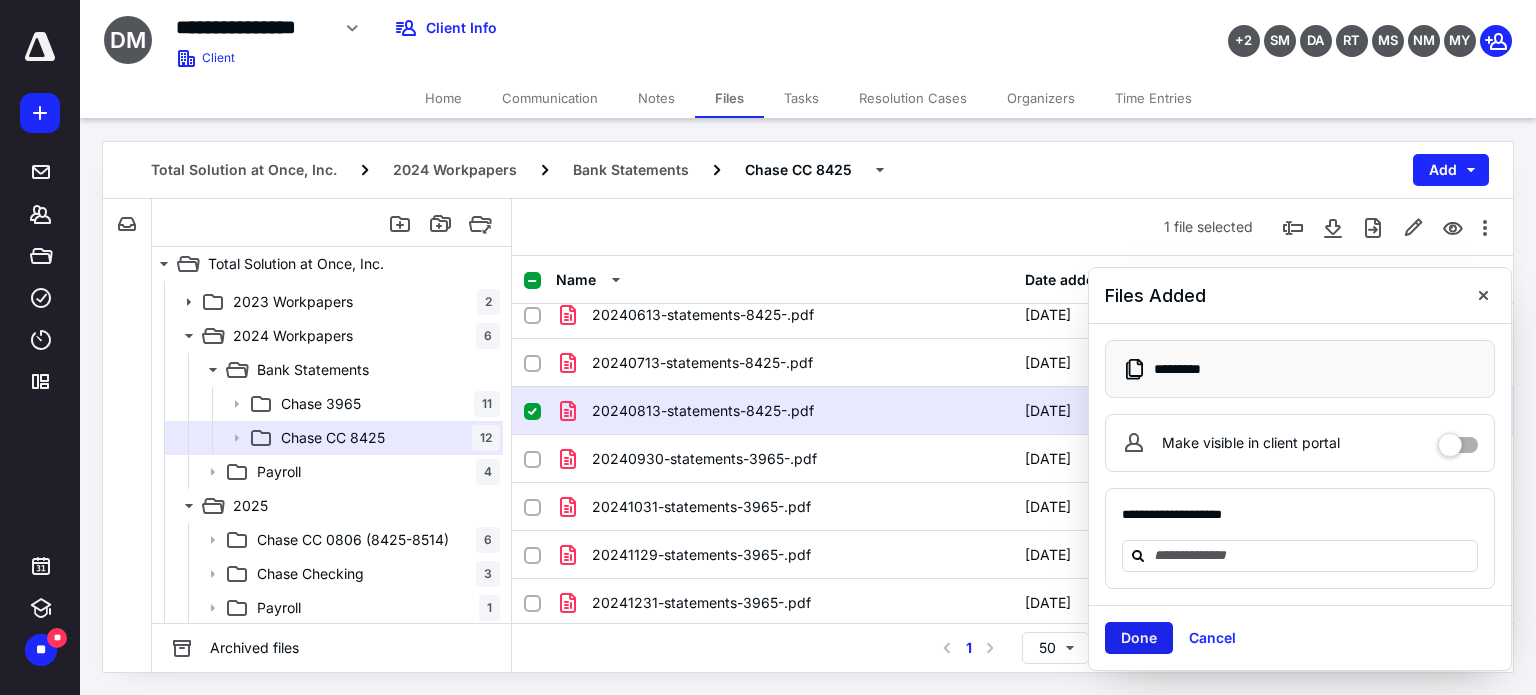 click on "Done" at bounding box center [1139, 638] 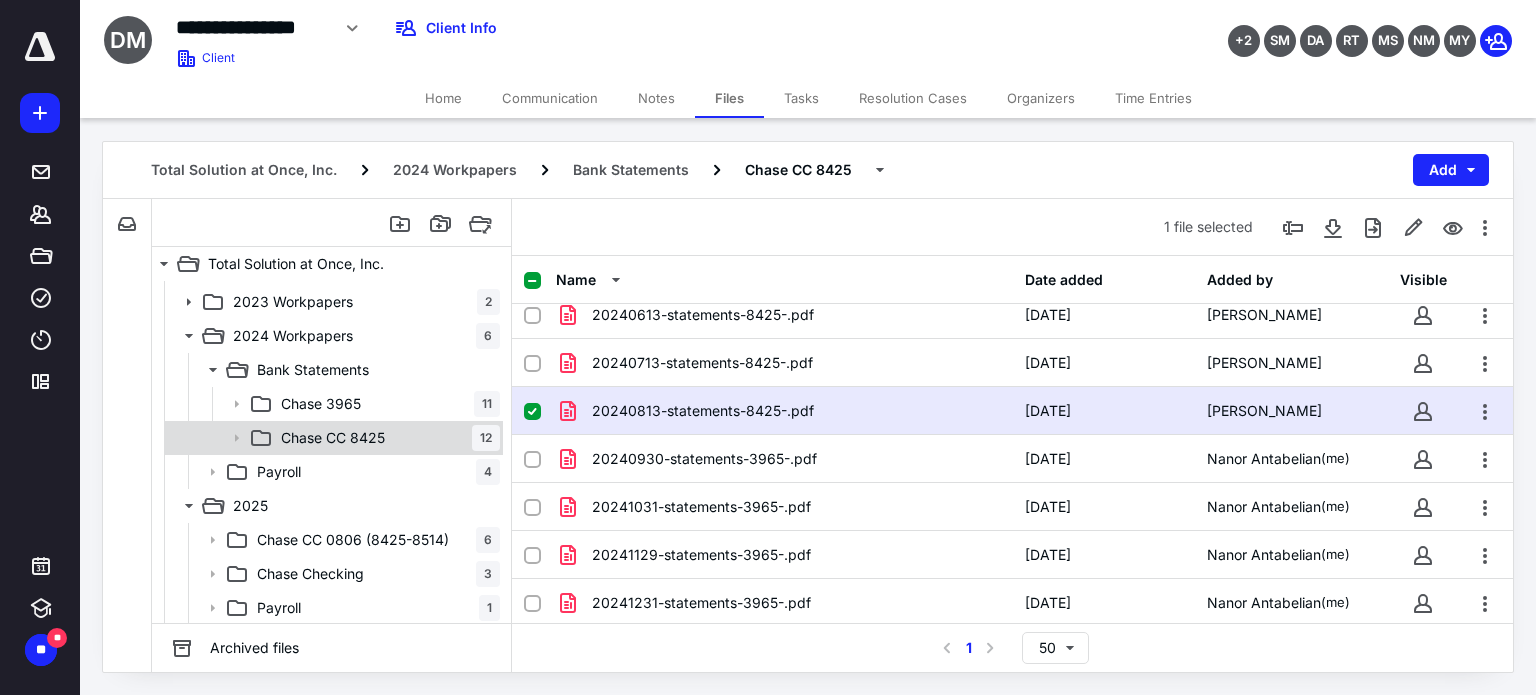 click on "Chase CC 8425 12" at bounding box center [332, 438] 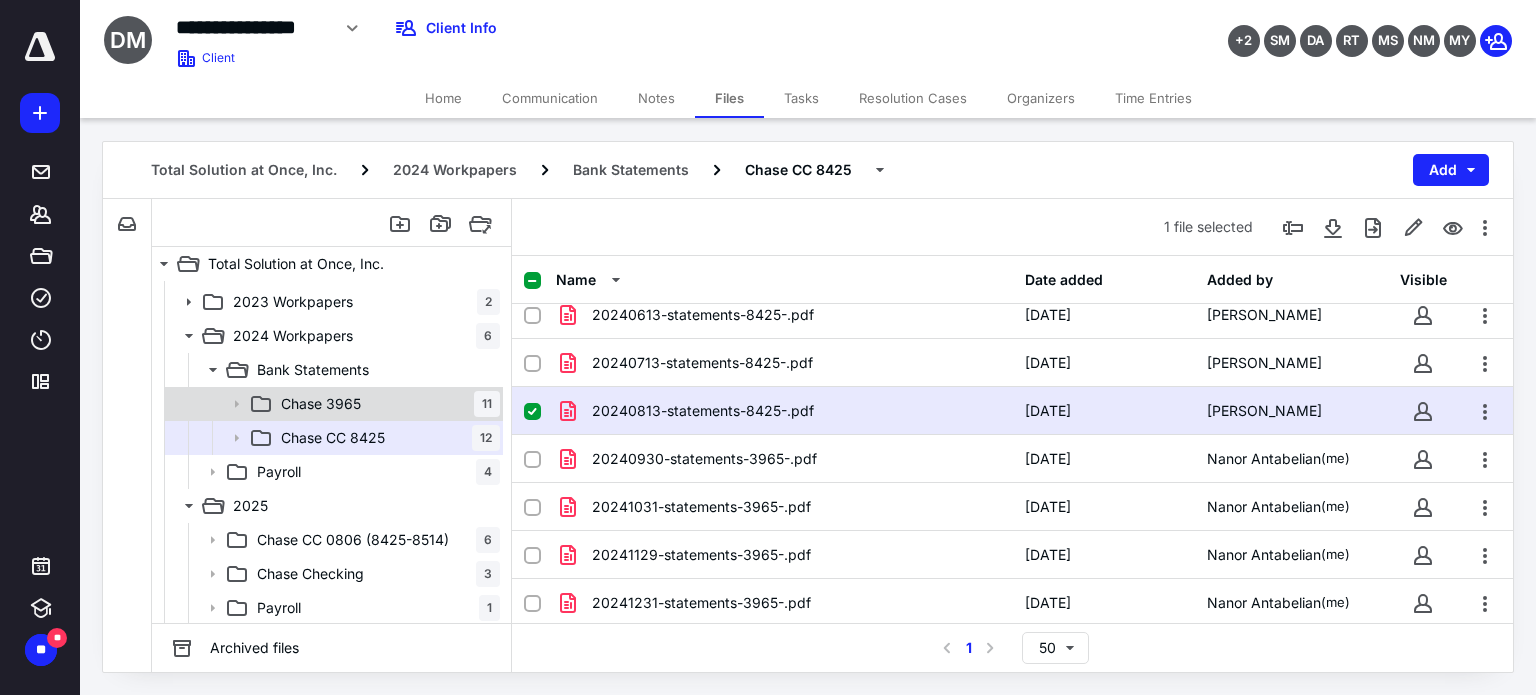 click on "Chase 3965 11" at bounding box center (386, 404) 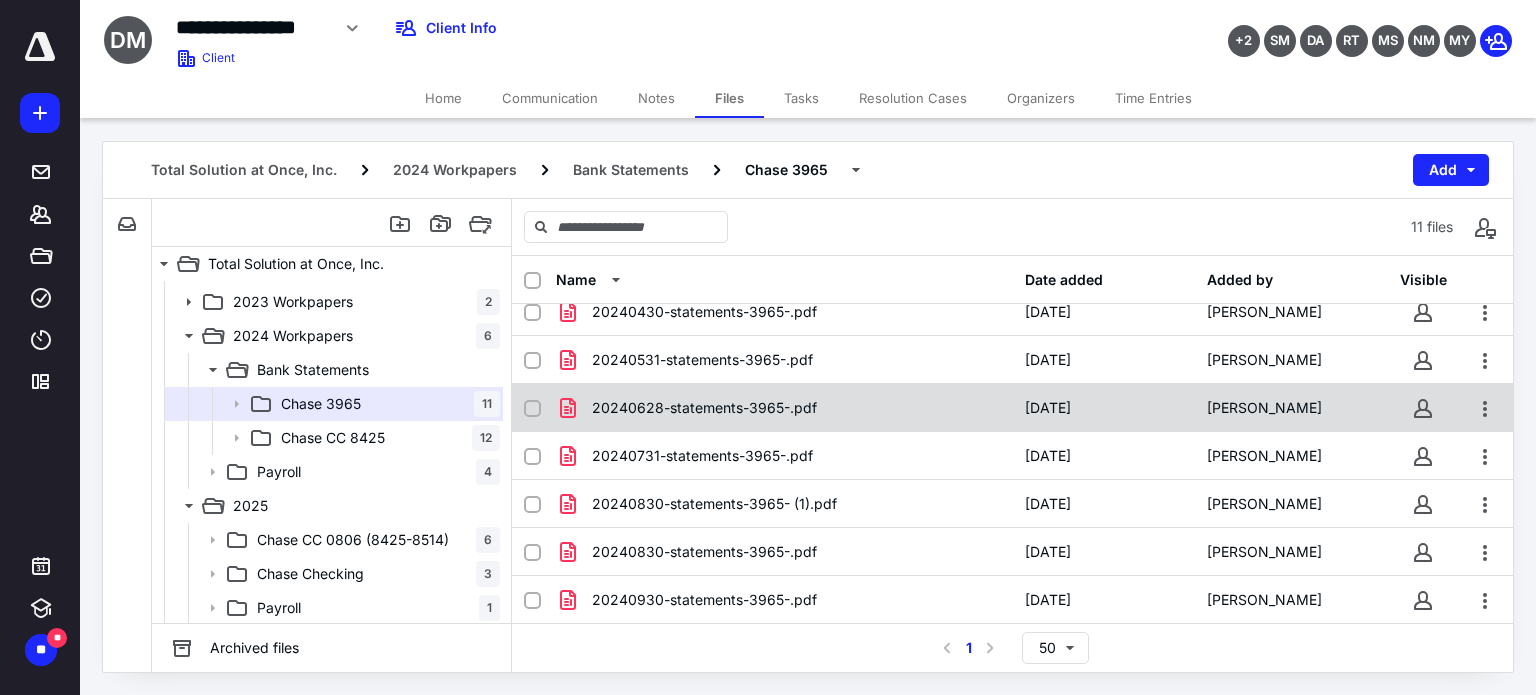 scroll, scrollTop: 205, scrollLeft: 0, axis: vertical 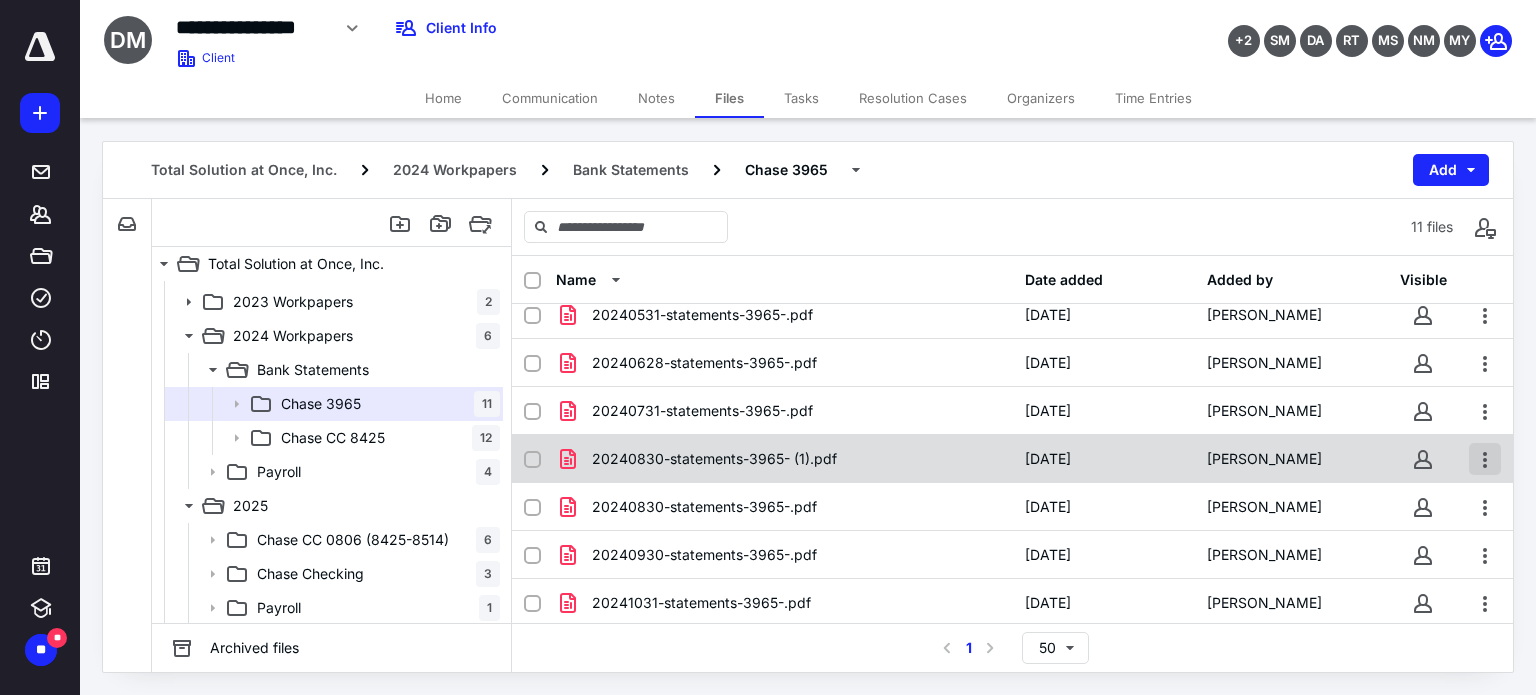click at bounding box center [1485, 459] 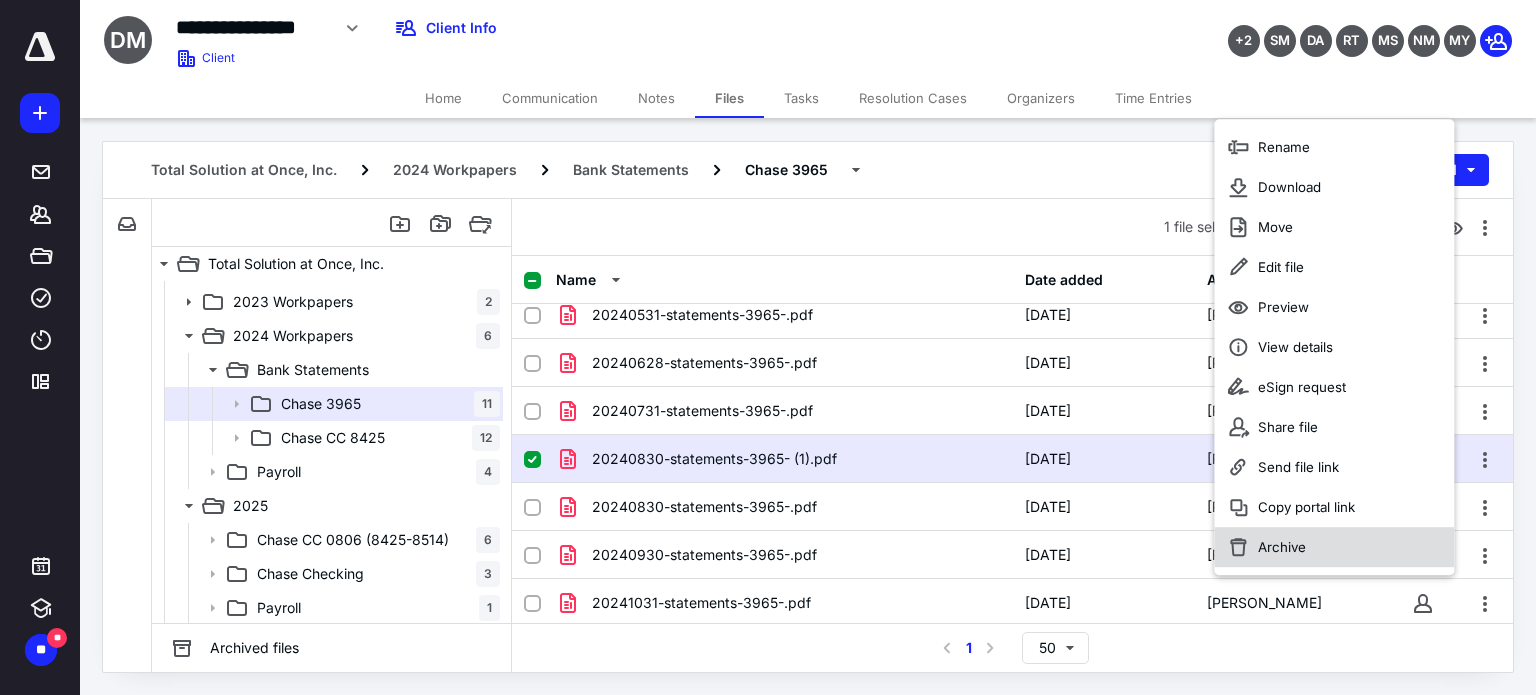 click on "Archive" at bounding box center (1334, 547) 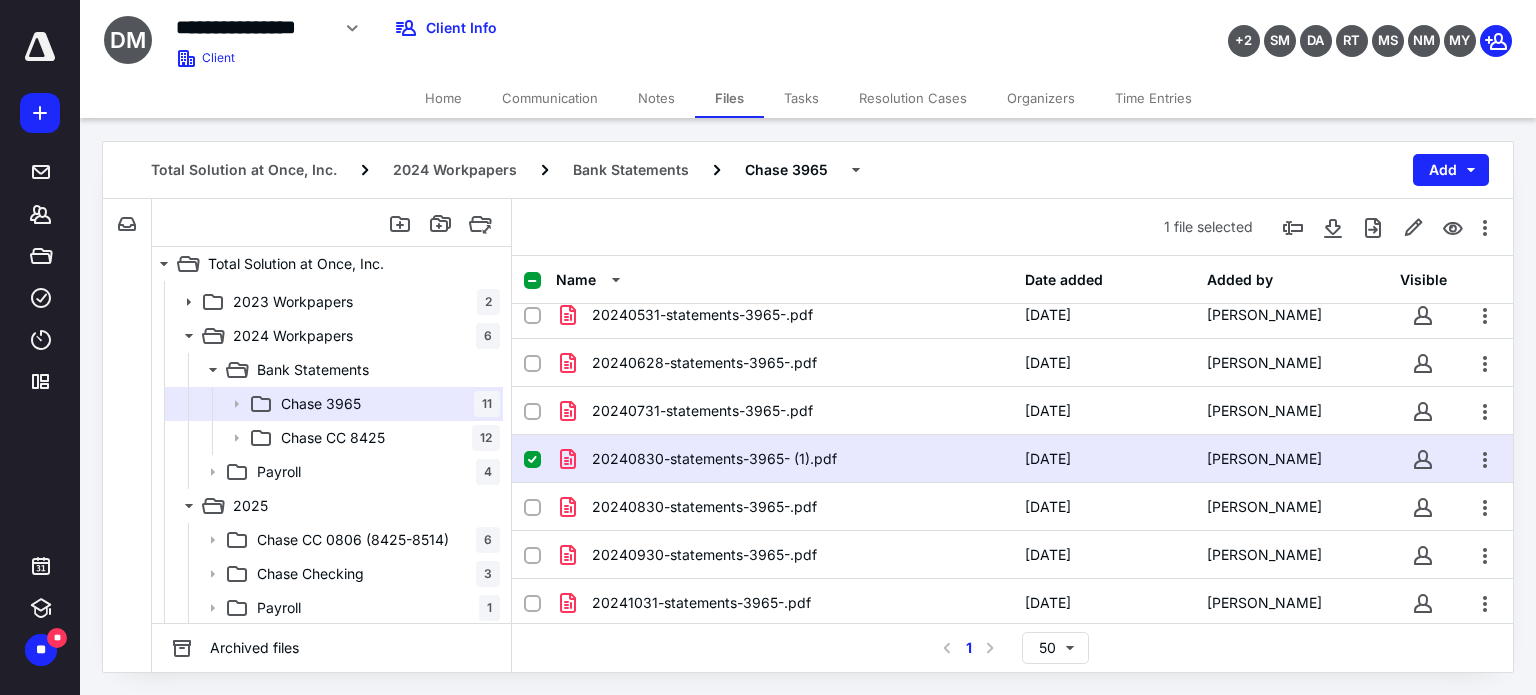 checkbox on "false" 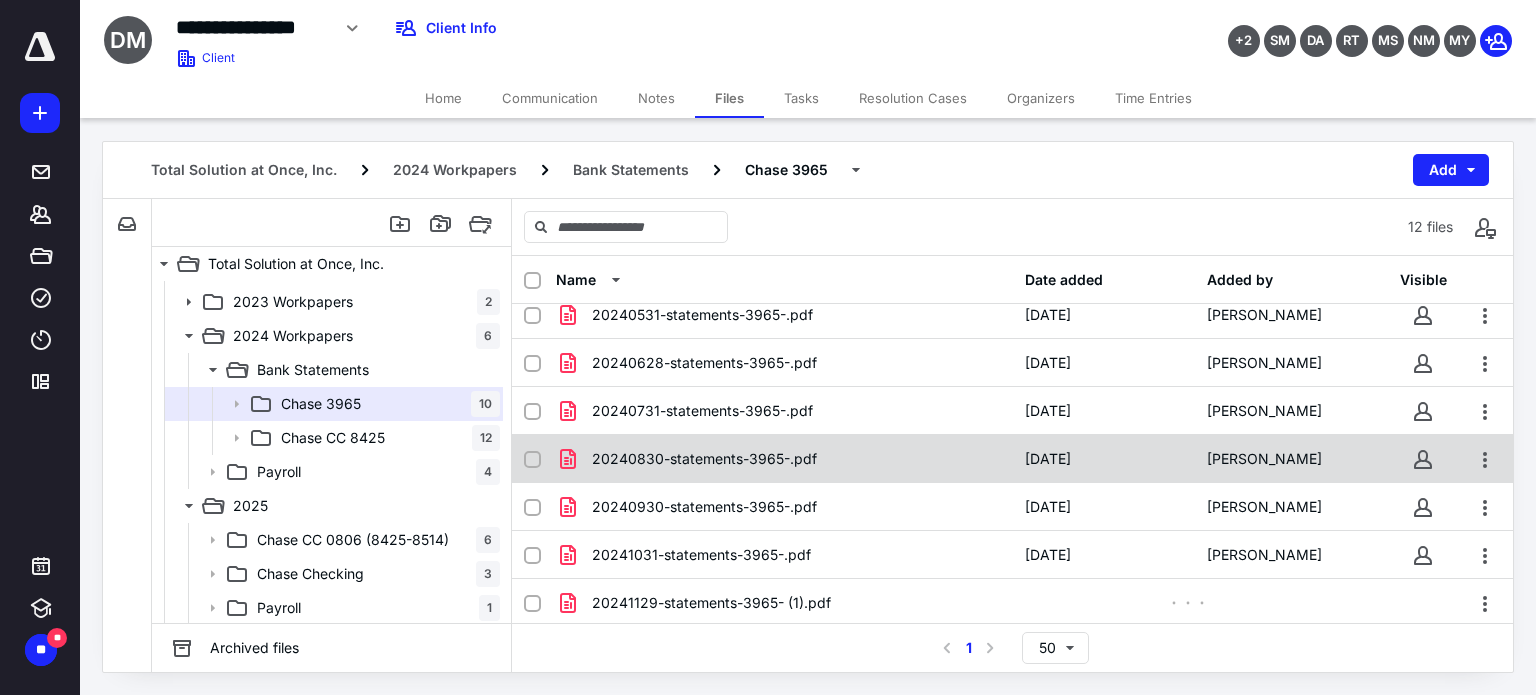scroll, scrollTop: 253, scrollLeft: 0, axis: vertical 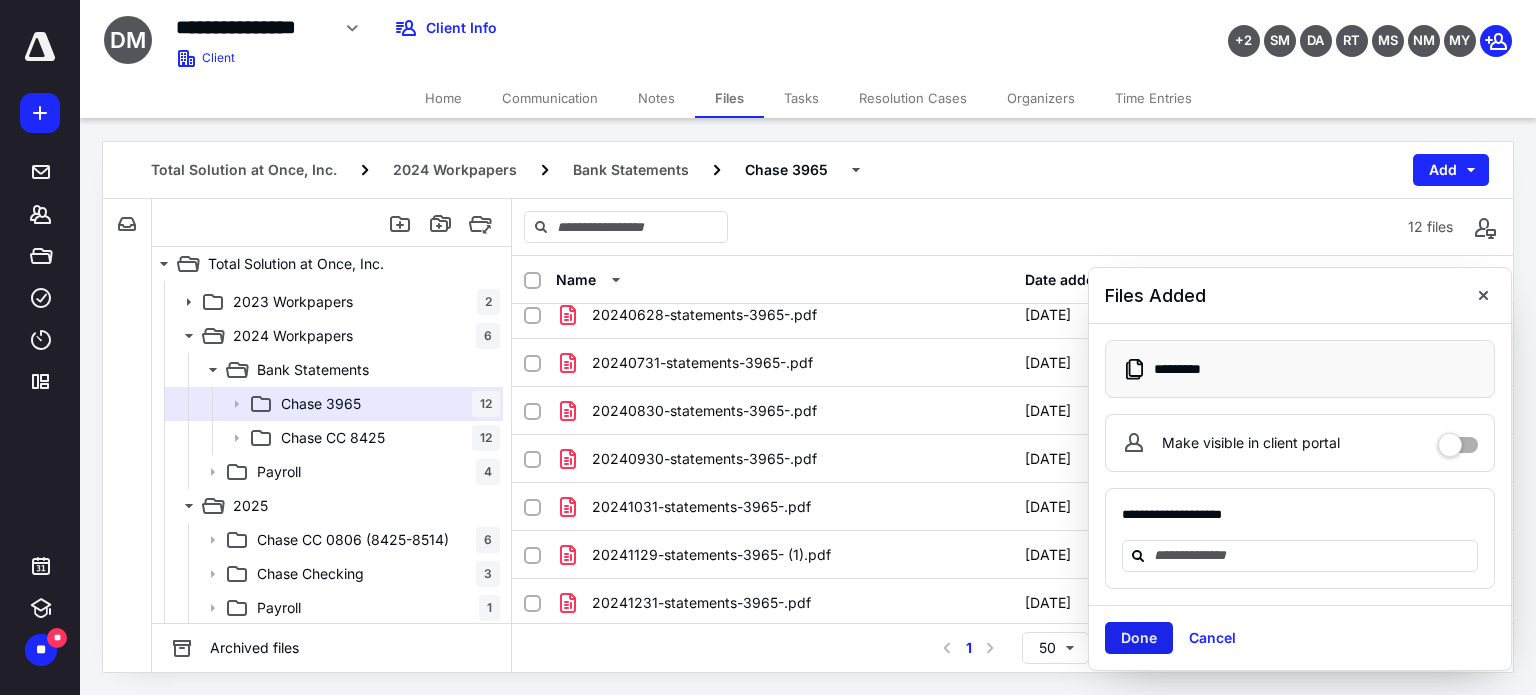 click on "Done" at bounding box center [1139, 638] 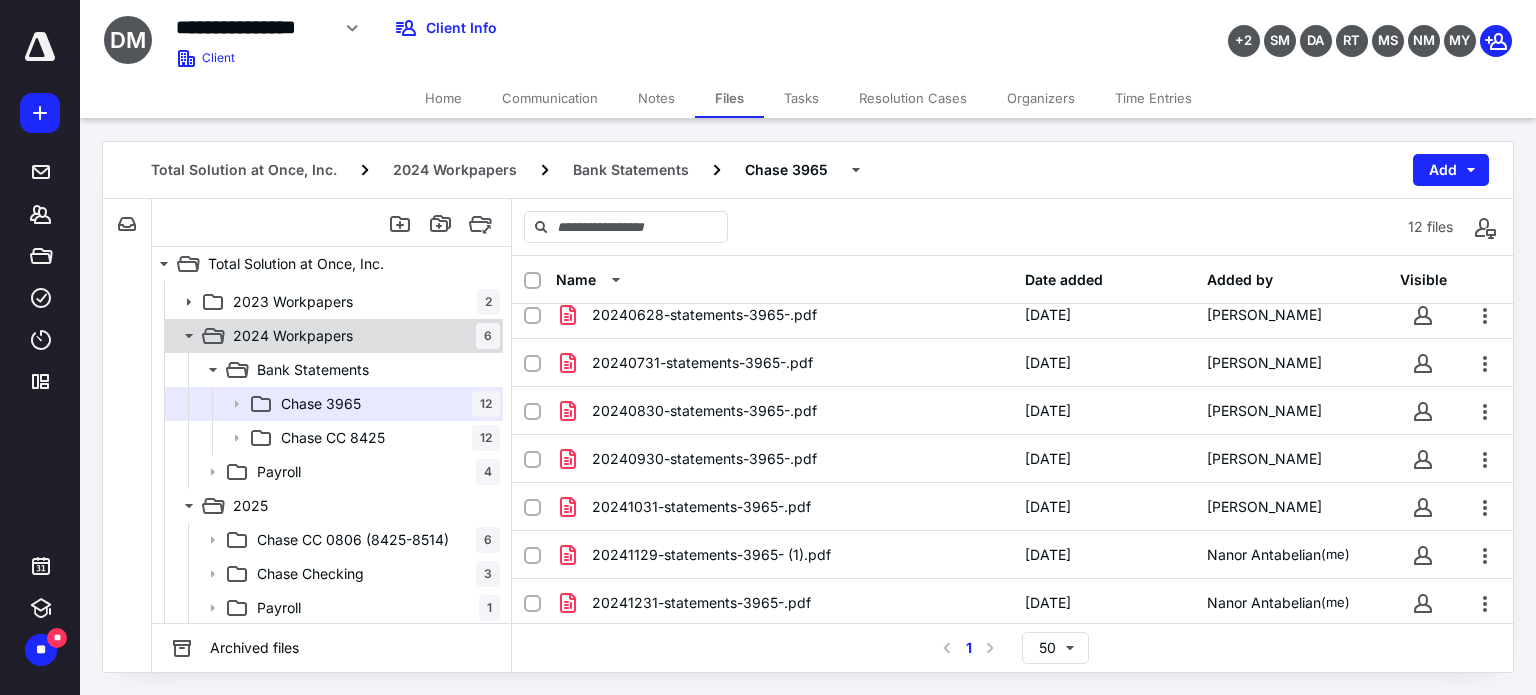 click 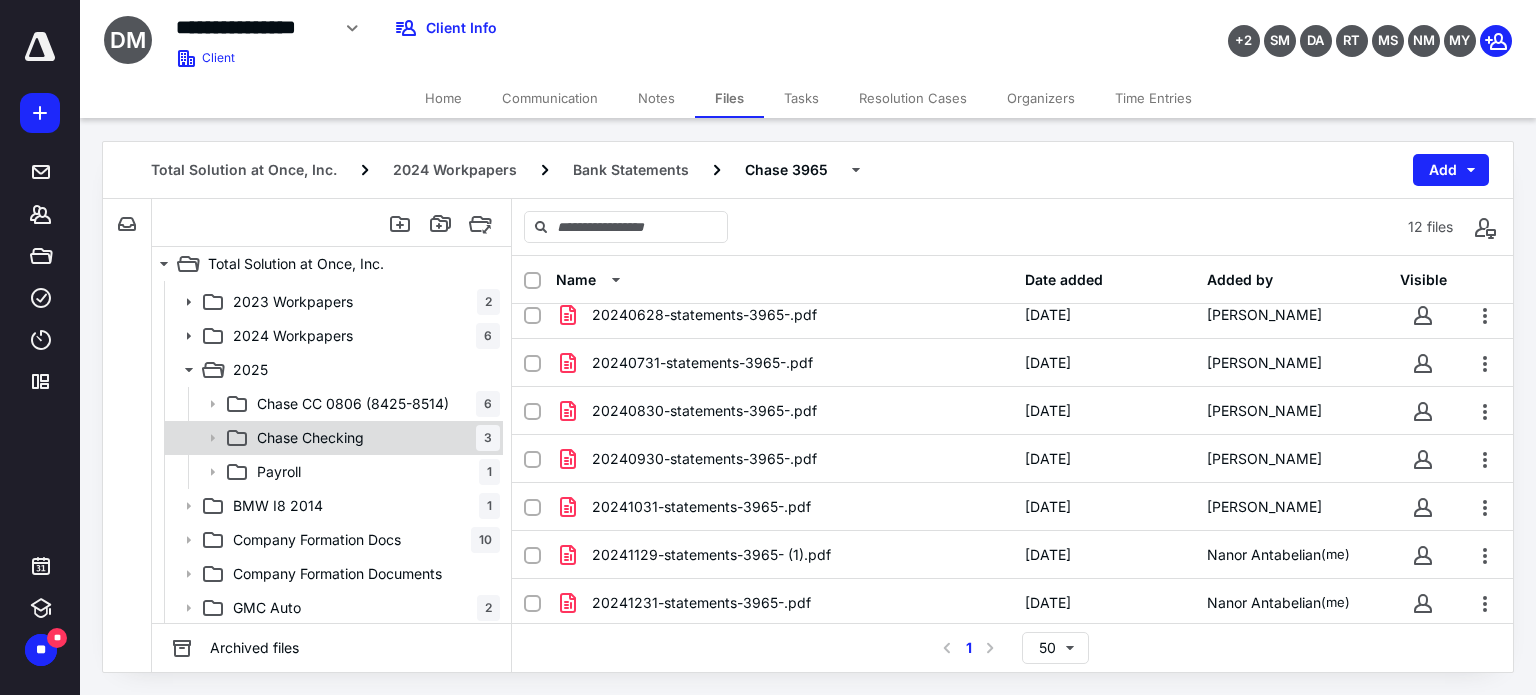 click on "Chase Checking" at bounding box center (310, 438) 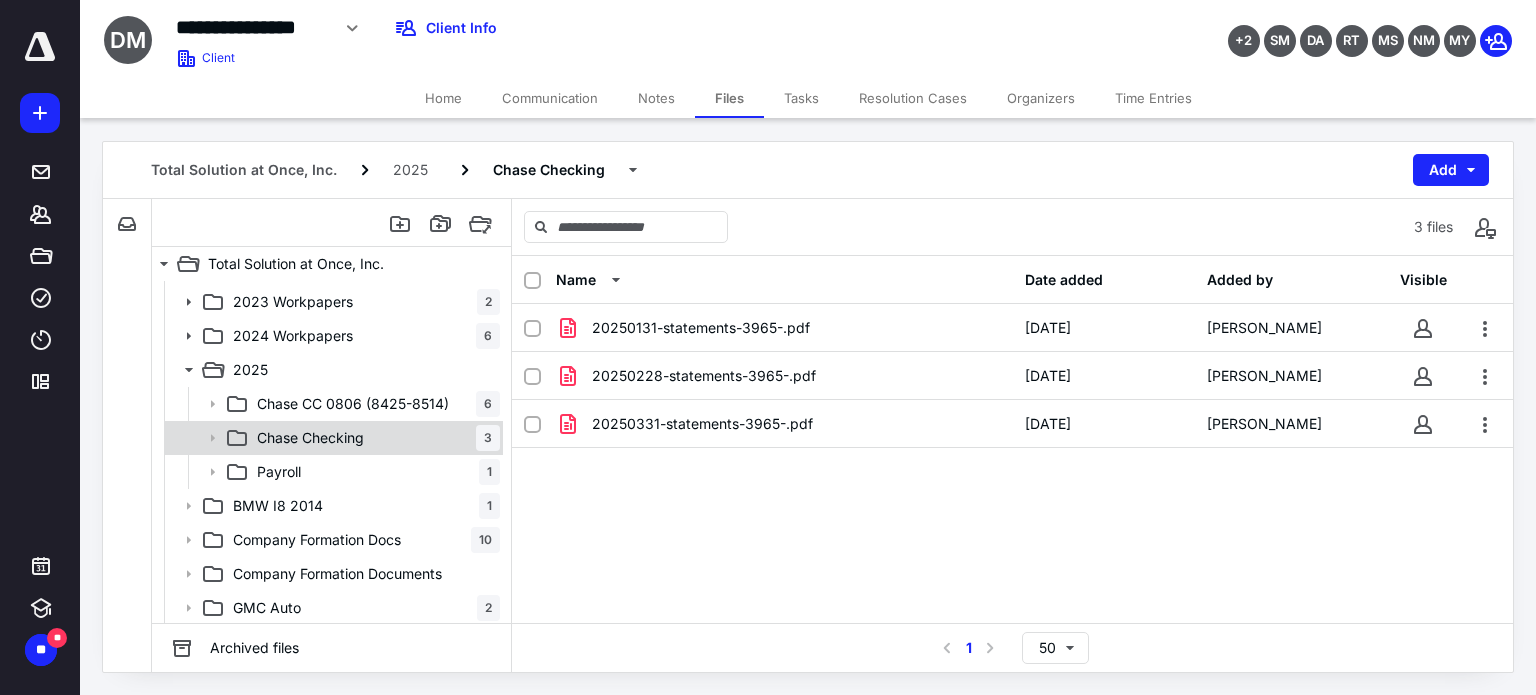 click on "Chase Checking 3" at bounding box center [374, 438] 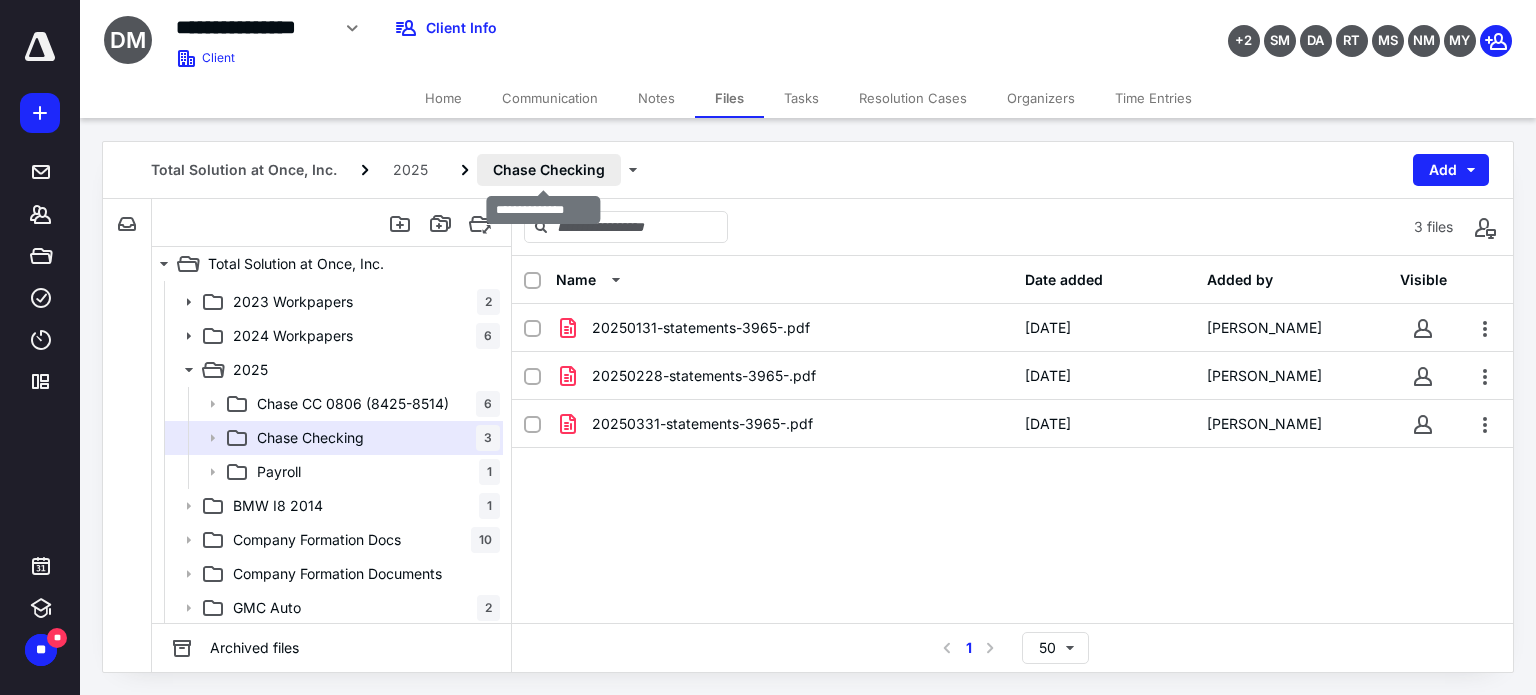 click on "Chase Checking" at bounding box center [549, 170] 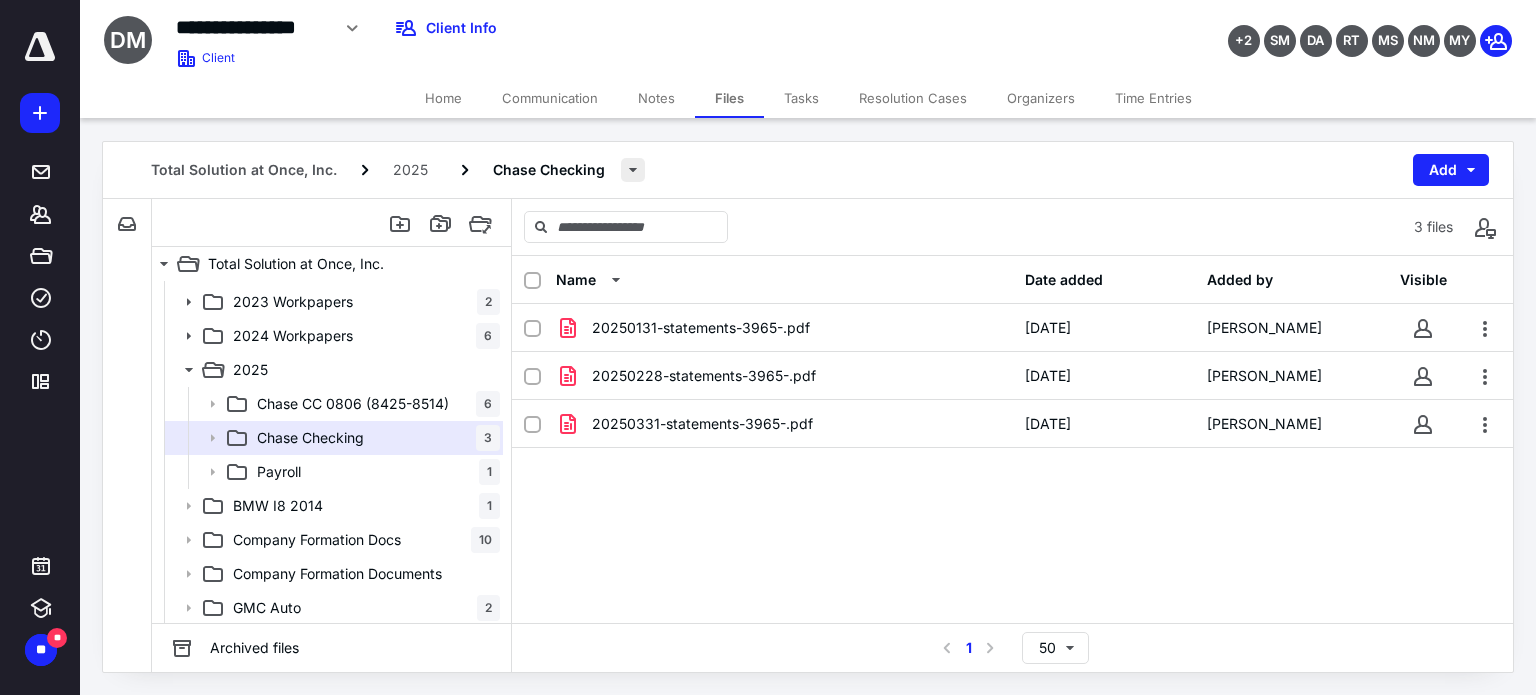 click at bounding box center [633, 170] 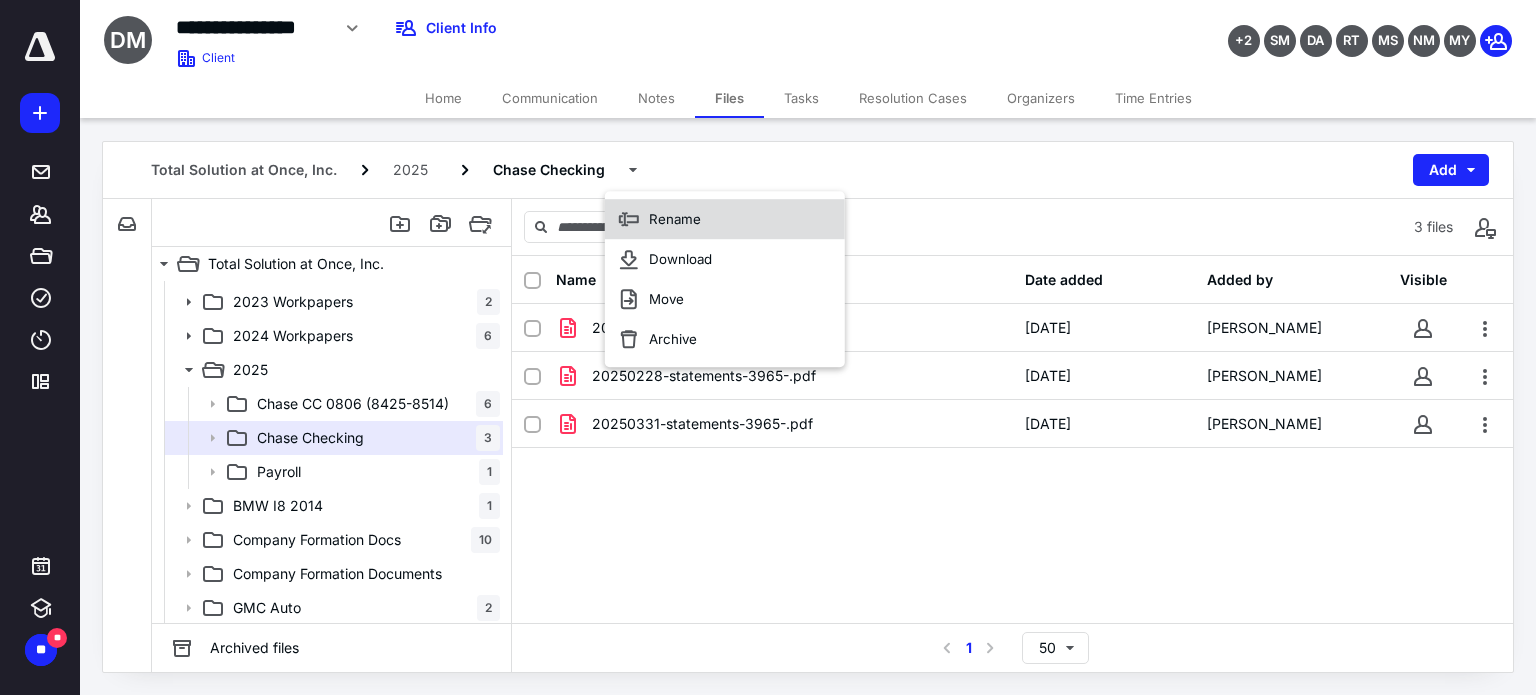 click on "Rename" at bounding box center [725, 219] 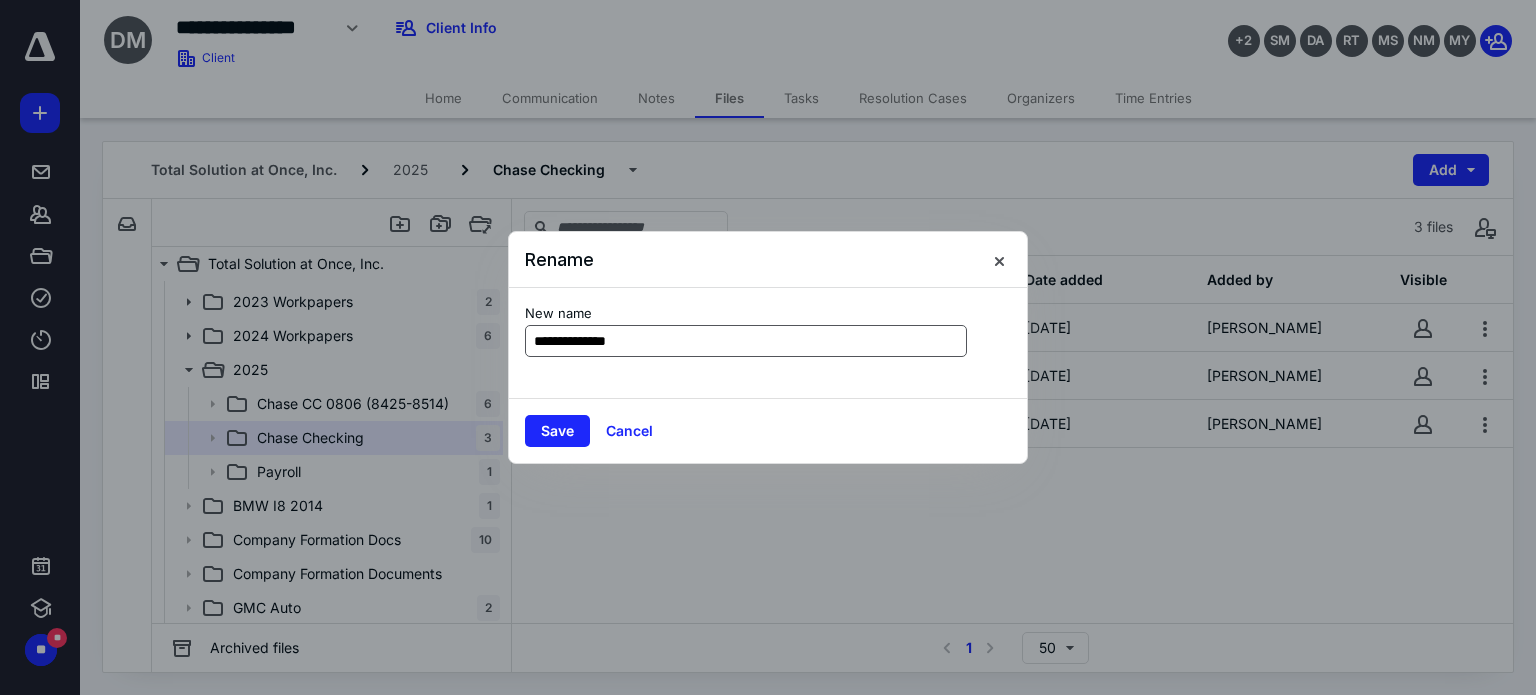 click on "**********" at bounding box center [746, 341] 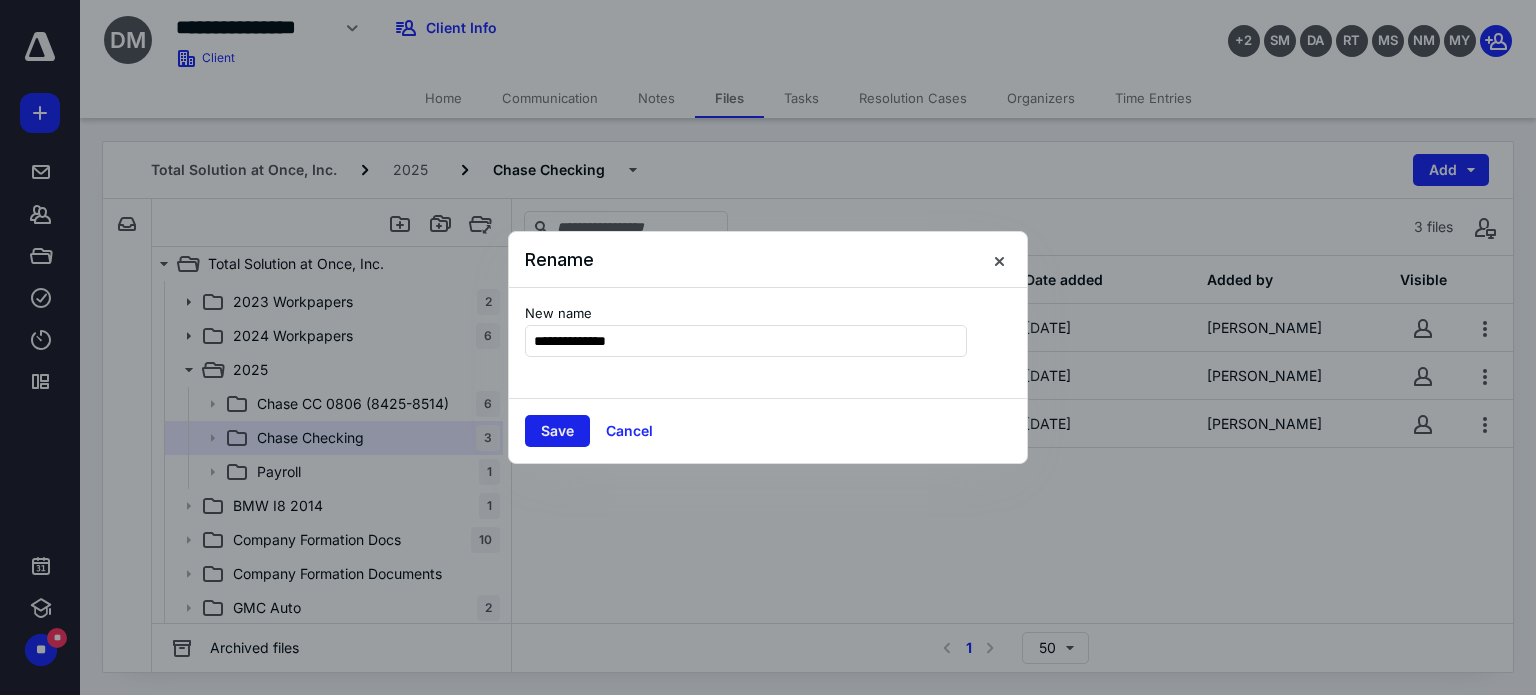 type on "**********" 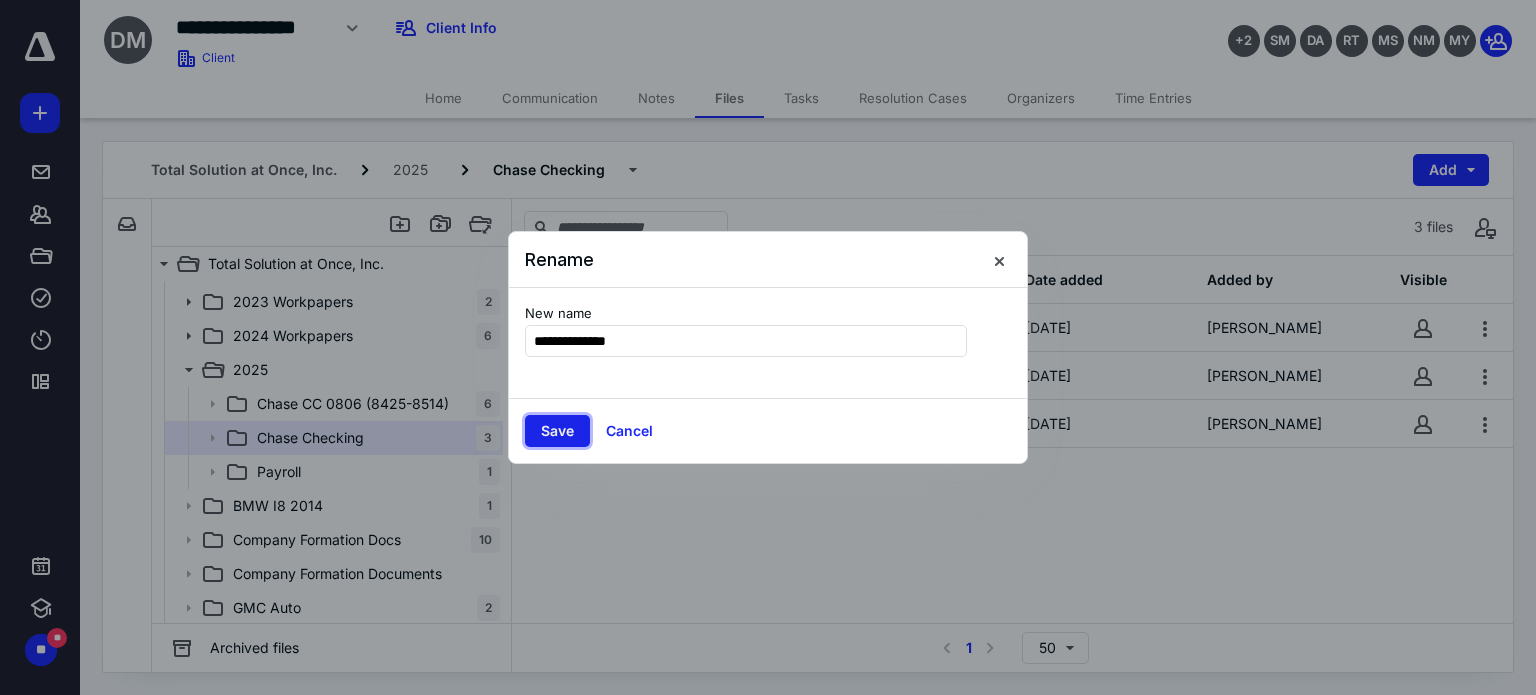 click on "Save" at bounding box center (557, 431) 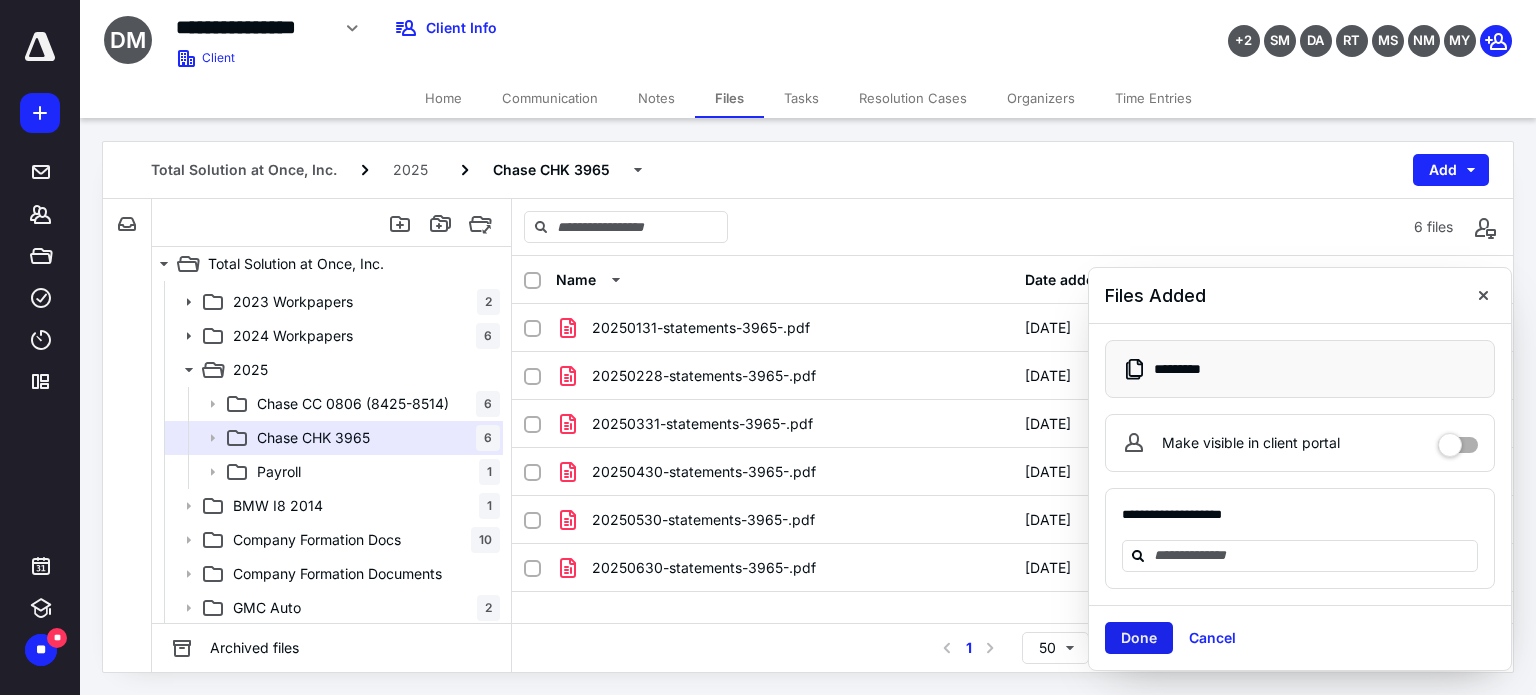 click on "Done" at bounding box center (1139, 638) 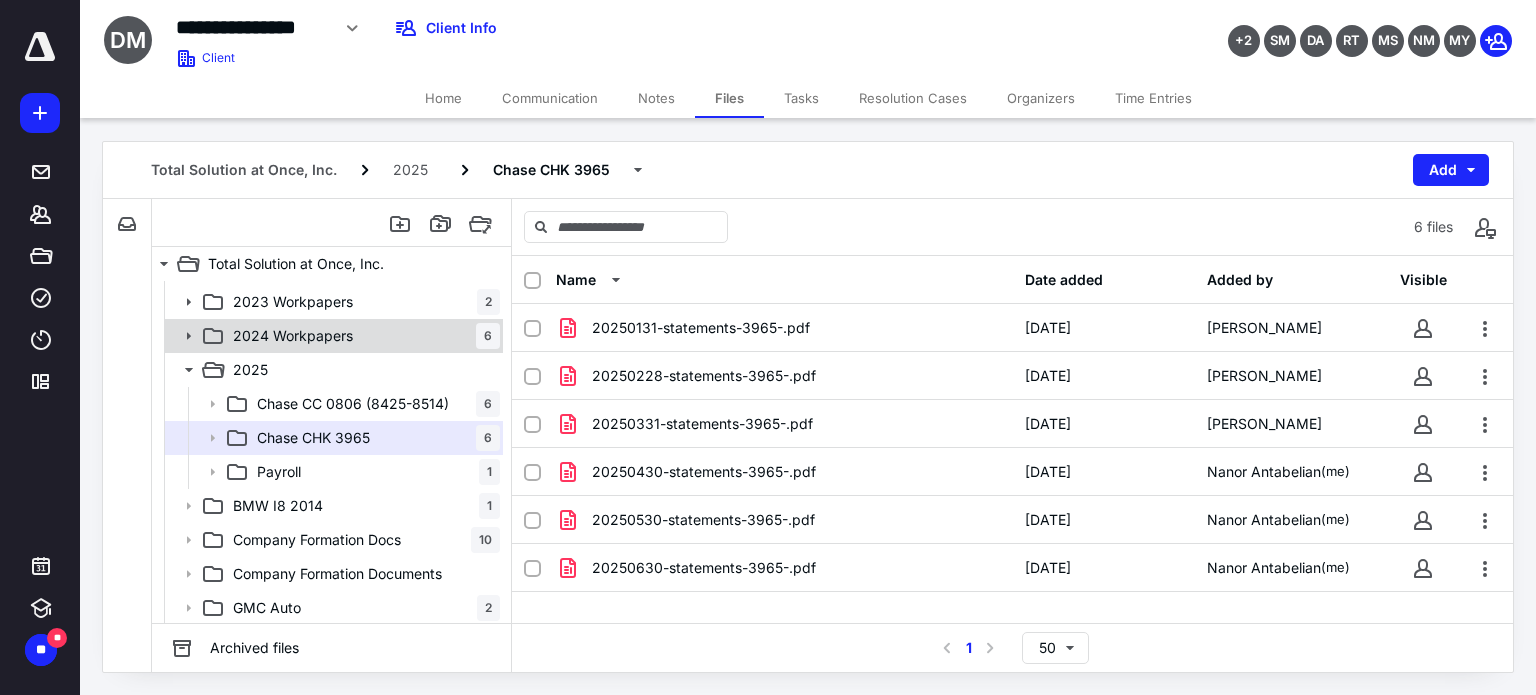 click on "2024 Workpapers" at bounding box center [293, 336] 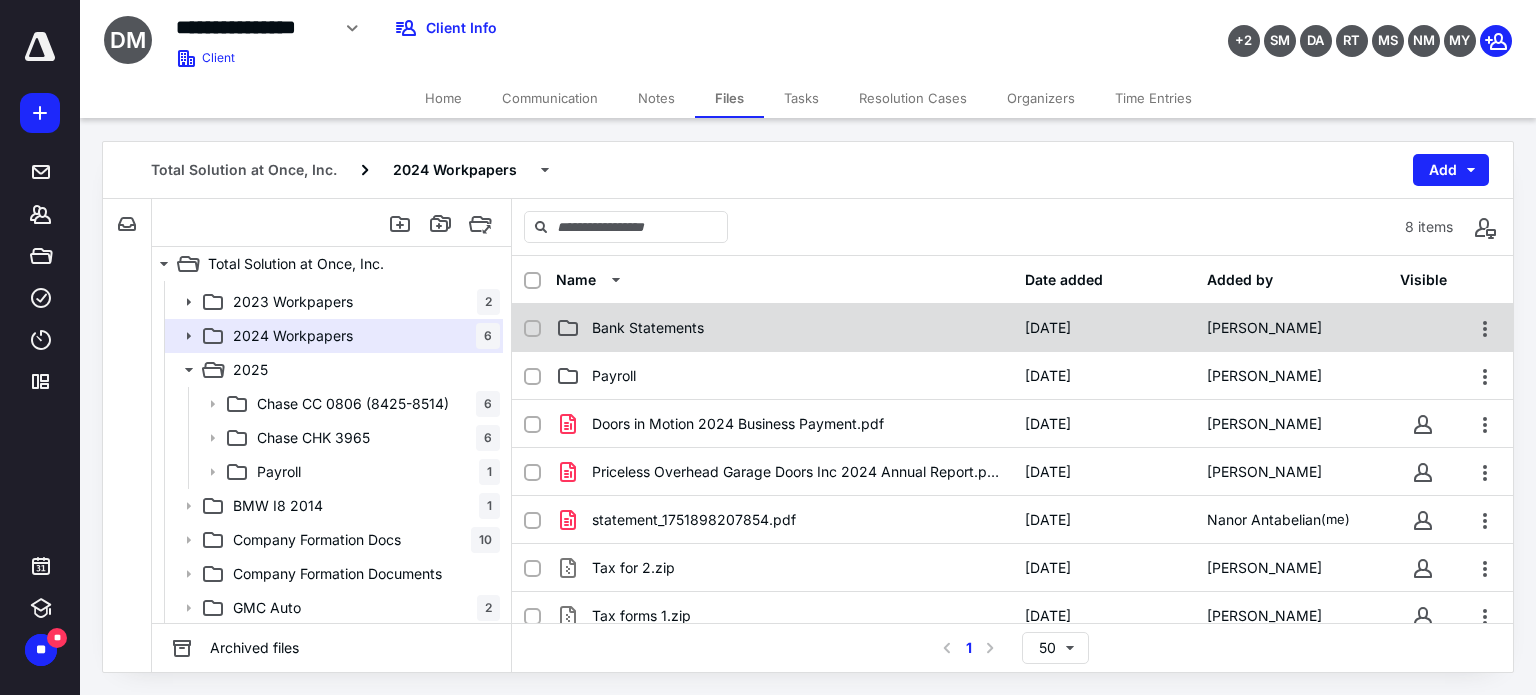 click on "Bank Statements" at bounding box center [648, 328] 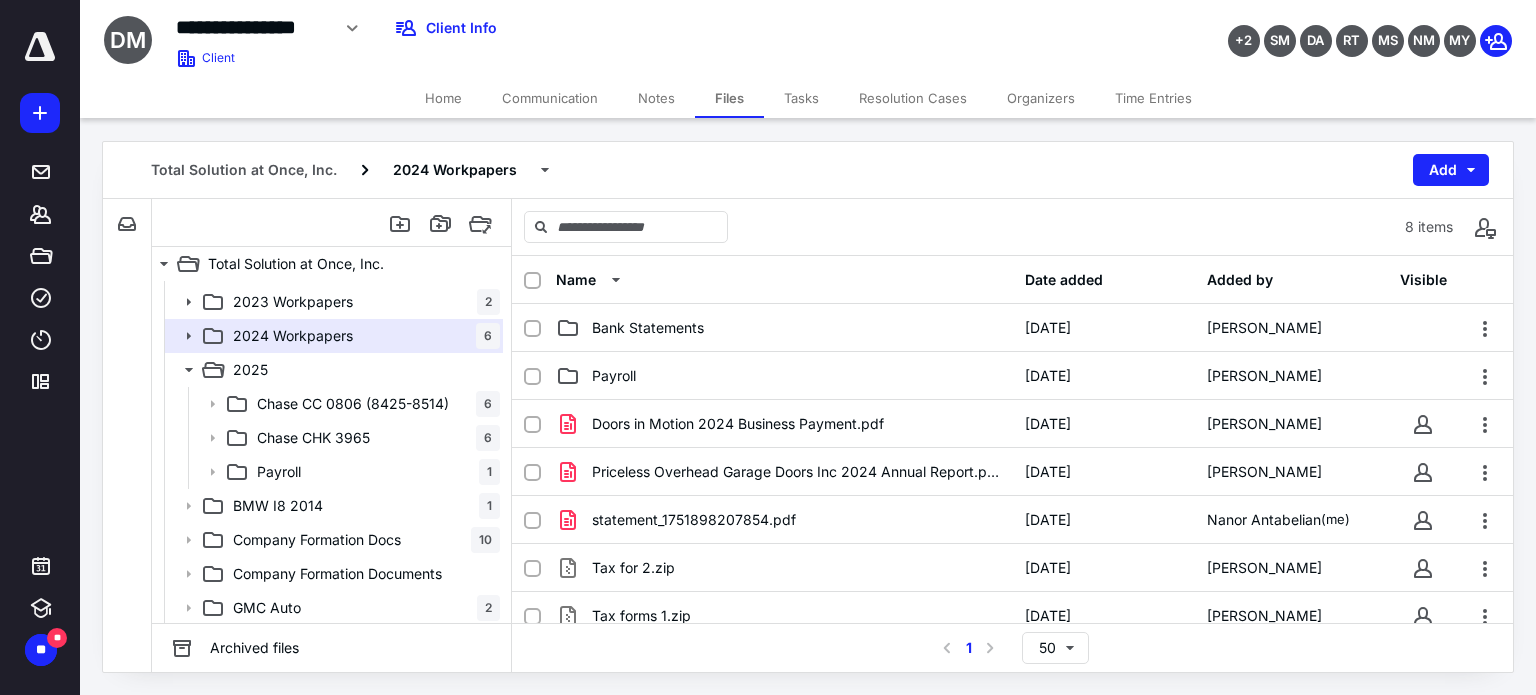 click on "Bank Statements" at bounding box center [648, 328] 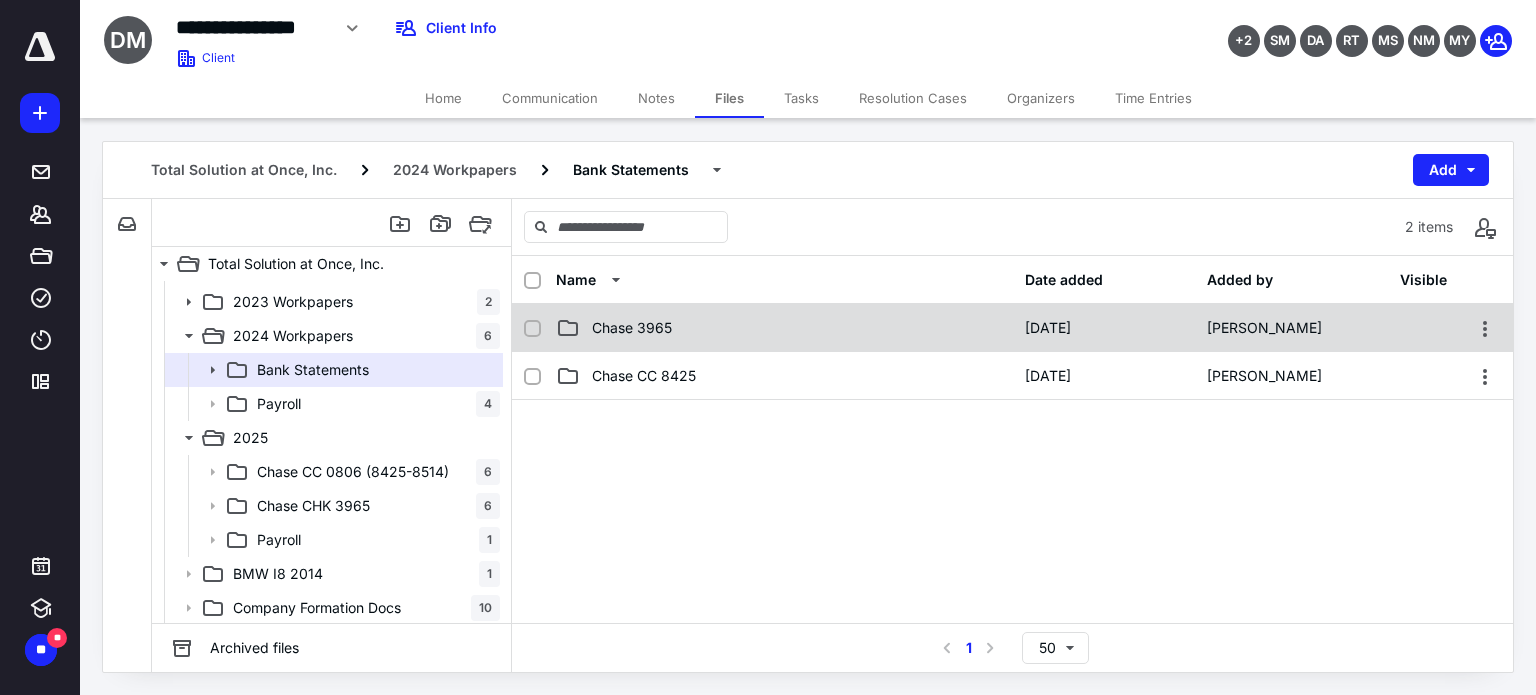 click on "Chase 3965 [DATE] [PERSON_NAME]" at bounding box center (1012, 328) 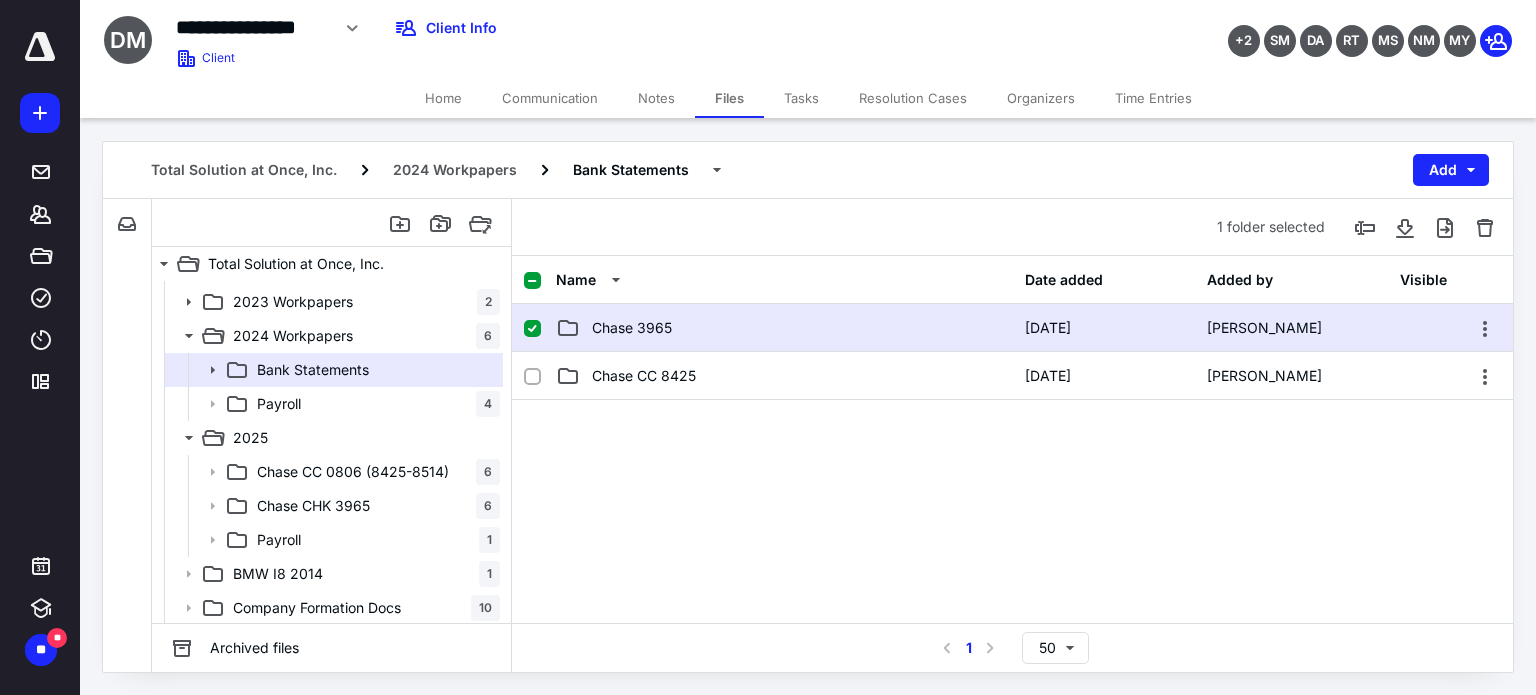 click on "Chase 3965 [DATE] [PERSON_NAME]" at bounding box center [1012, 328] 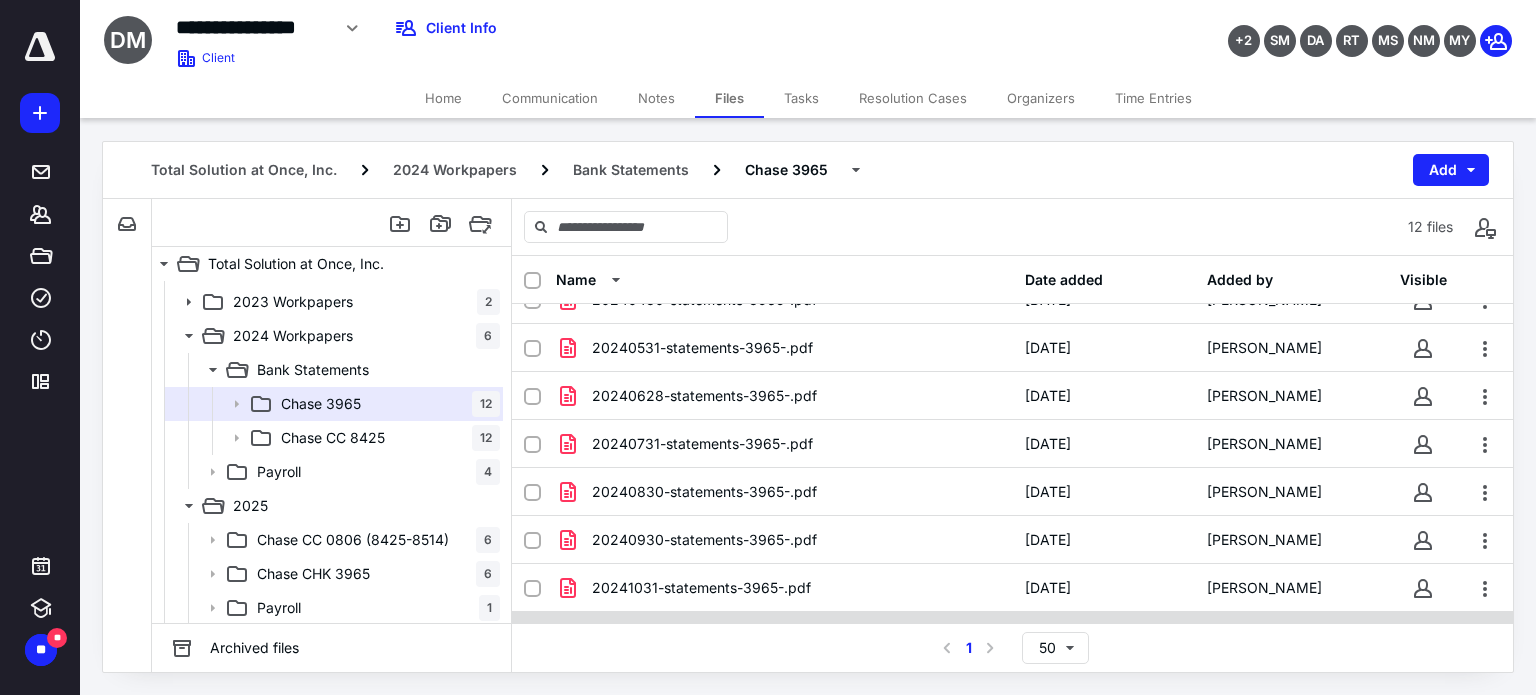 scroll, scrollTop: 253, scrollLeft: 0, axis: vertical 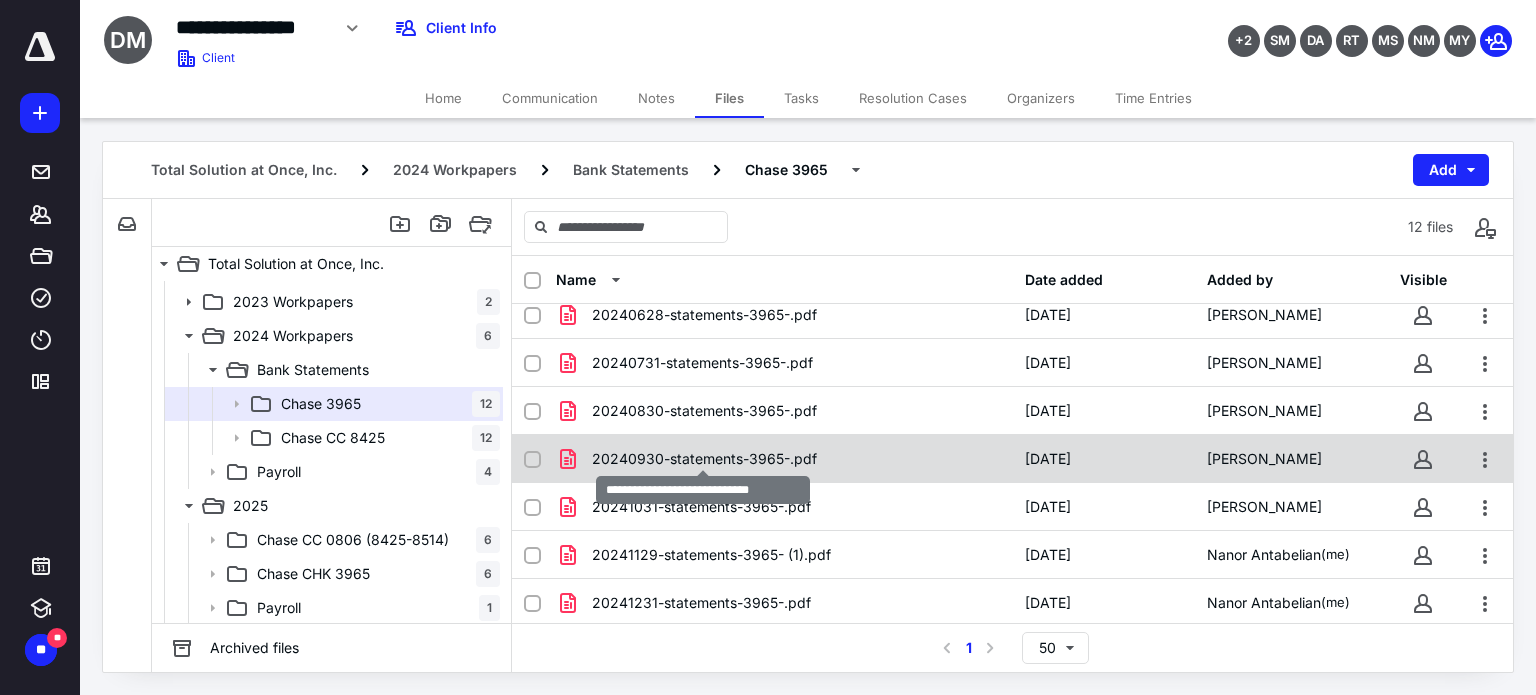 click on "20240930-statements-3965-.pdf" at bounding box center (704, 459) 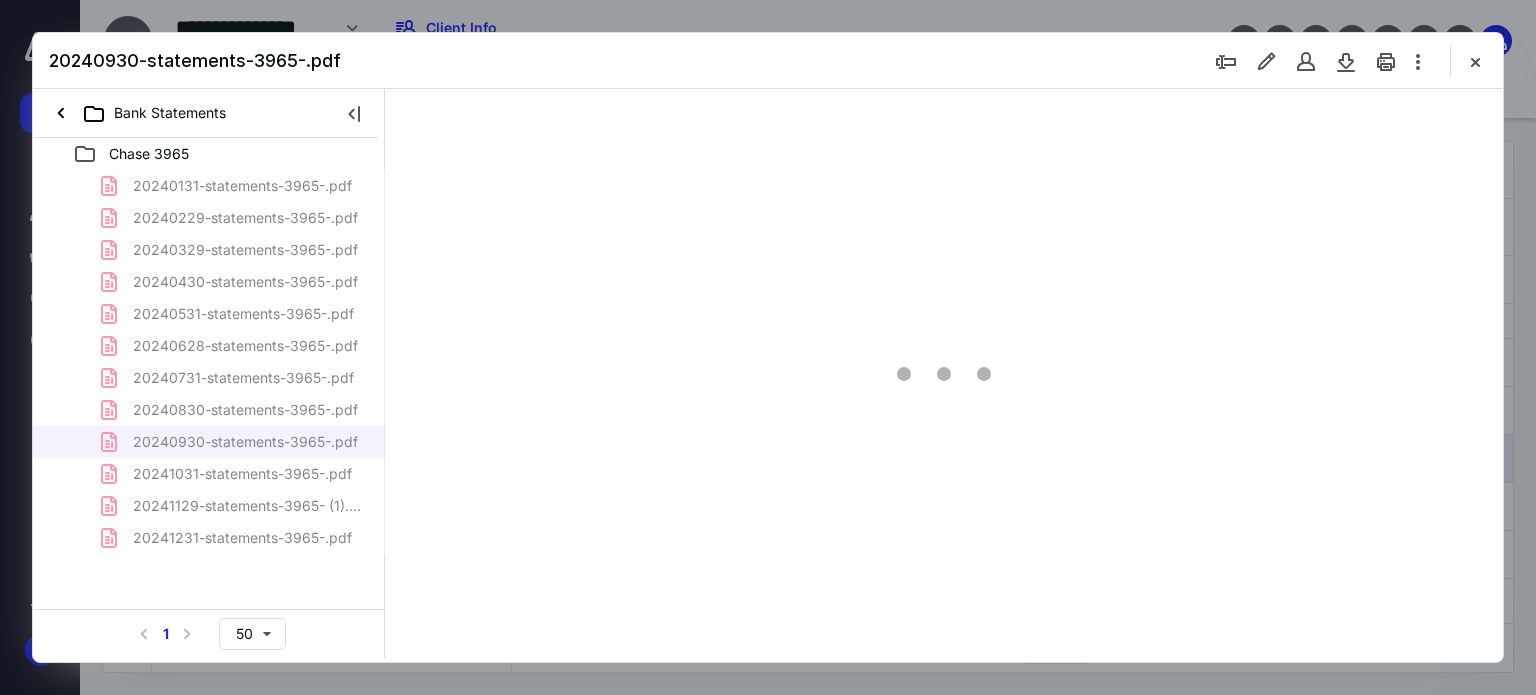scroll, scrollTop: 0, scrollLeft: 0, axis: both 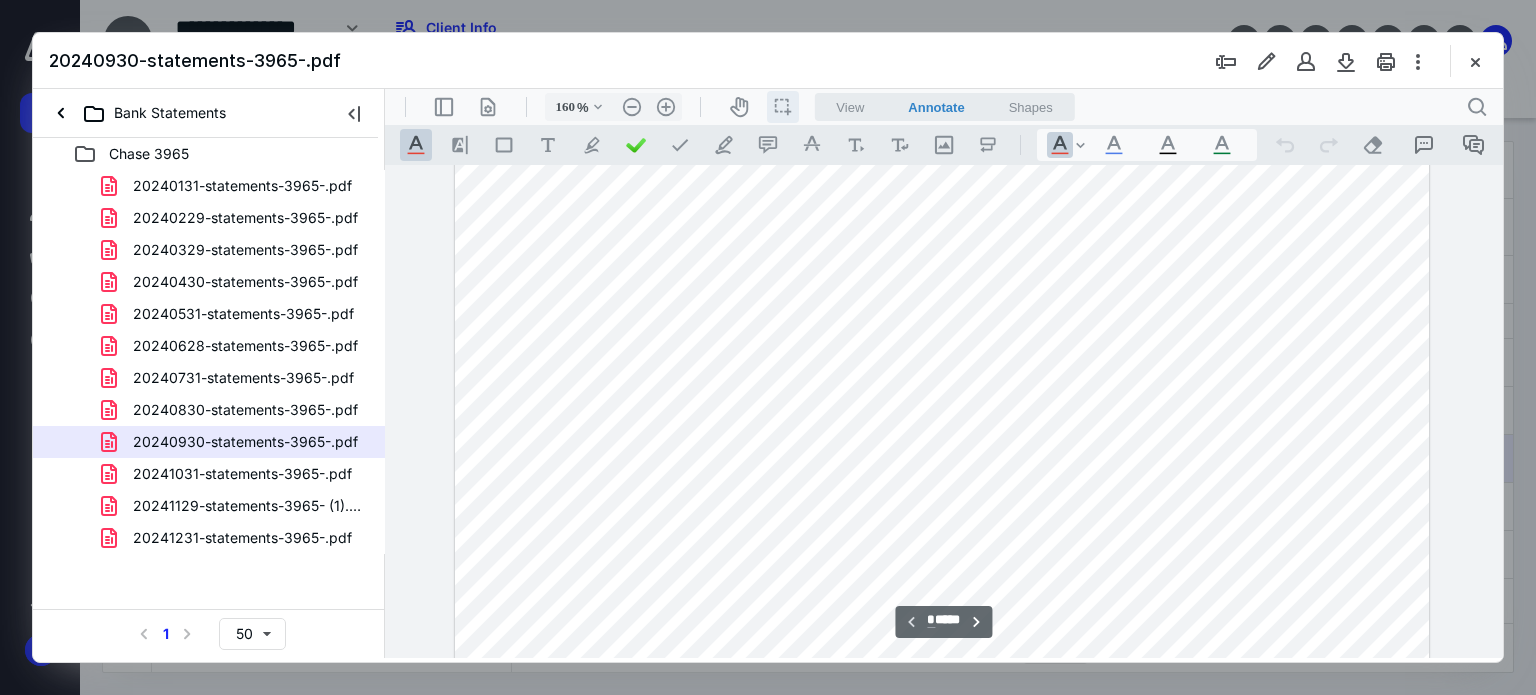 click on "icon / operation / multi select" at bounding box center [783, 107] 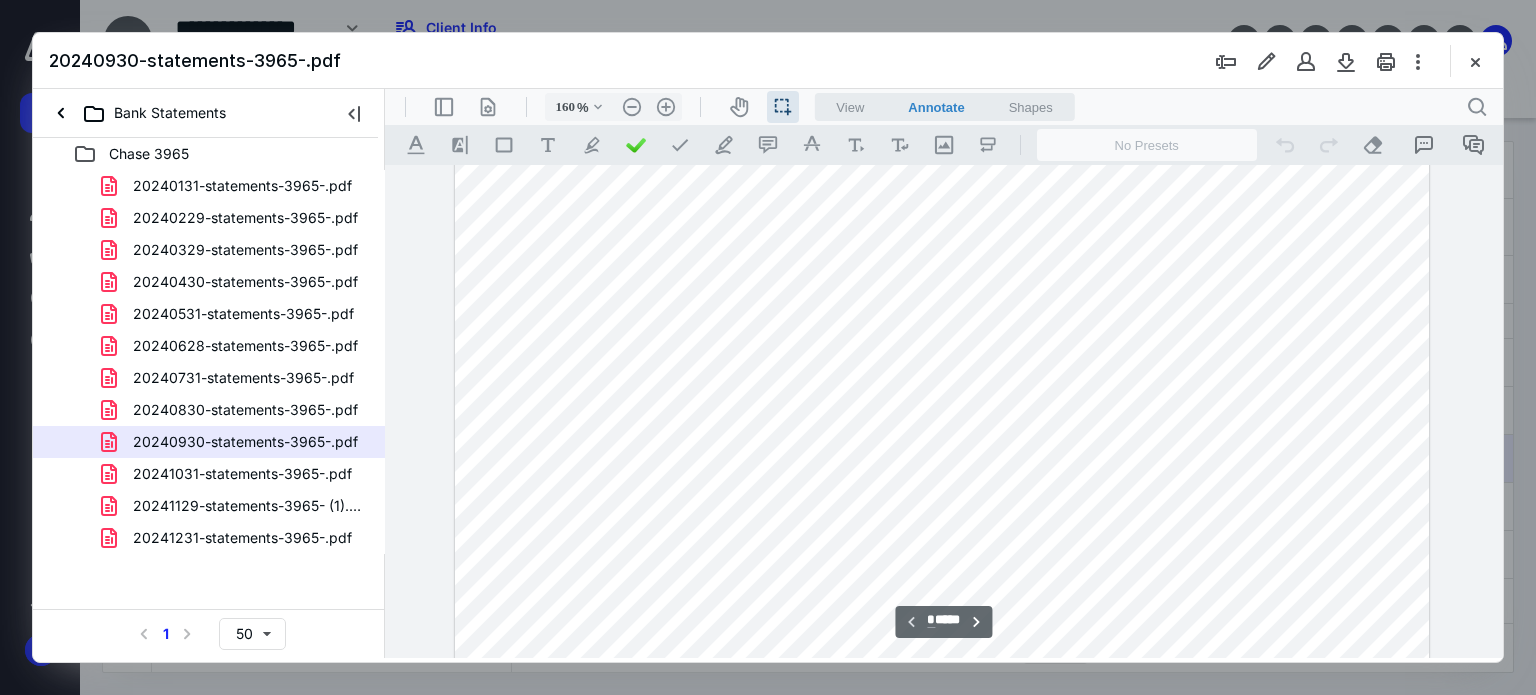 drag, startPoint x: 989, startPoint y: 470, endPoint x: 1097, endPoint y: 474, distance: 108.07405 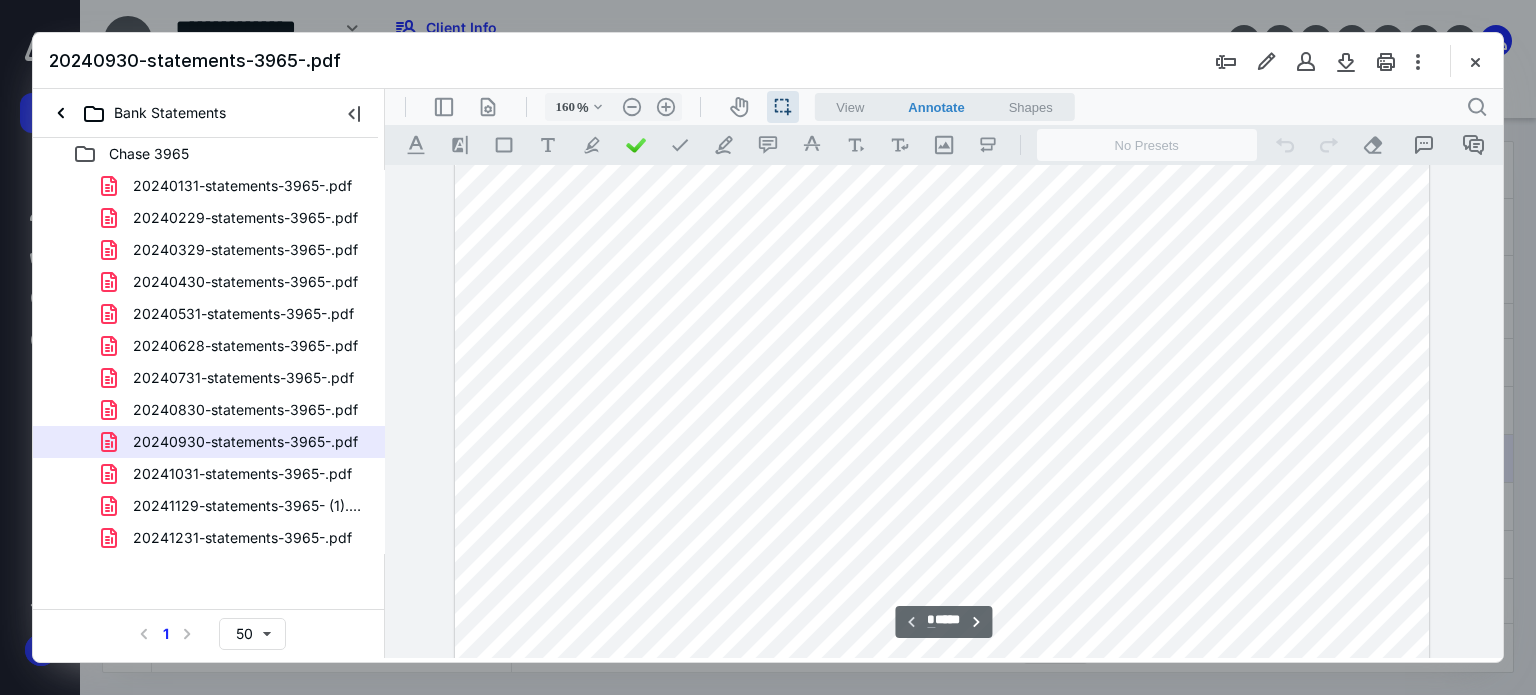 scroll, scrollTop: 600, scrollLeft: 0, axis: vertical 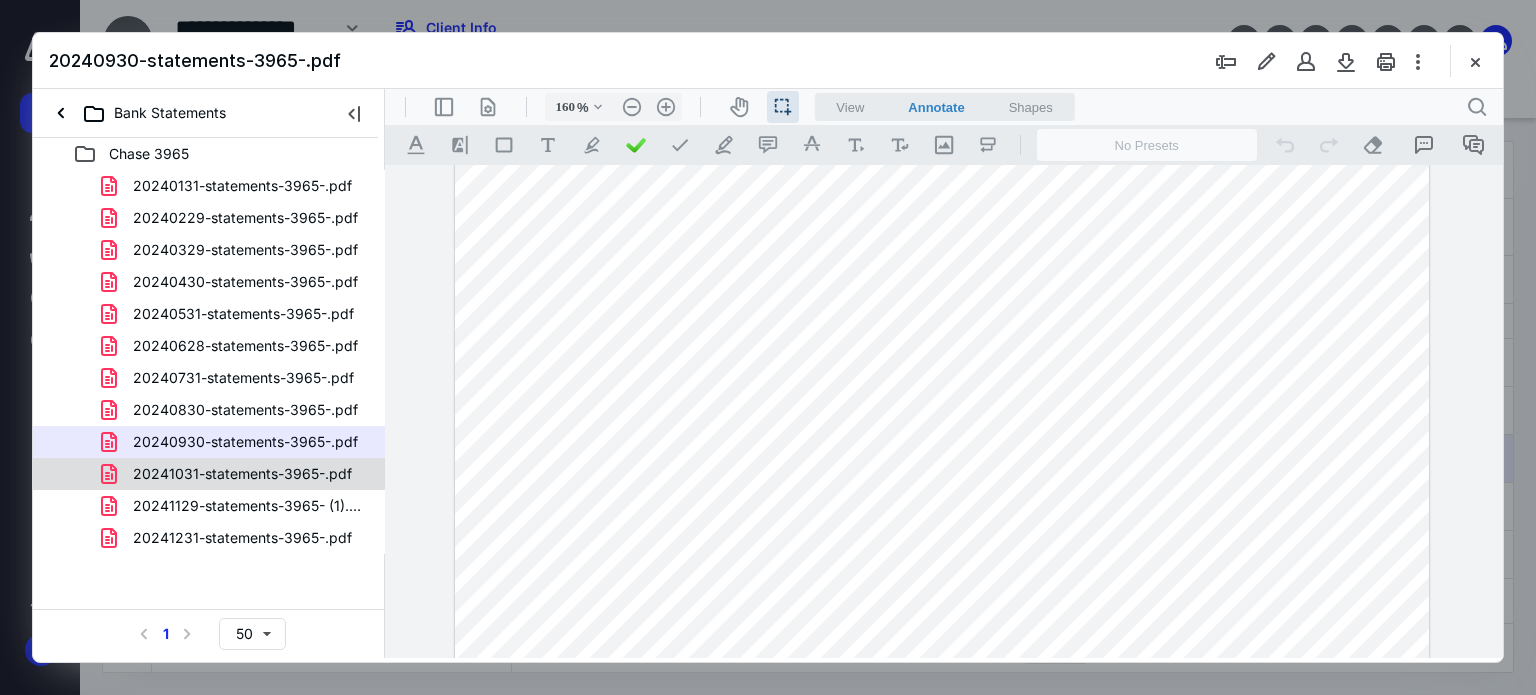 click on "20241031-statements-3965-.pdf" at bounding box center (242, 474) 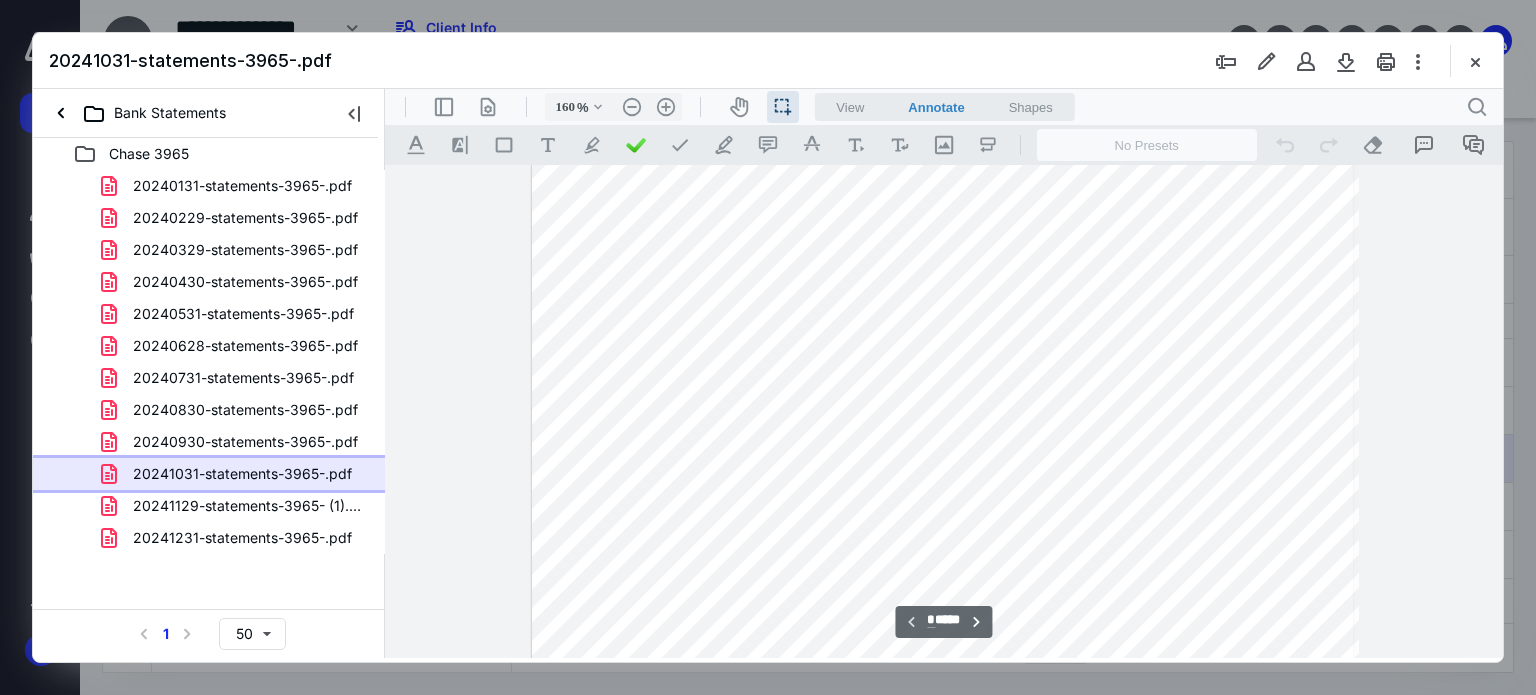 scroll, scrollTop: 638, scrollLeft: 102, axis: both 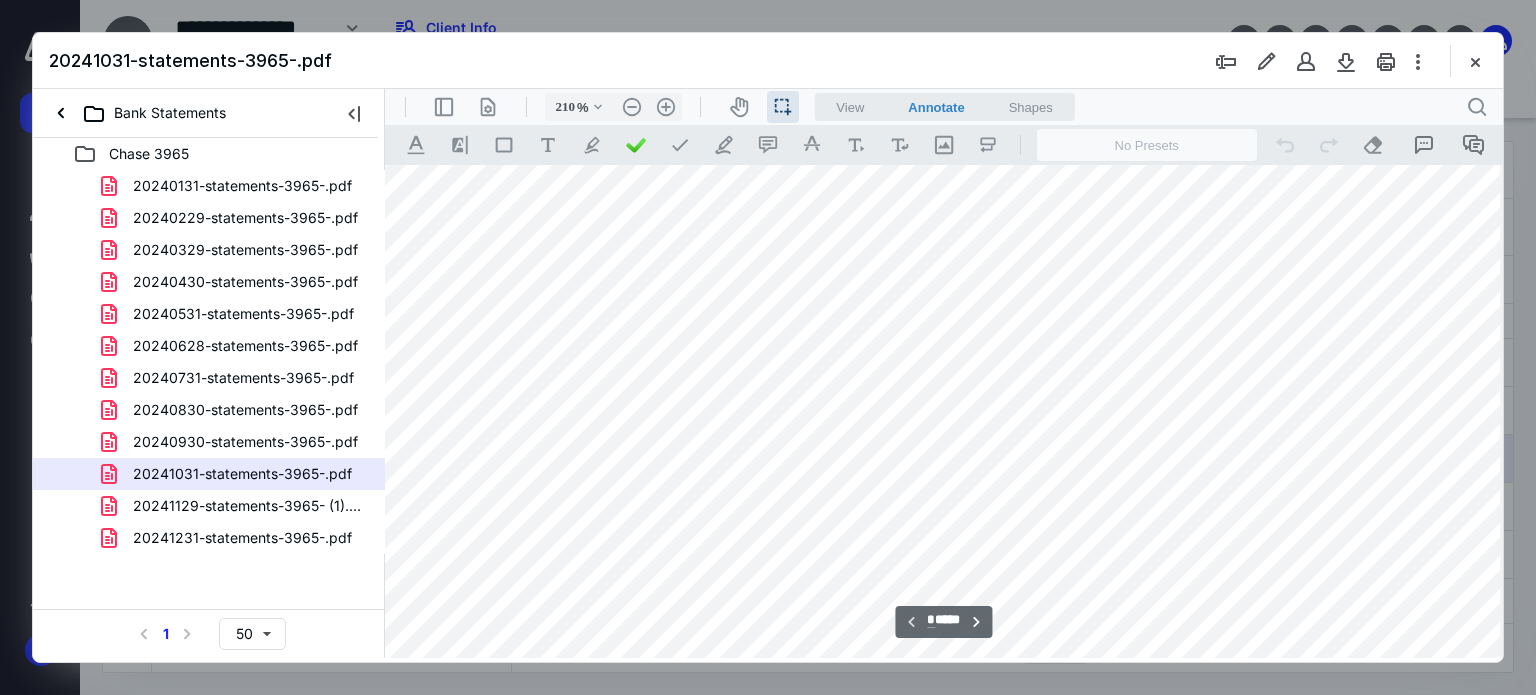 drag, startPoint x: 1009, startPoint y: 361, endPoint x: 1084, endPoint y: 367, distance: 75.23962 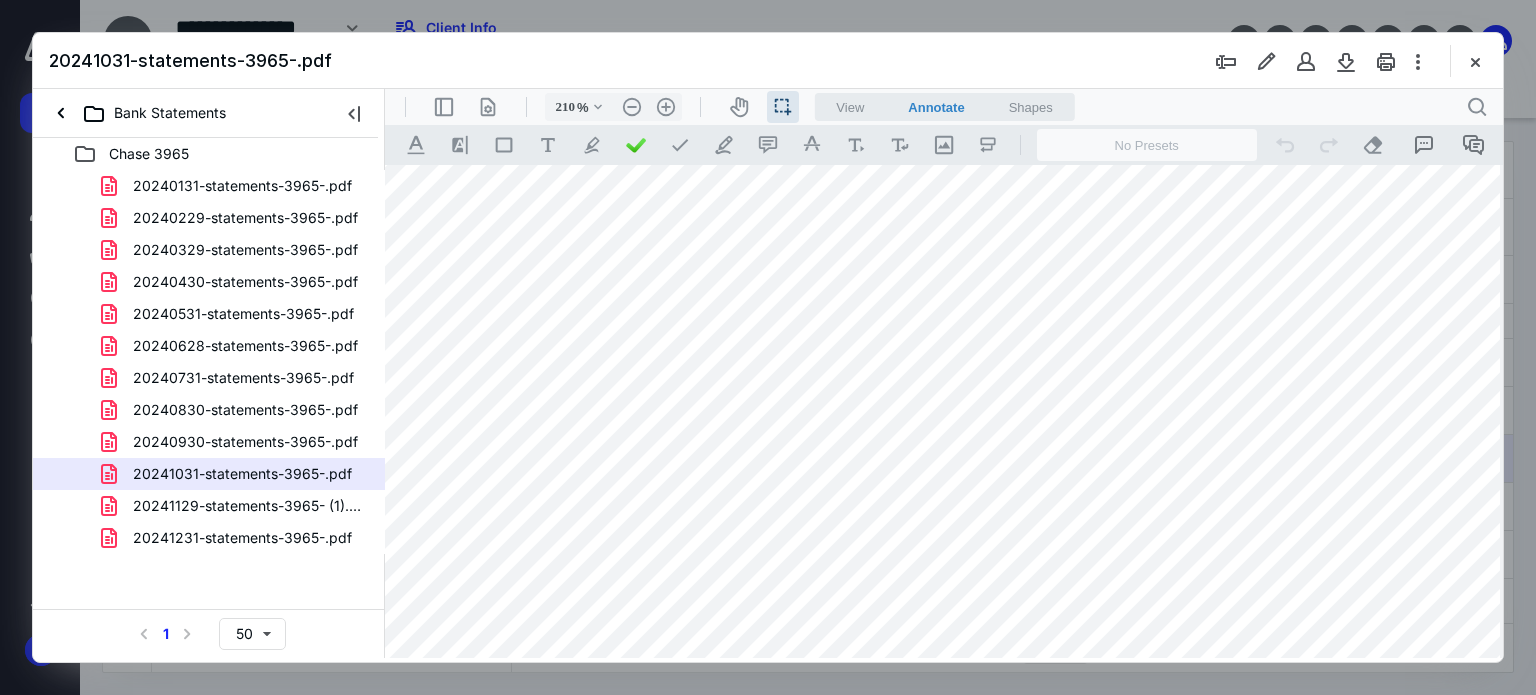 click on "20241129-statements-3965- (1).pdf" at bounding box center (249, 506) 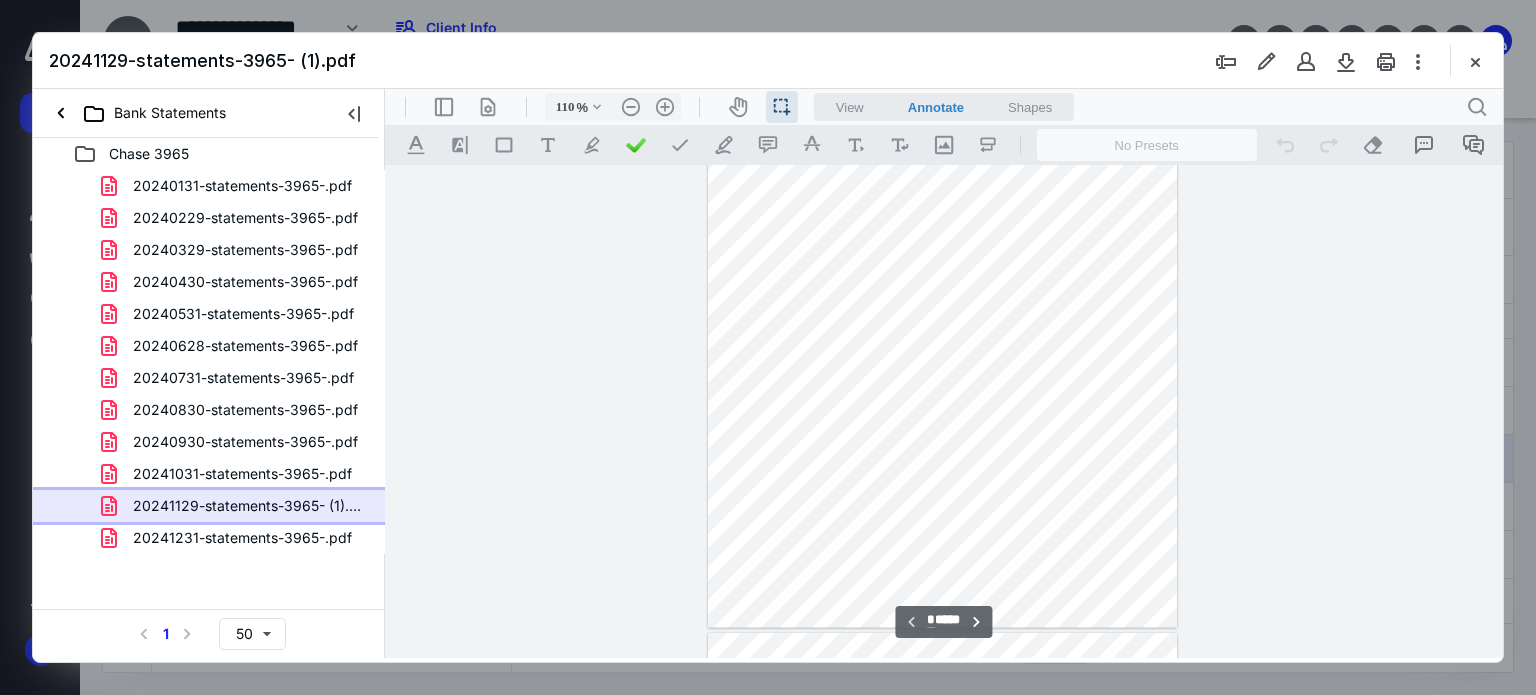 type on "135" 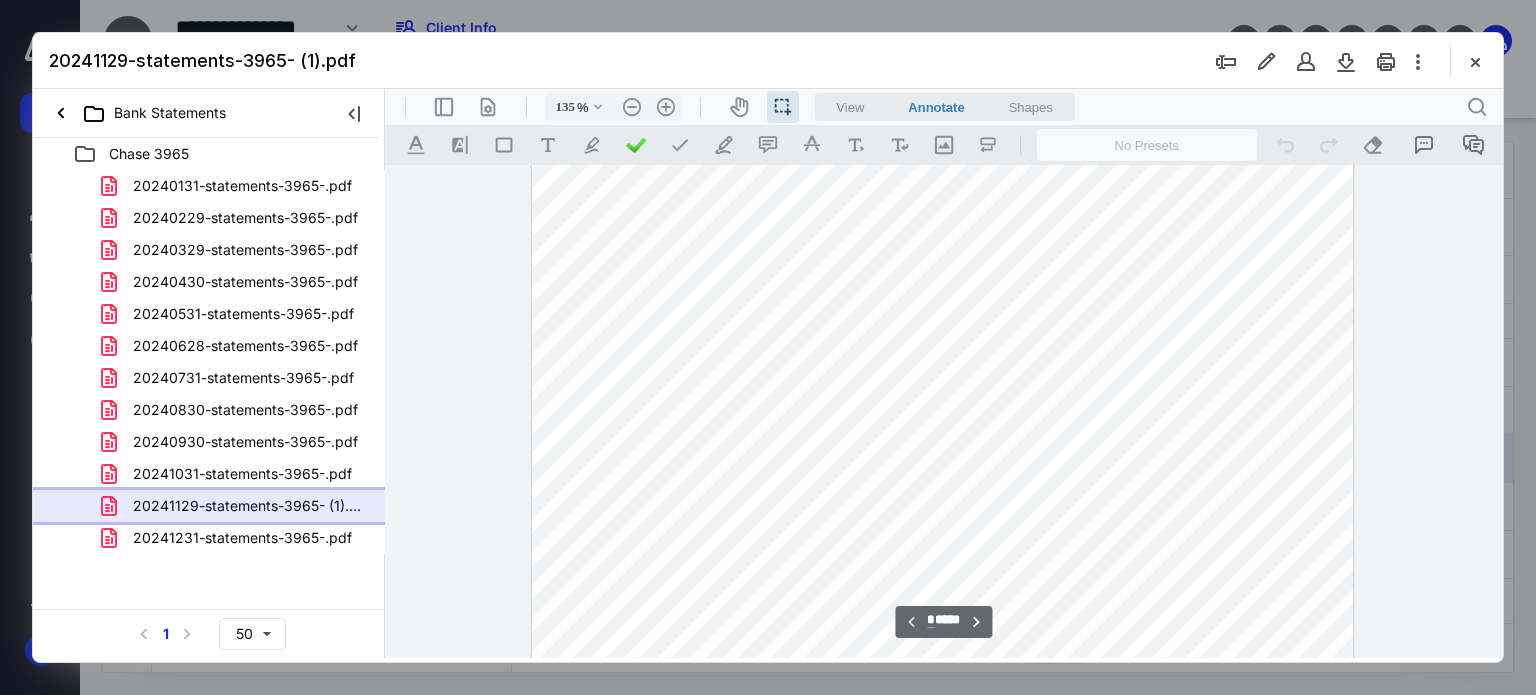 scroll, scrollTop: 219, scrollLeft: 0, axis: vertical 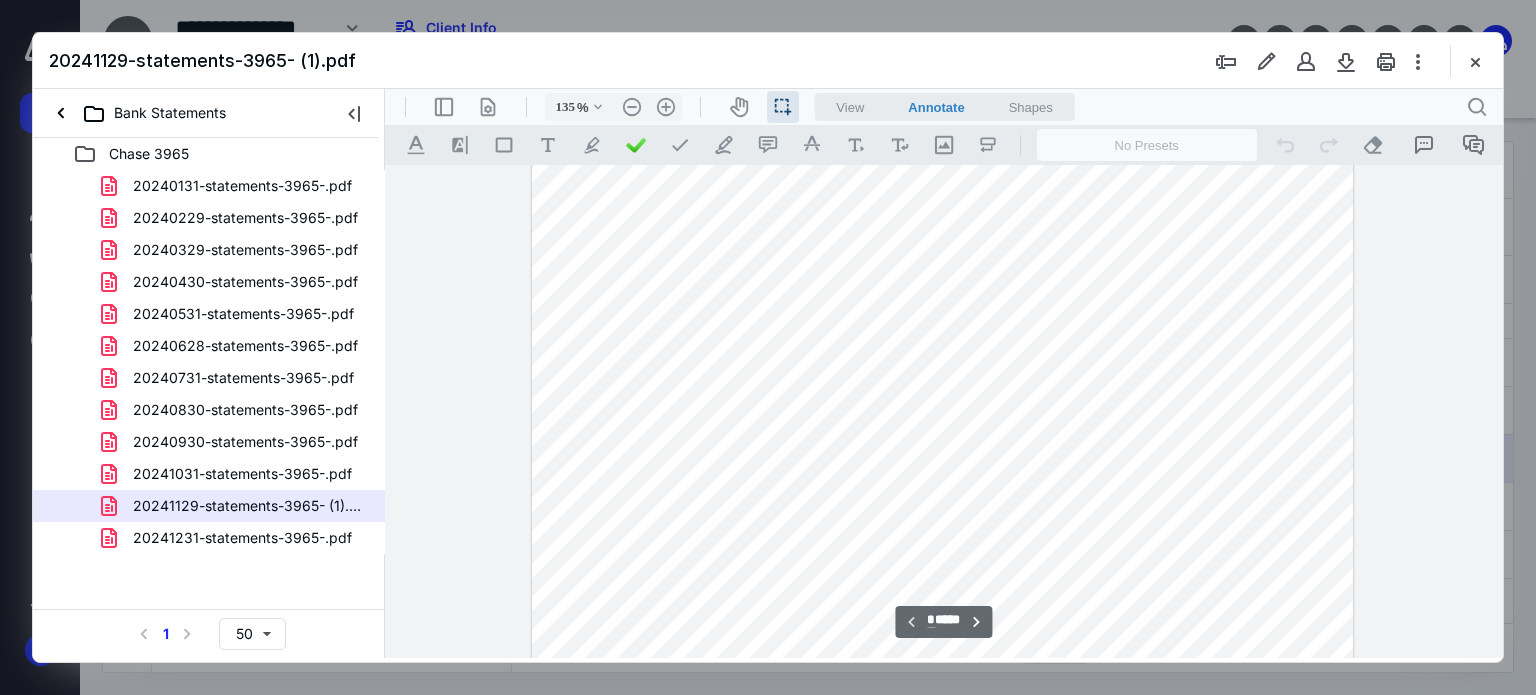 drag, startPoint x: 970, startPoint y: 464, endPoint x: 1047, endPoint y: 462, distance: 77.02597 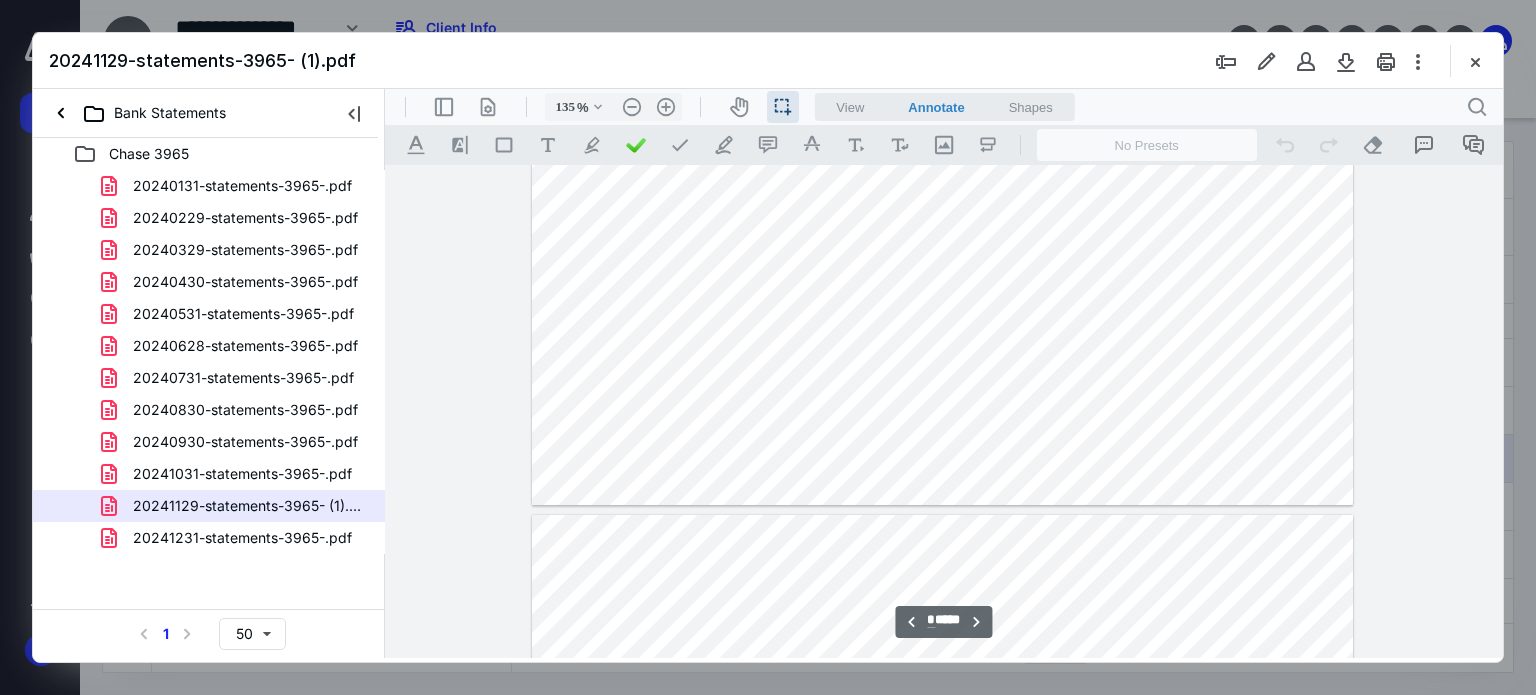 scroll, scrollTop: 5019, scrollLeft: 0, axis: vertical 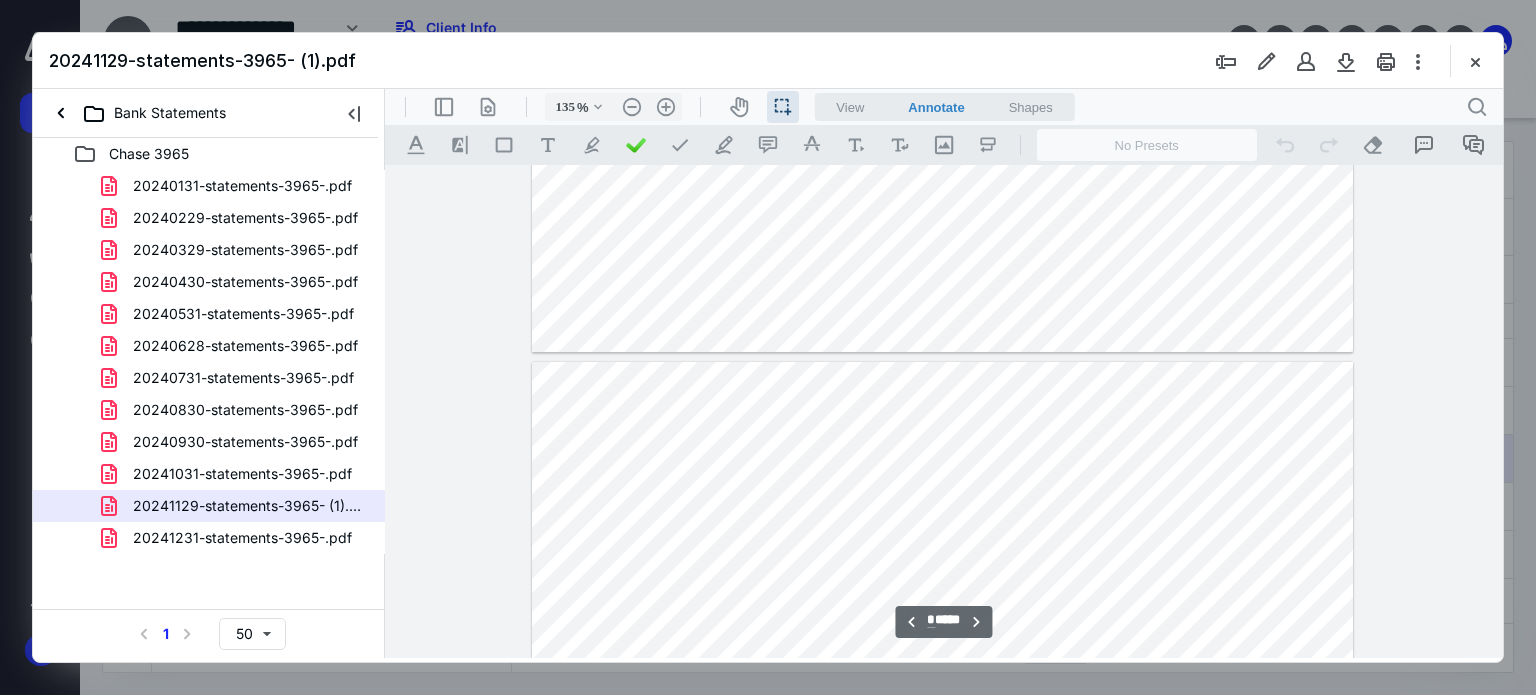 type on "*" 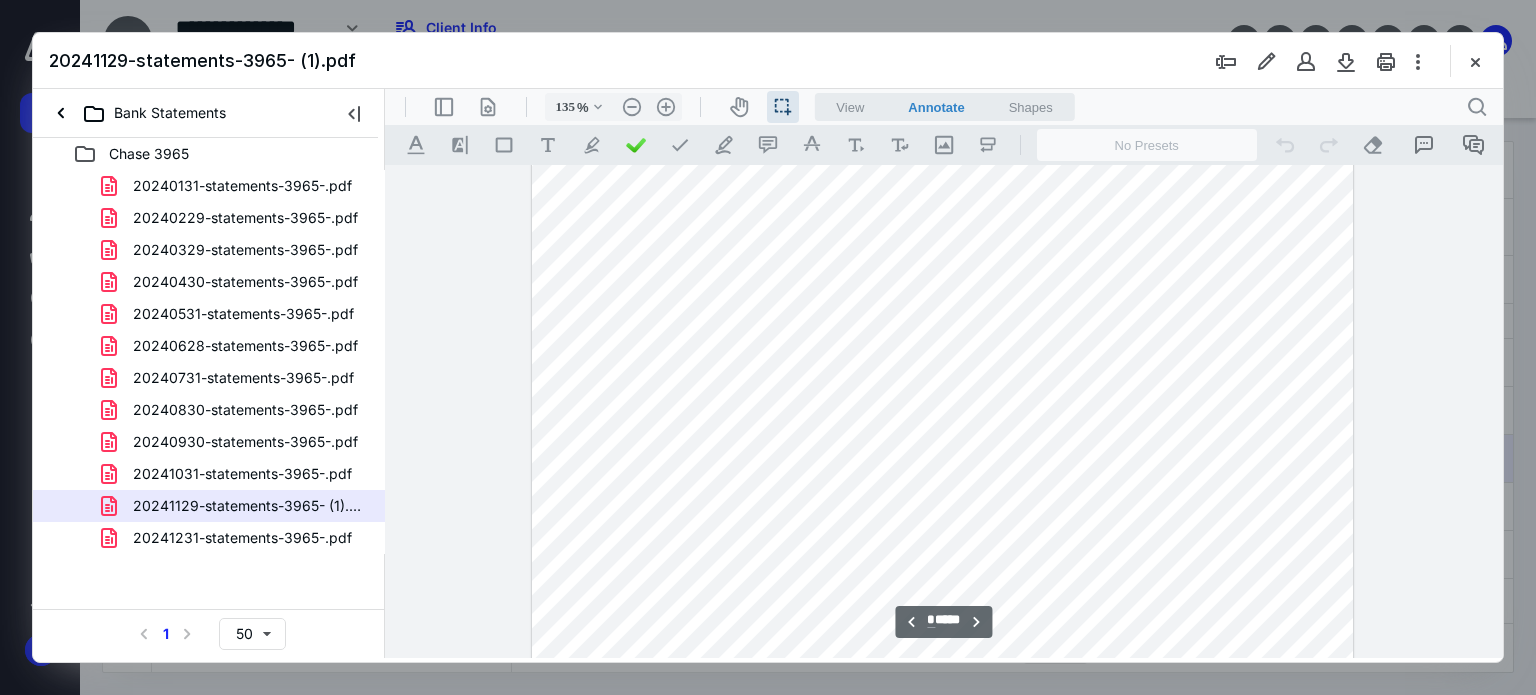 scroll, scrollTop: 6819, scrollLeft: 0, axis: vertical 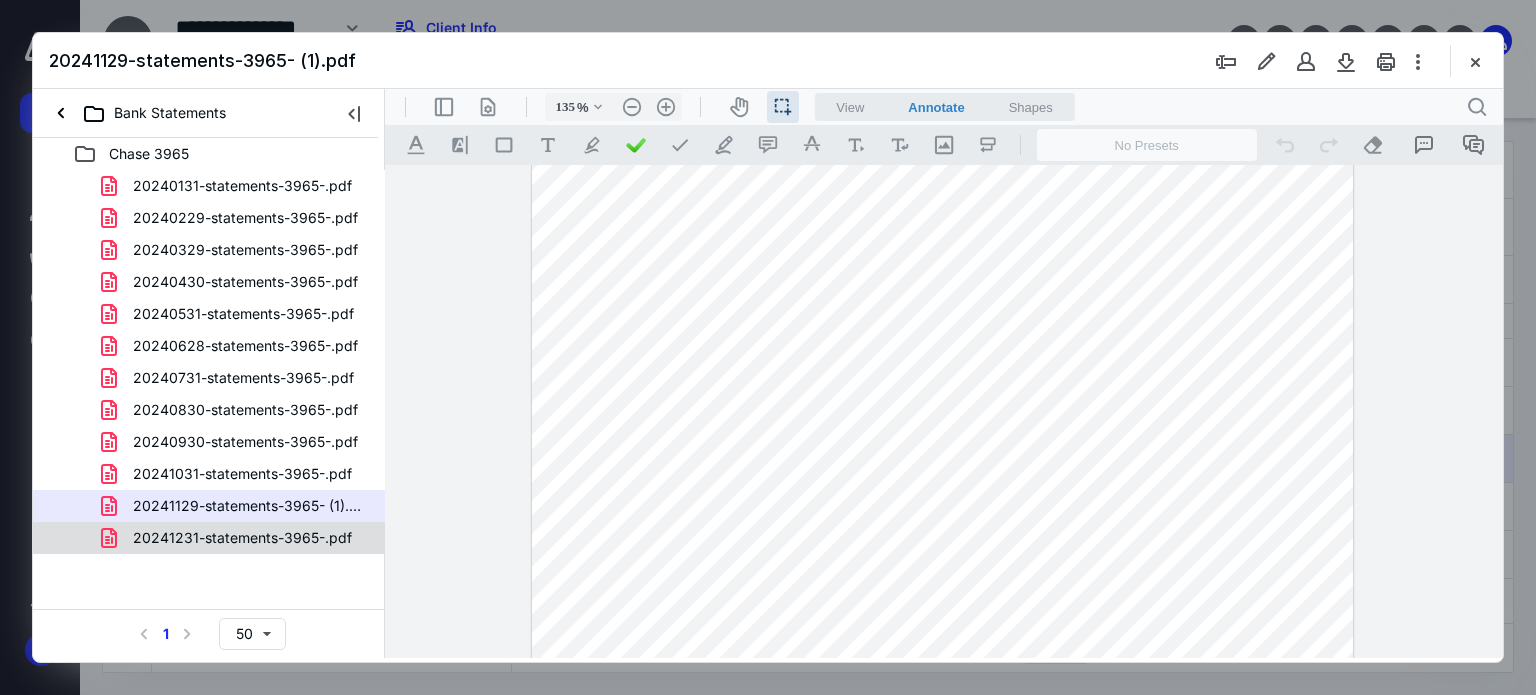 click on "20241231-statements-3965-.pdf" at bounding box center [242, 538] 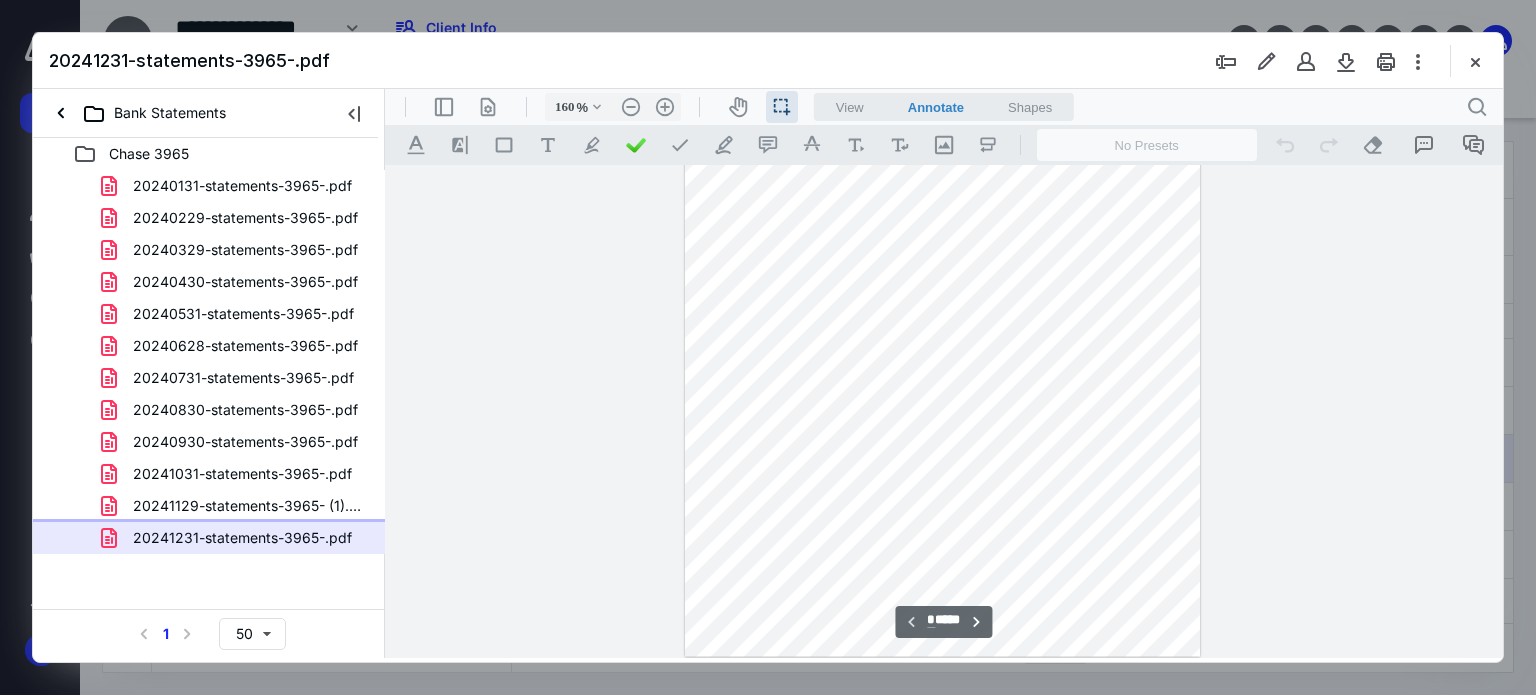 scroll, scrollTop: 515, scrollLeft: 0, axis: vertical 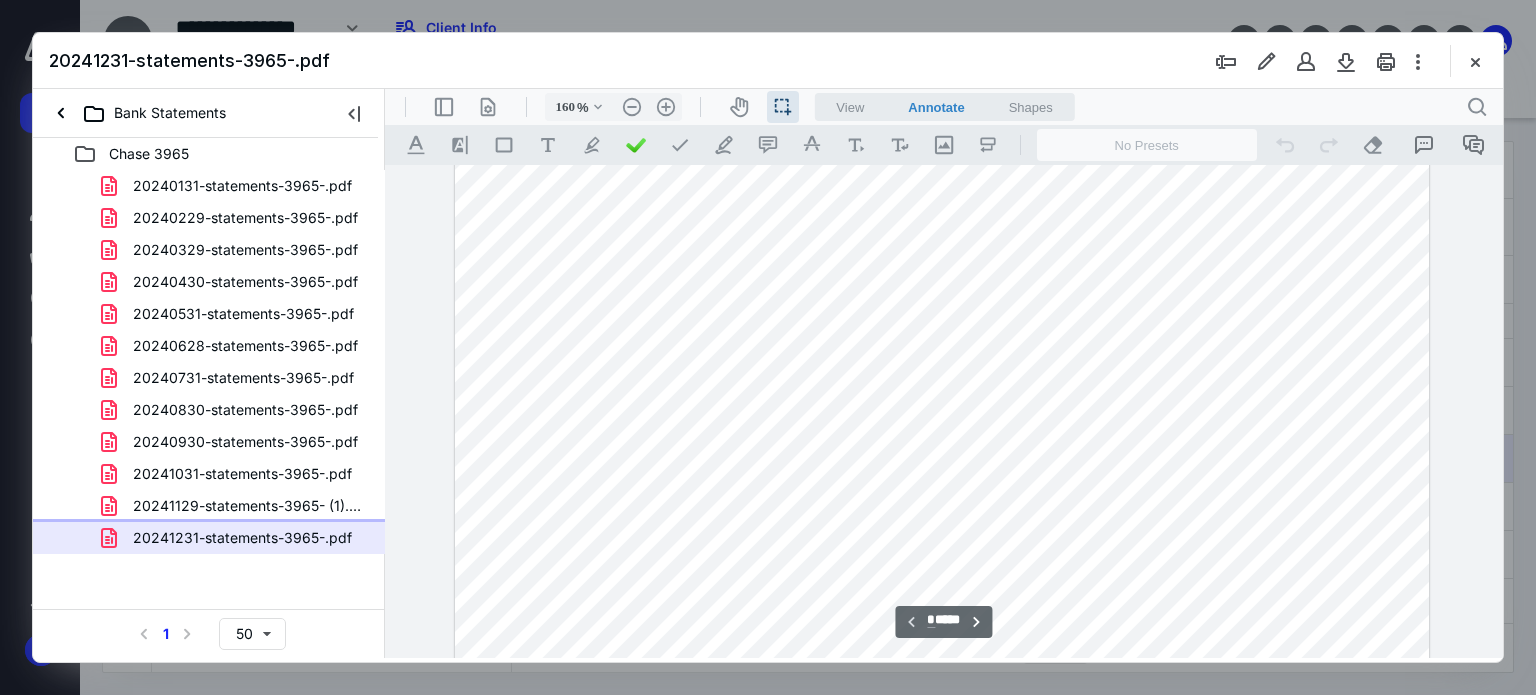type on "210" 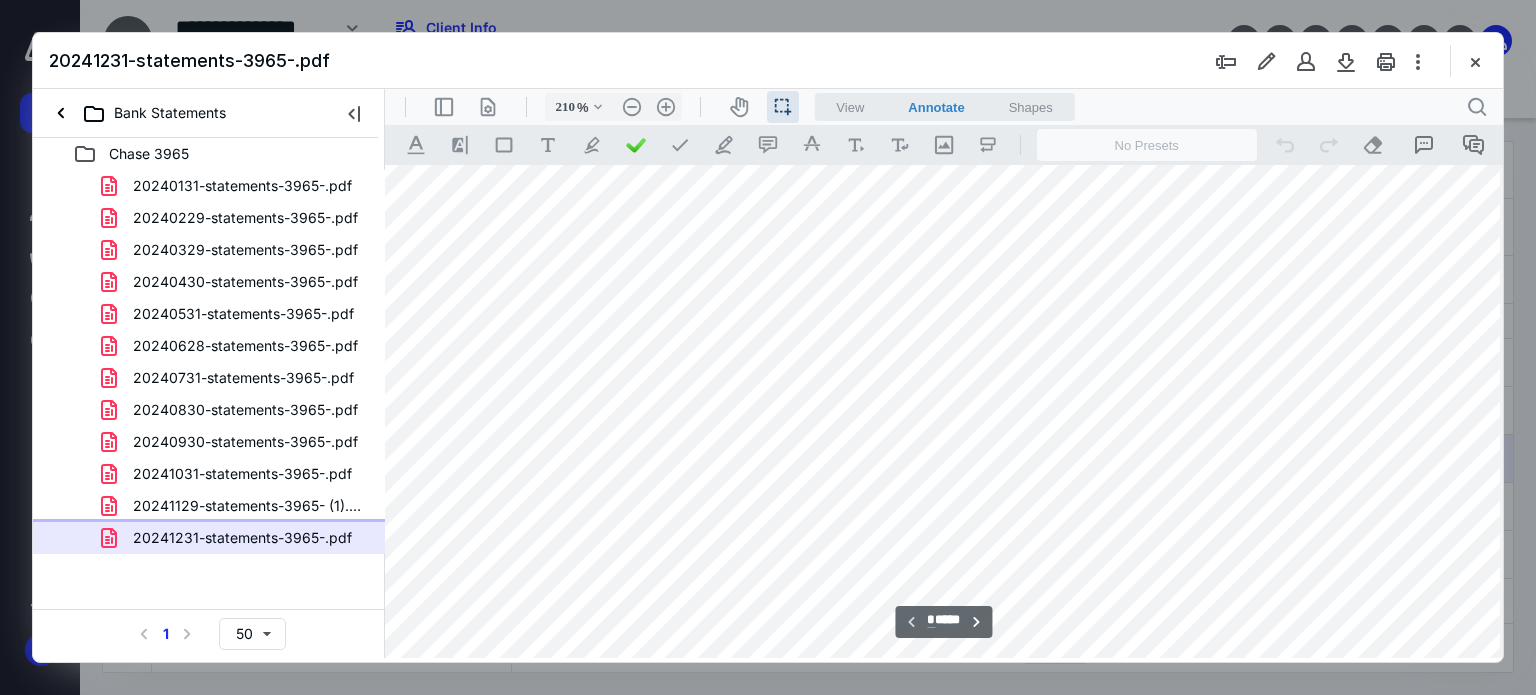 scroll, scrollTop: 942, scrollLeft: 92, axis: both 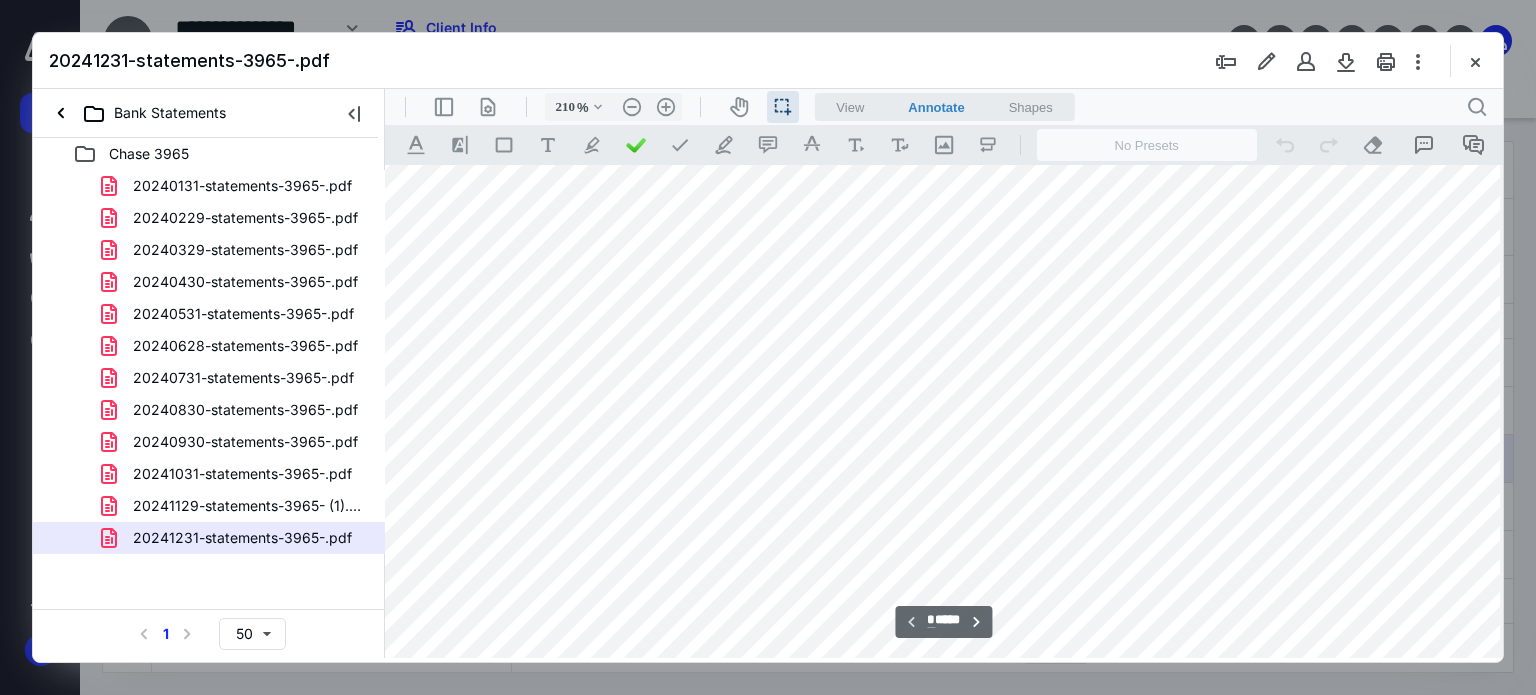 drag, startPoint x: 993, startPoint y: 424, endPoint x: 1146, endPoint y: 417, distance: 153.16005 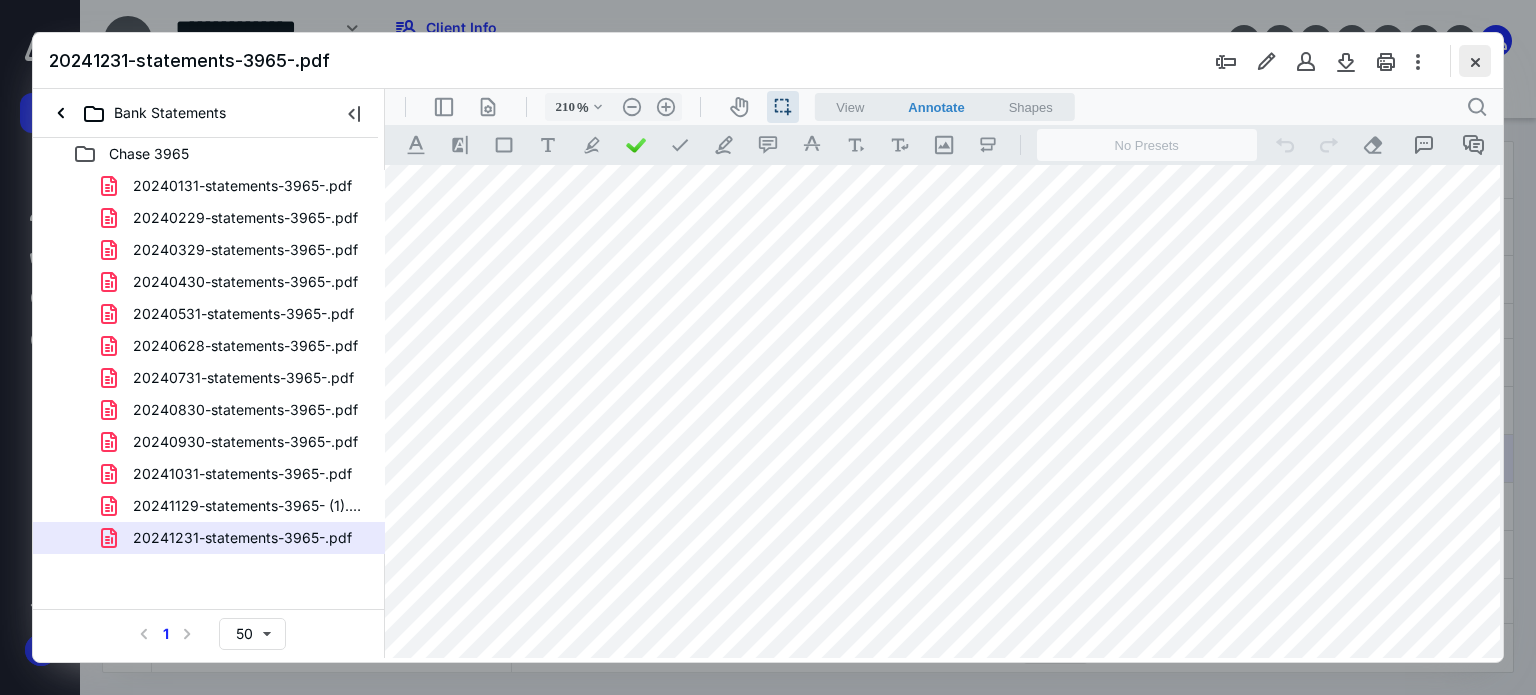 click at bounding box center [1475, 61] 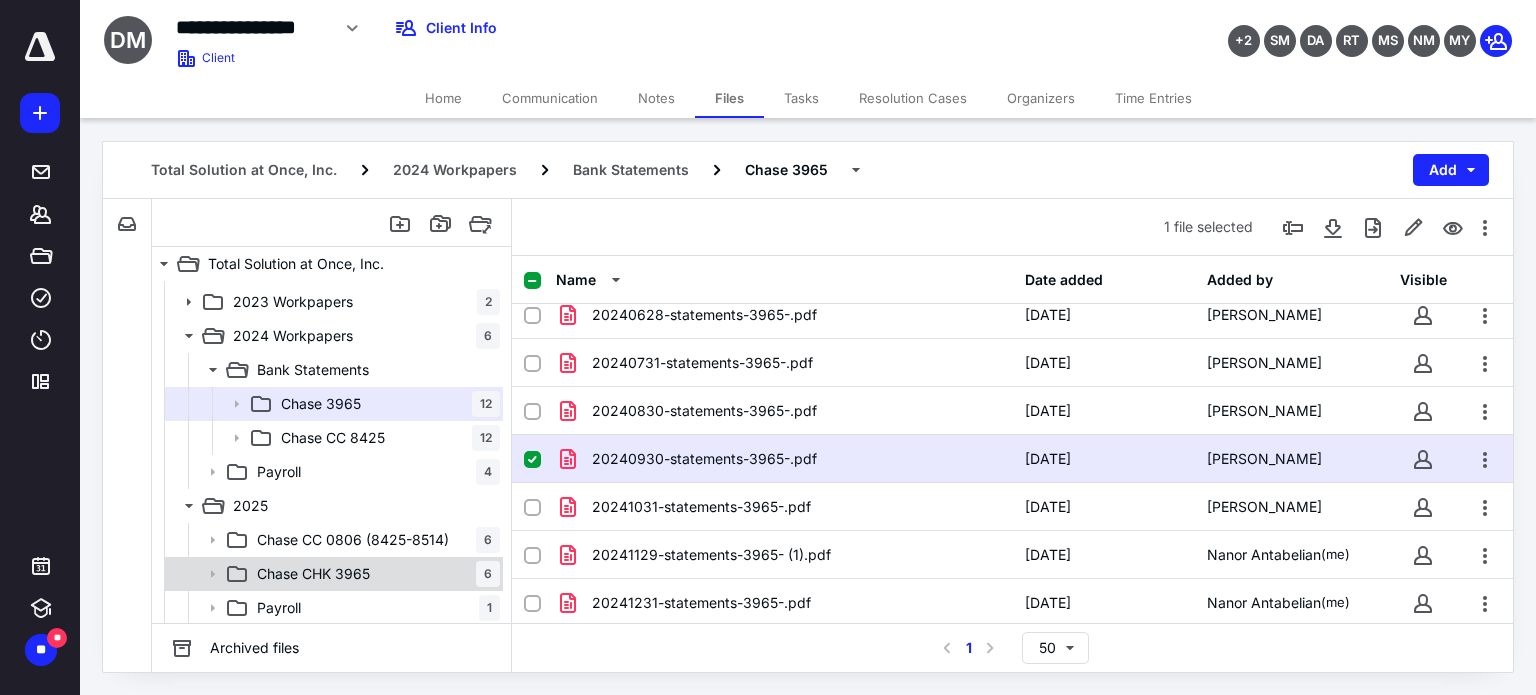 click on "Chase CHK 3965" at bounding box center (313, 574) 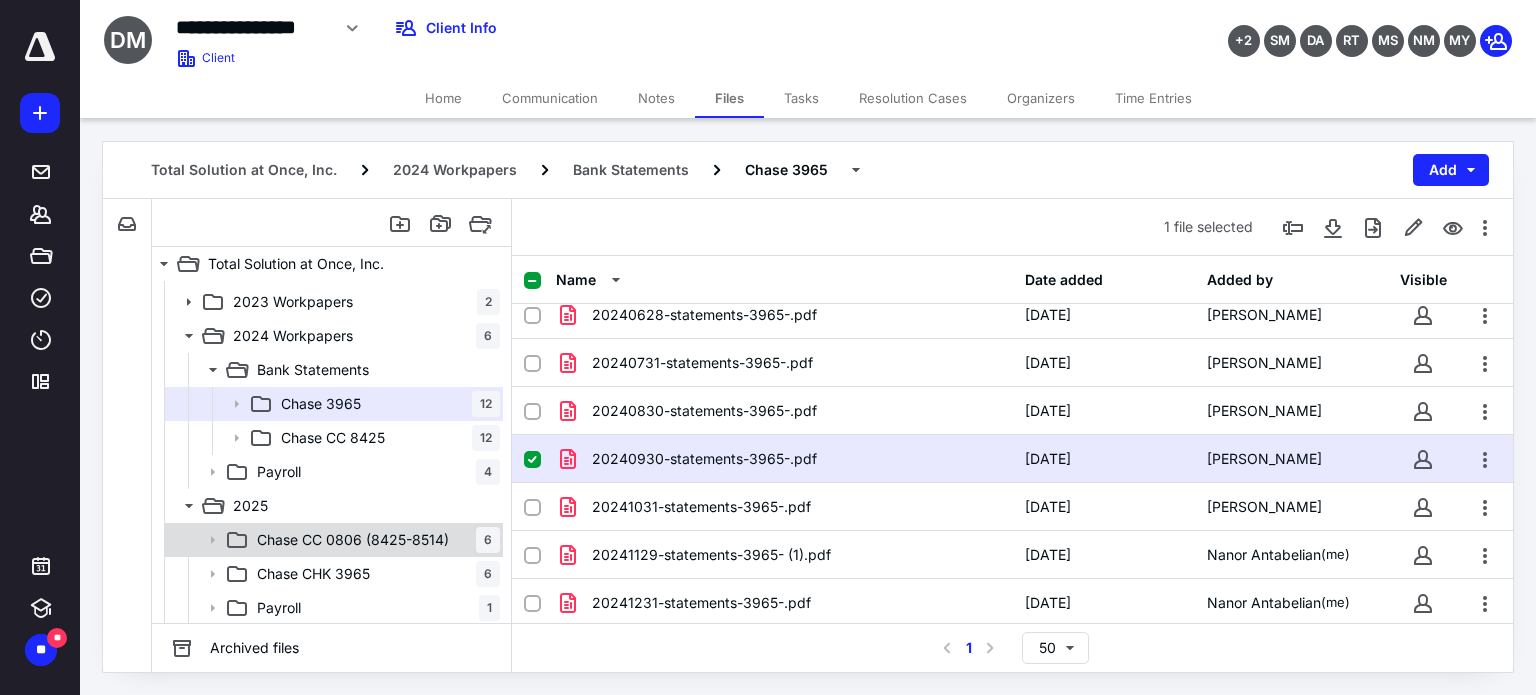 scroll, scrollTop: 0, scrollLeft: 0, axis: both 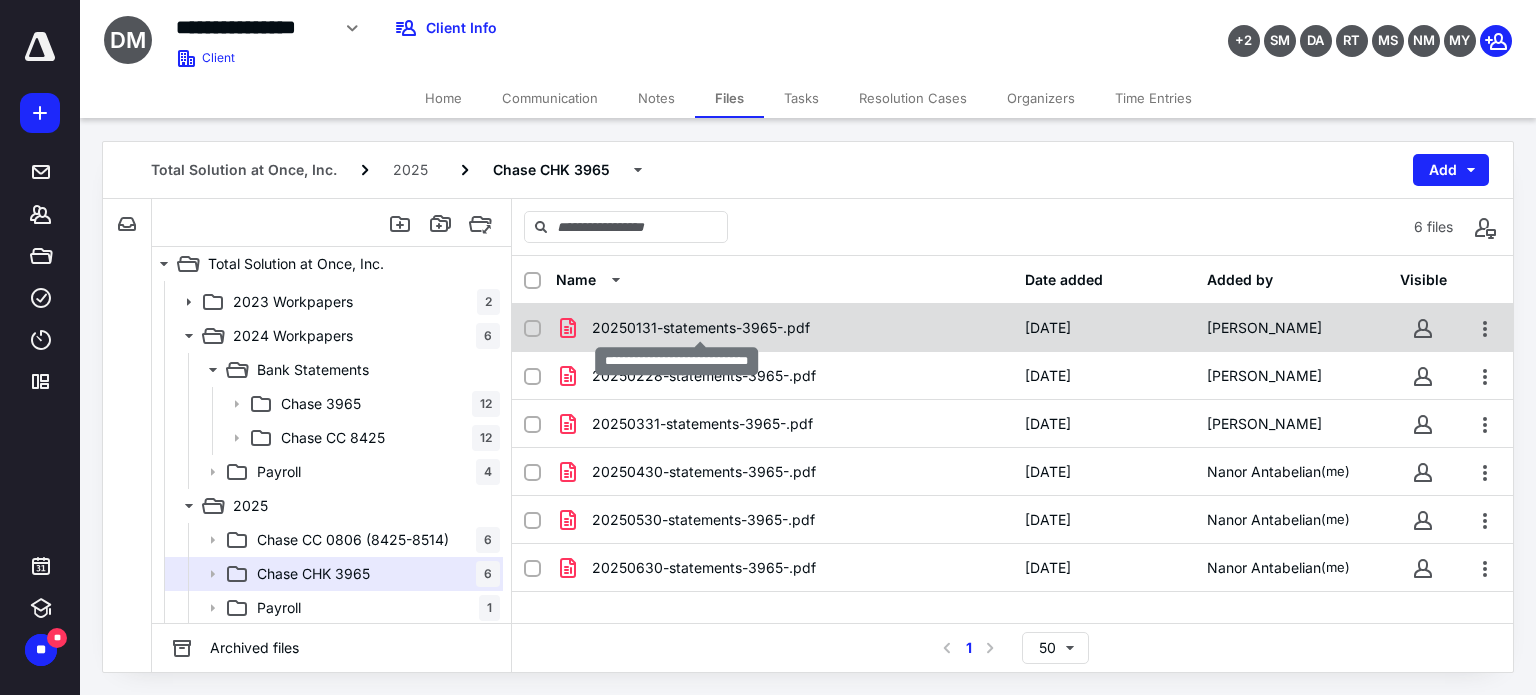 click on "20250131-statements-3965-.pdf" at bounding box center [701, 328] 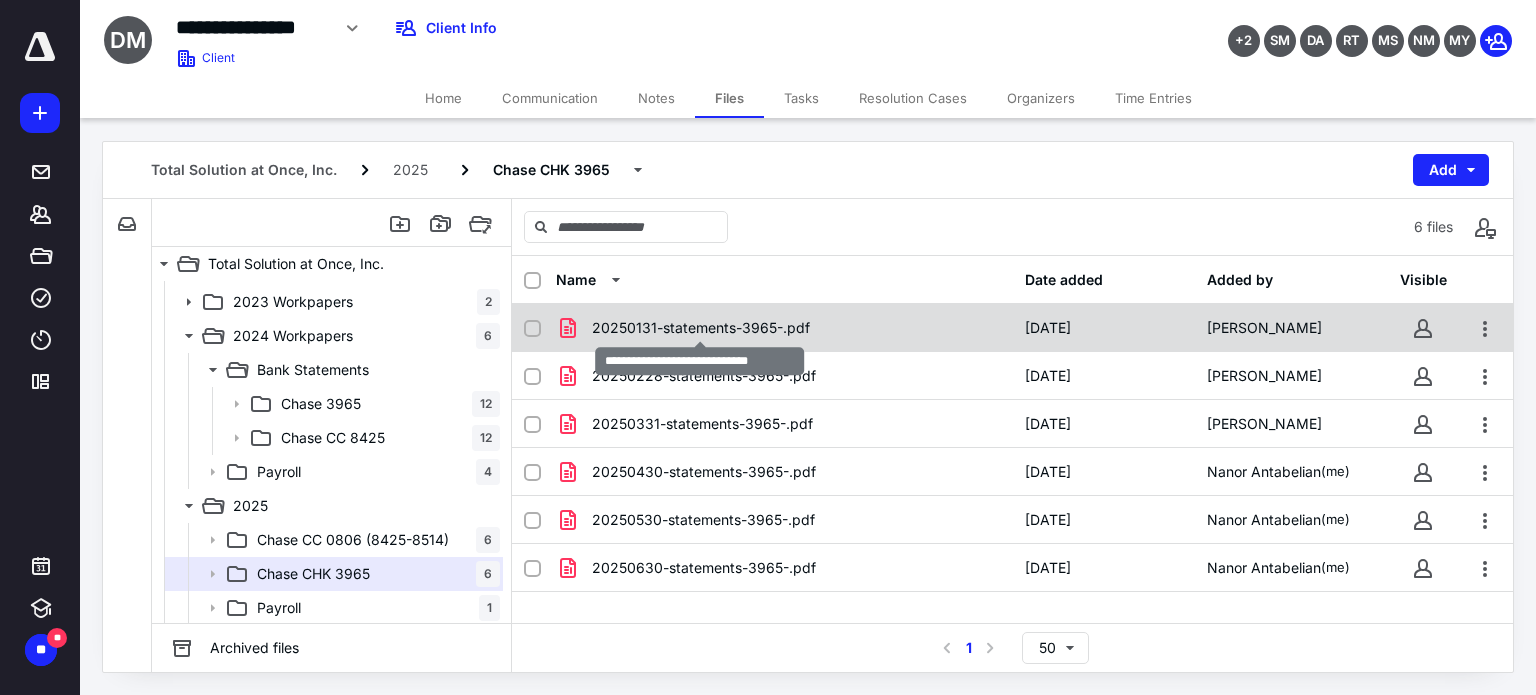 checkbox on "true" 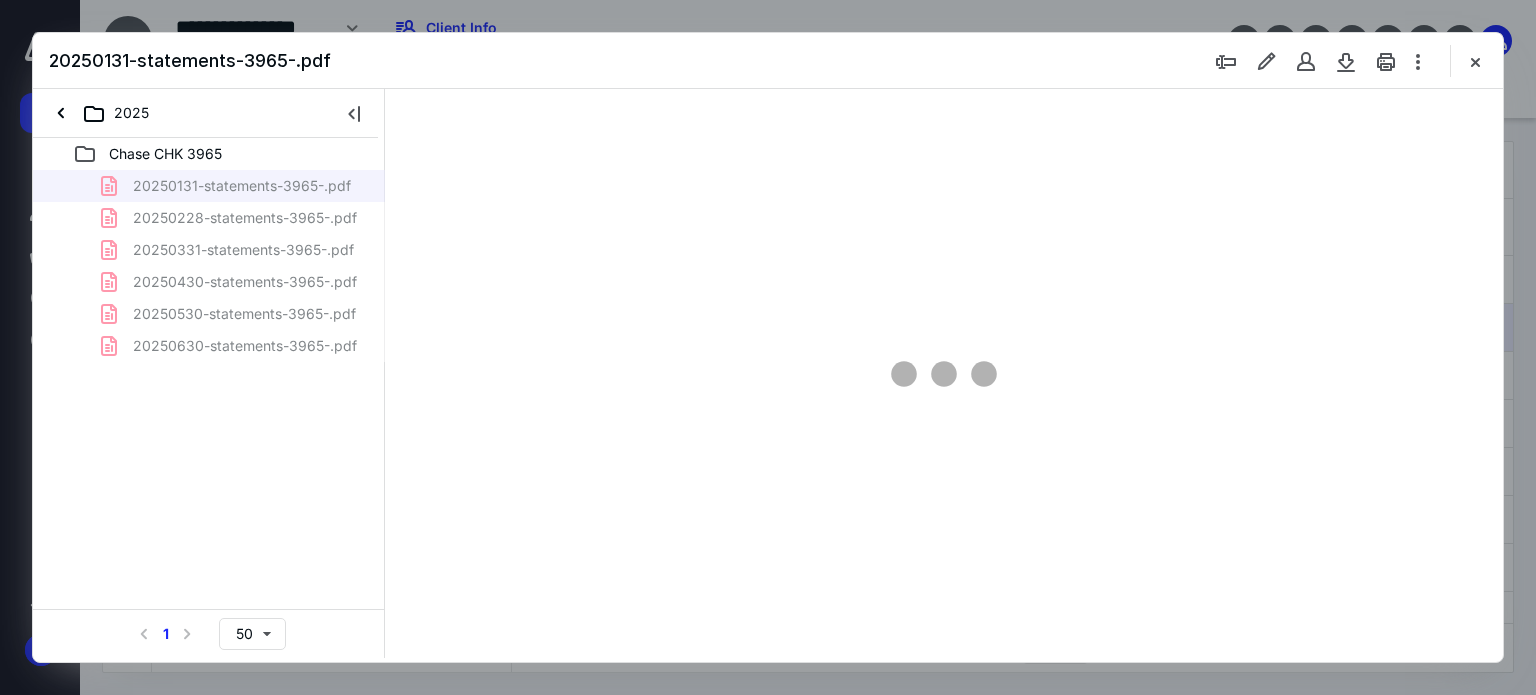 scroll, scrollTop: 0, scrollLeft: 0, axis: both 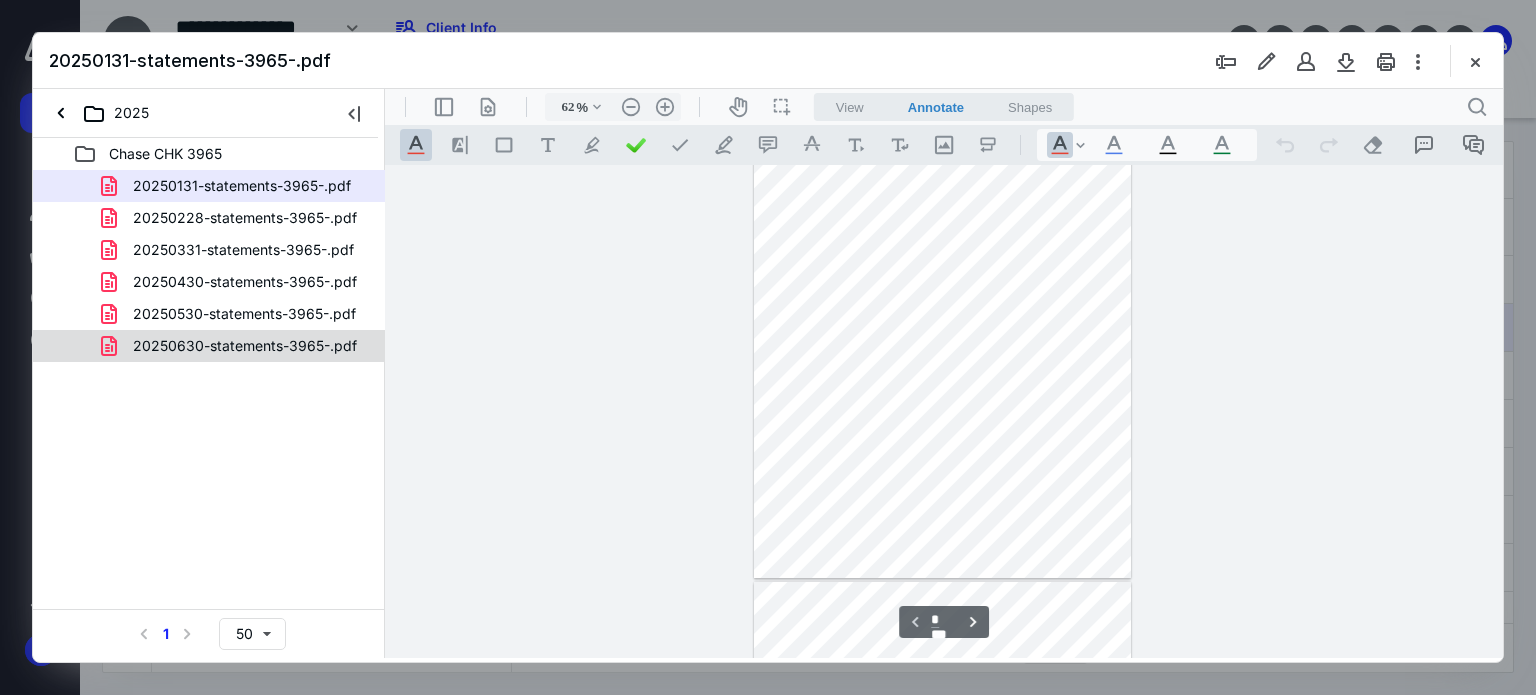 click on "20250630-statements-3965-.pdf" at bounding box center [245, 346] 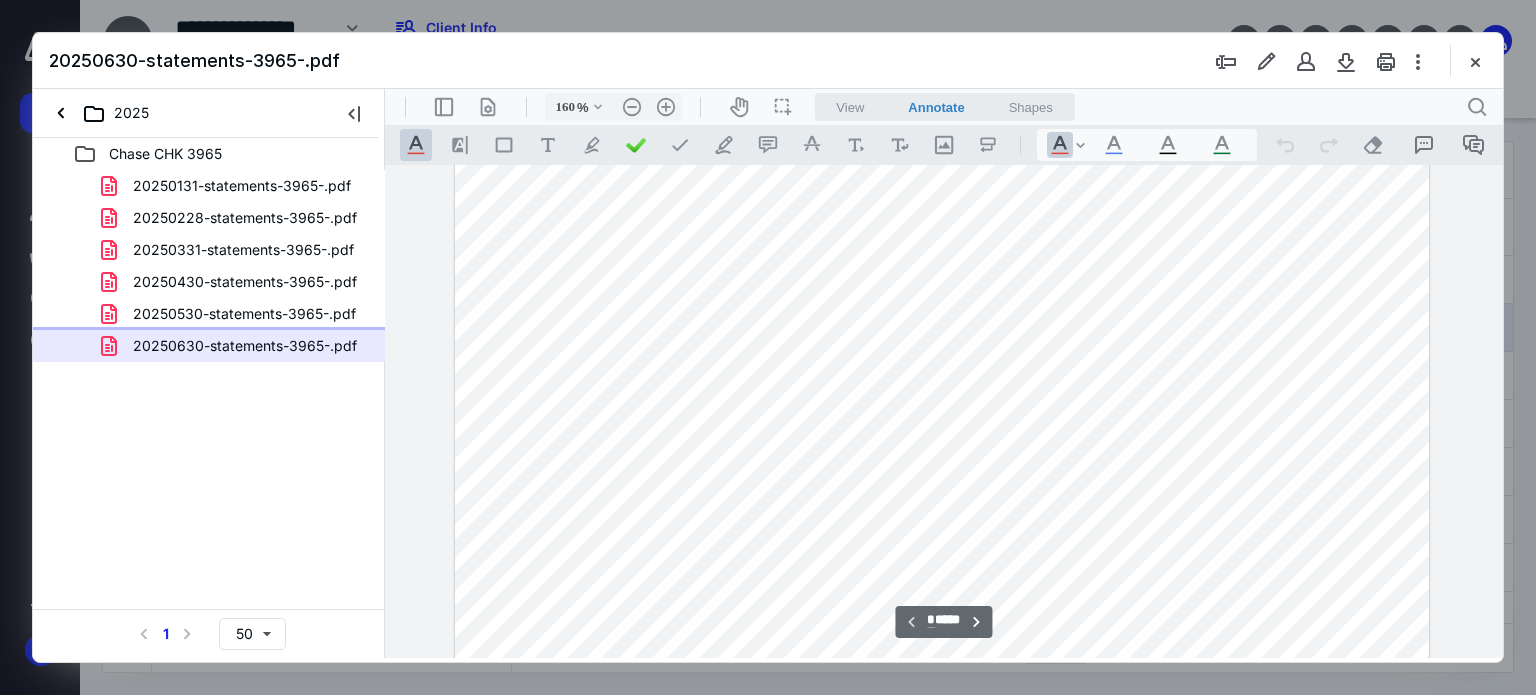 scroll, scrollTop: 460, scrollLeft: 0, axis: vertical 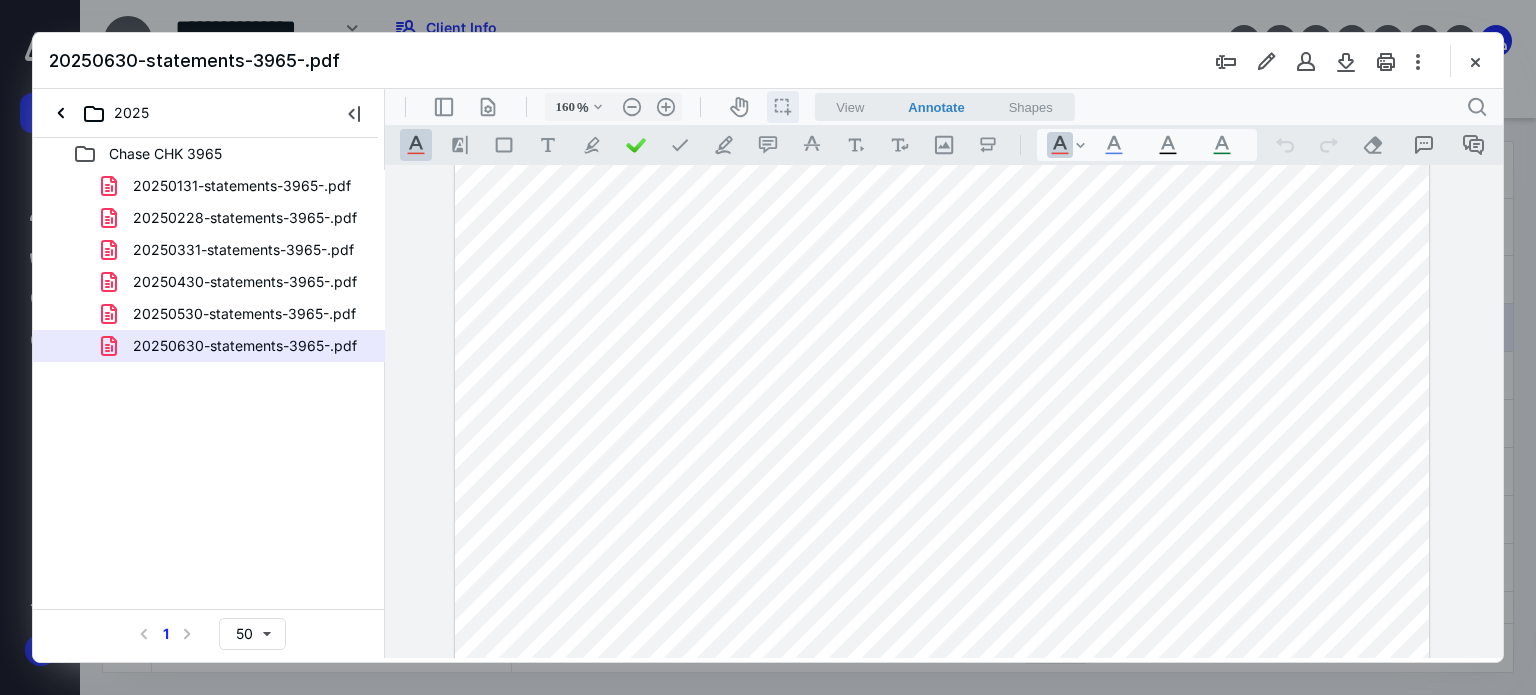 click on "icon / operation / multi select" at bounding box center [783, 107] 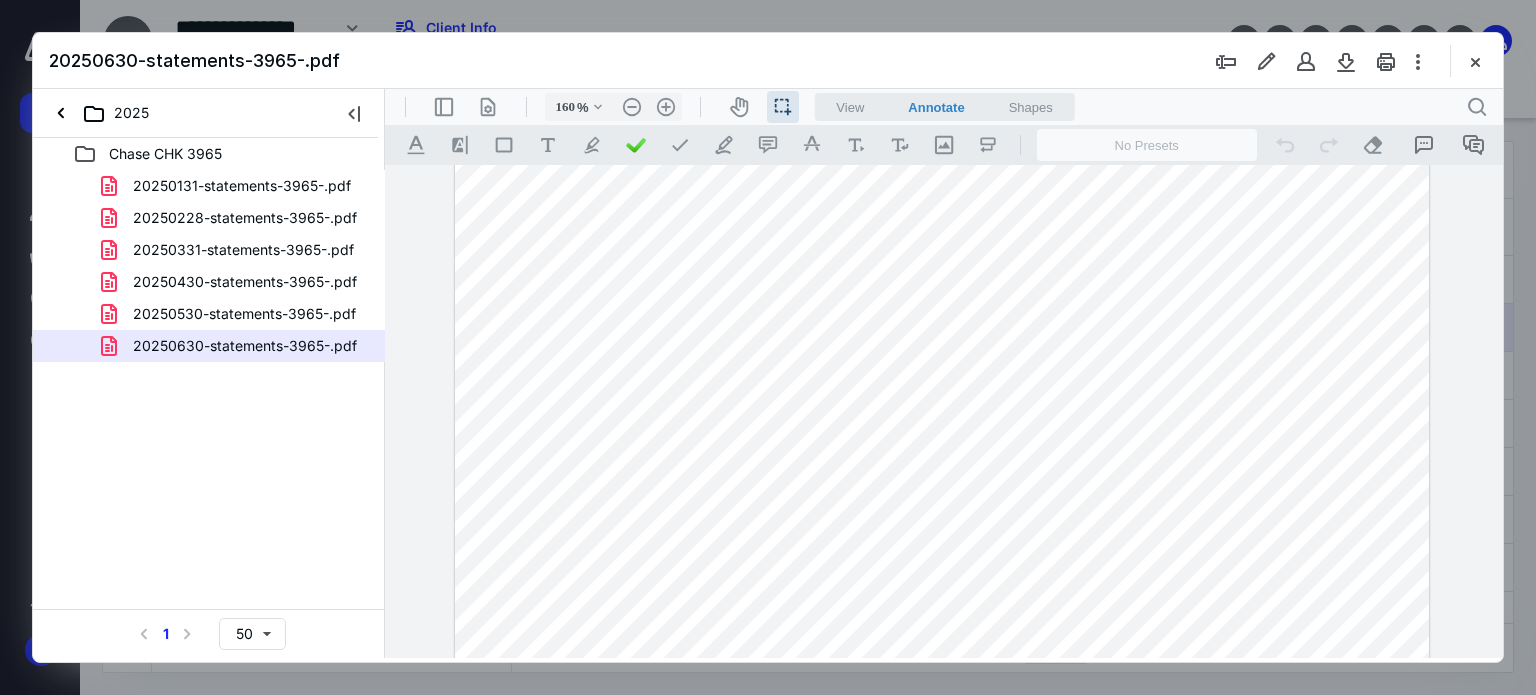 click at bounding box center (942, 341) 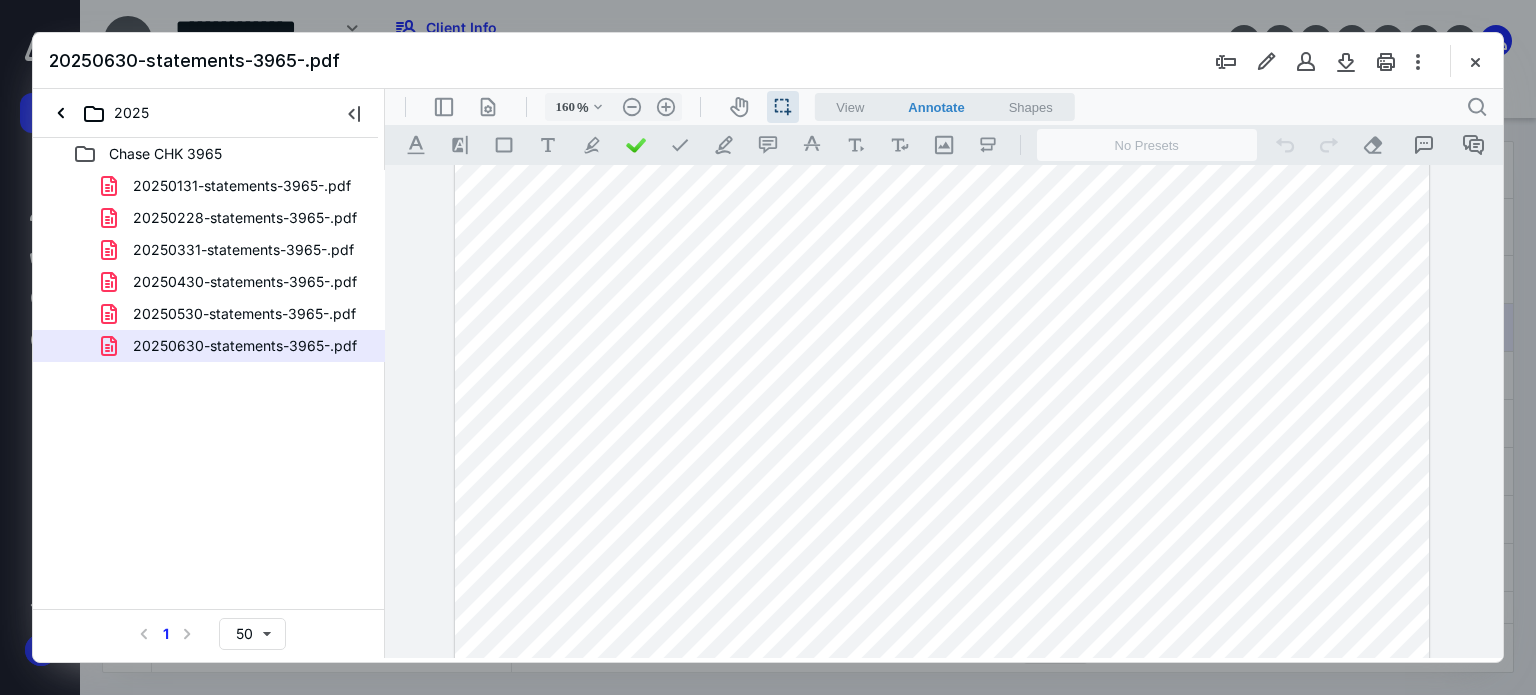 click on "20250131-statements-3965-.pdf" at bounding box center [242, 186] 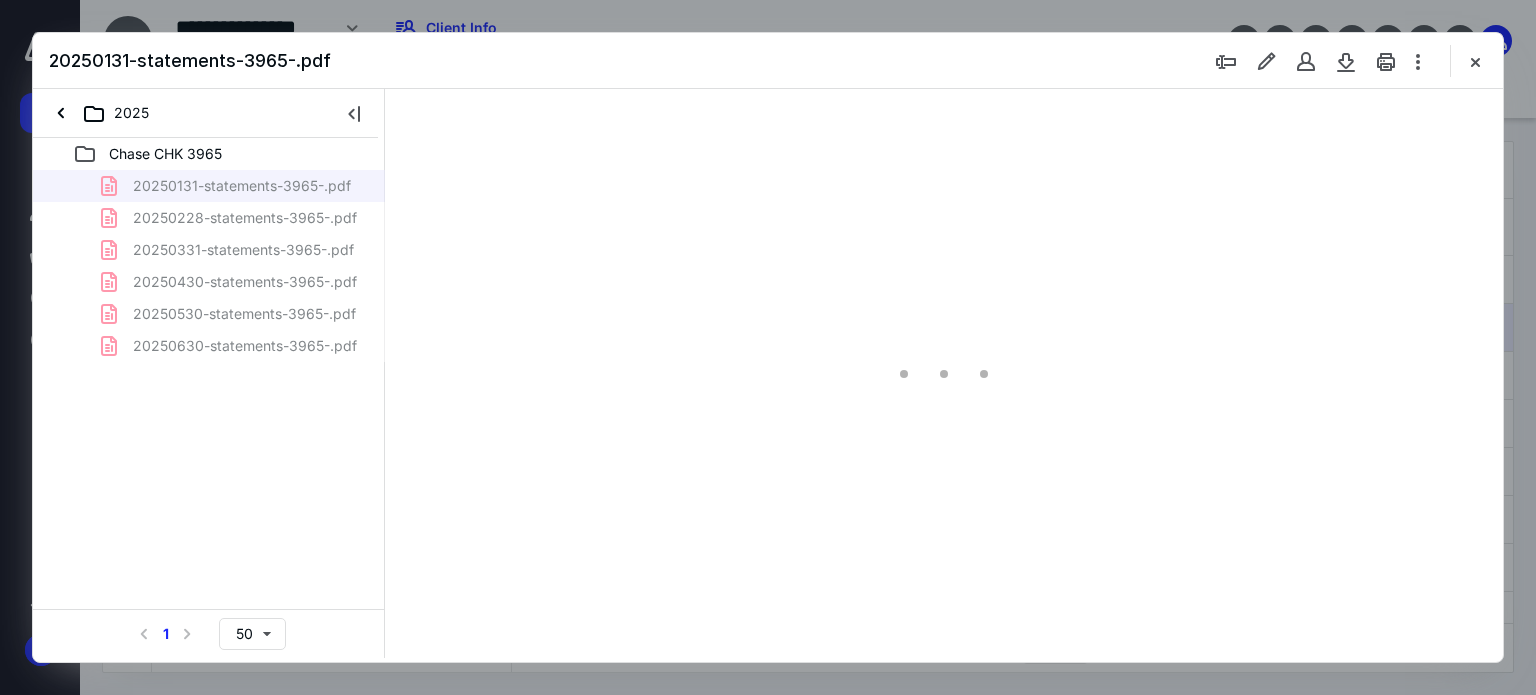 type on "62" 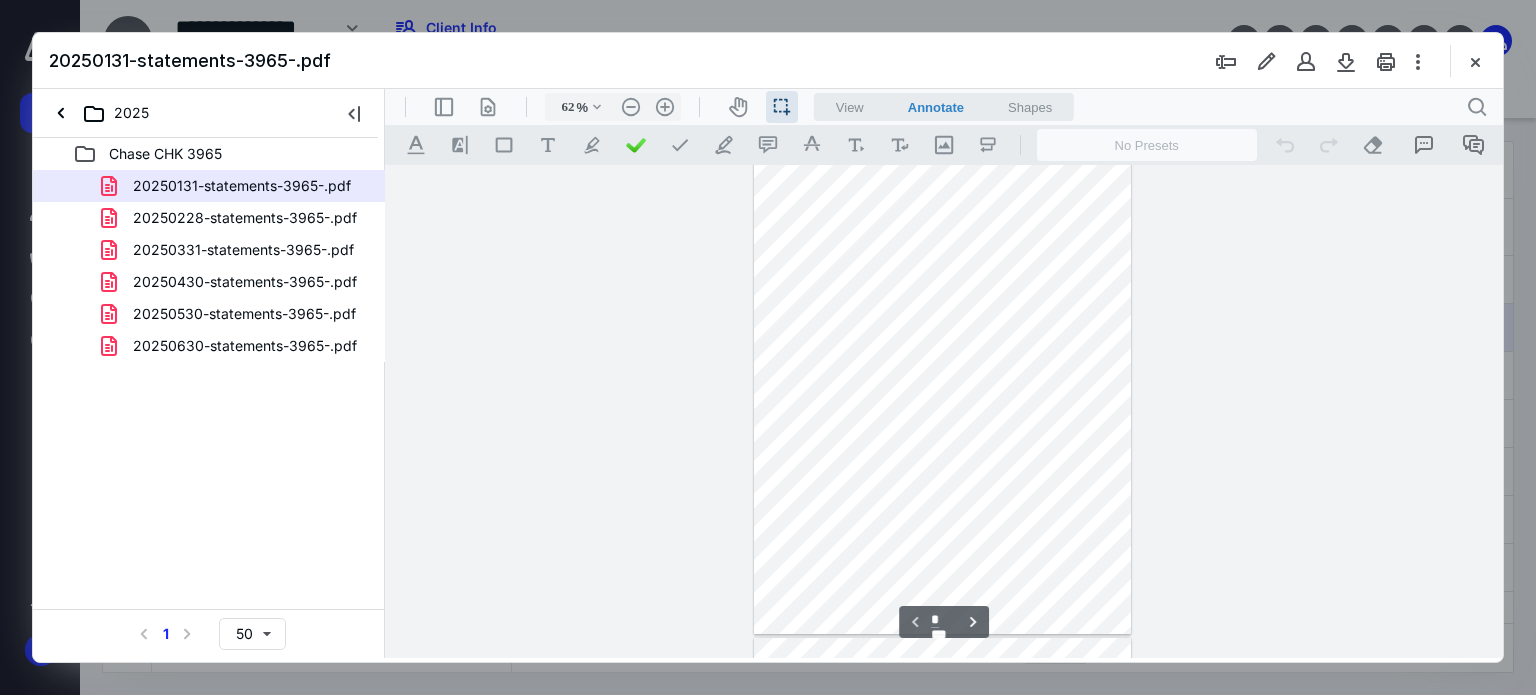 scroll, scrollTop: 0, scrollLeft: 0, axis: both 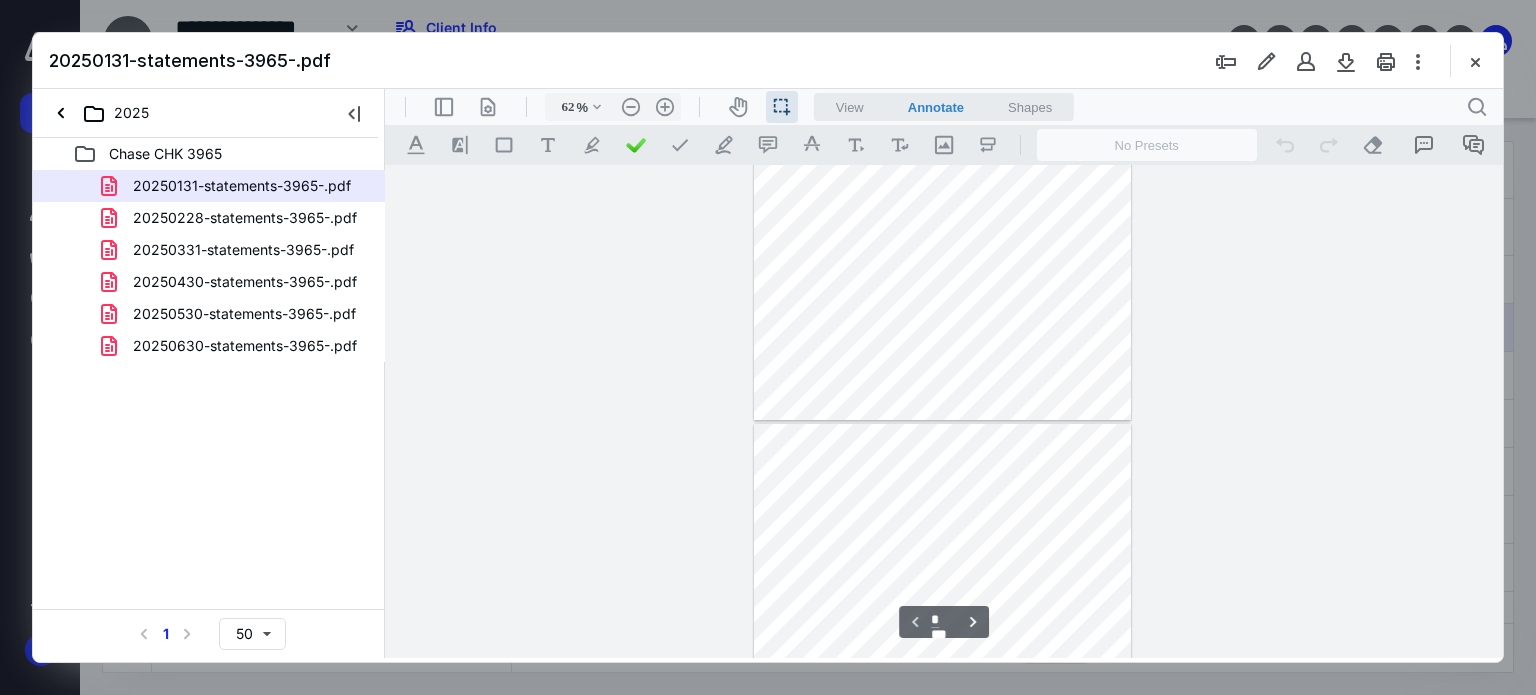 type on "*" 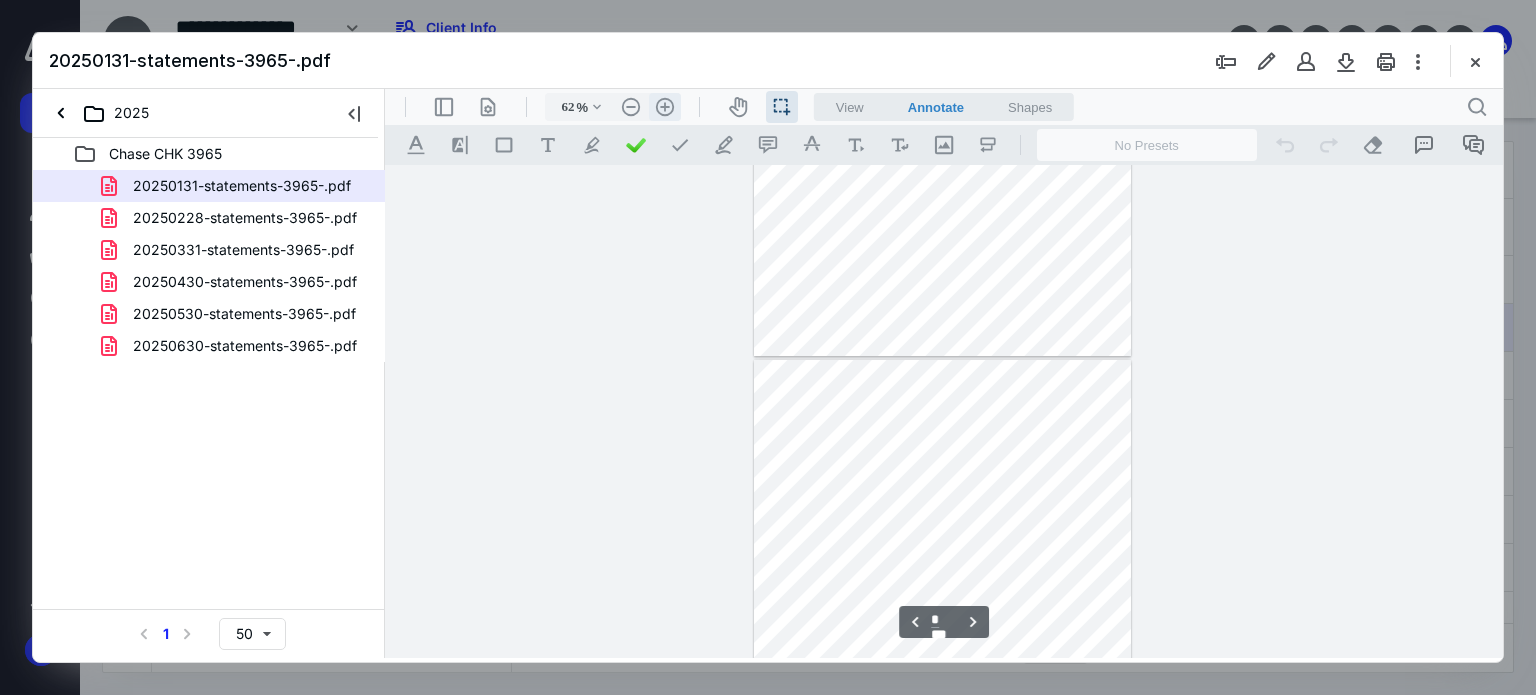click on ".cls-1{fill:#abb0c4;} icon - header - zoom - in - line" at bounding box center [665, 107] 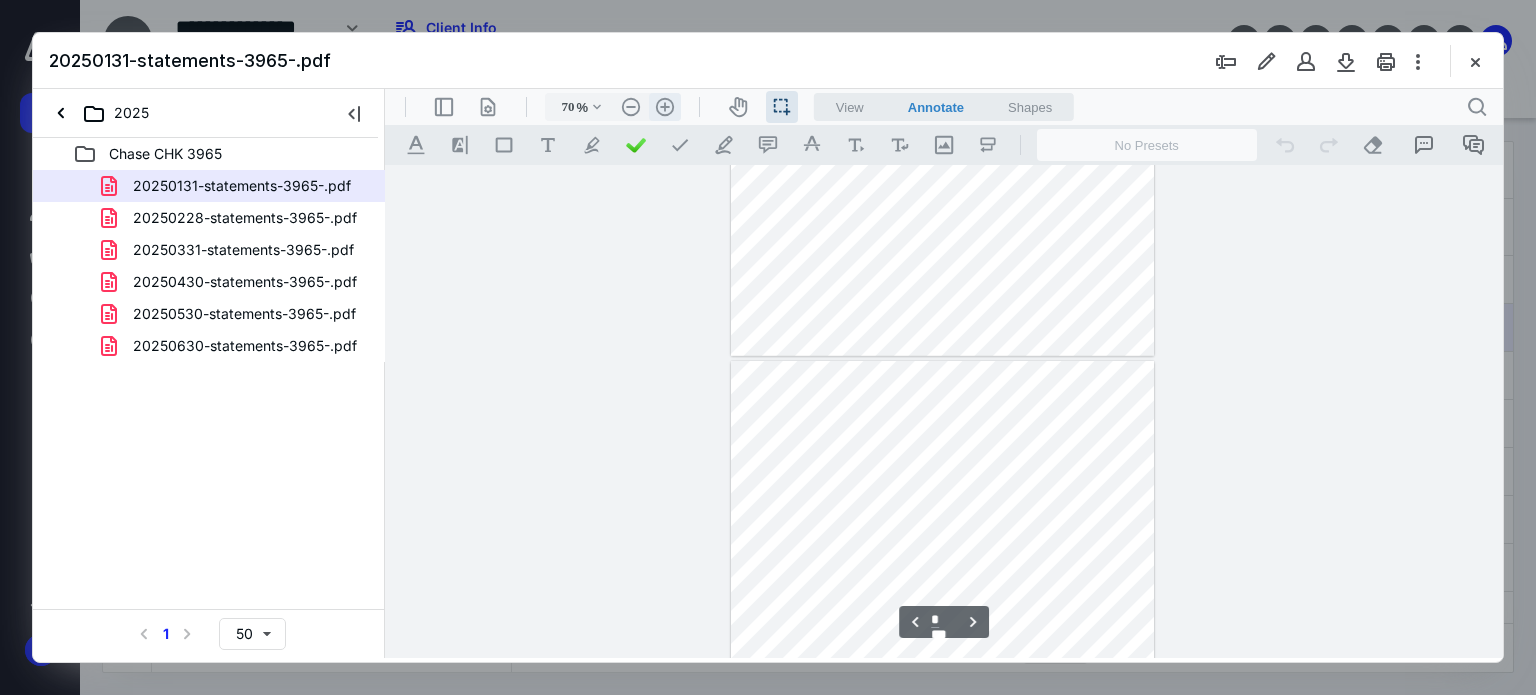 click on ".cls-1{fill:#abb0c4;} icon - header - zoom - in - line" at bounding box center (665, 107) 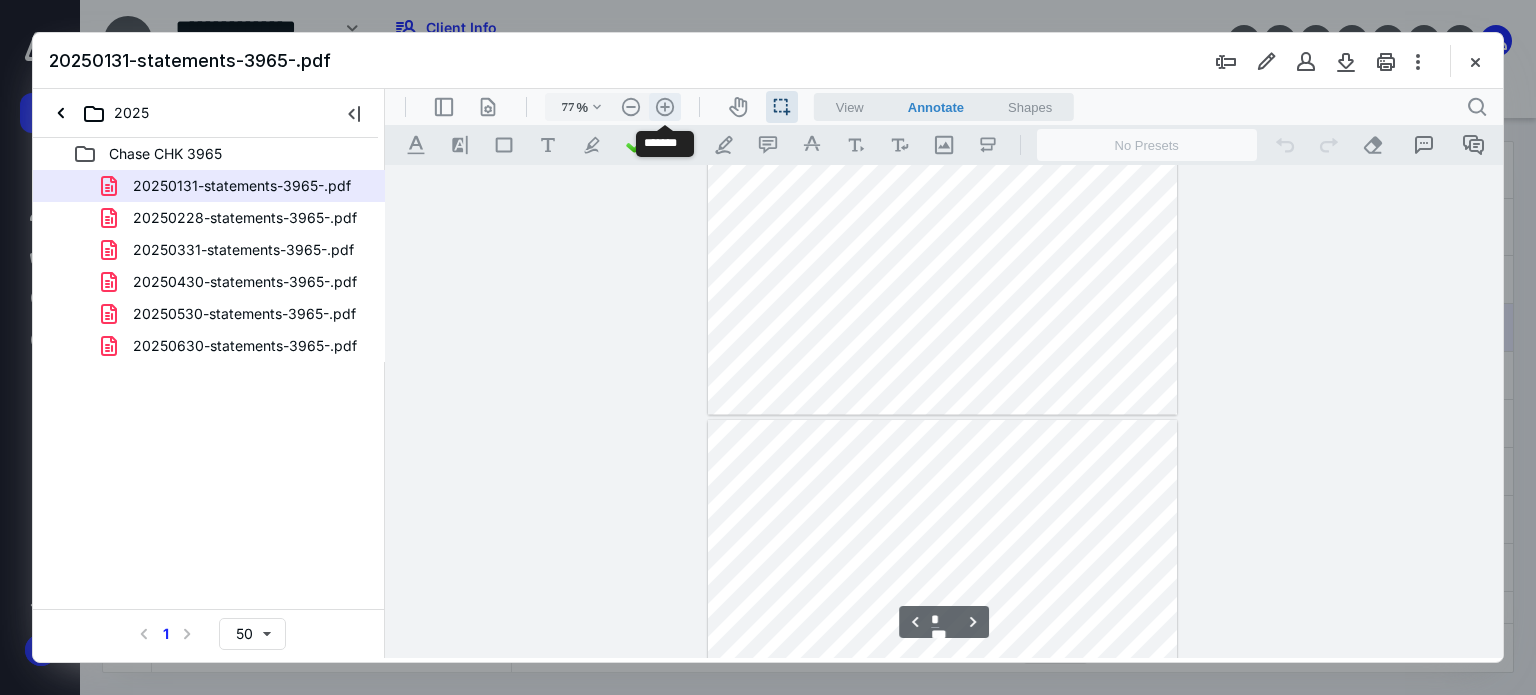 click on ".cls-1{fill:#abb0c4;} icon - header - zoom - in - line" at bounding box center [665, 107] 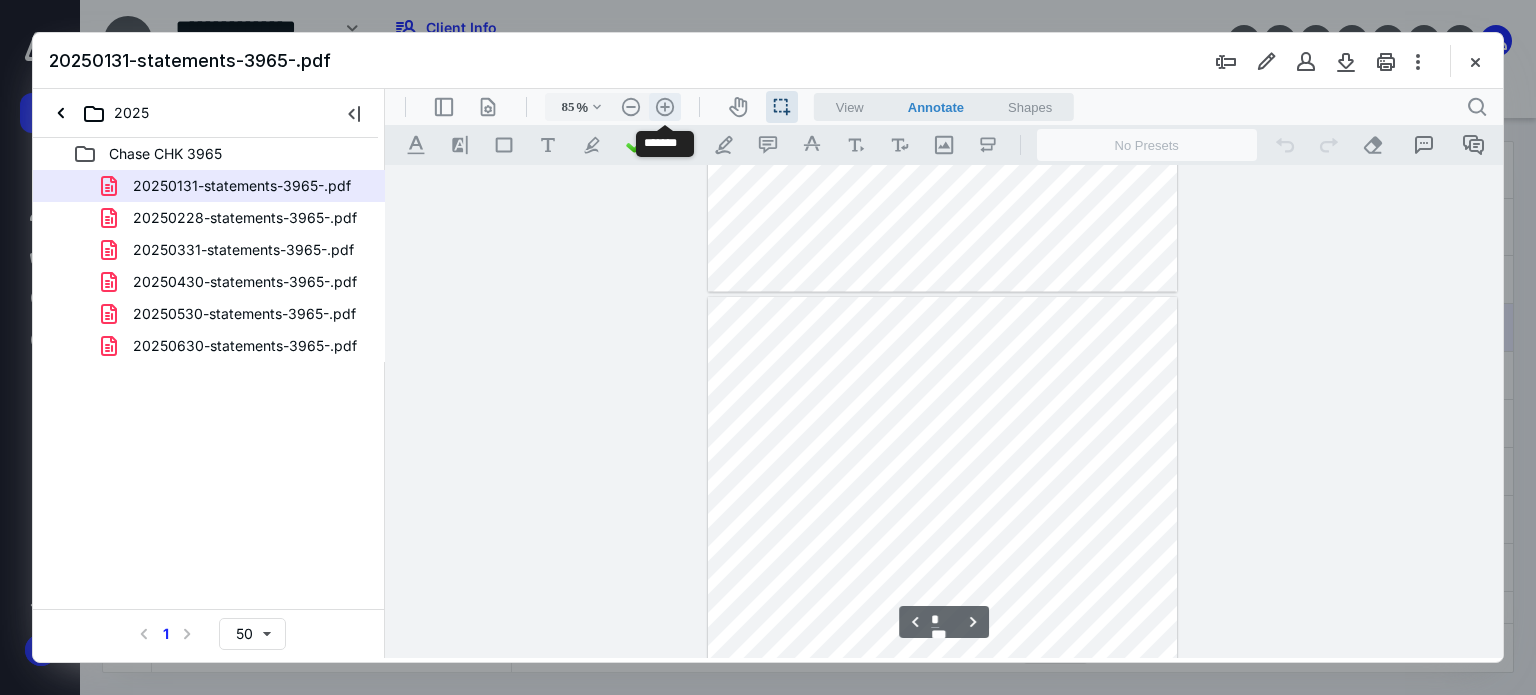 click on ".cls-1{fill:#abb0c4;} icon - header - zoom - in - line" at bounding box center [665, 107] 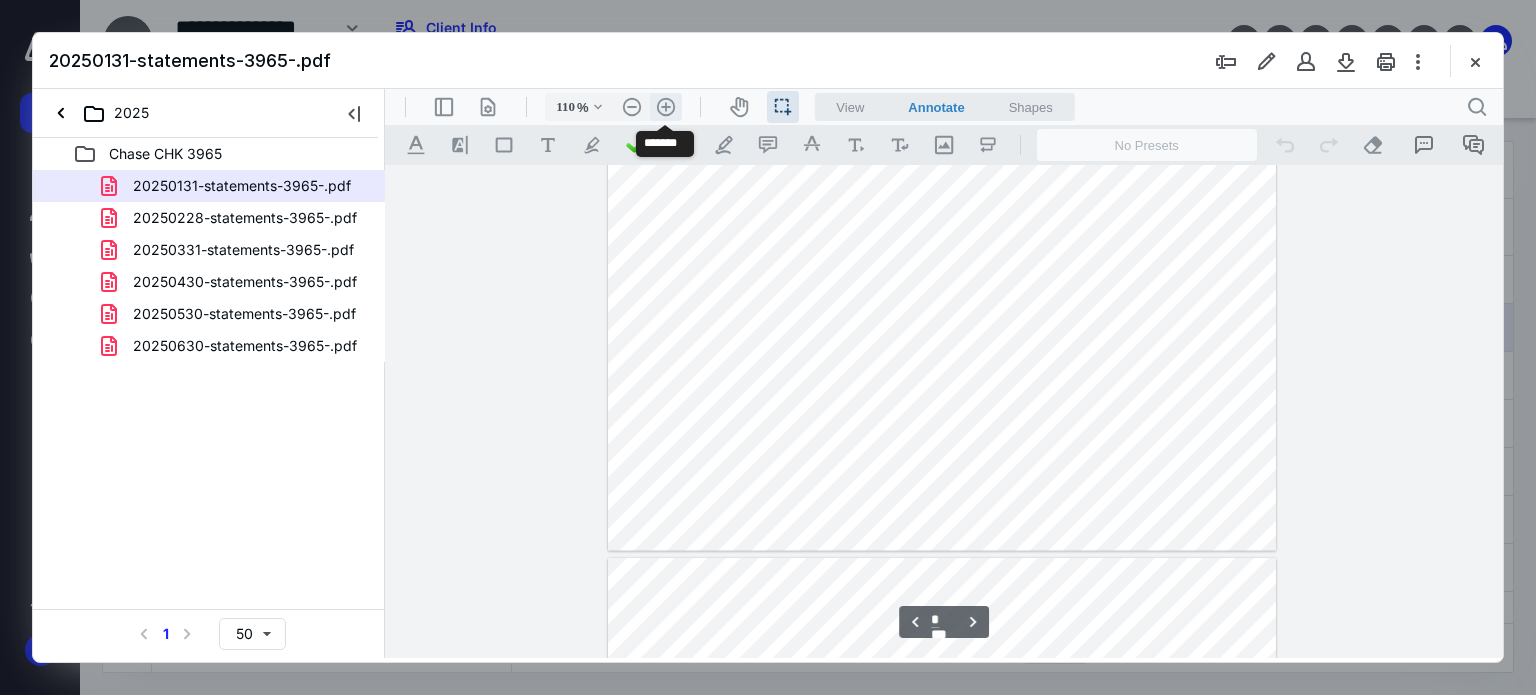 click on ".cls-1{fill:#abb0c4;} icon - header - zoom - in - line" at bounding box center [666, 107] 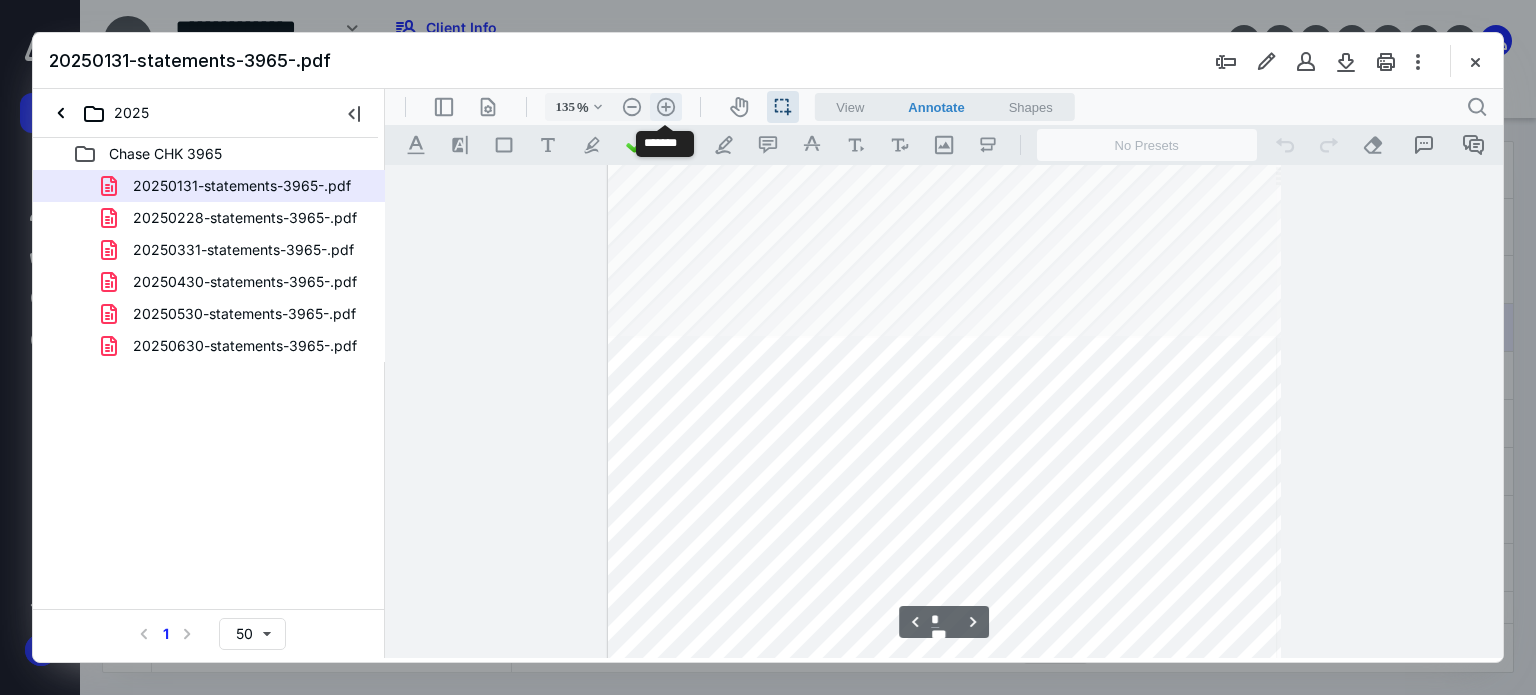 click on ".cls-1{fill:#abb0c4;} icon - header - zoom - in - line" at bounding box center [666, 107] 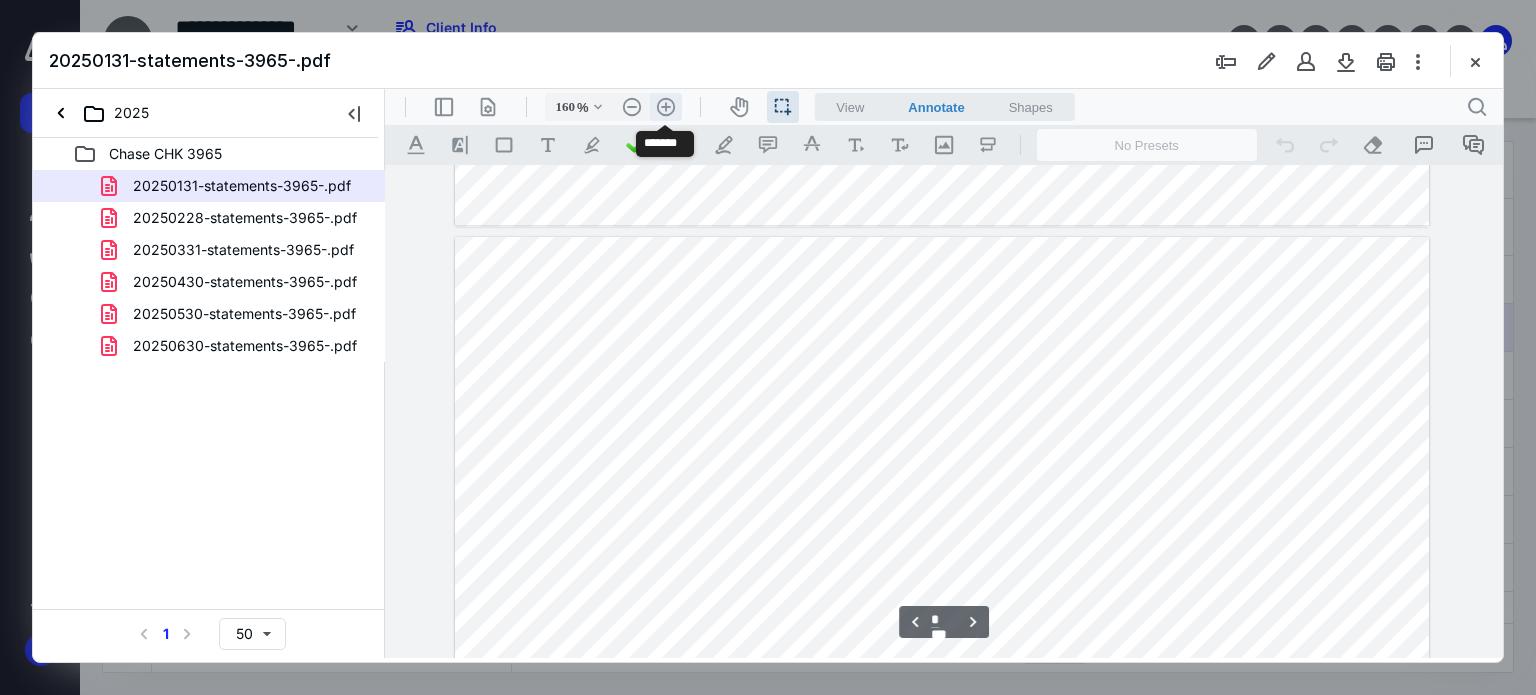 click on ".cls-1{fill:#abb0c4;} icon - header - zoom - in - line" at bounding box center [666, 107] 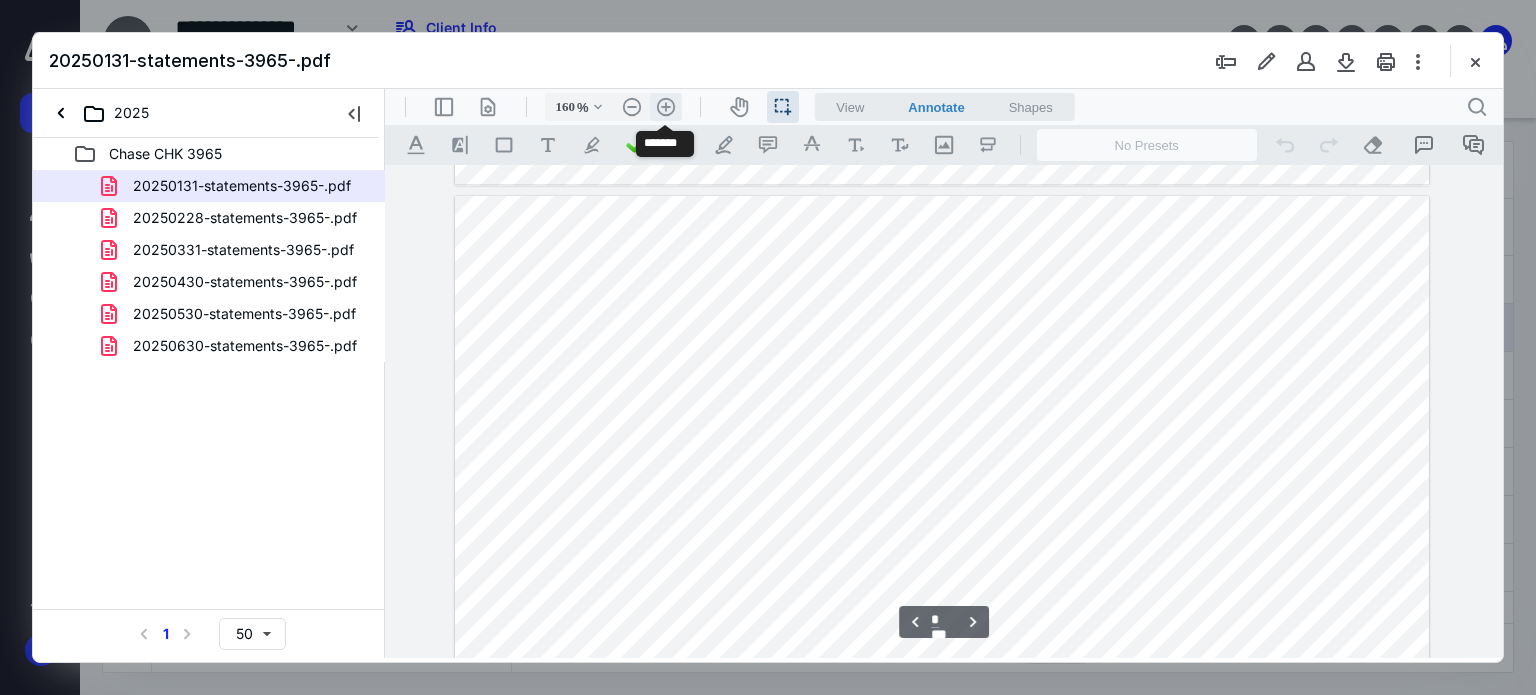 type on "210" 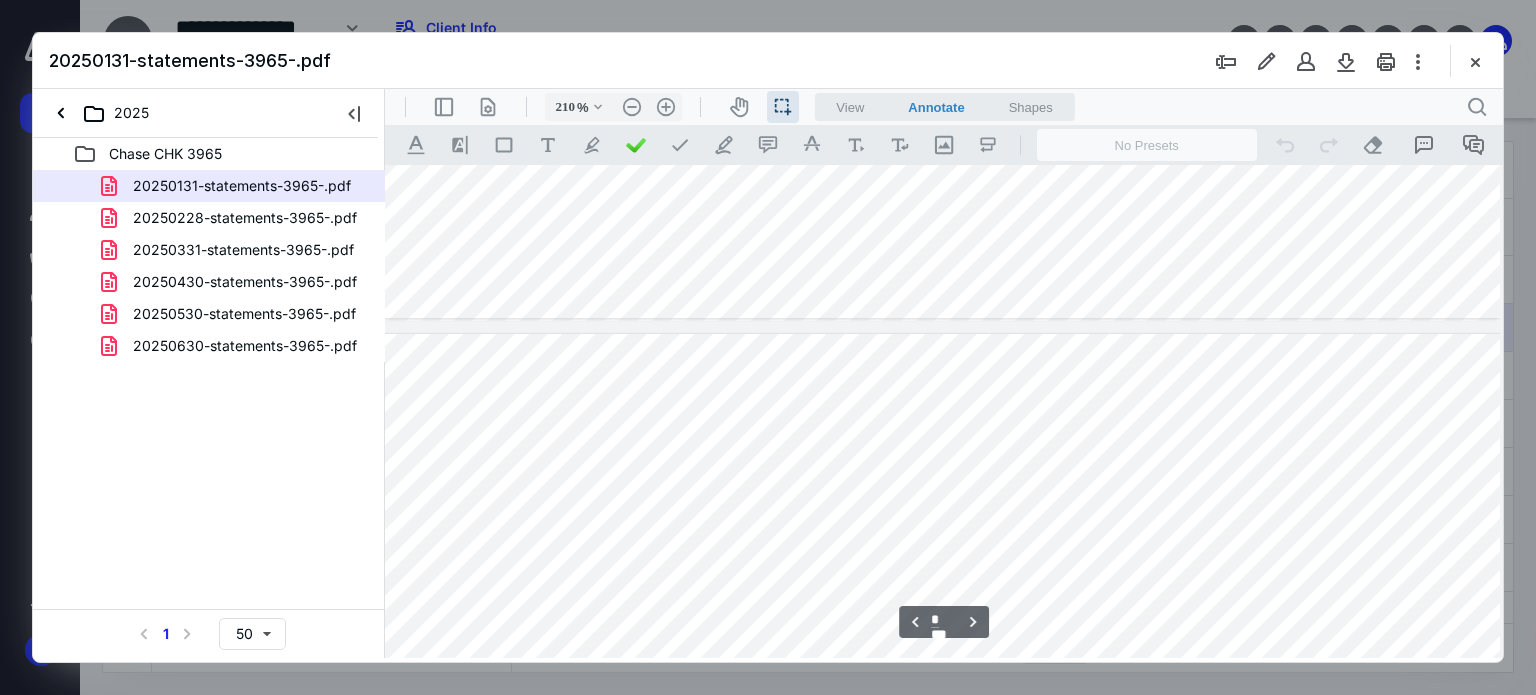 type on "*" 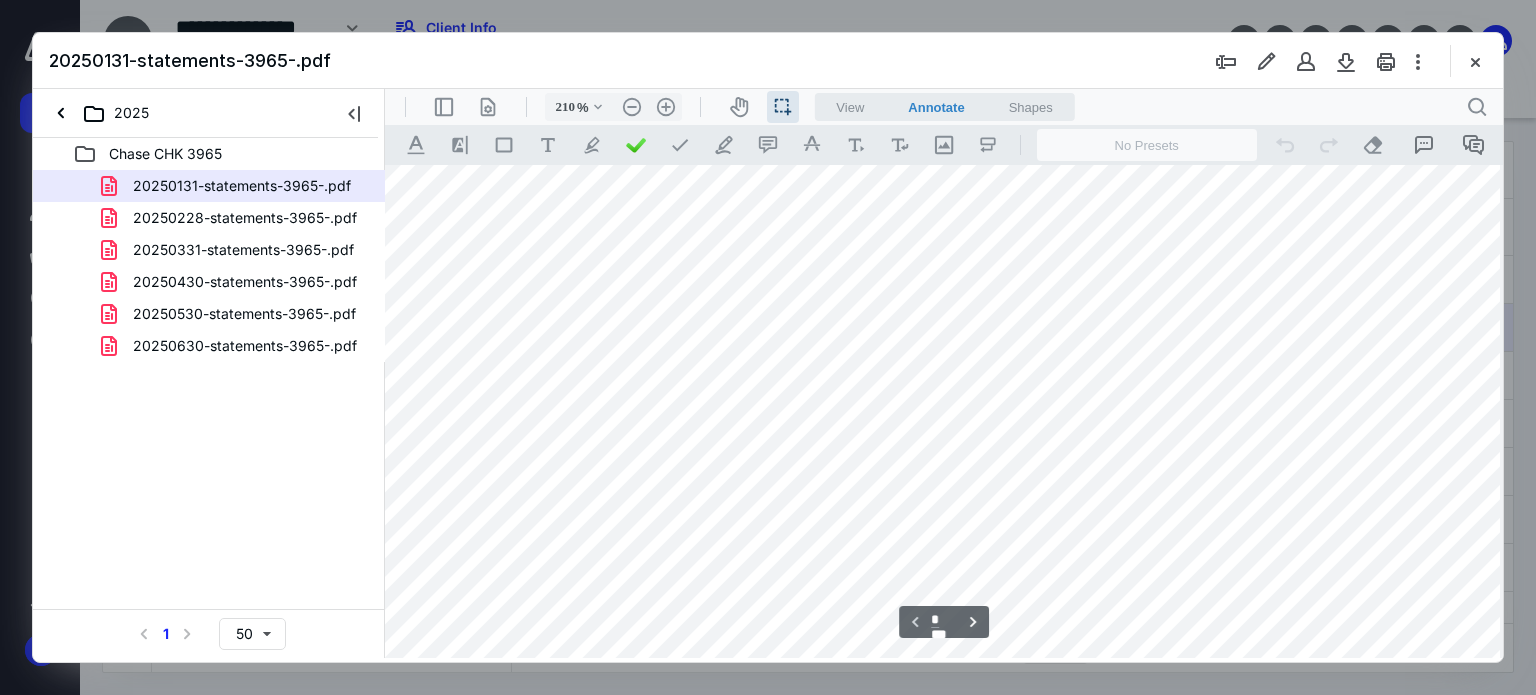 drag, startPoint x: 990, startPoint y: 416, endPoint x: 1144, endPoint y: 416, distance: 154 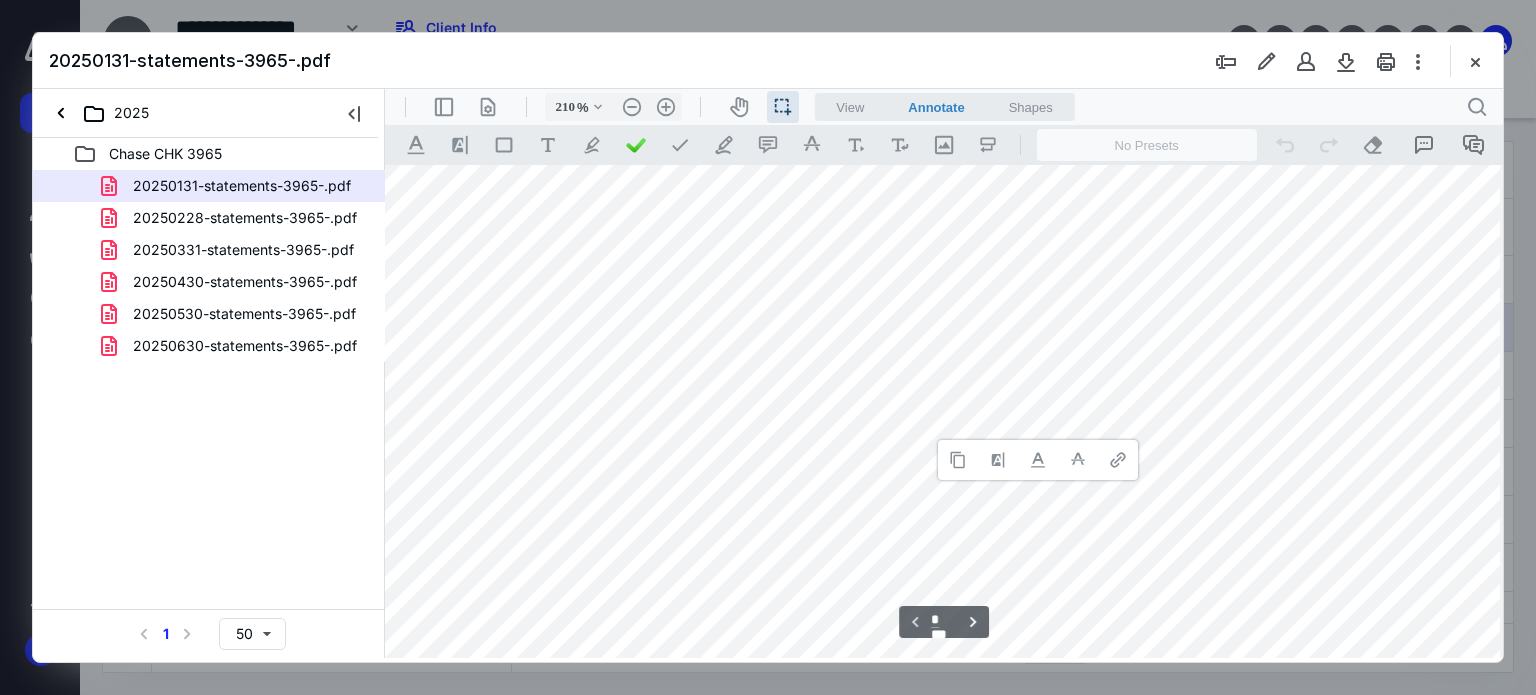 type 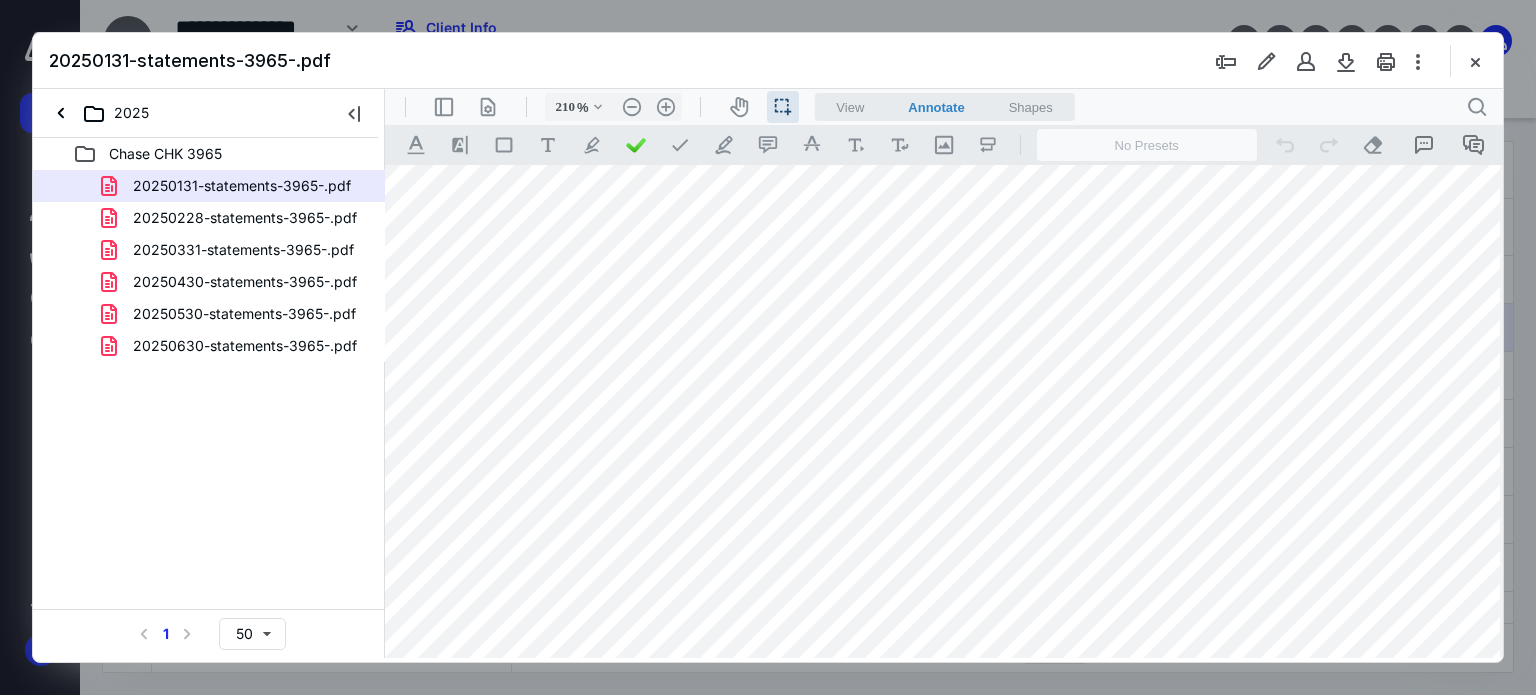 click on "20250228-statements-3965-.pdf" at bounding box center [245, 218] 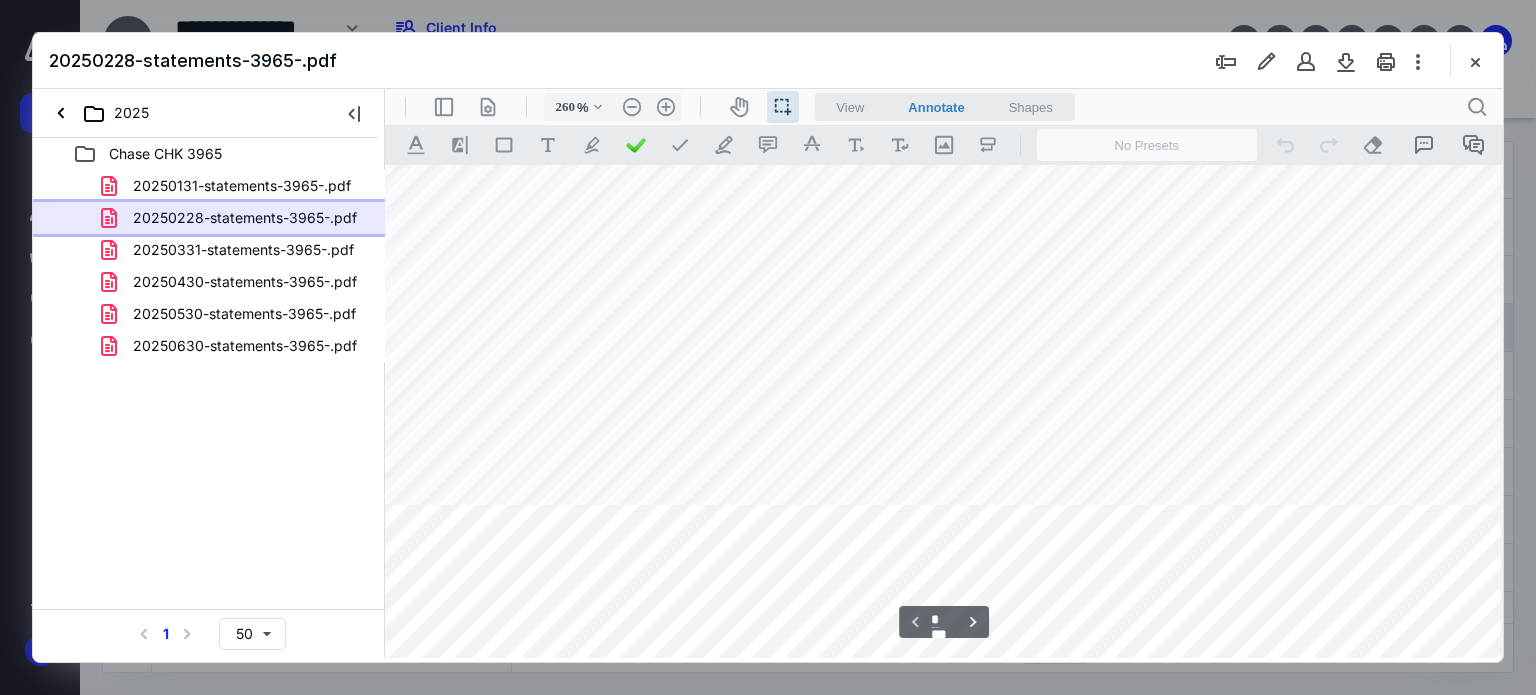scroll, scrollTop: 868, scrollLeft: 268, axis: both 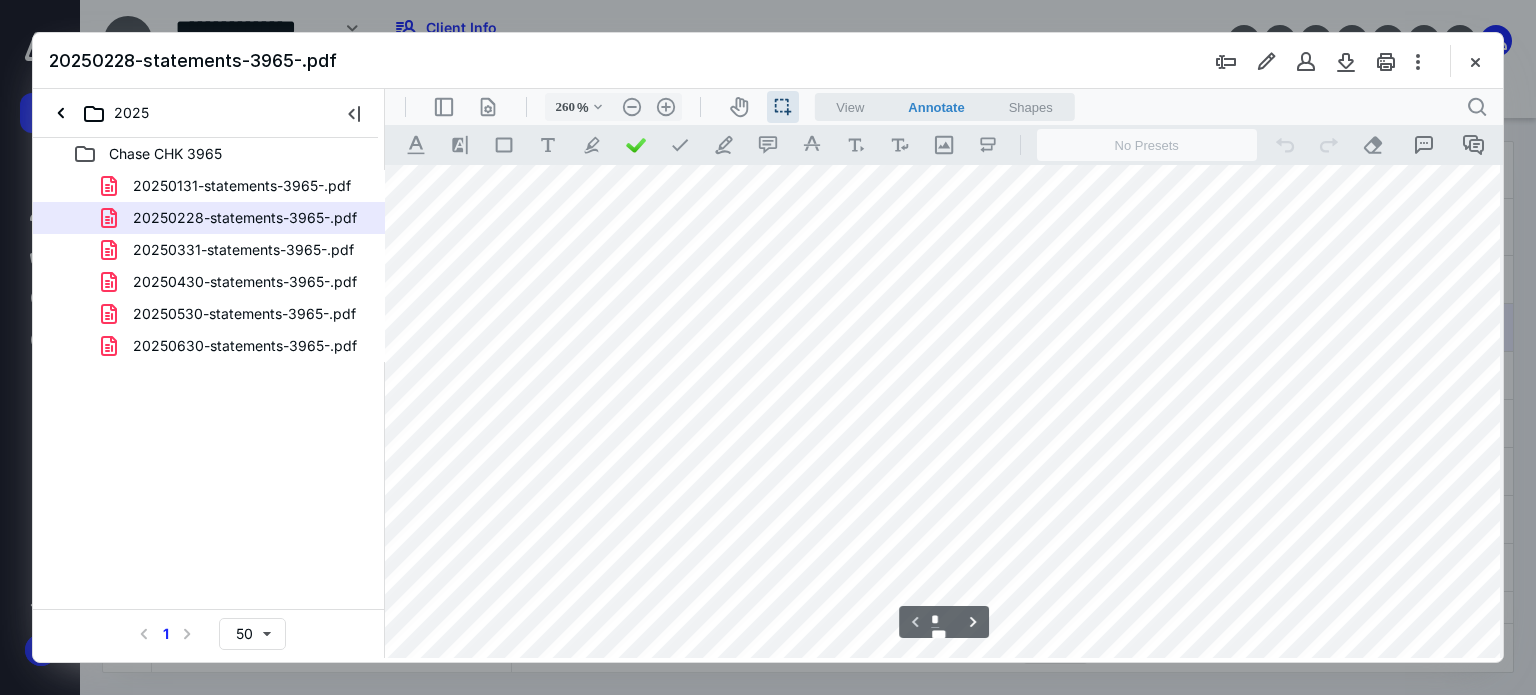 drag, startPoint x: 989, startPoint y: 304, endPoint x: 1107, endPoint y: 324, distance: 119.682915 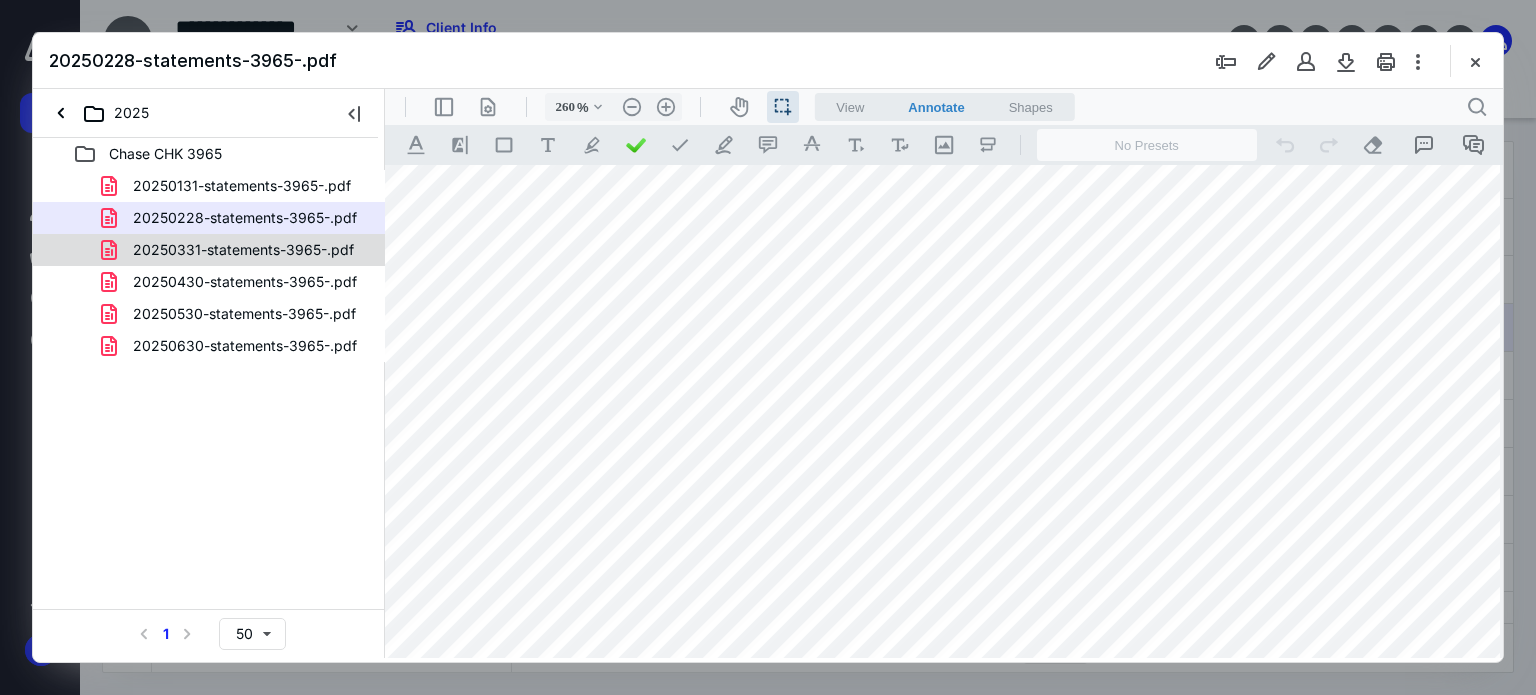click on "20250331-statements-3965-.pdf" at bounding box center [243, 250] 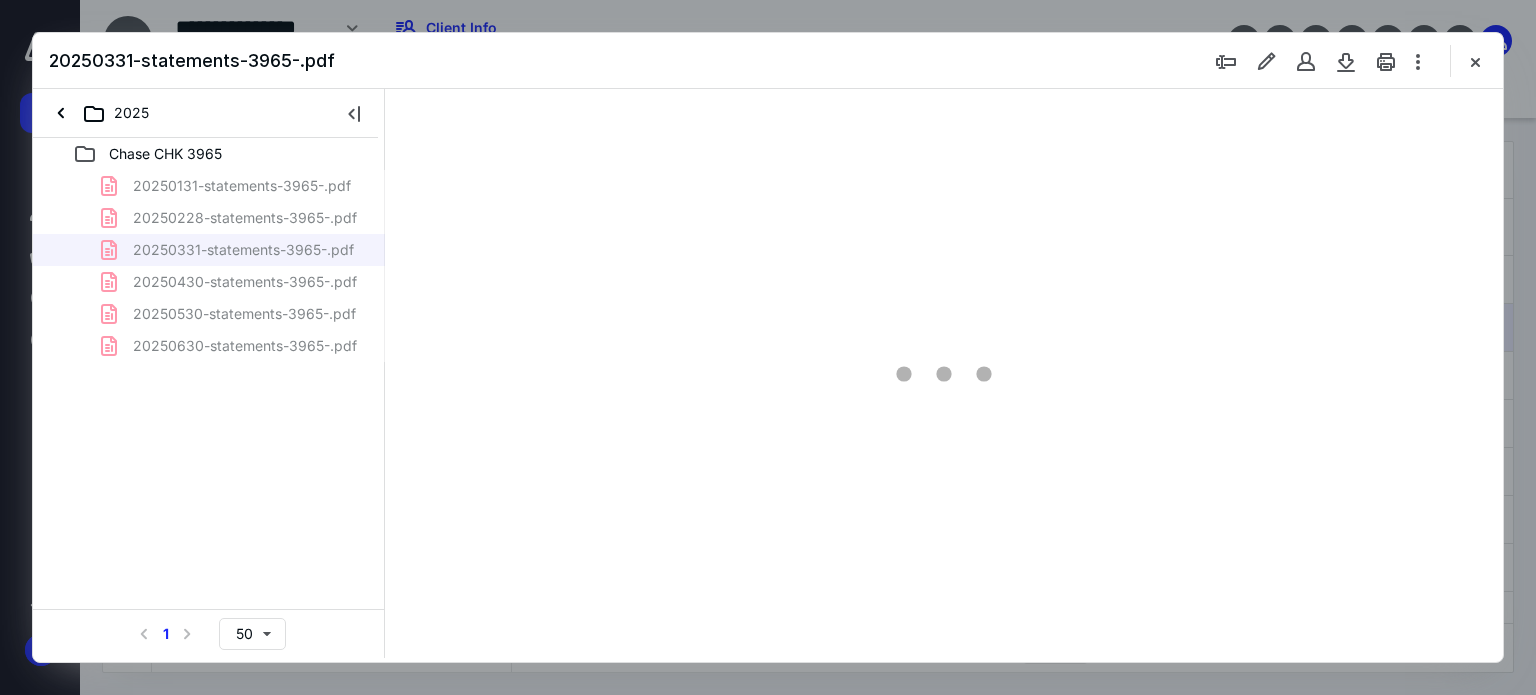 scroll, scrollTop: 78, scrollLeft: 0, axis: vertical 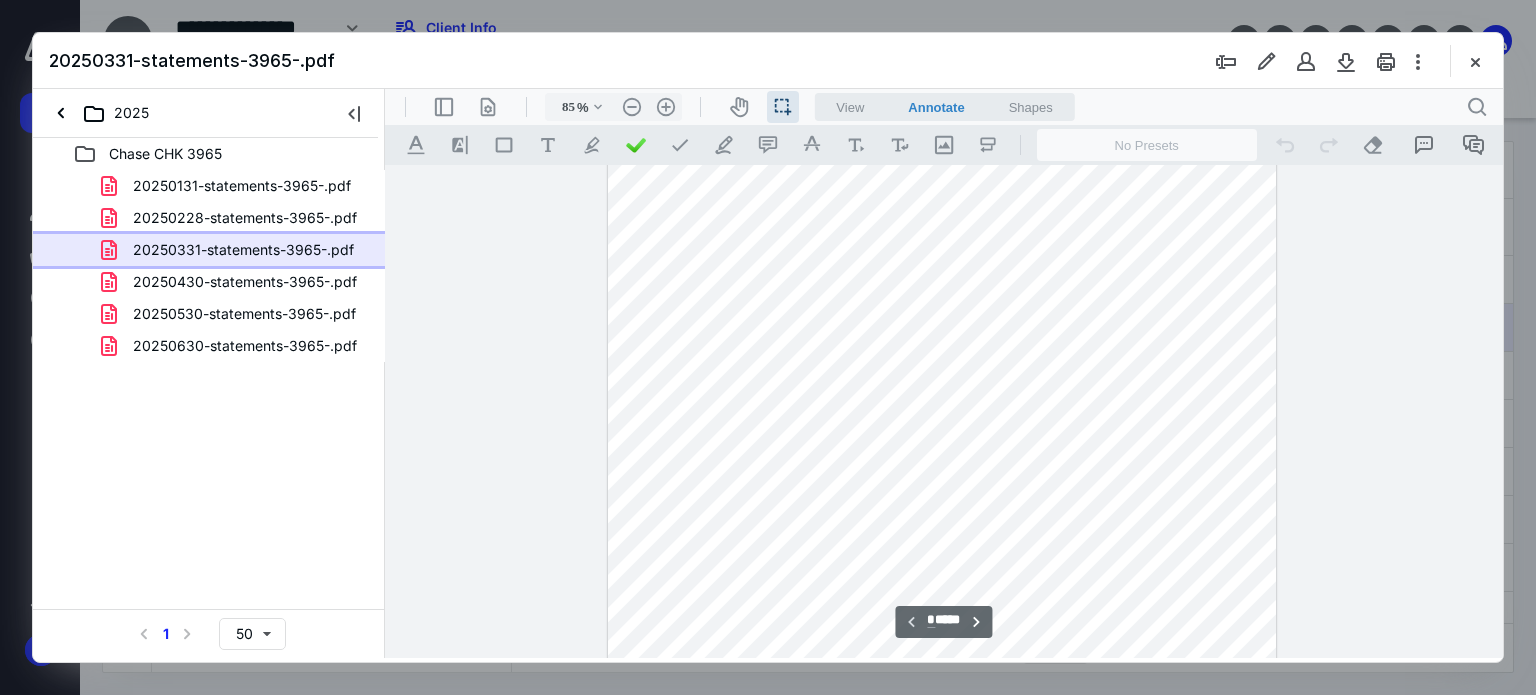 type on "110" 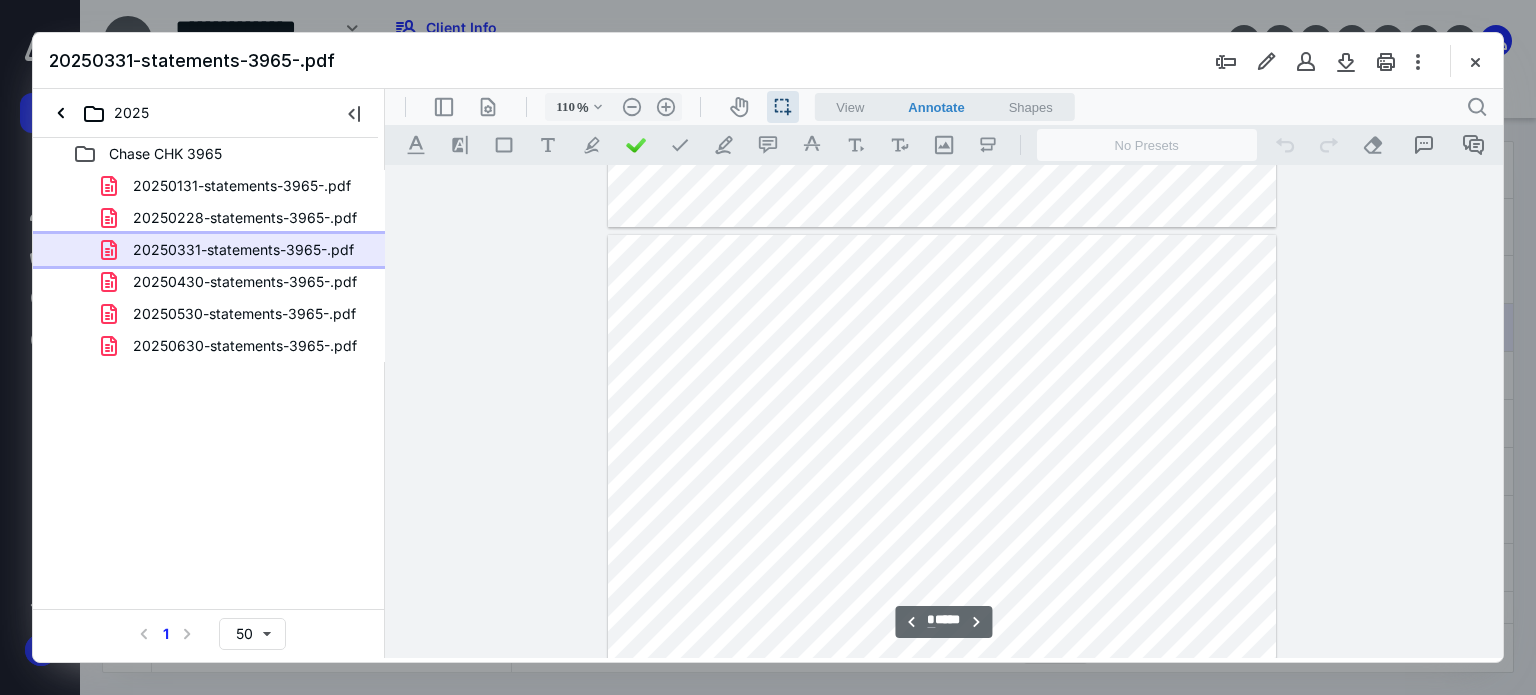 type on "*" 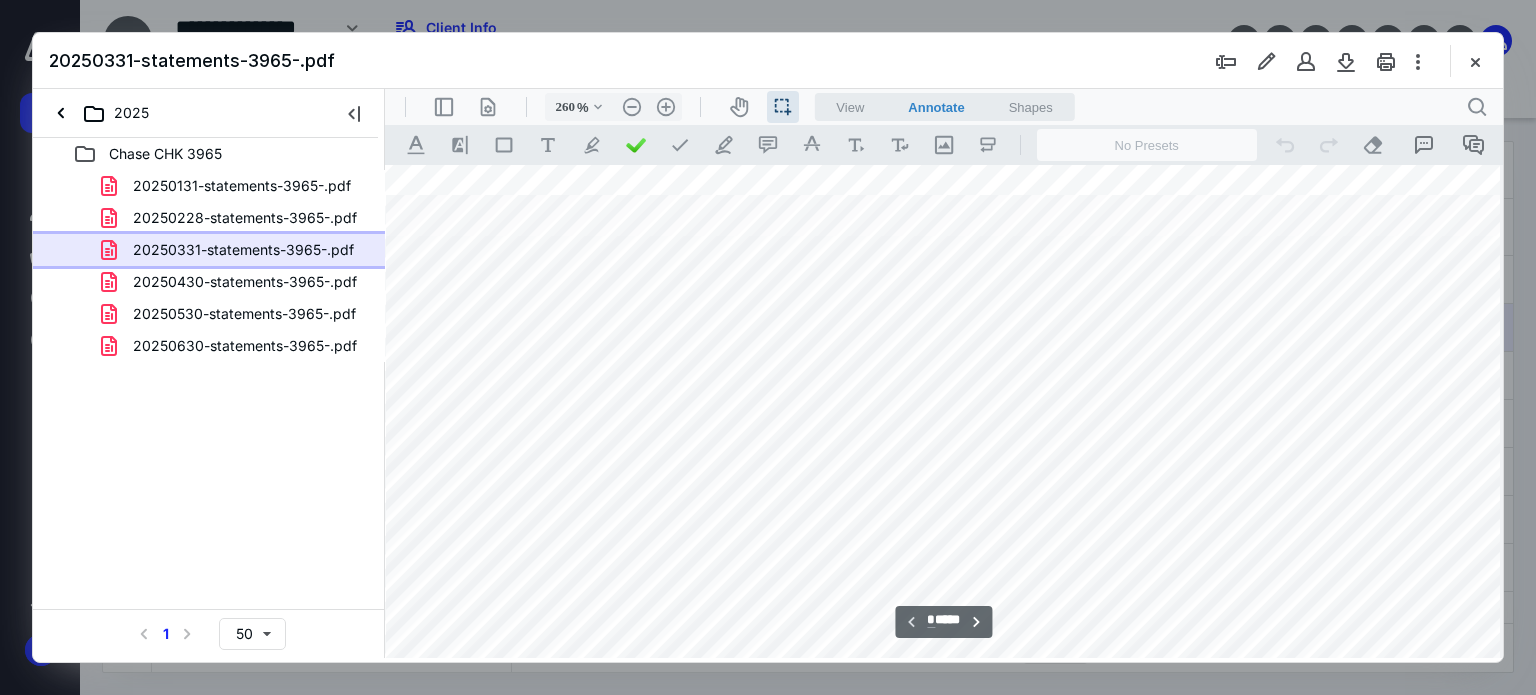 scroll, scrollTop: 1434, scrollLeft: 265, axis: both 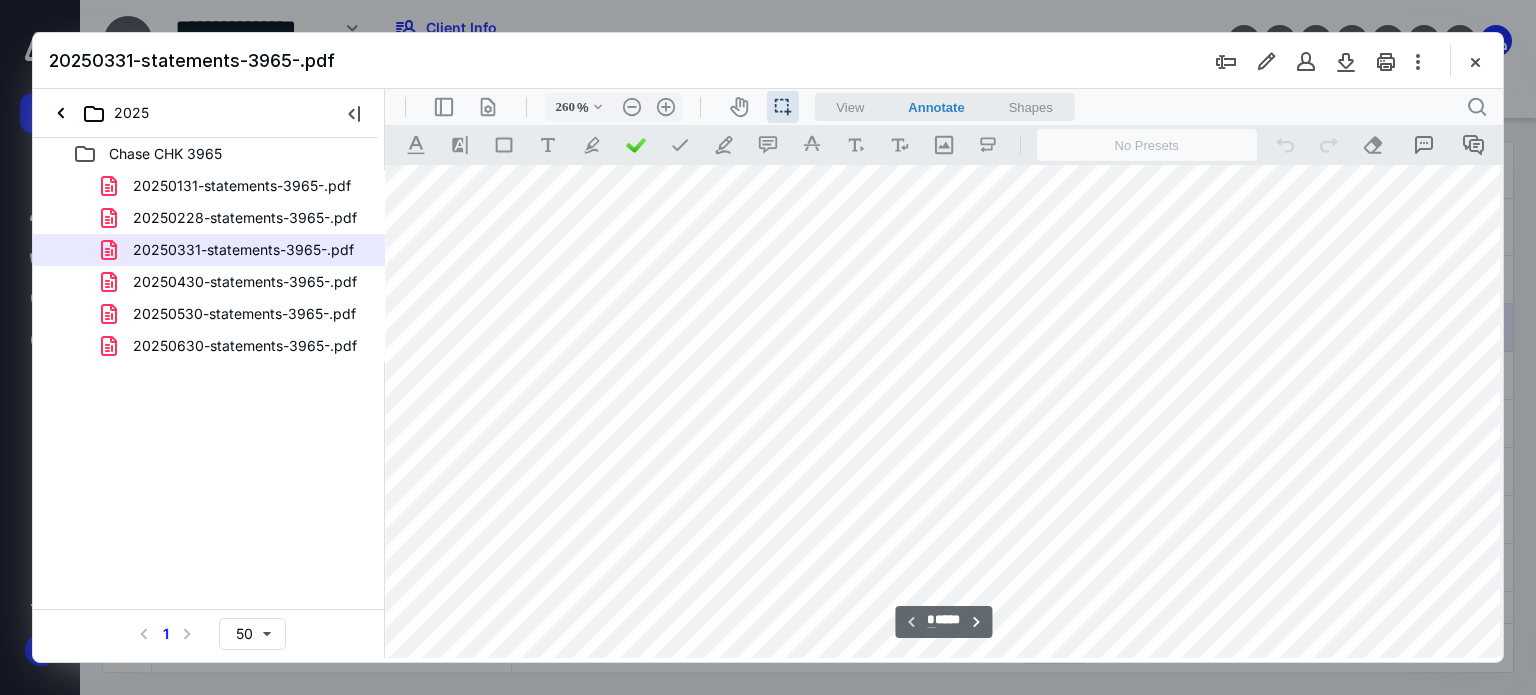 drag, startPoint x: 987, startPoint y: 471, endPoint x: 1117, endPoint y: 476, distance: 130.09612 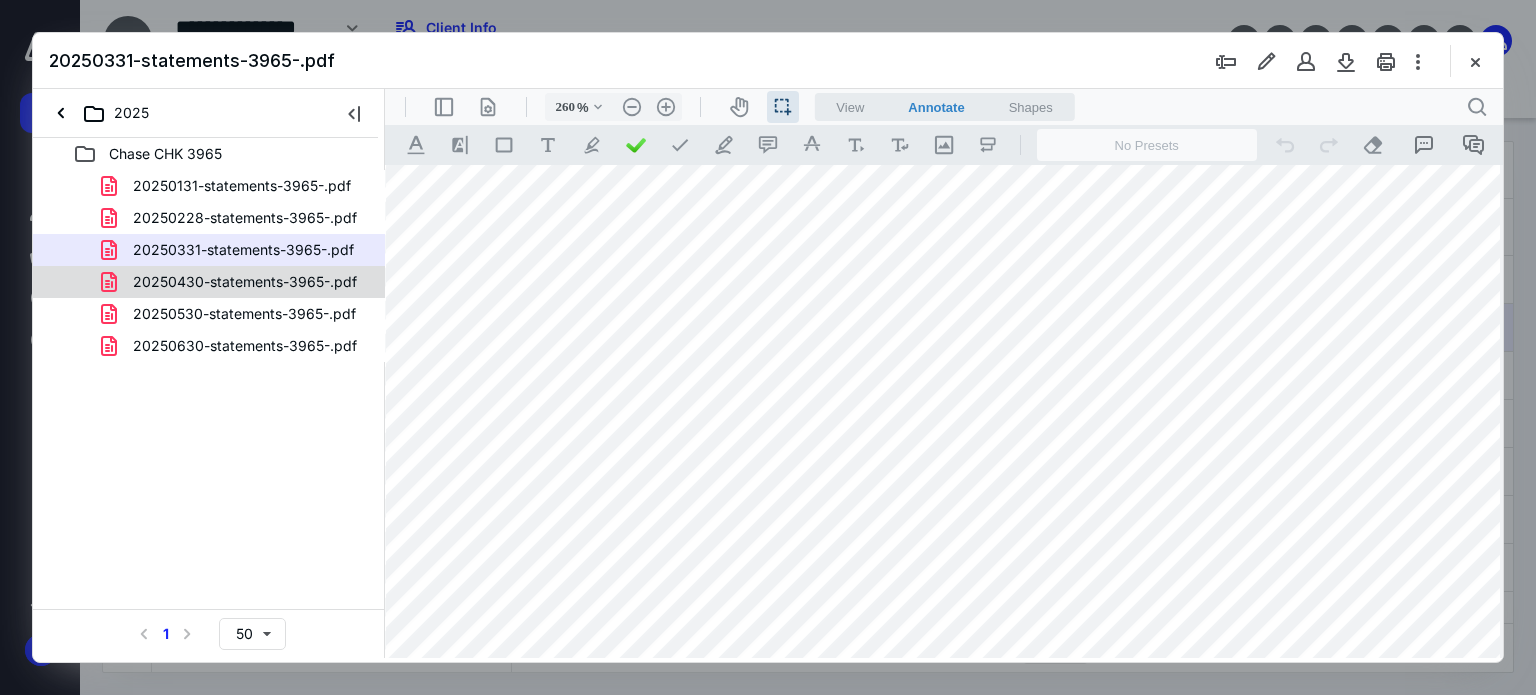 click on "20250430-statements-3965-.pdf" at bounding box center (245, 282) 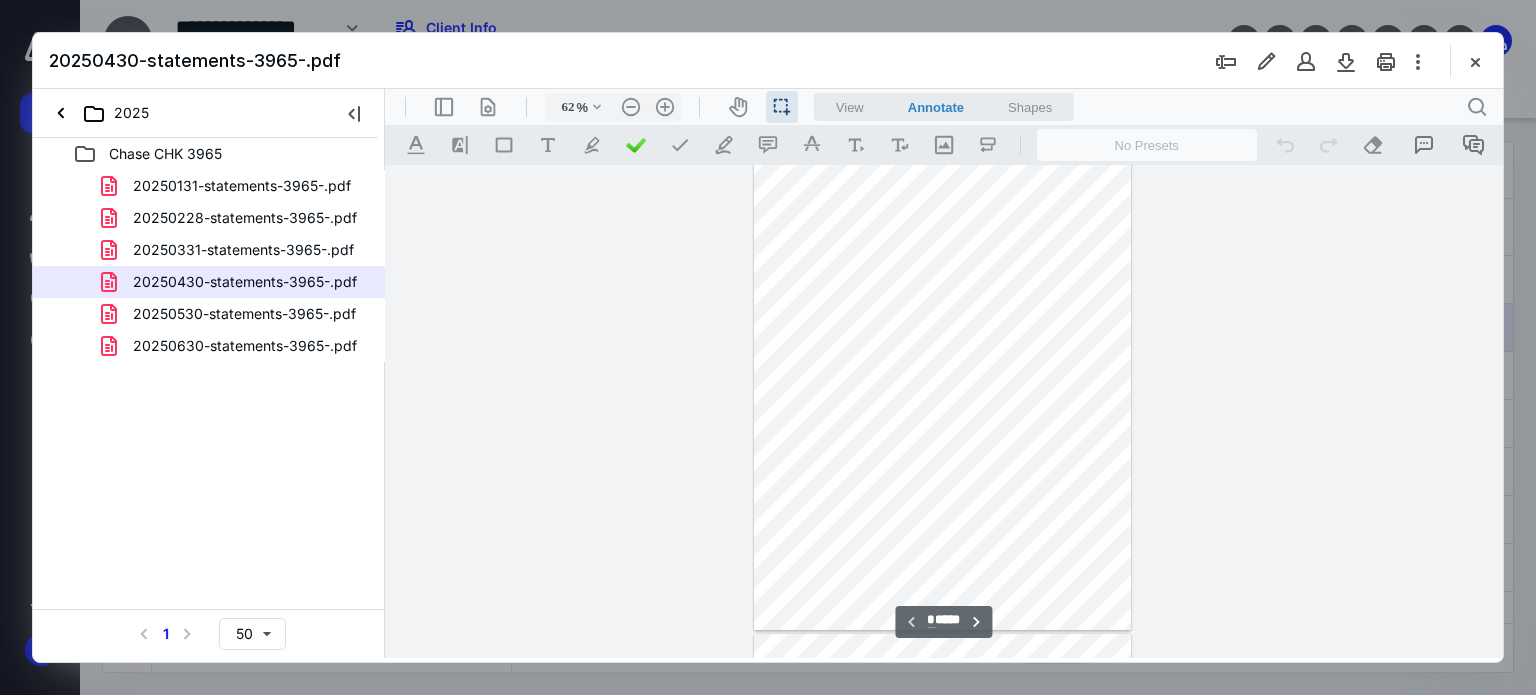 scroll, scrollTop: 0, scrollLeft: 0, axis: both 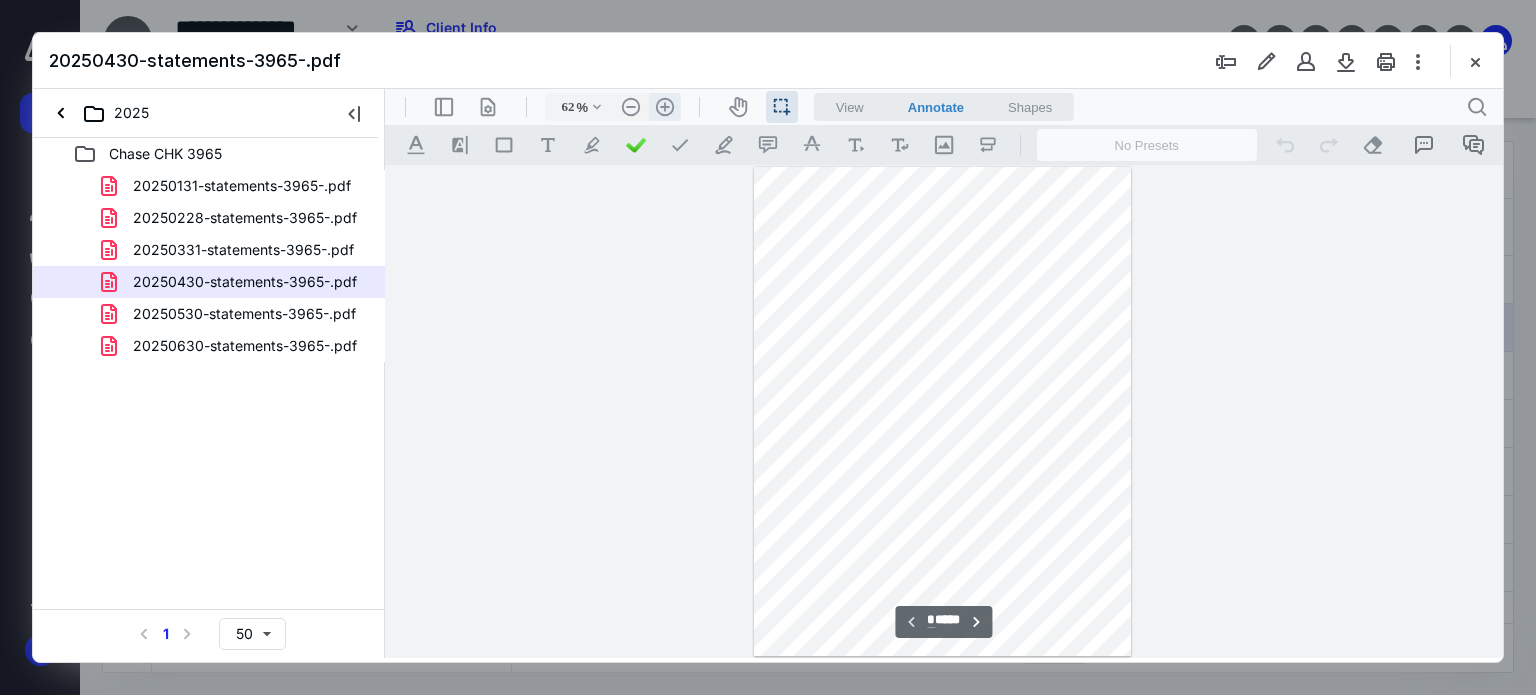 click on ".cls-1{fill:#abb0c4;} icon - header - zoom - in - line" at bounding box center (665, 107) 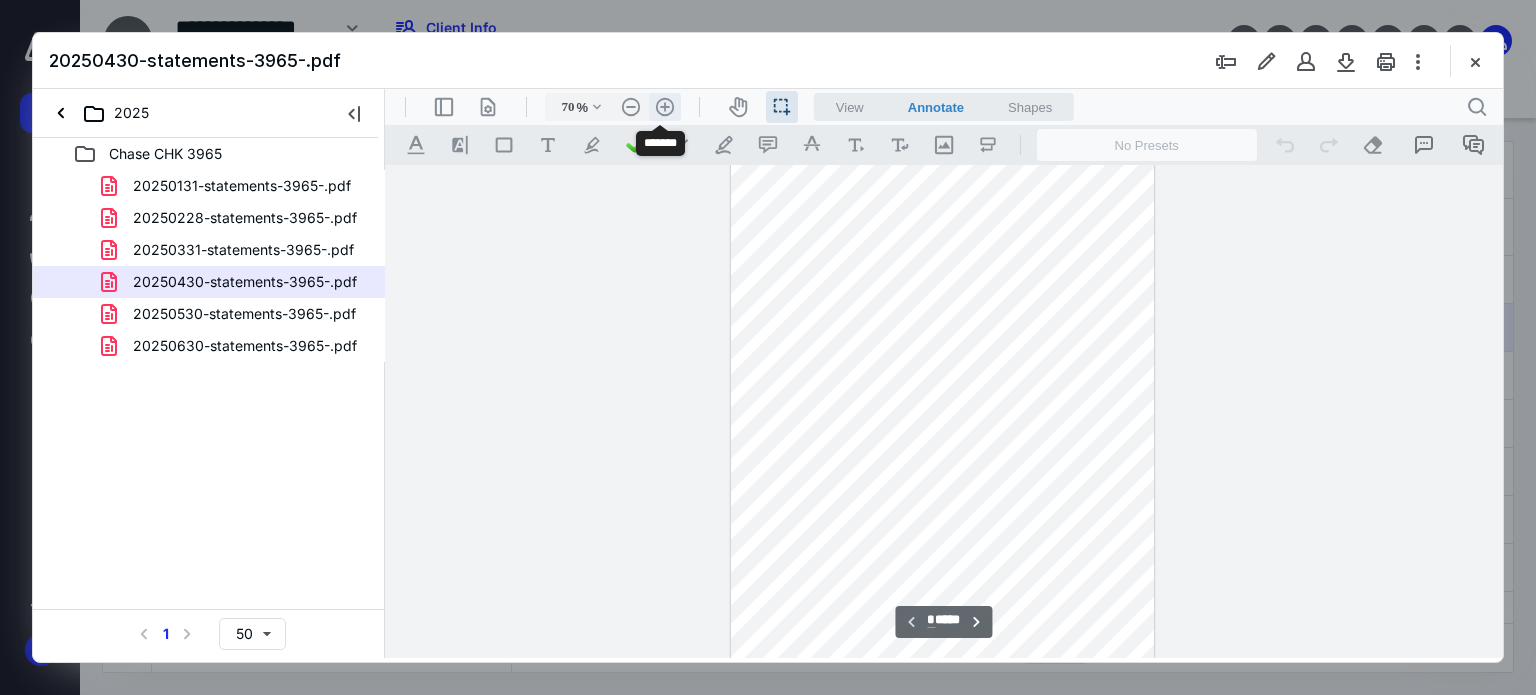 click on ".cls-1{fill:#abb0c4;} icon - header - zoom - in - line" at bounding box center (665, 107) 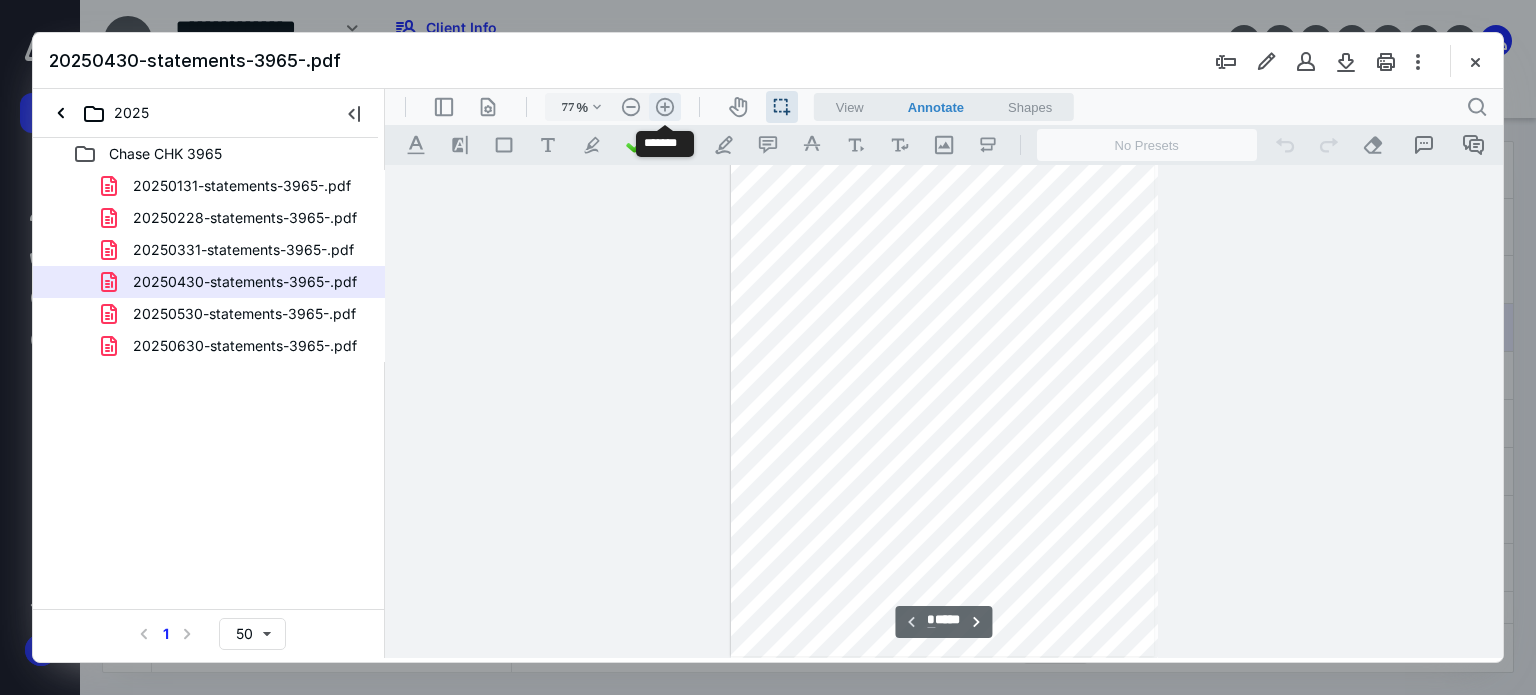 click on ".cls-1{fill:#abb0c4;} icon - header - zoom - in - line" at bounding box center (665, 107) 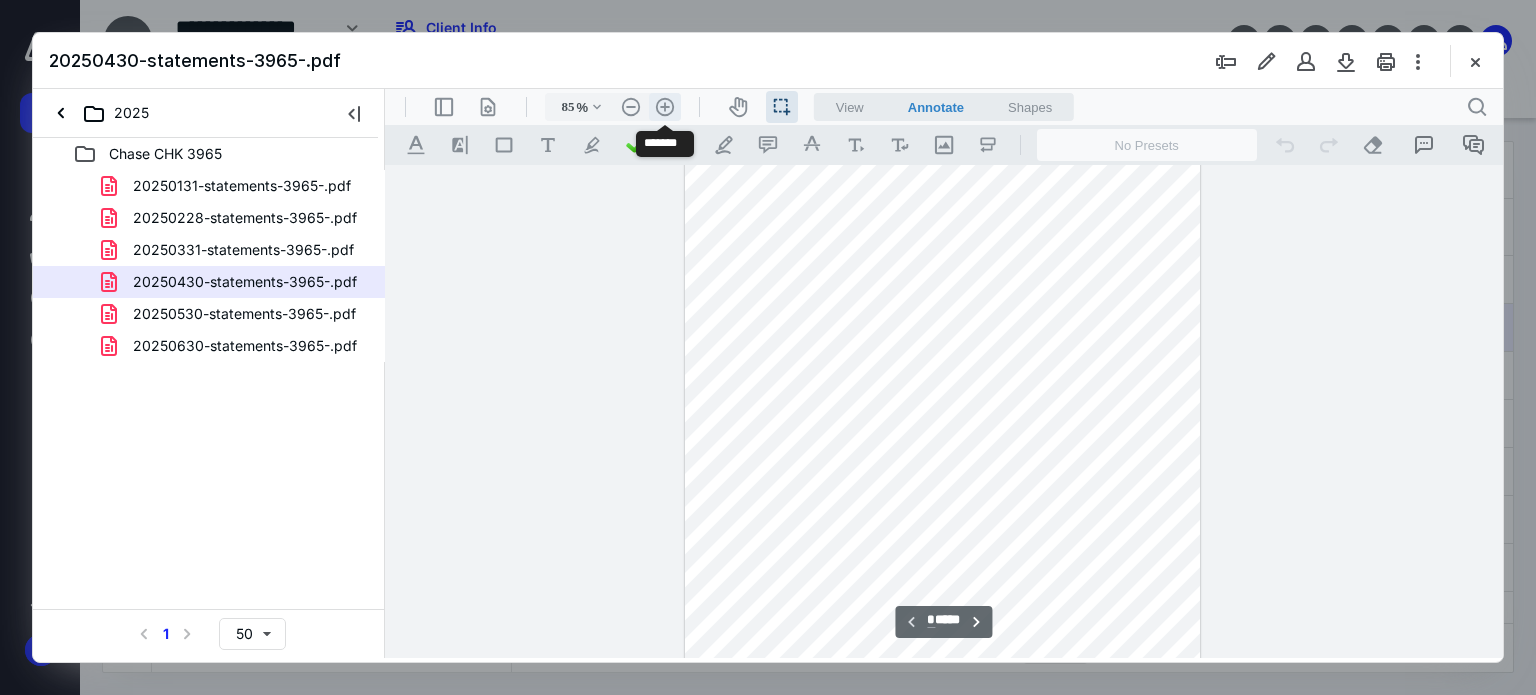 click on ".cls-1{fill:#abb0c4;} icon - header - zoom - in - line" at bounding box center [665, 107] 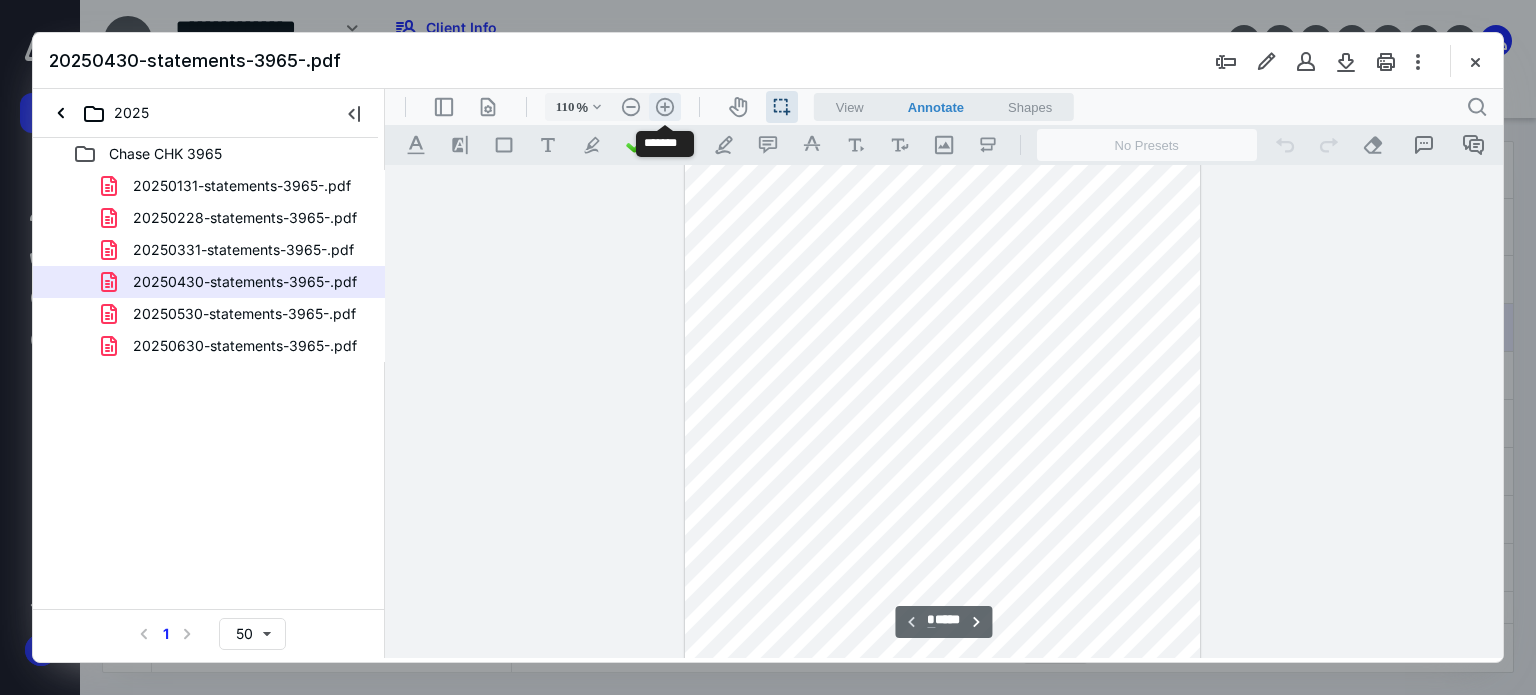 click on ".cls-1{fill:#abb0c4;} icon - header - zoom - in - line" at bounding box center [665, 107] 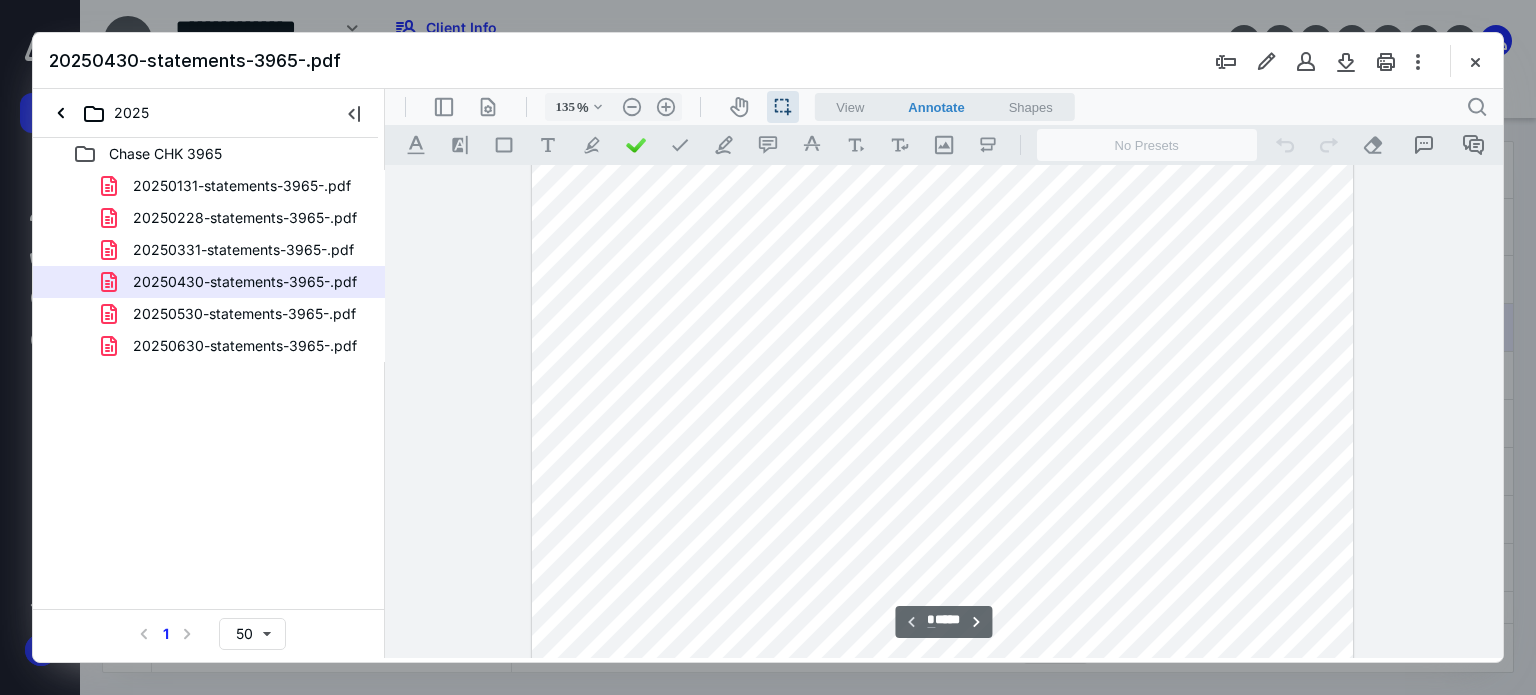 scroll, scrollTop: 546, scrollLeft: 0, axis: vertical 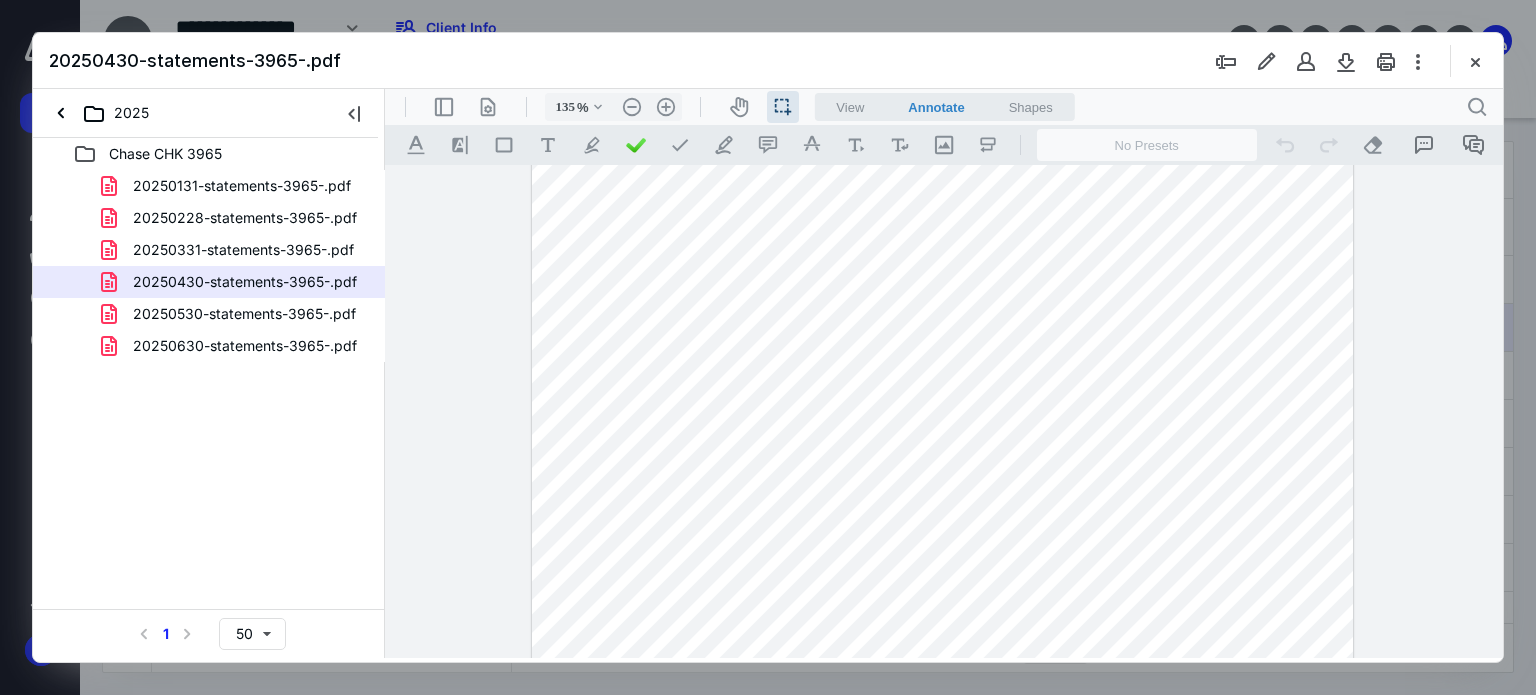 drag, startPoint x: 977, startPoint y: 318, endPoint x: 1062, endPoint y: 313, distance: 85.146935 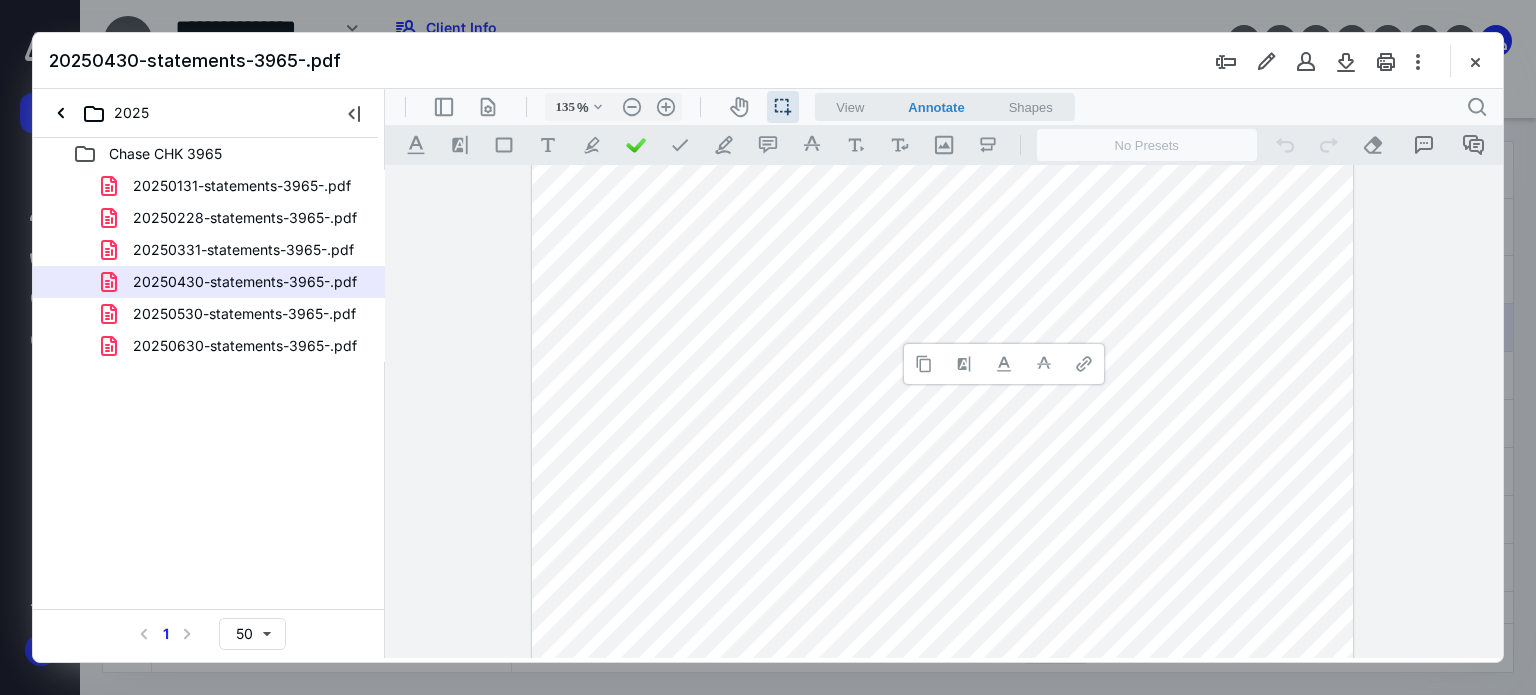 type 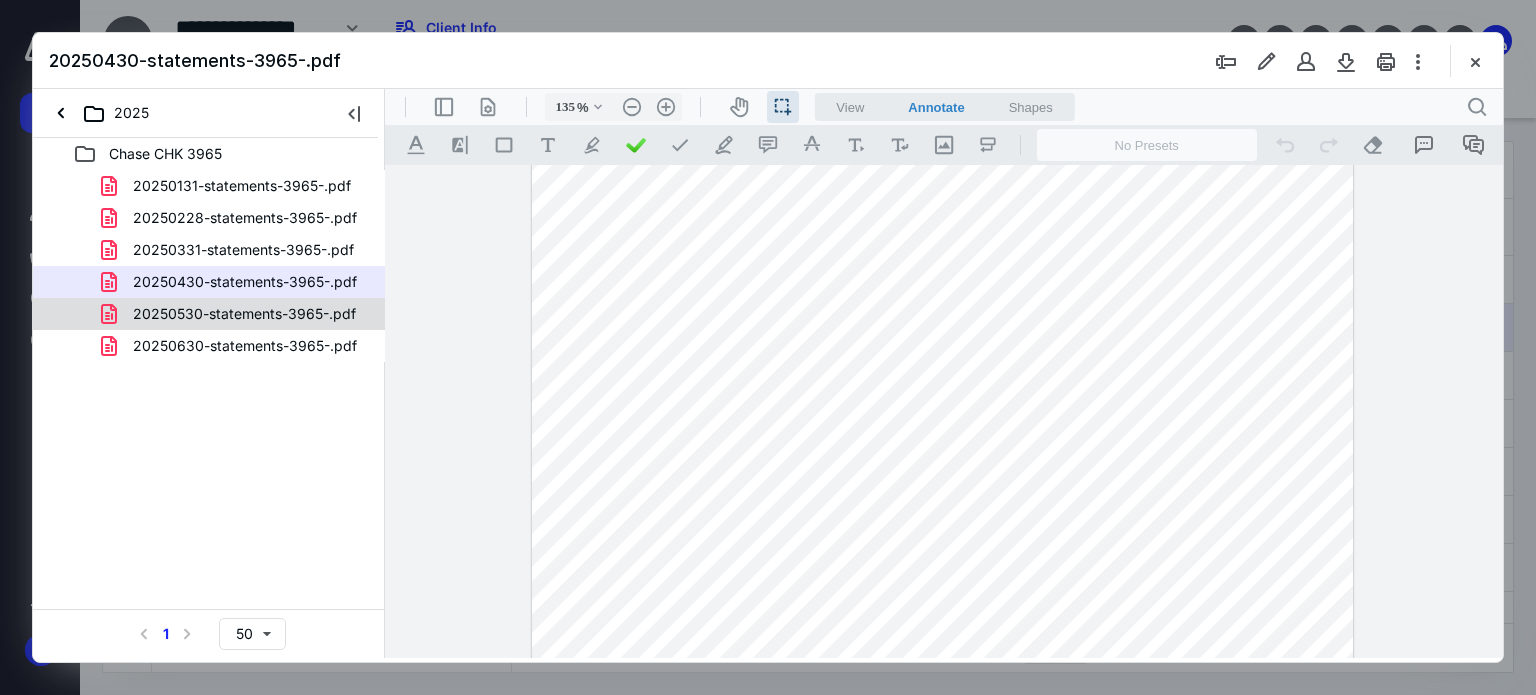 click on "20250530-statements-3965-.pdf" at bounding box center [244, 314] 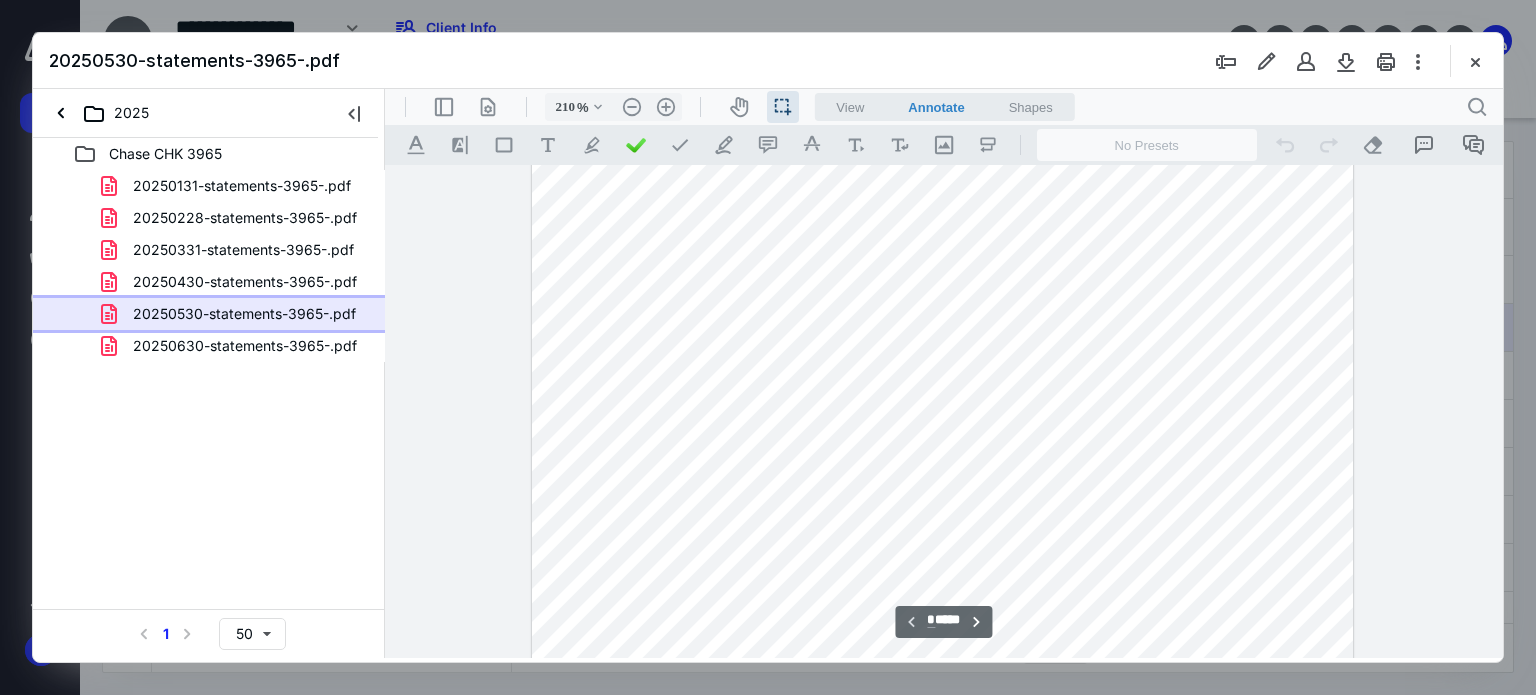scroll, scrollTop: 469, scrollLeft: 104, axis: both 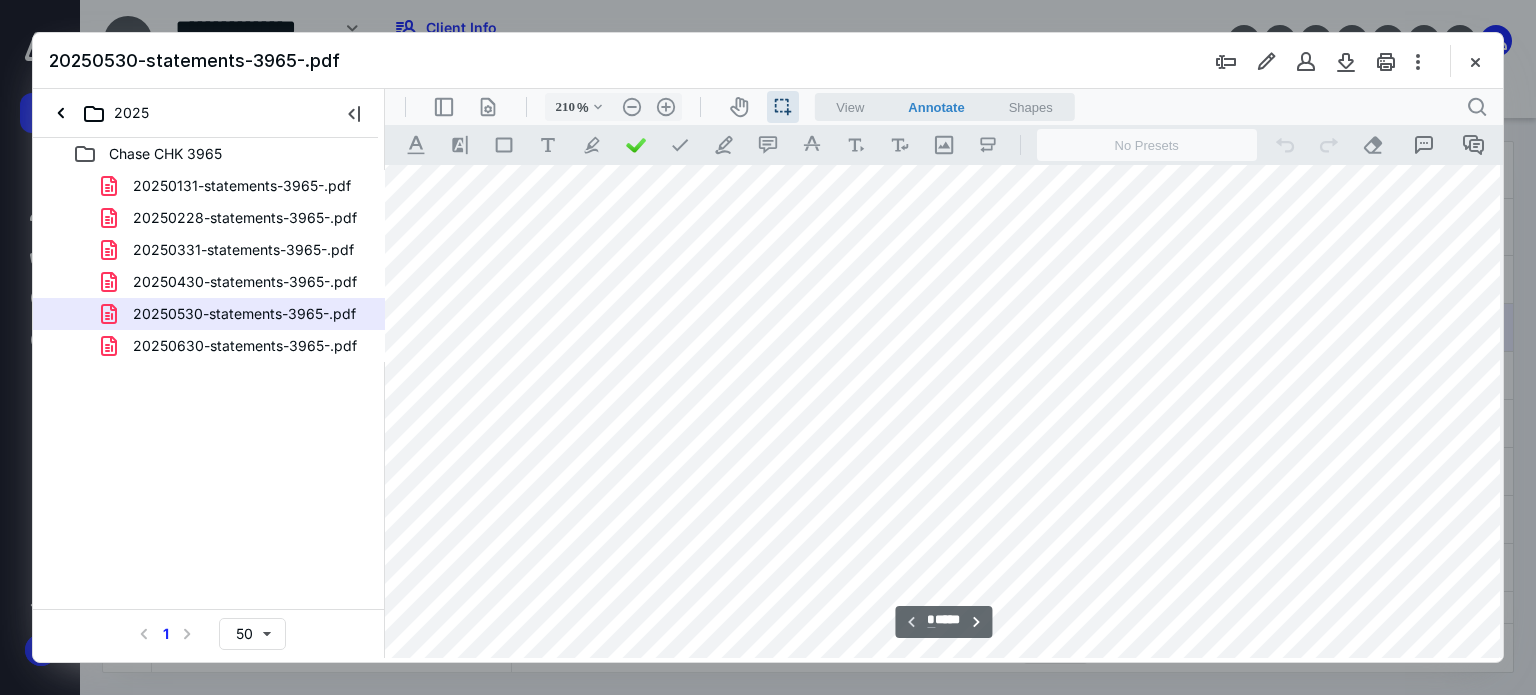 drag, startPoint x: 984, startPoint y: 536, endPoint x: 1132, endPoint y: 539, distance: 148.0304 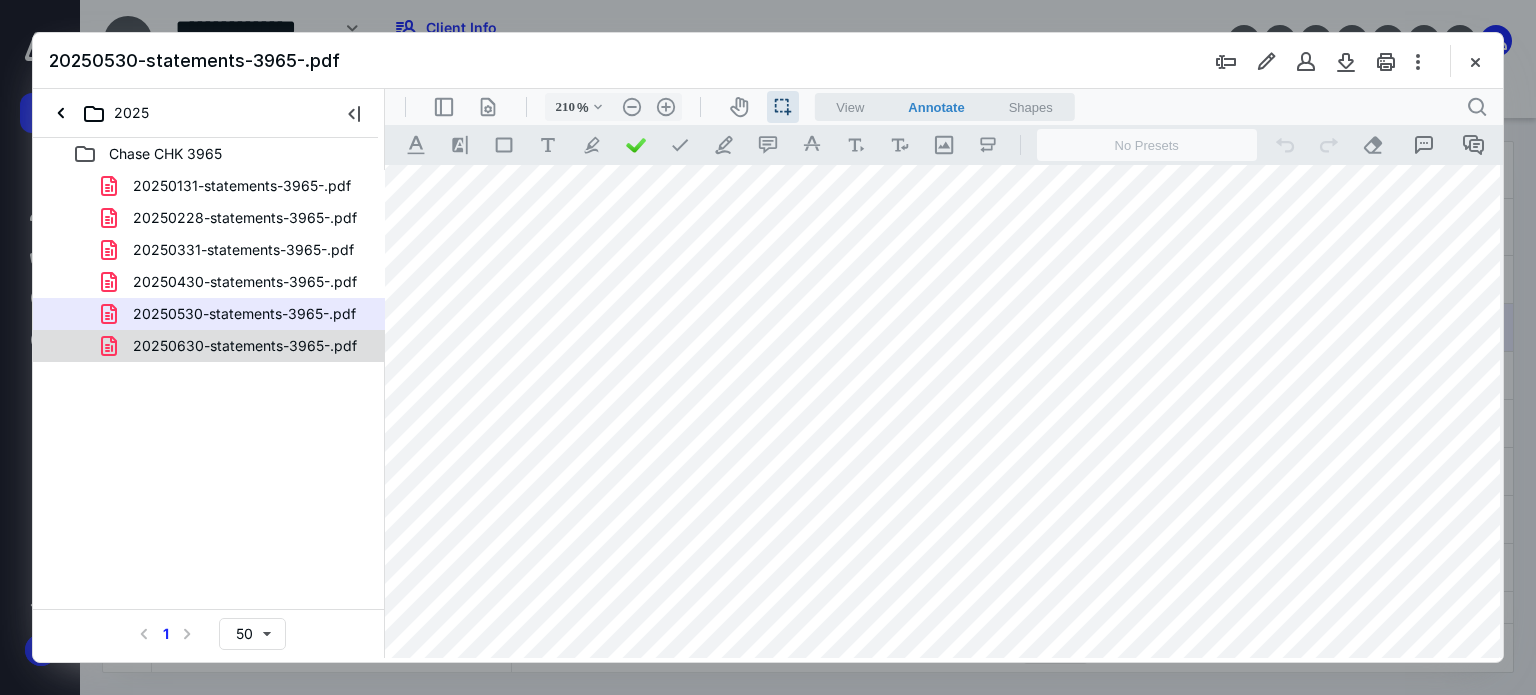 click on "20250630-statements-3965-.pdf" at bounding box center [245, 346] 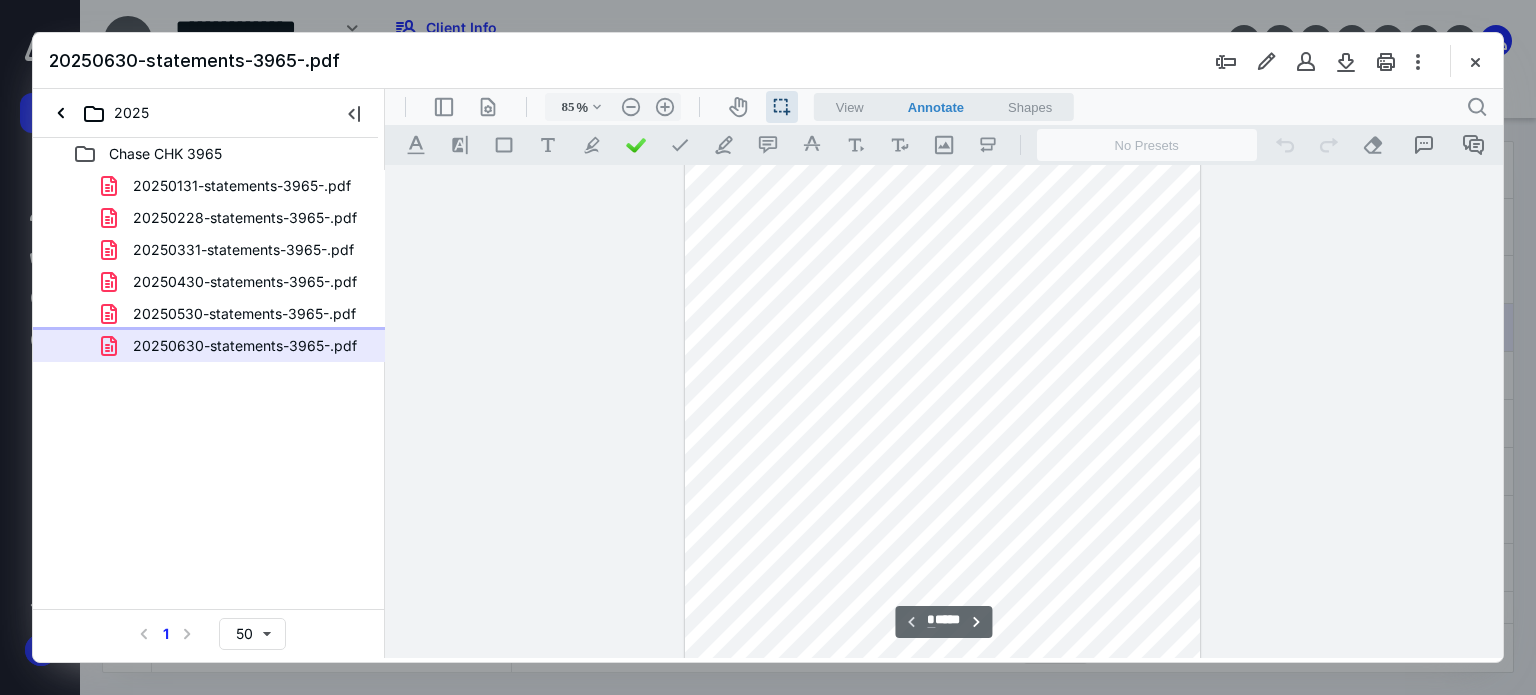 type on "110" 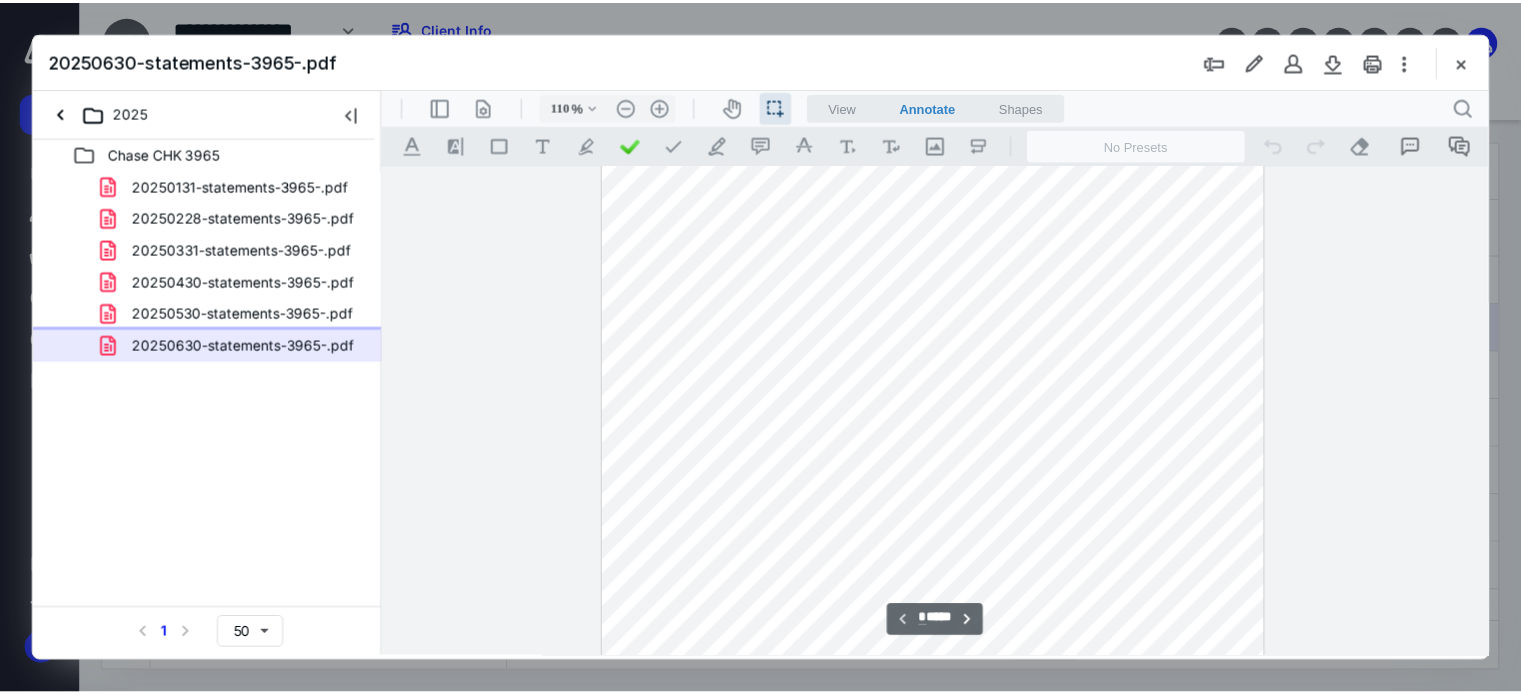 scroll, scrollTop: 100, scrollLeft: 0, axis: vertical 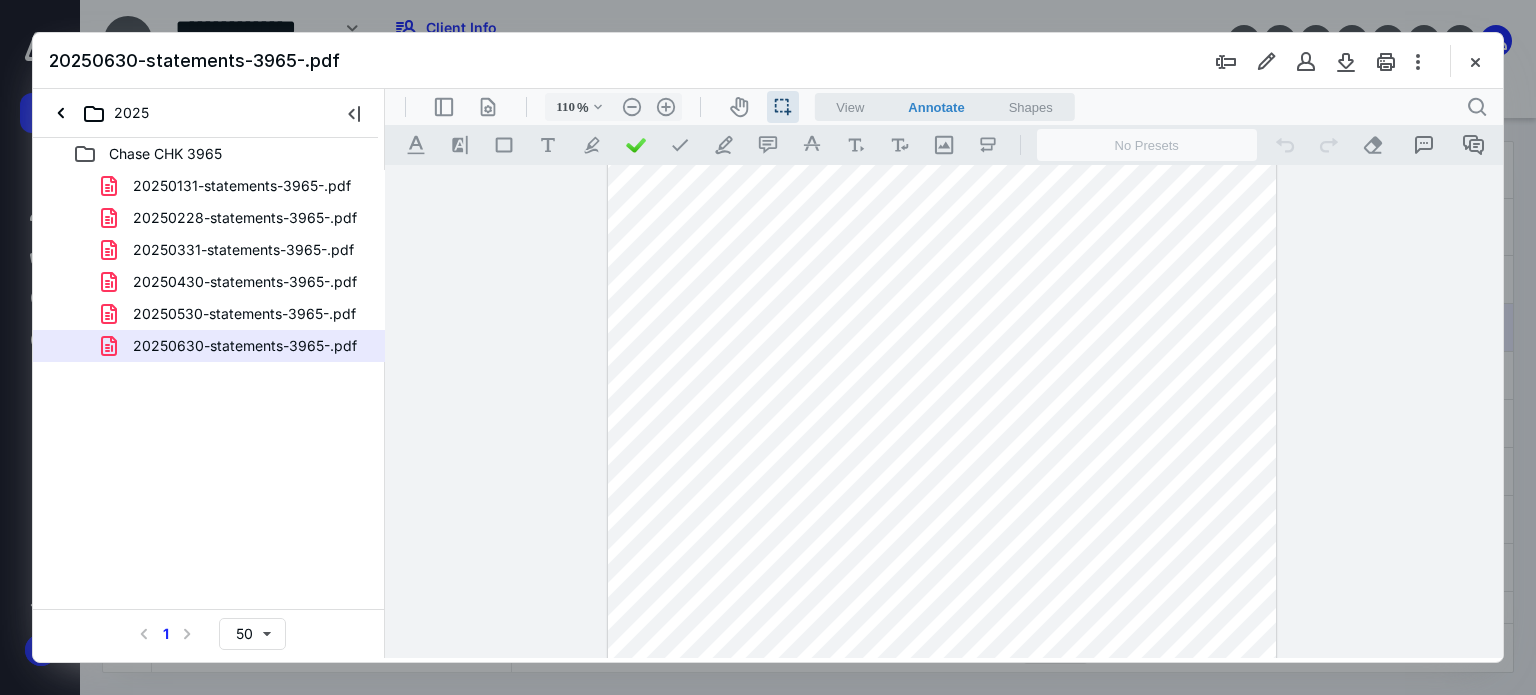 drag, startPoint x: 964, startPoint y: 486, endPoint x: 1032, endPoint y: 489, distance: 68.06615 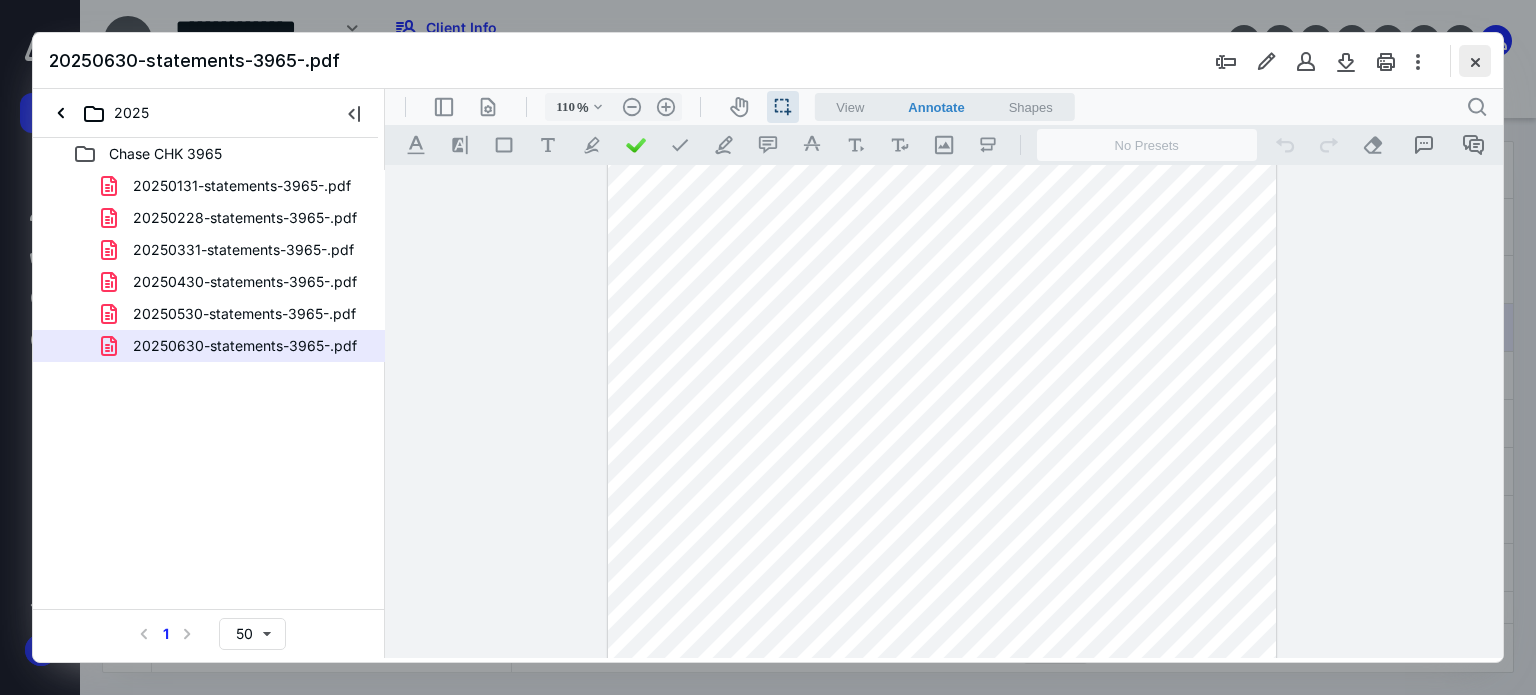 click at bounding box center [1475, 61] 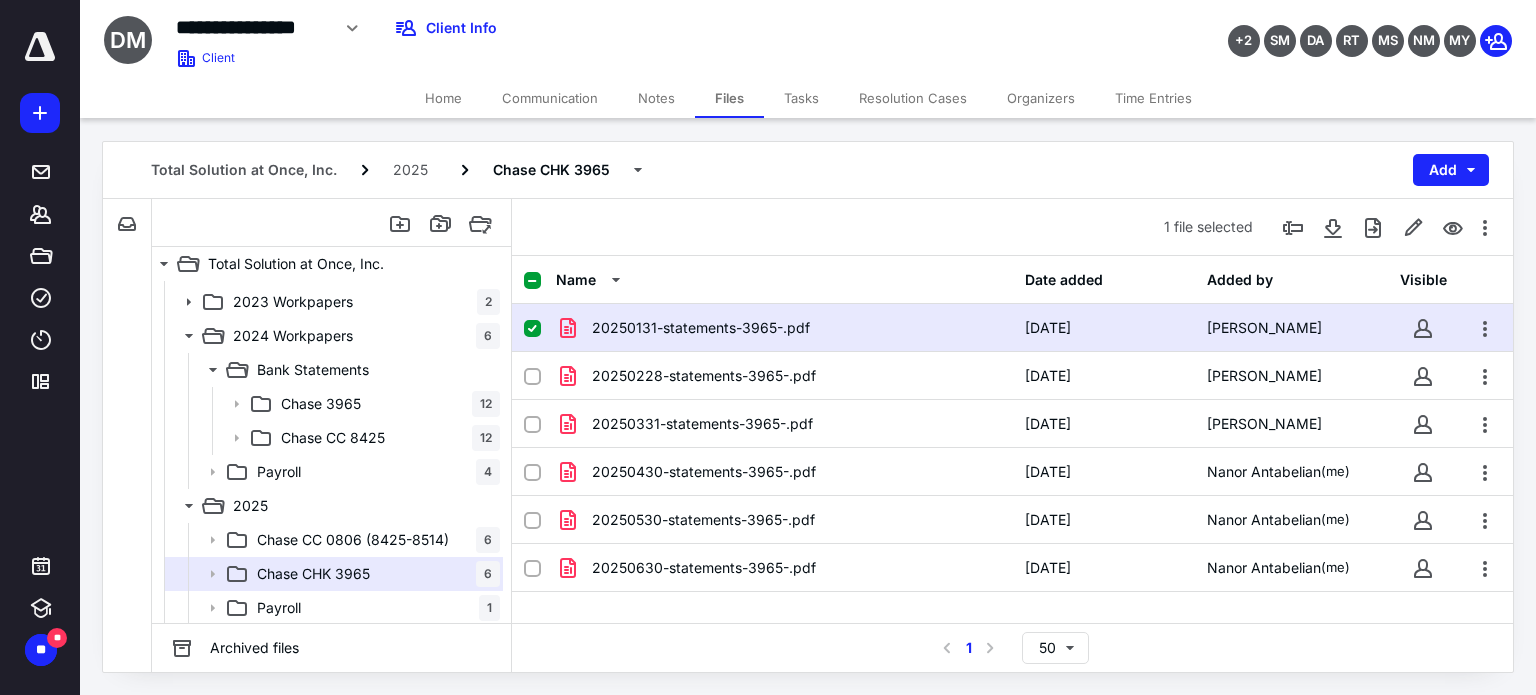 click on "Time Entries" at bounding box center [1153, 98] 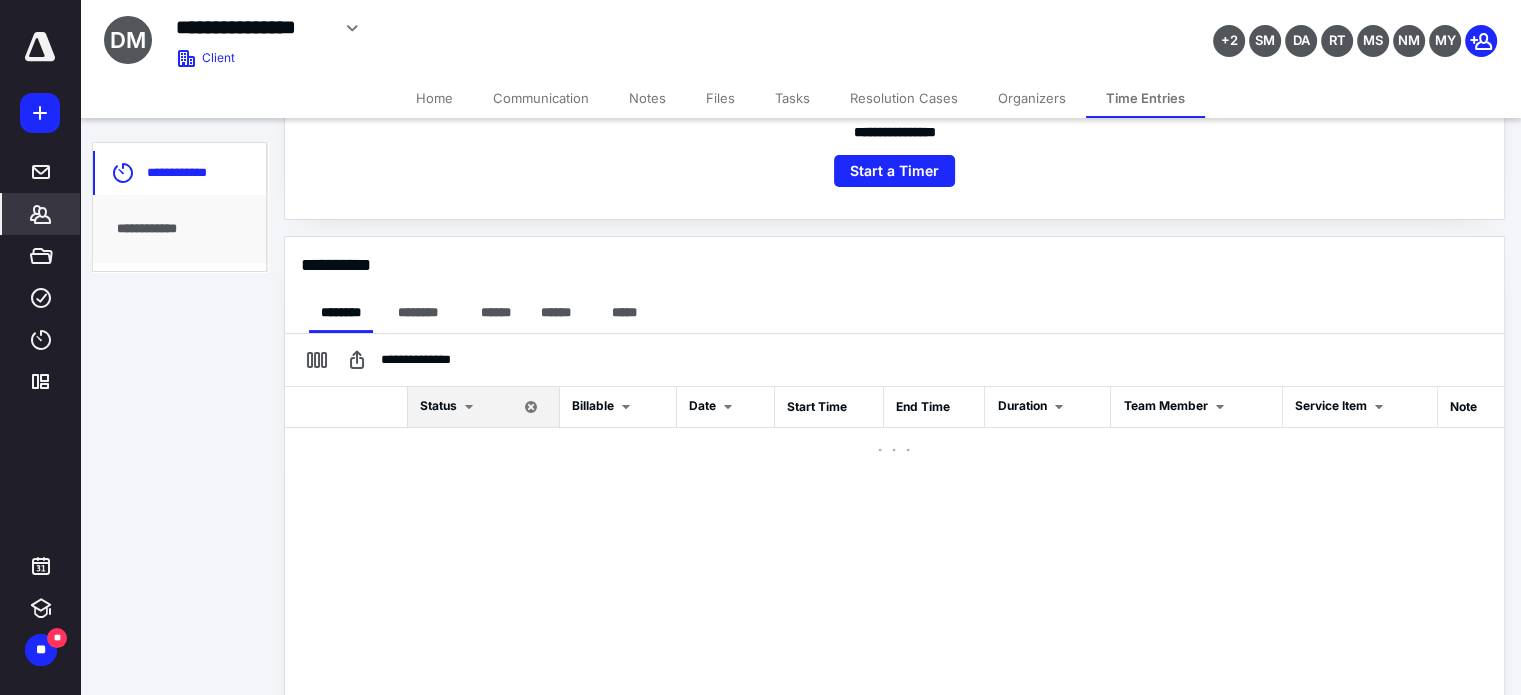 scroll, scrollTop: 444, scrollLeft: 0, axis: vertical 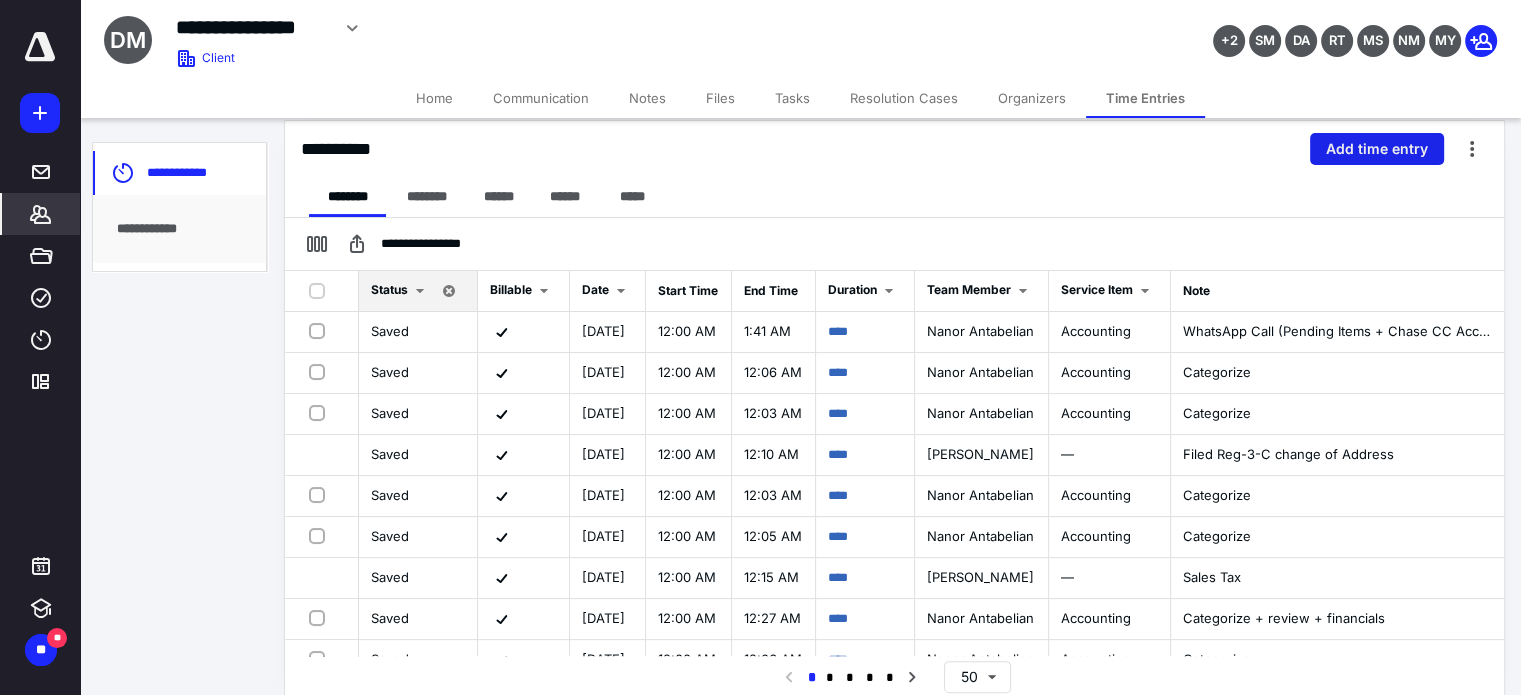 click on "Add time entry" at bounding box center (1377, 149) 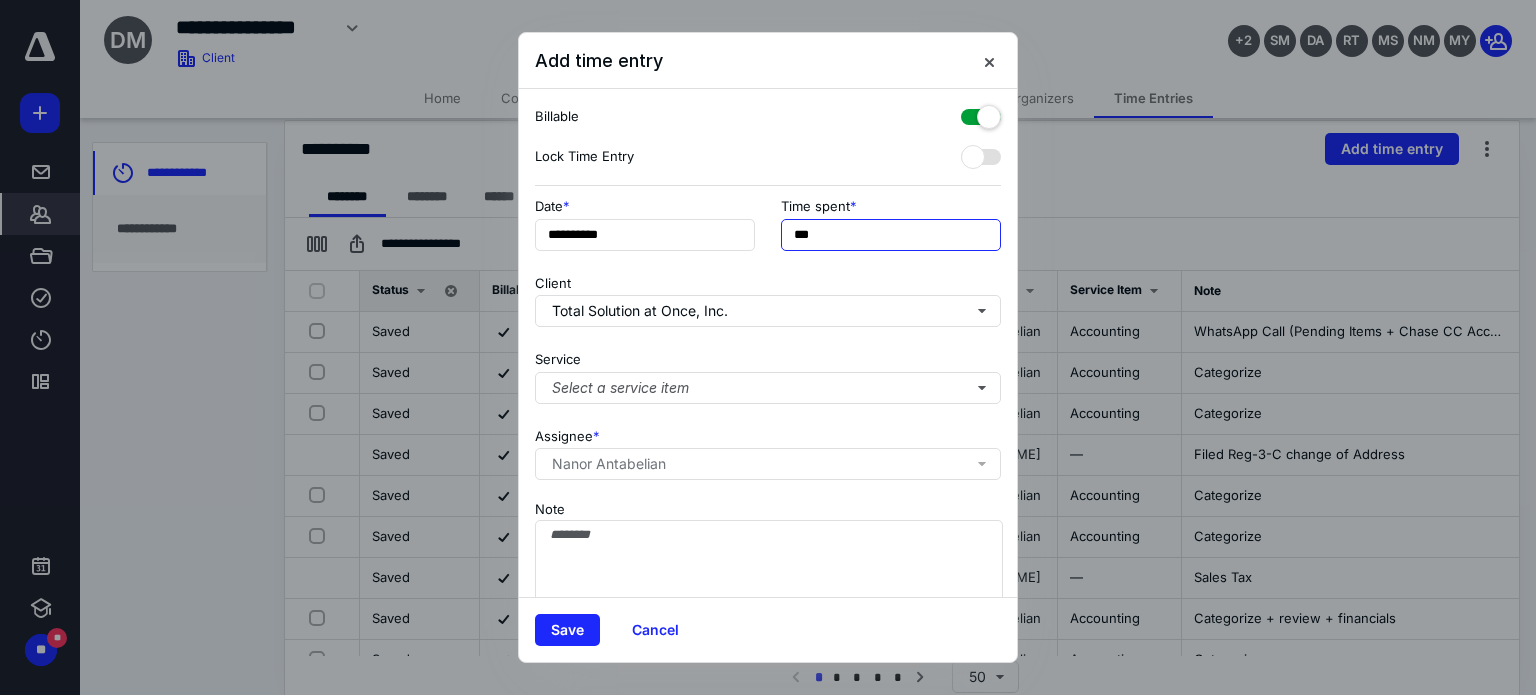 click on "***" at bounding box center [891, 235] 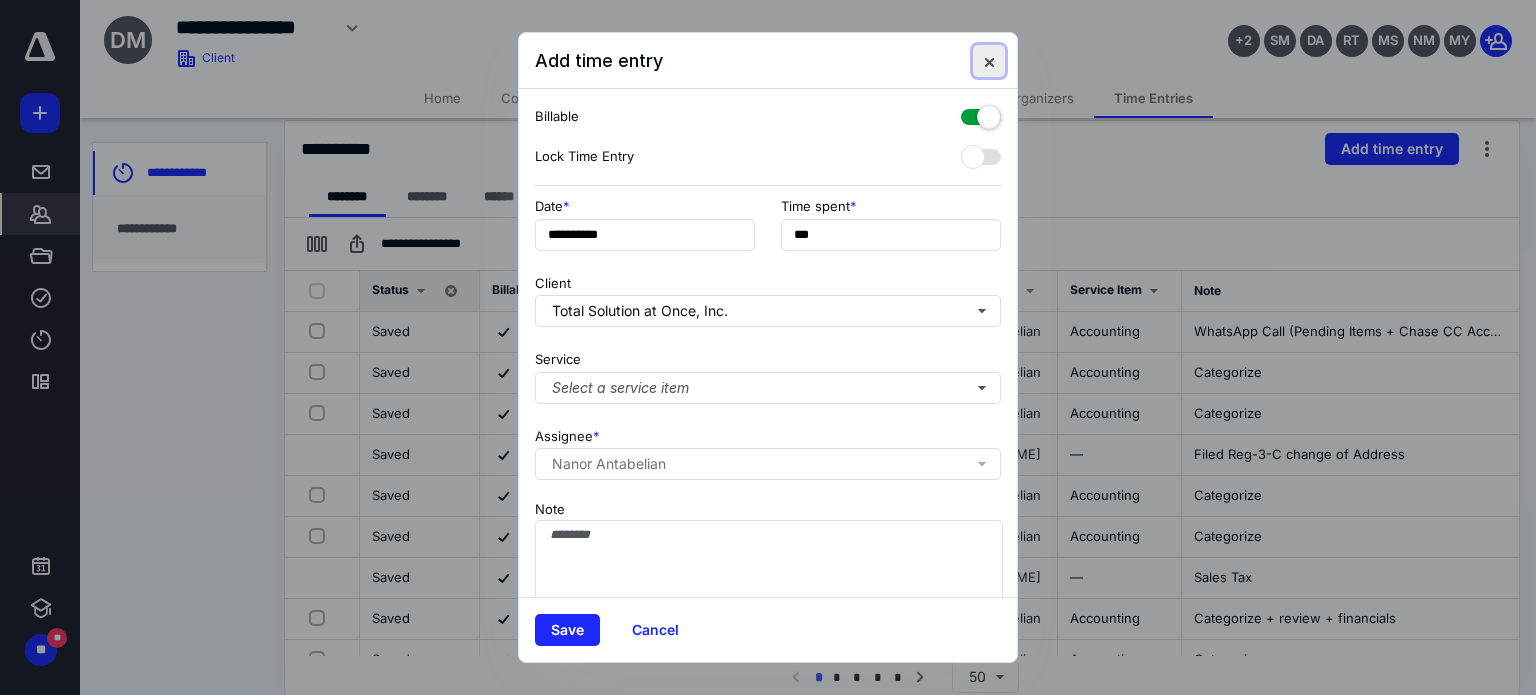 type on "**" 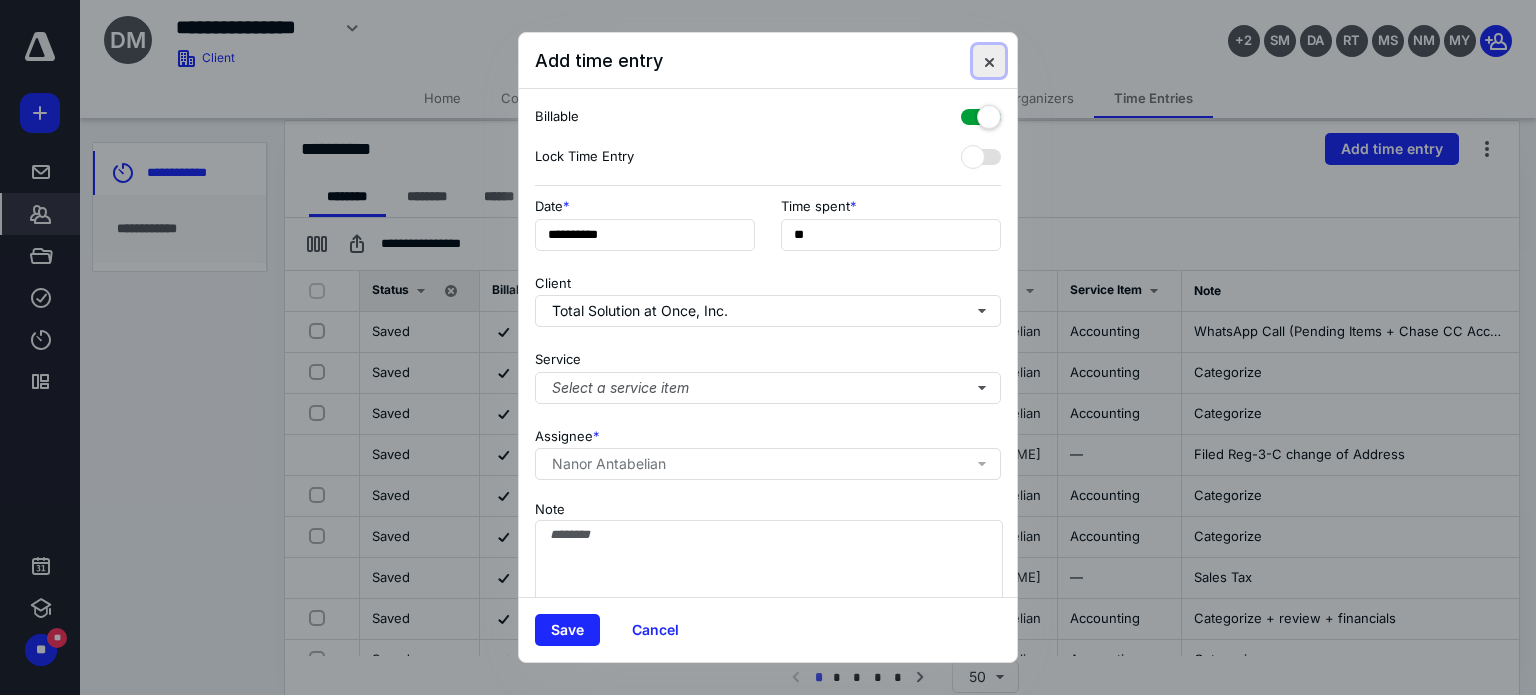 click at bounding box center [989, 61] 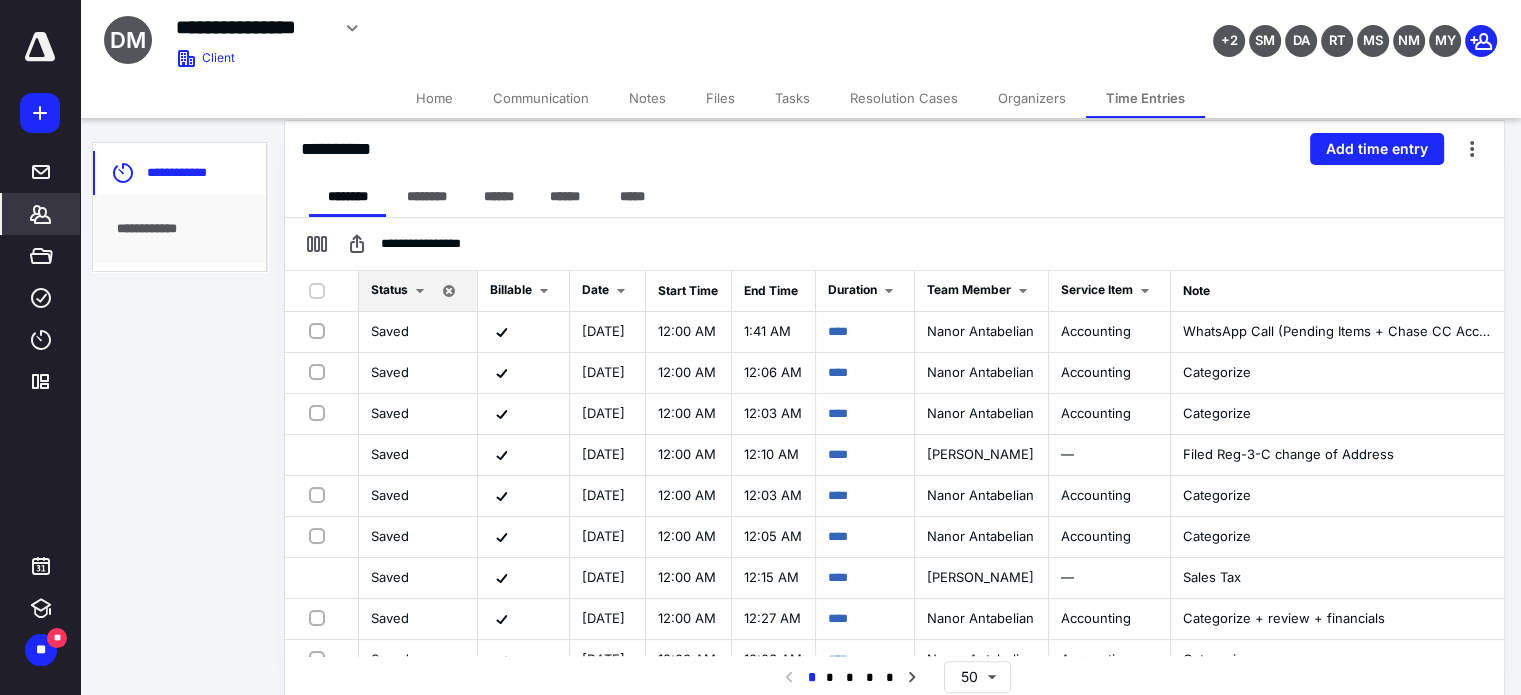 click on "Notes" at bounding box center [647, 98] 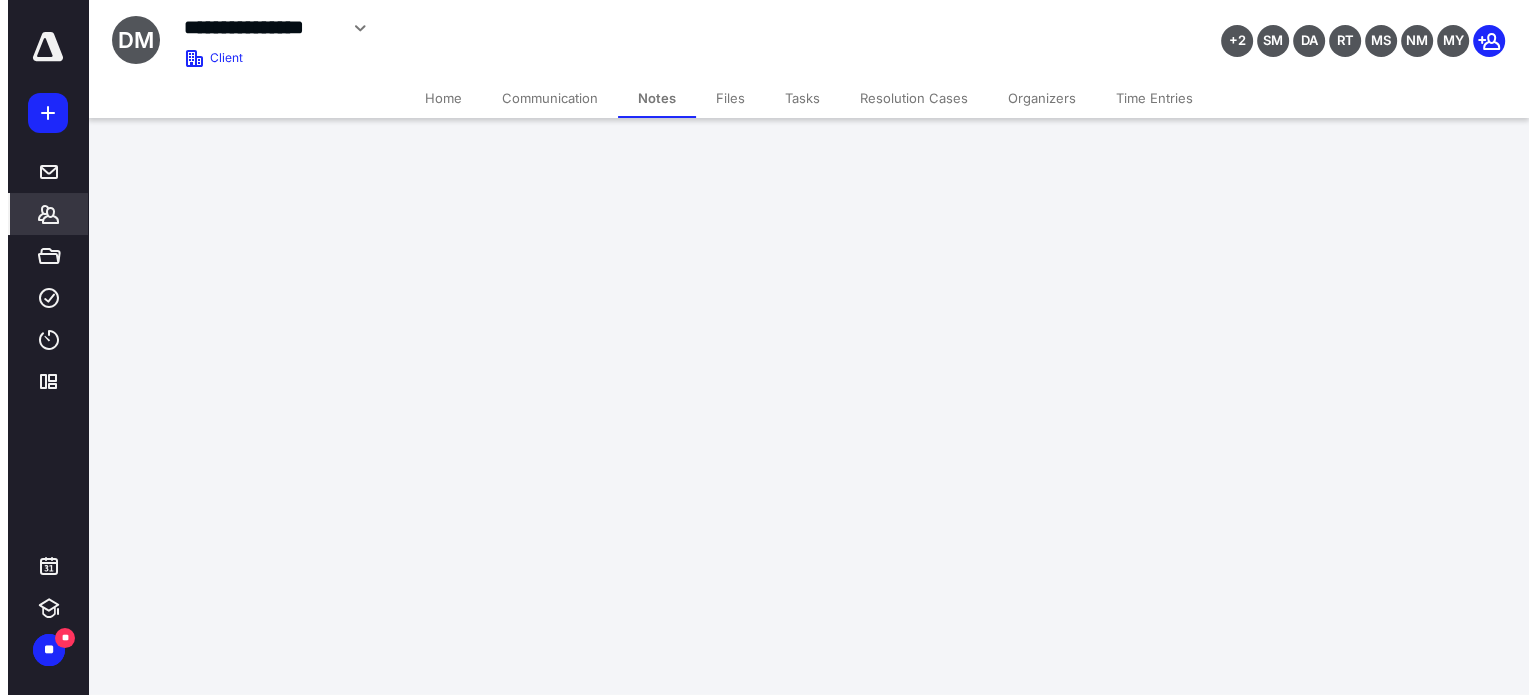 scroll, scrollTop: 0, scrollLeft: 0, axis: both 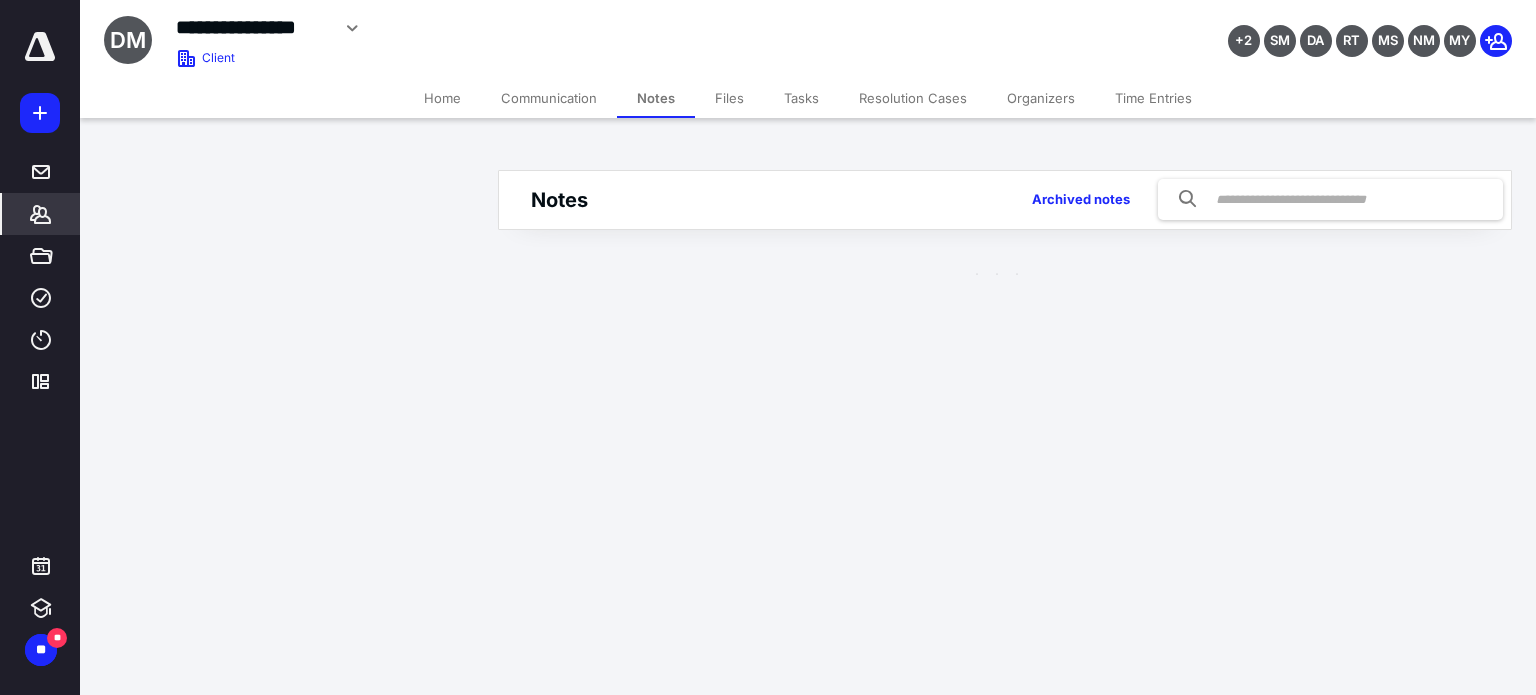 click on "Files" at bounding box center [729, 98] 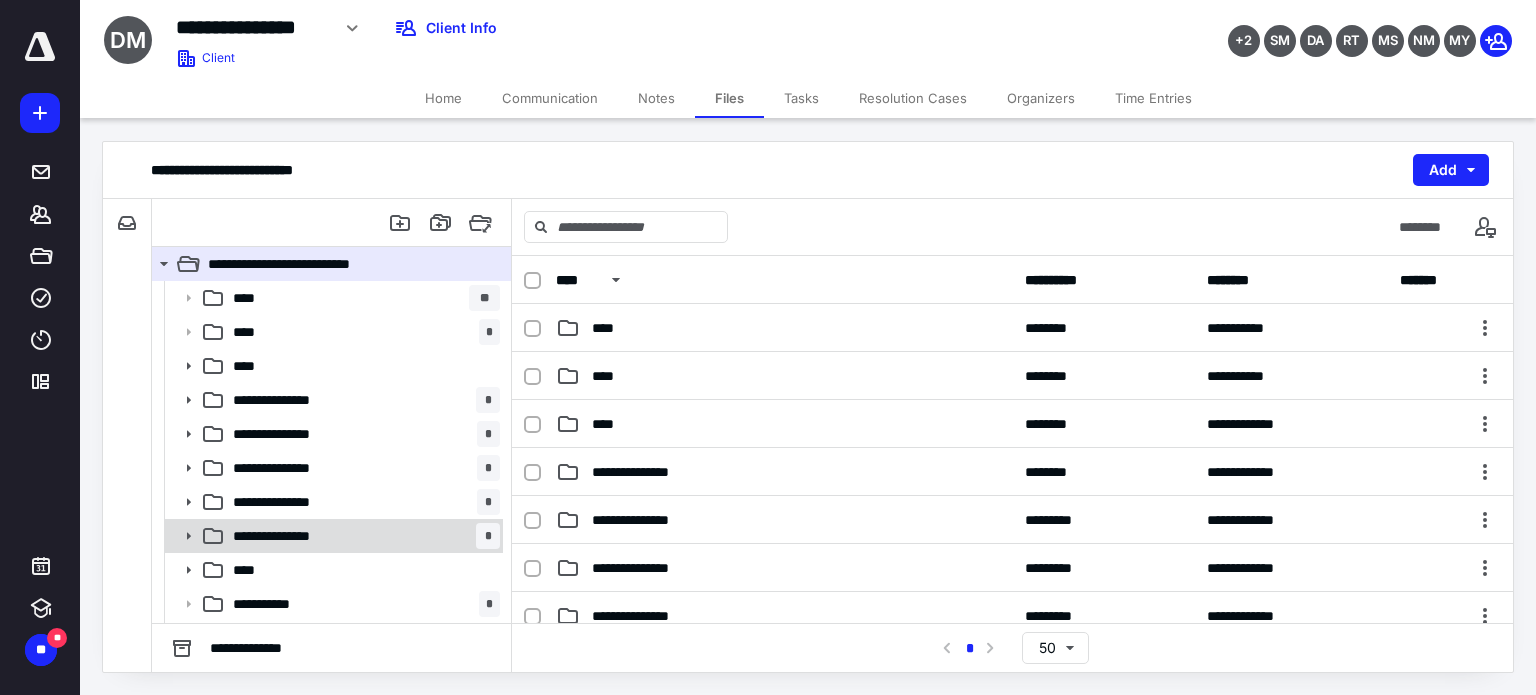 click on "**********" at bounding box center [292, 536] 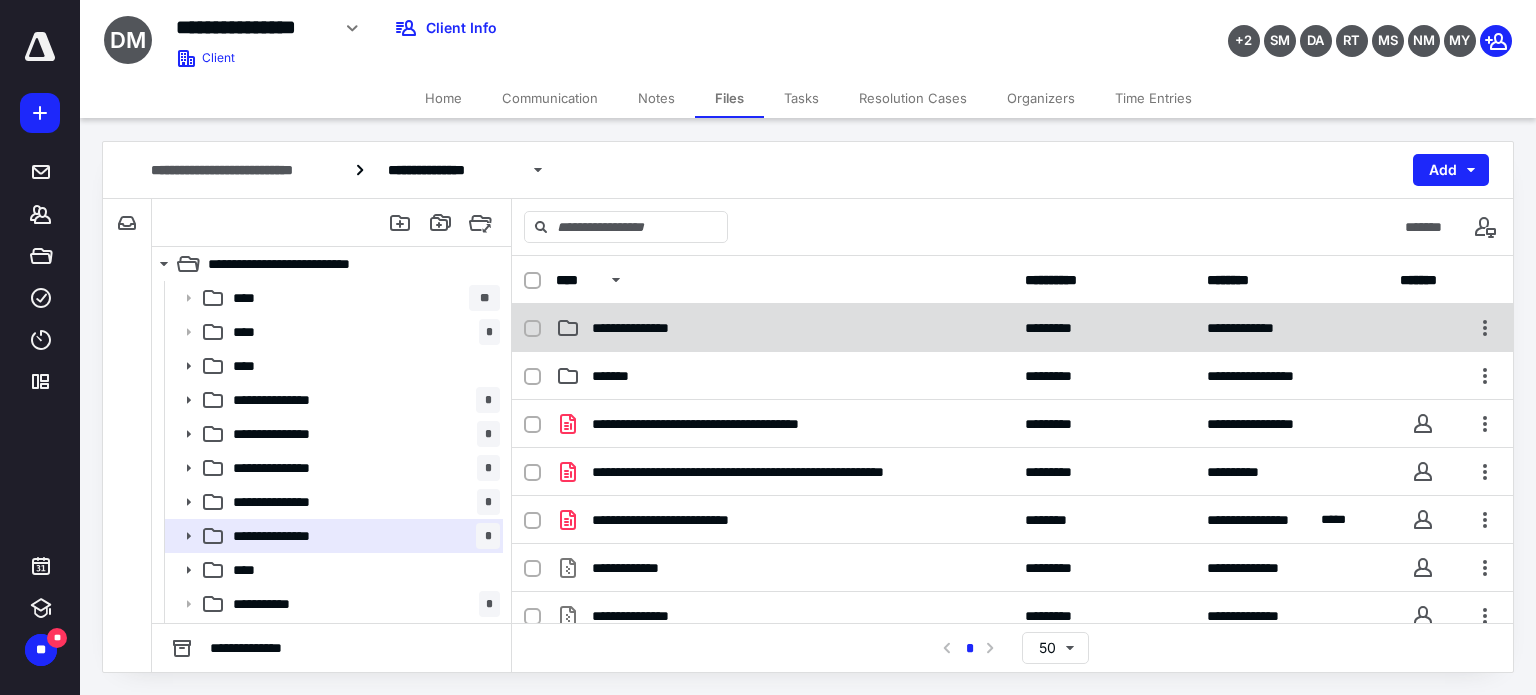 click on "**********" at bounding box center (1012, 328) 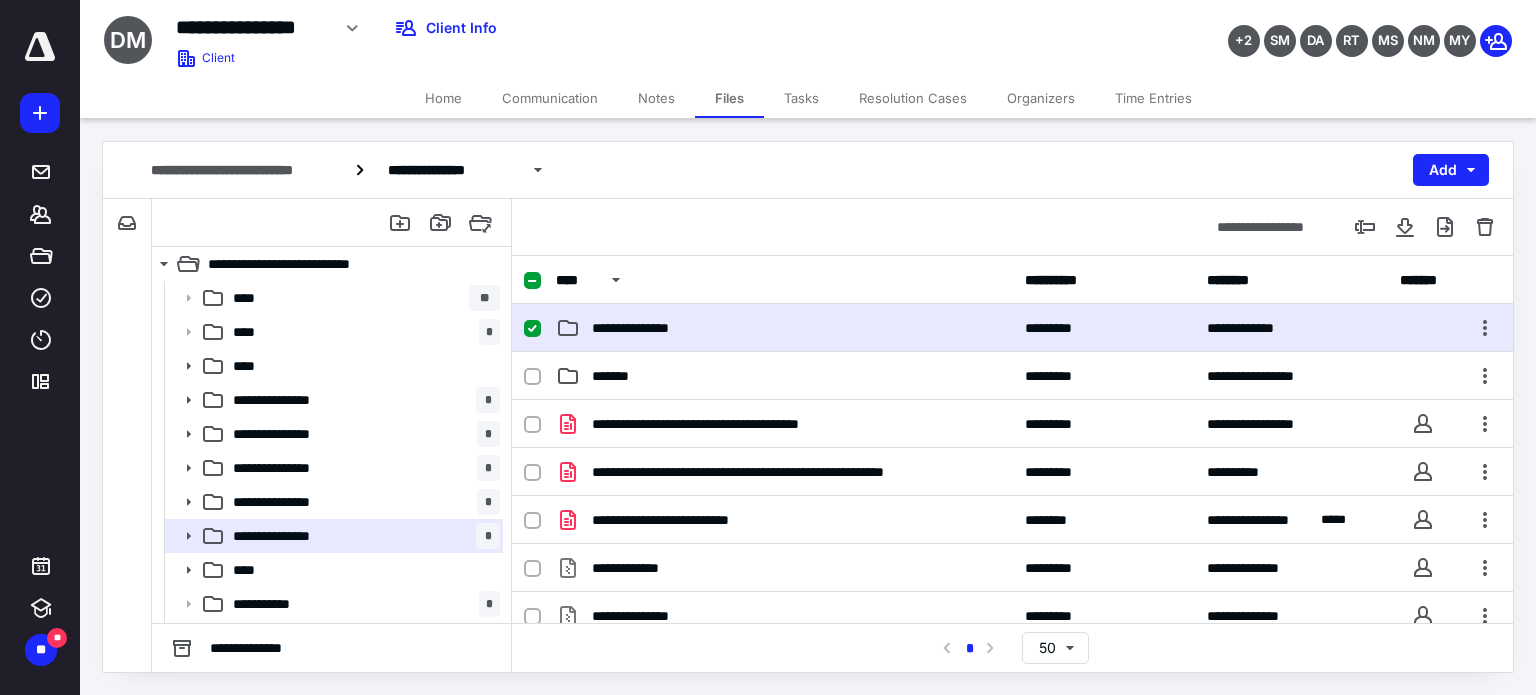 click on "**********" at bounding box center (1012, 328) 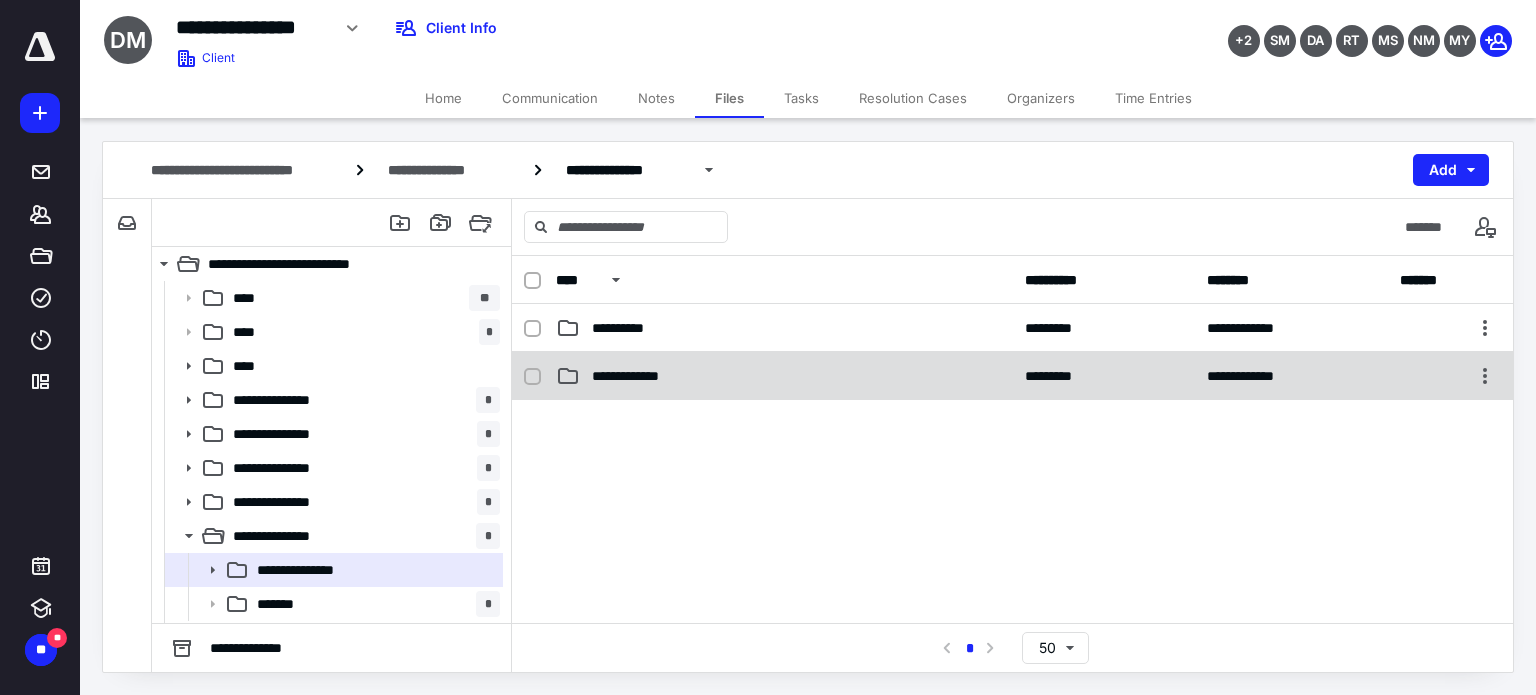 click on "**********" at bounding box center [644, 376] 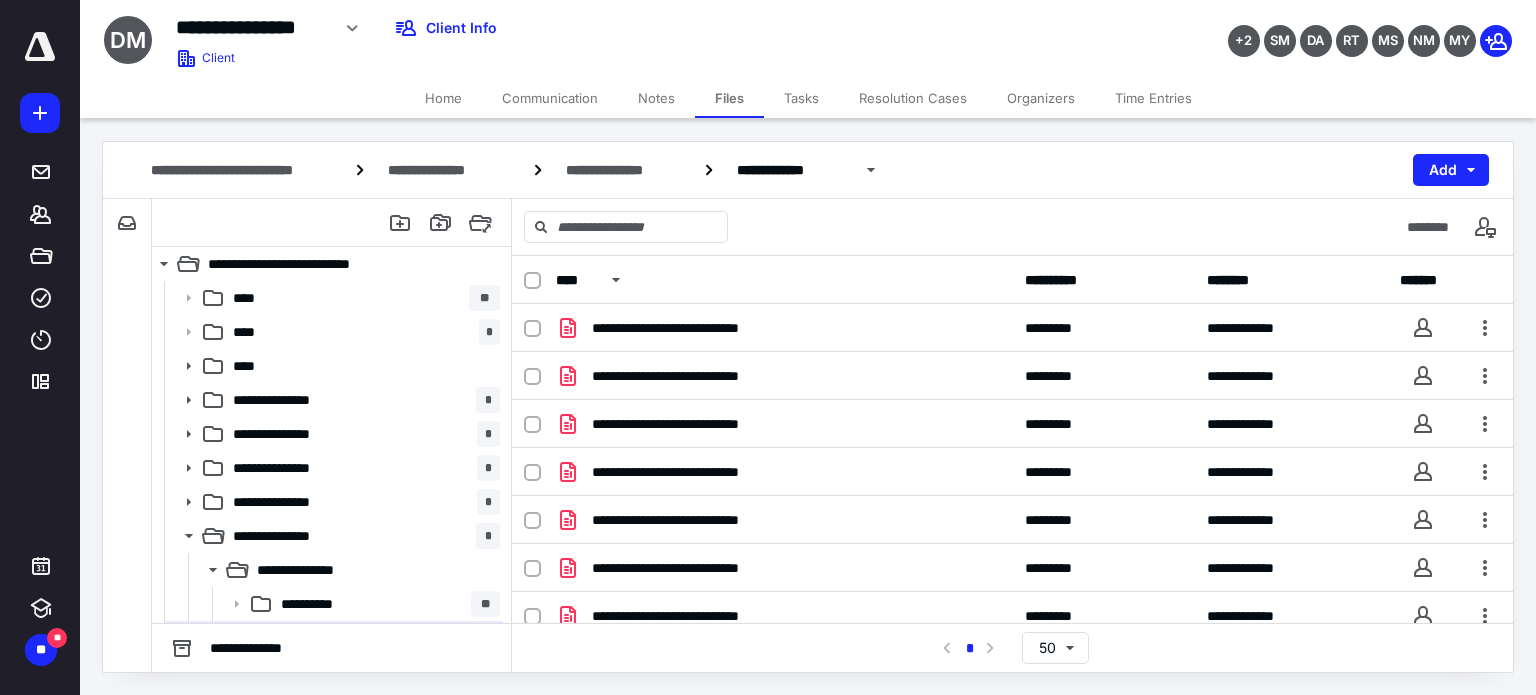 scroll, scrollTop: 253, scrollLeft: 0, axis: vertical 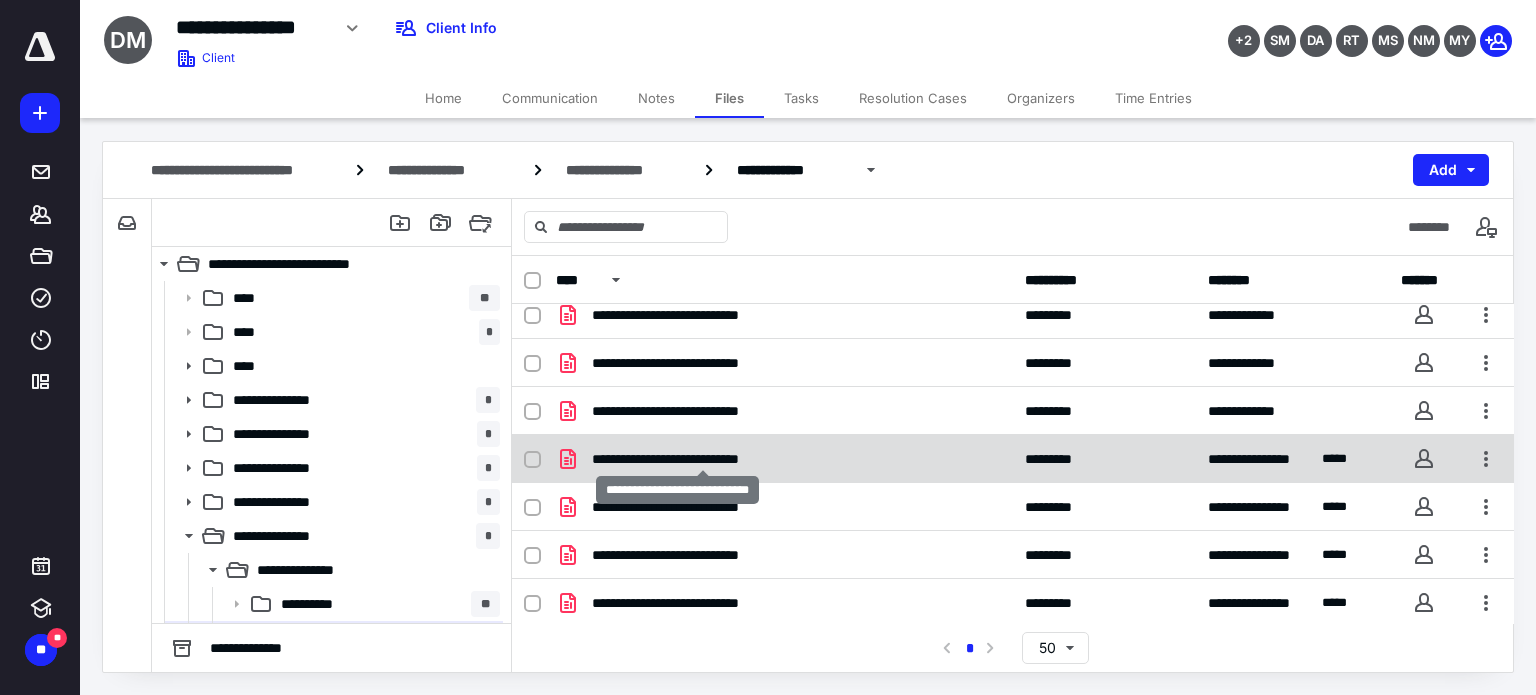 click on "**********" at bounding box center (703, 459) 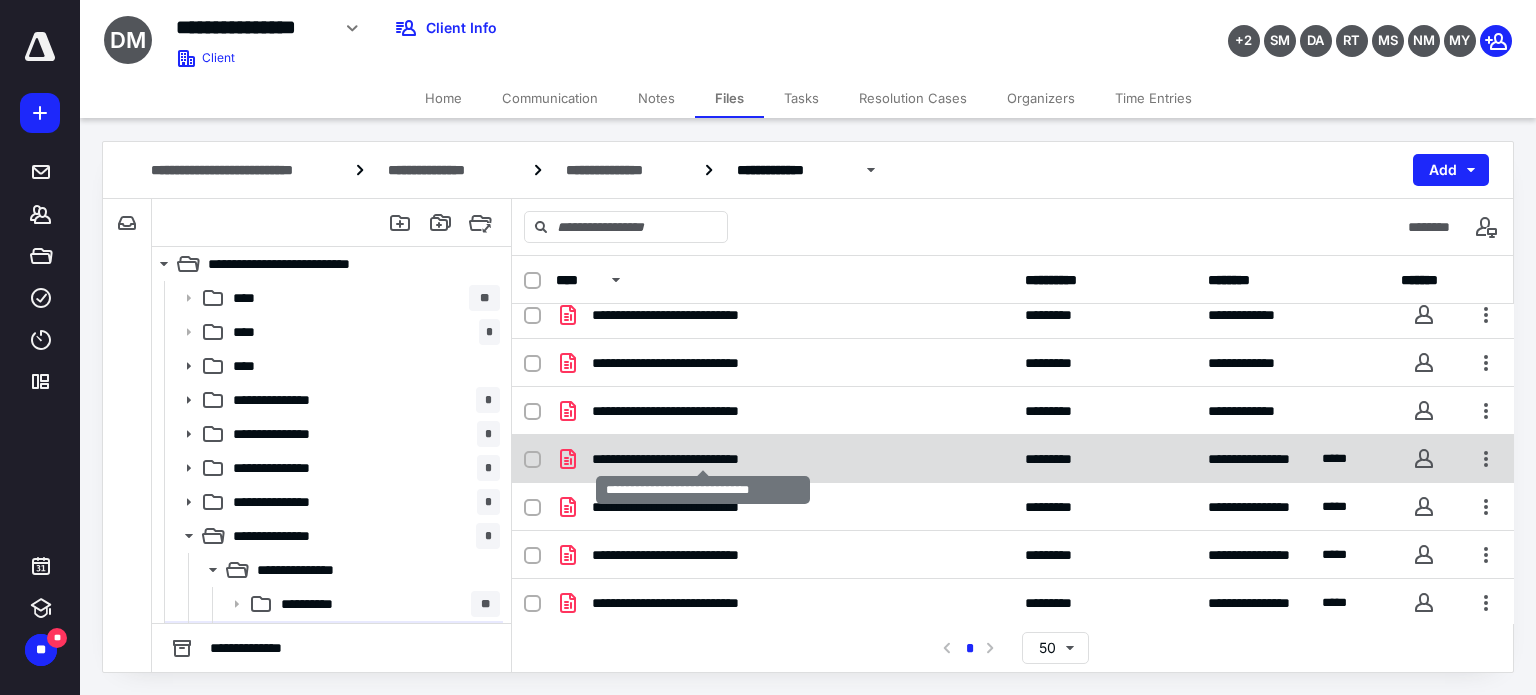 click on "**********" at bounding box center [703, 459] 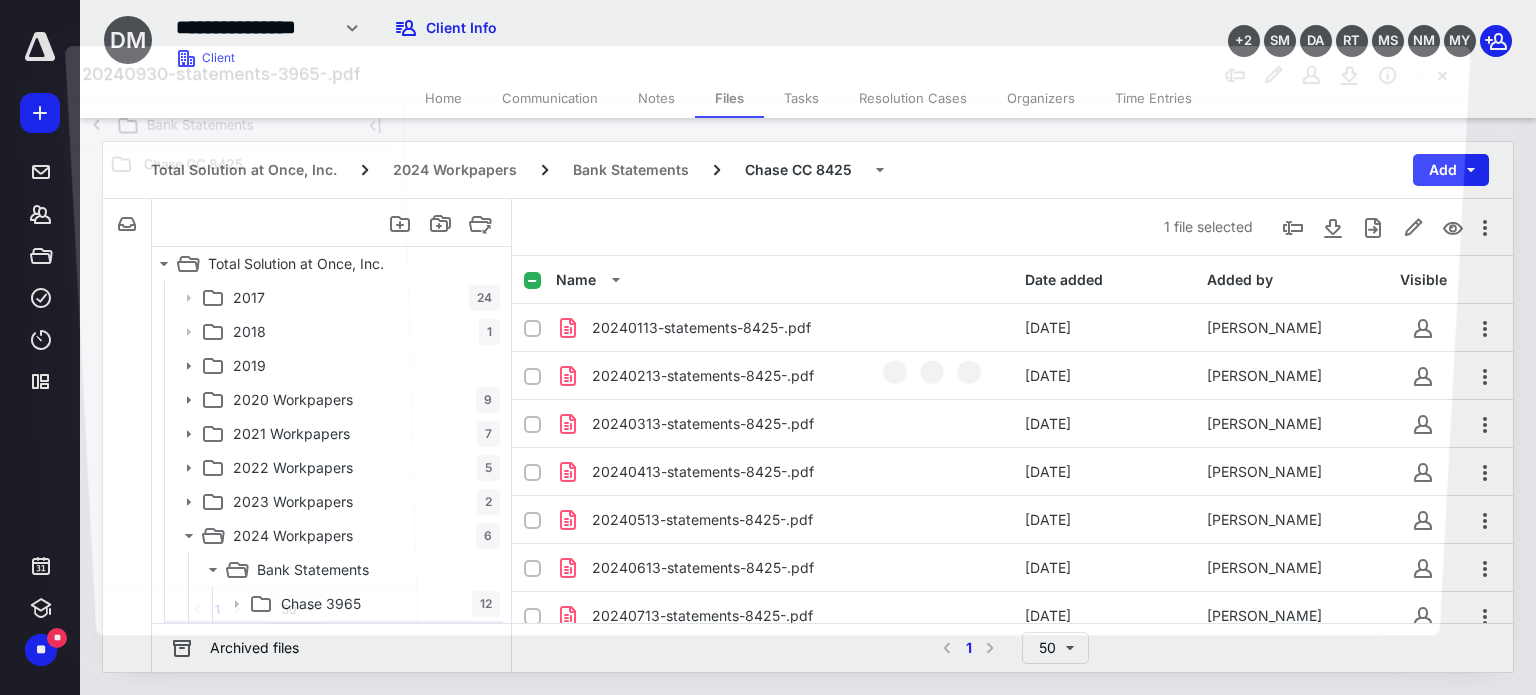 scroll, scrollTop: 253, scrollLeft: 0, axis: vertical 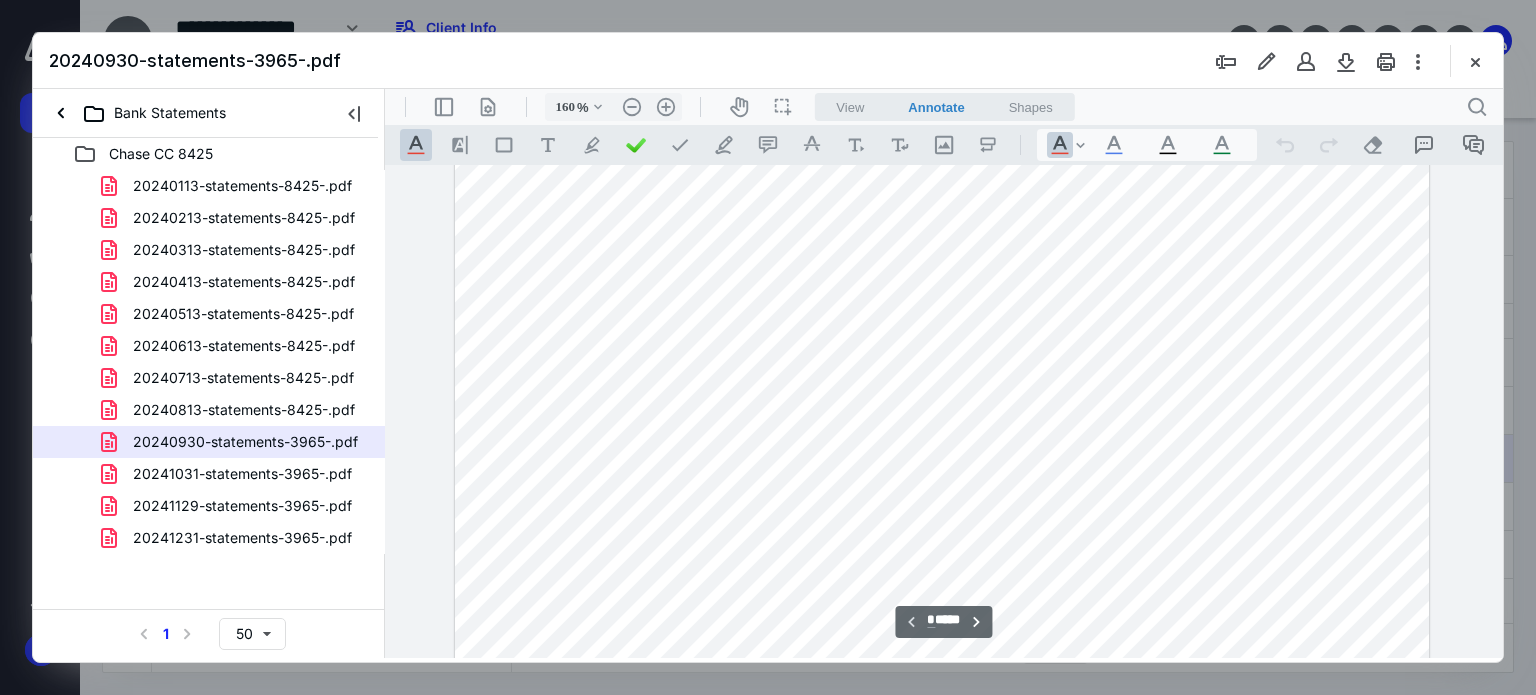 type on "210" 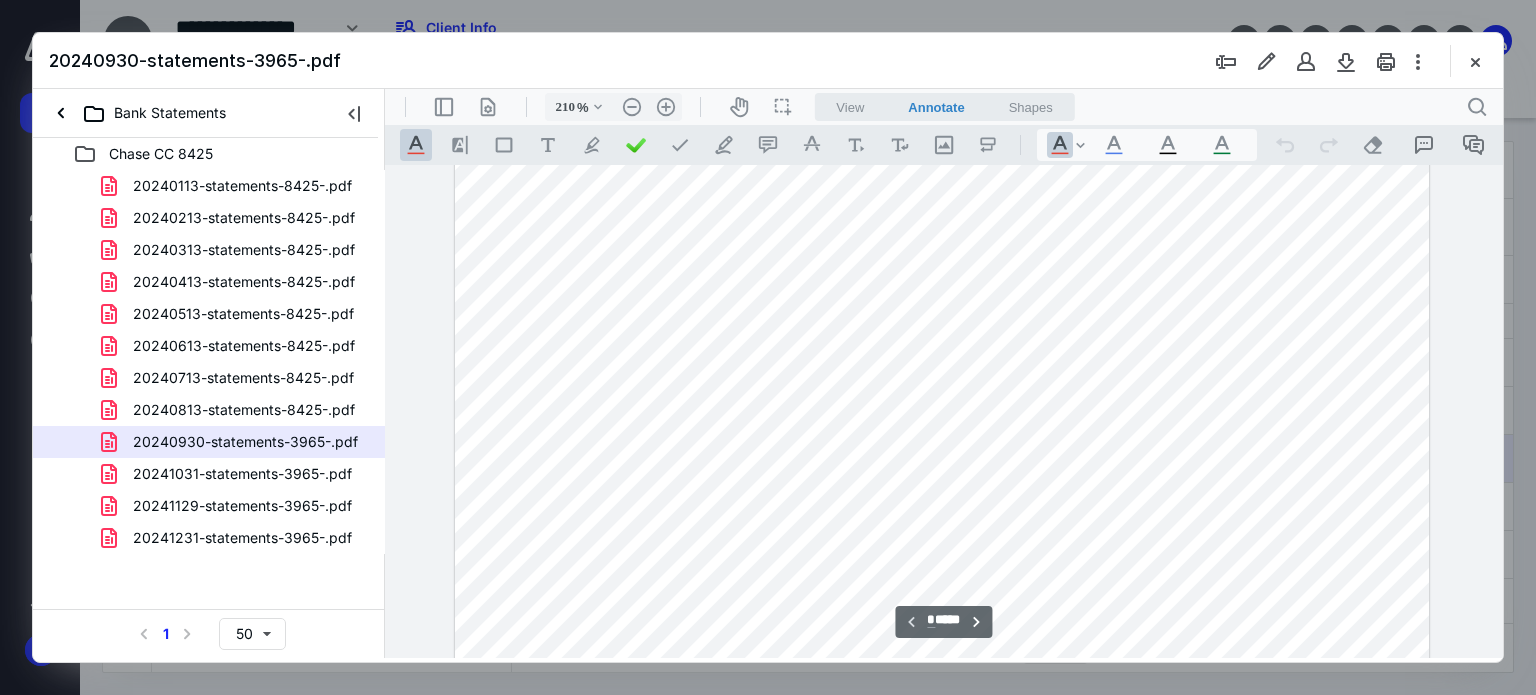 scroll, scrollTop: 652, scrollLeft: 103, axis: both 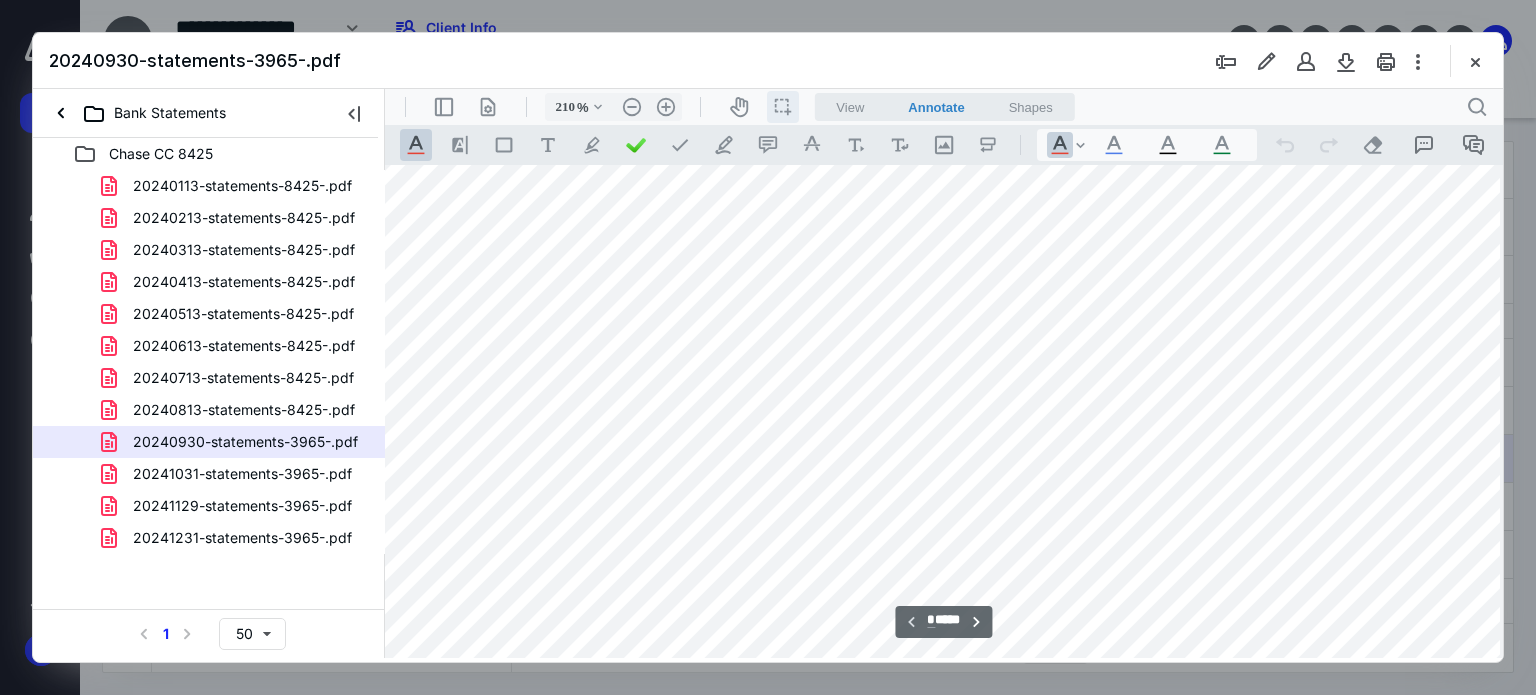 click on "icon / operation / multi select" at bounding box center [783, 107] 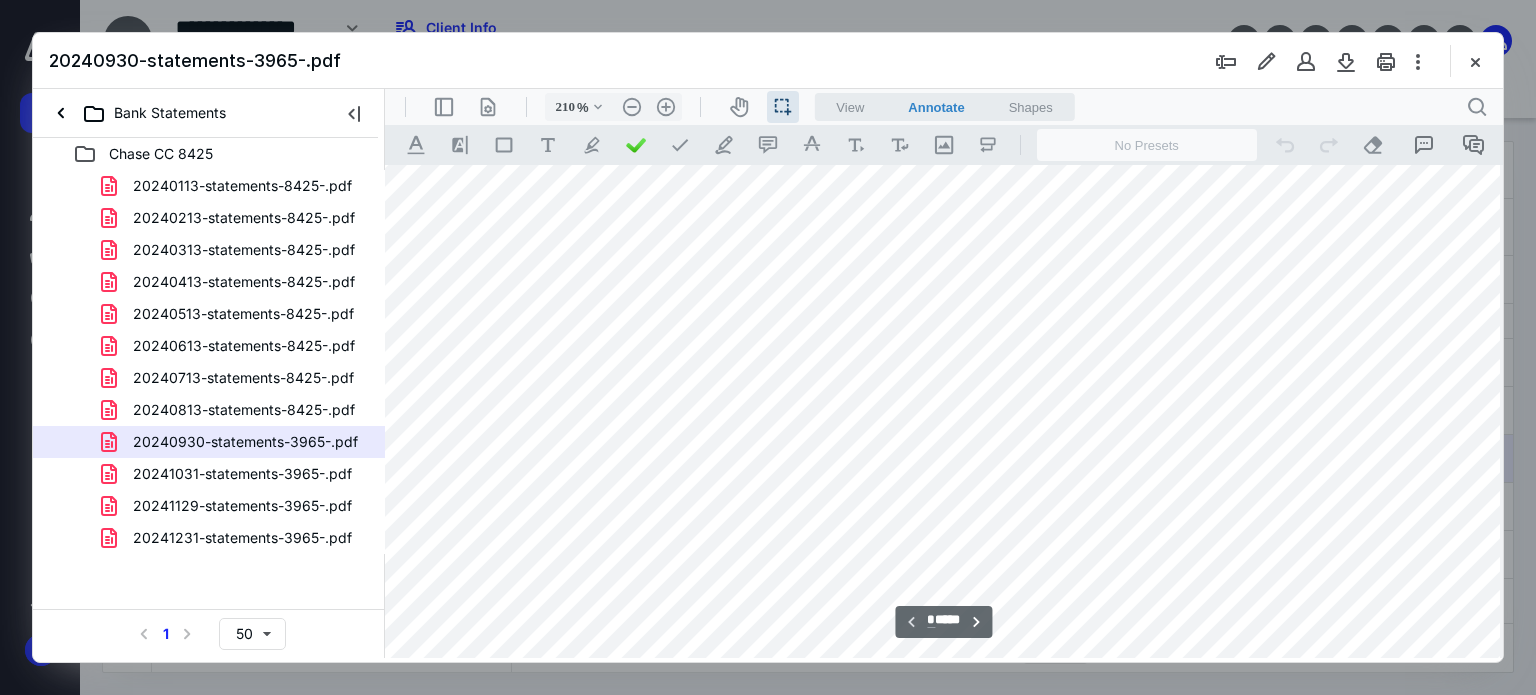 scroll, scrollTop: 552, scrollLeft: 103, axis: both 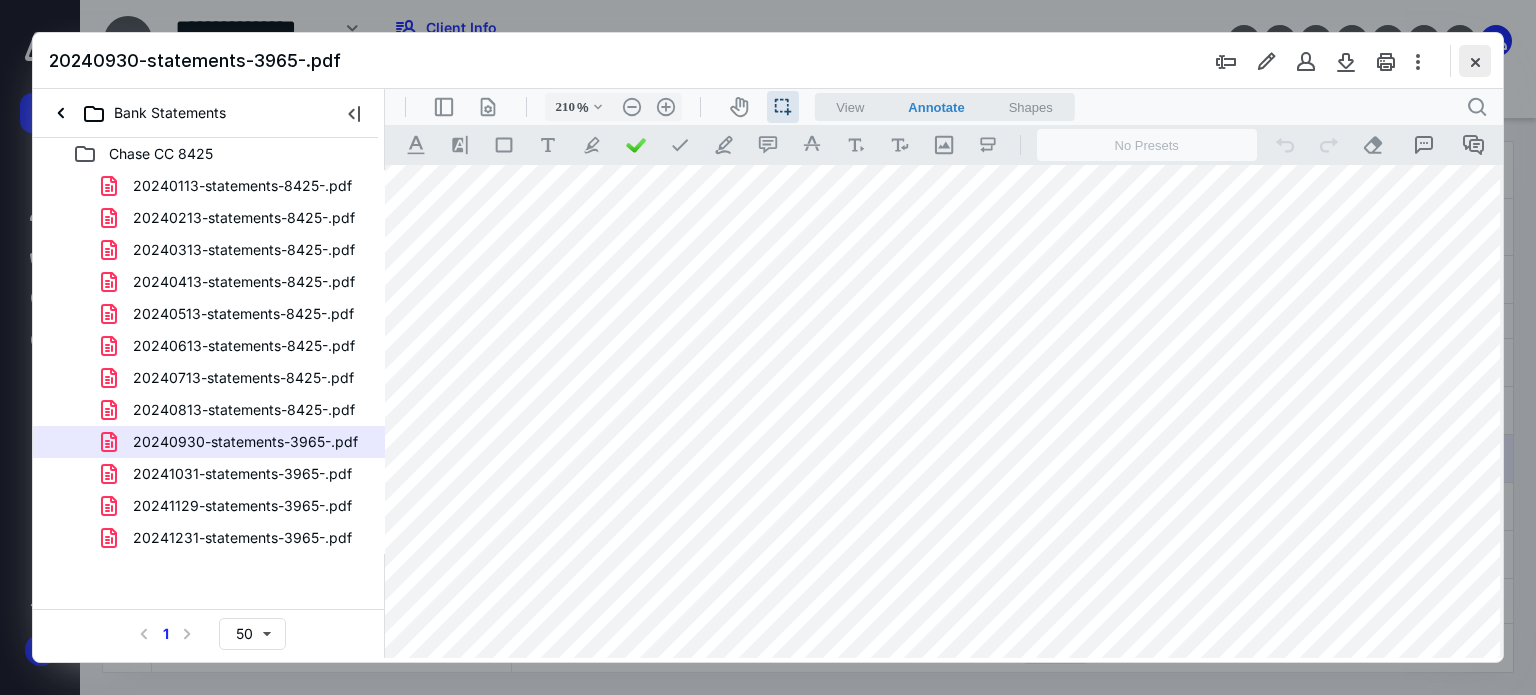 click on "20240930-statements-3965-.pdf" at bounding box center [768, 61] 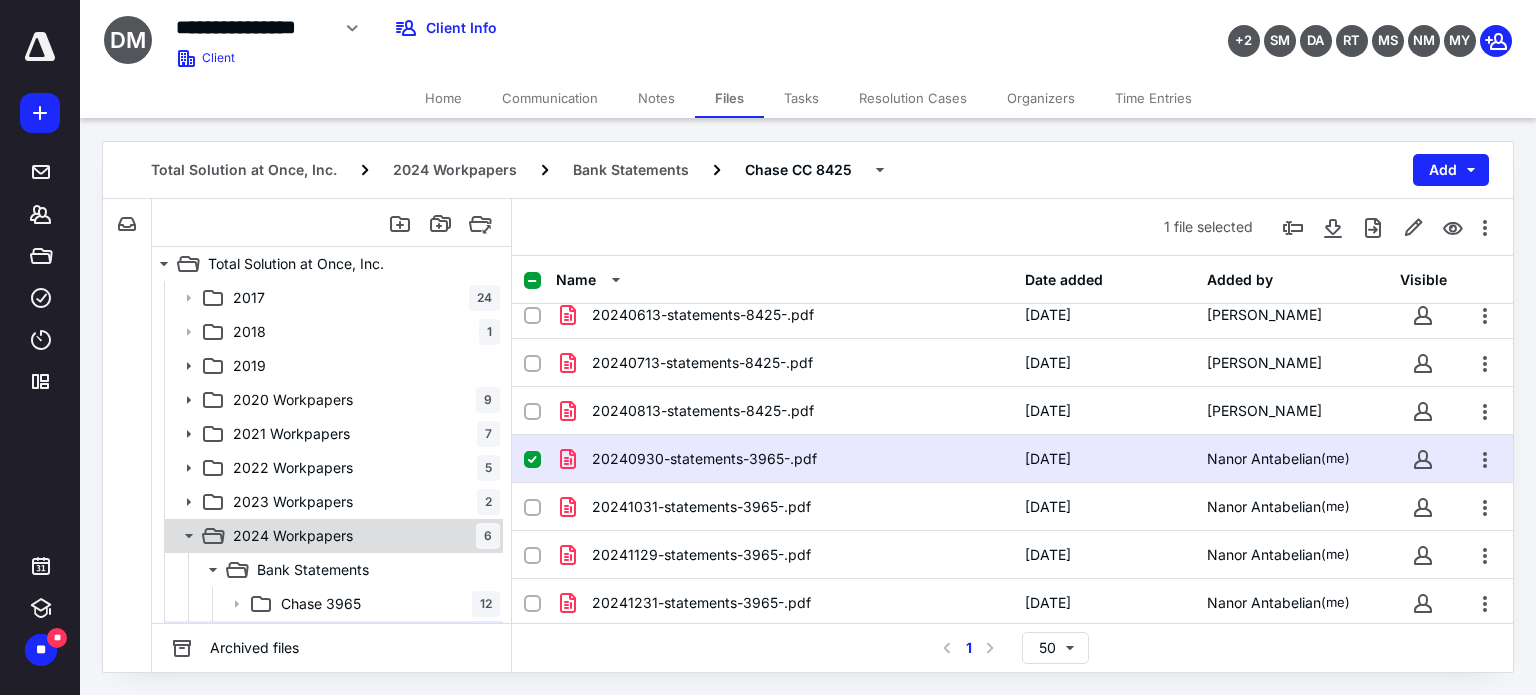 scroll, scrollTop: 100, scrollLeft: 0, axis: vertical 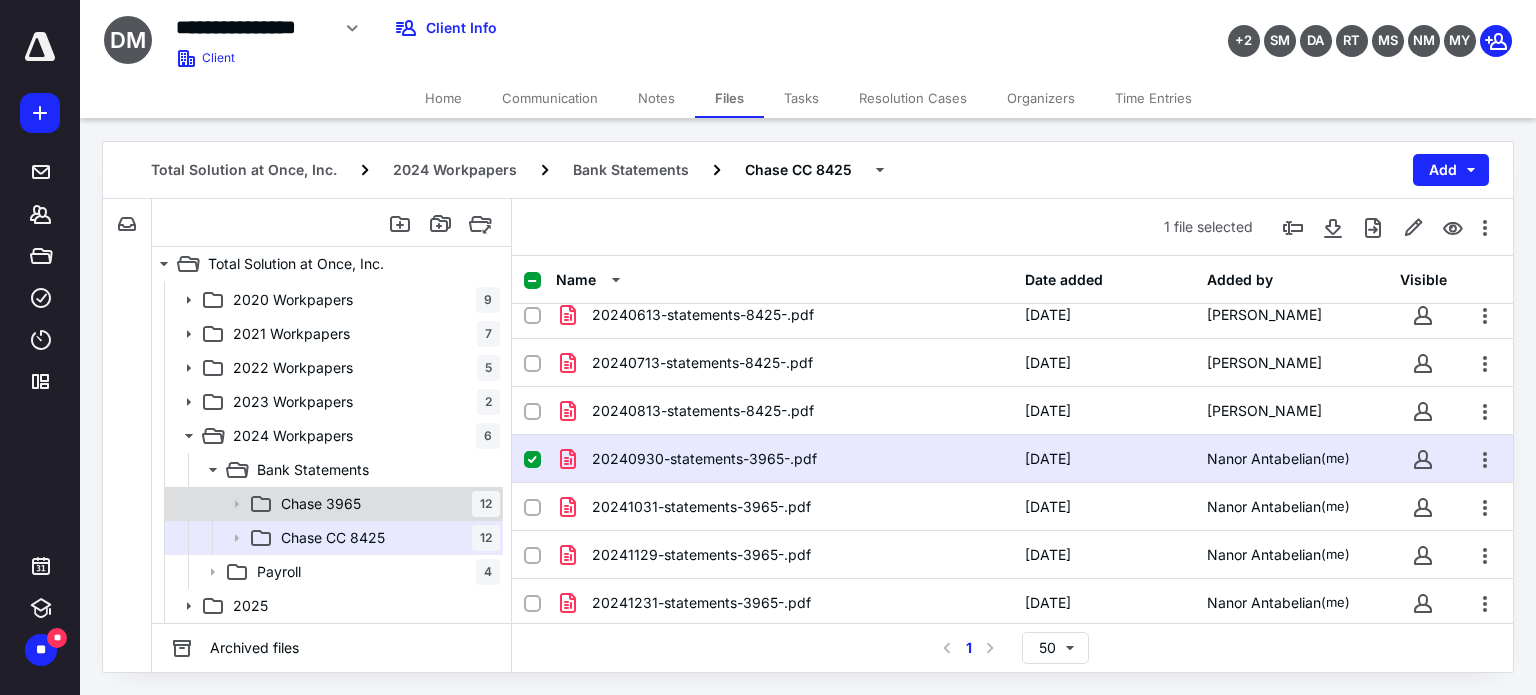 click on "Chase 3965 12" at bounding box center (386, 504) 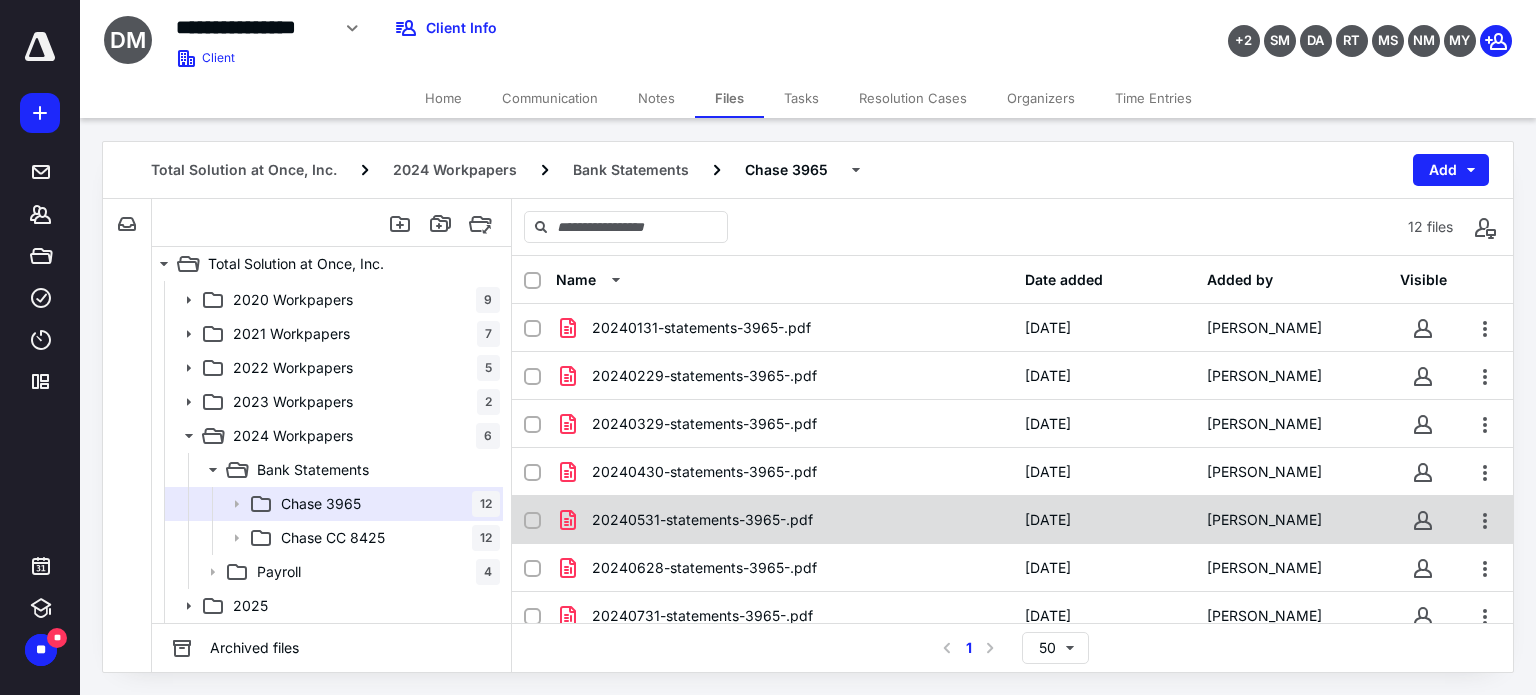 scroll, scrollTop: 253, scrollLeft: 0, axis: vertical 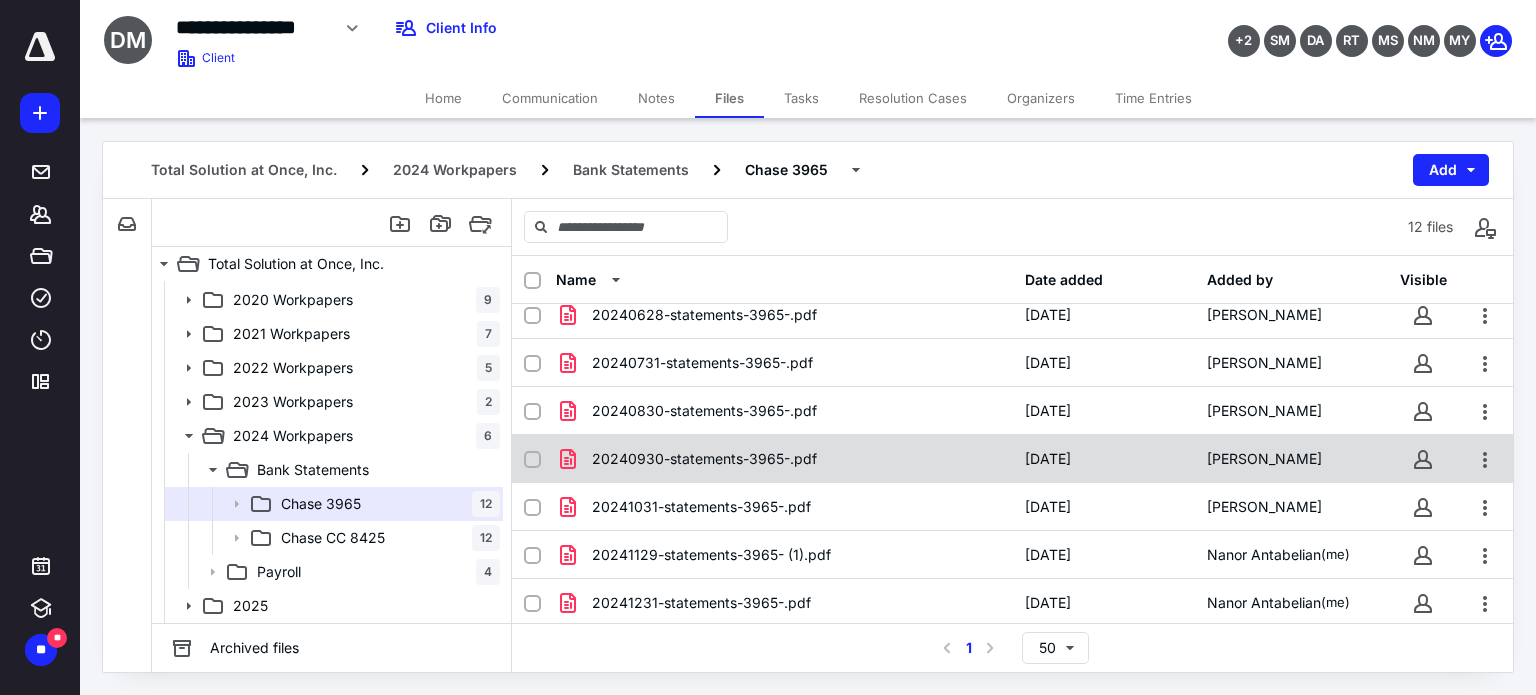 click on "20240930-statements-3965-.pdf" at bounding box center (704, 459) 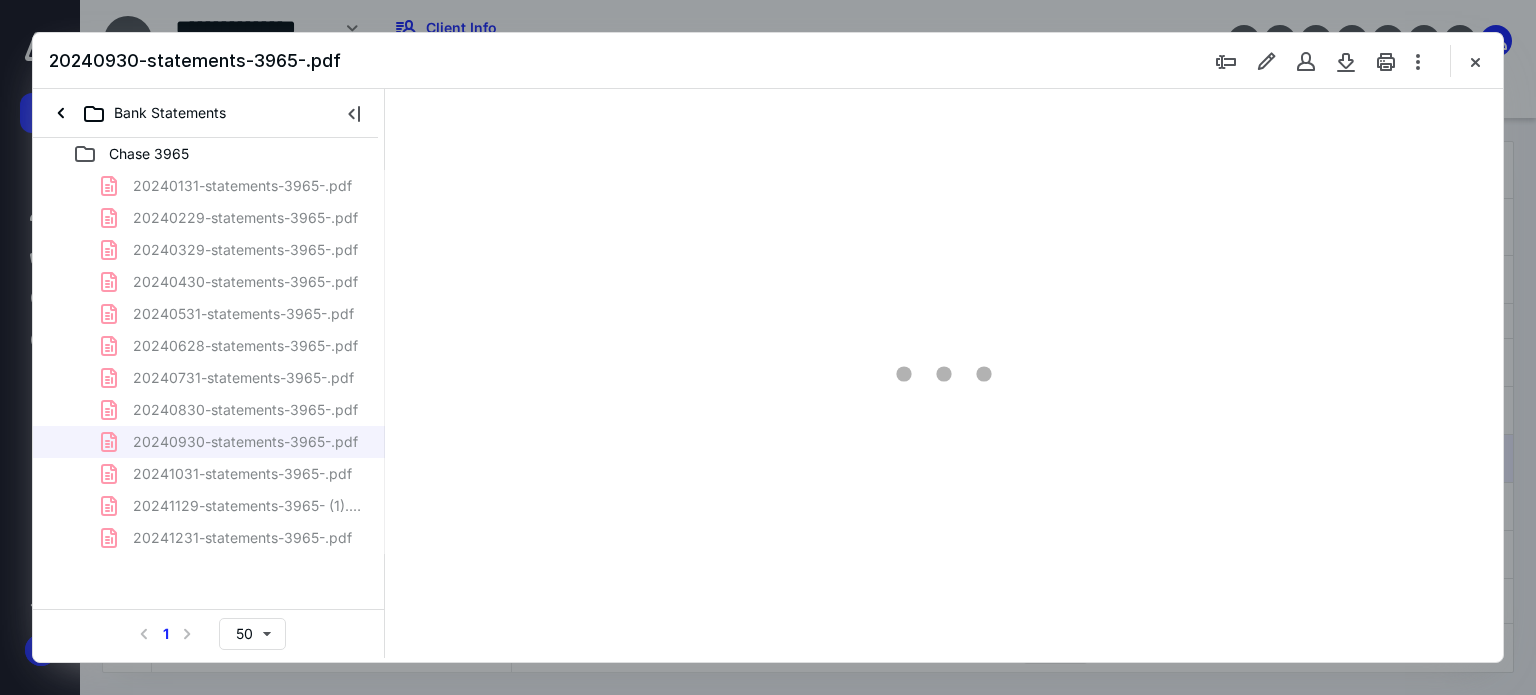 scroll, scrollTop: 0, scrollLeft: 0, axis: both 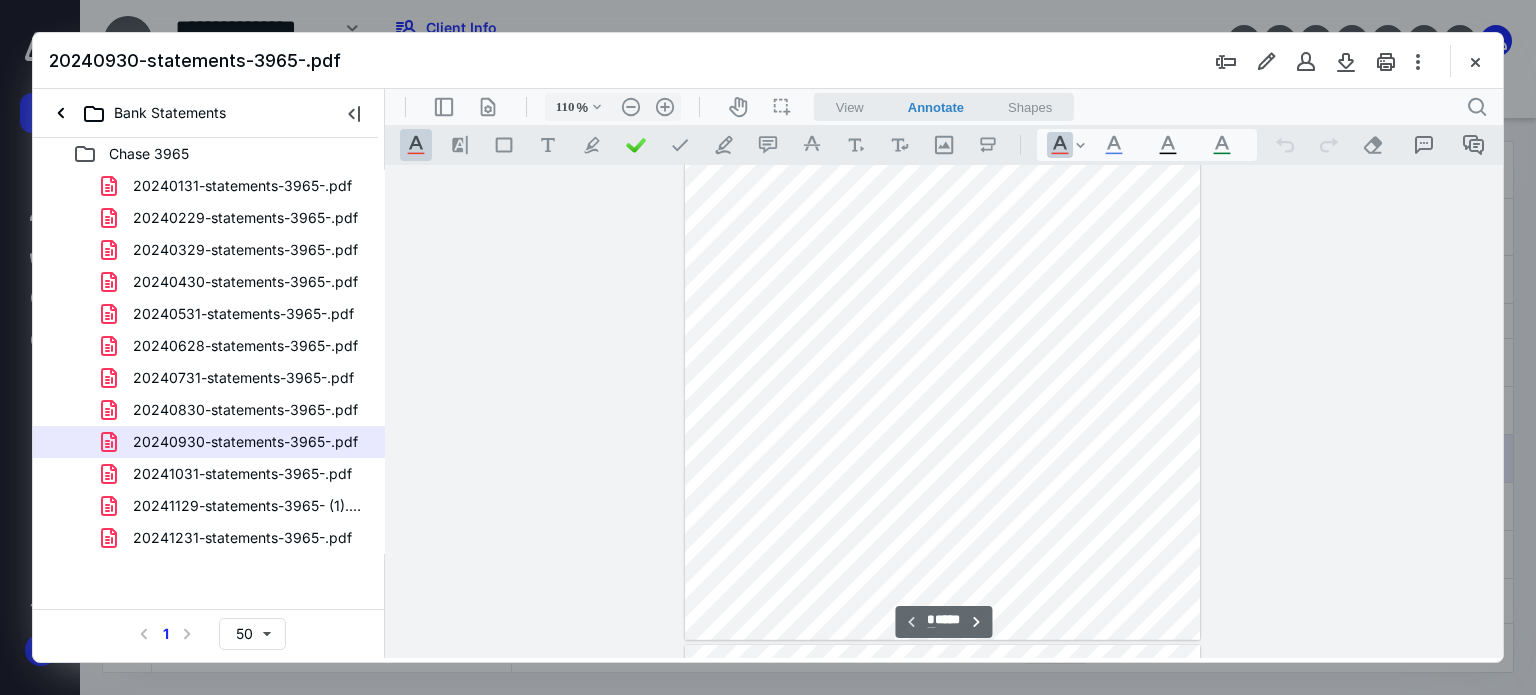 type on "210" 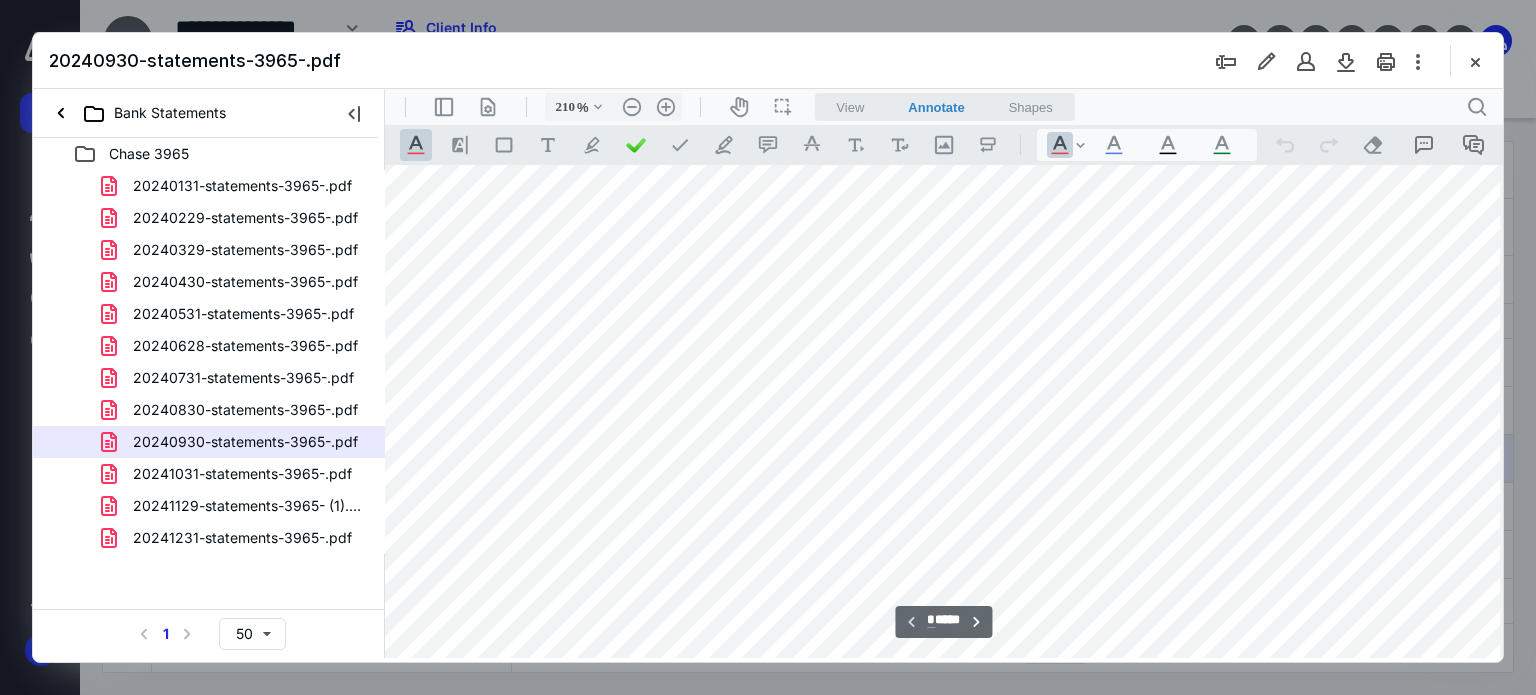 scroll, scrollTop: 544, scrollLeft: 111, axis: both 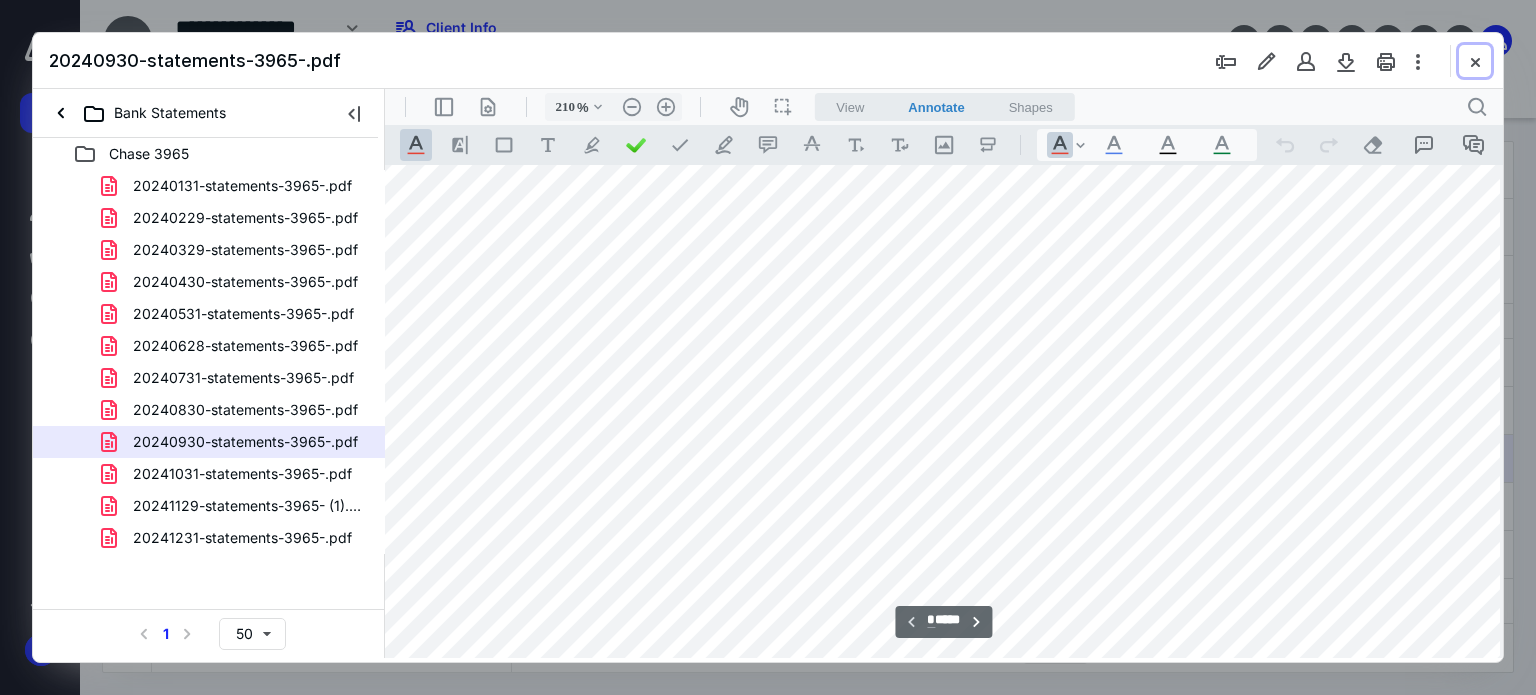 click at bounding box center [1475, 61] 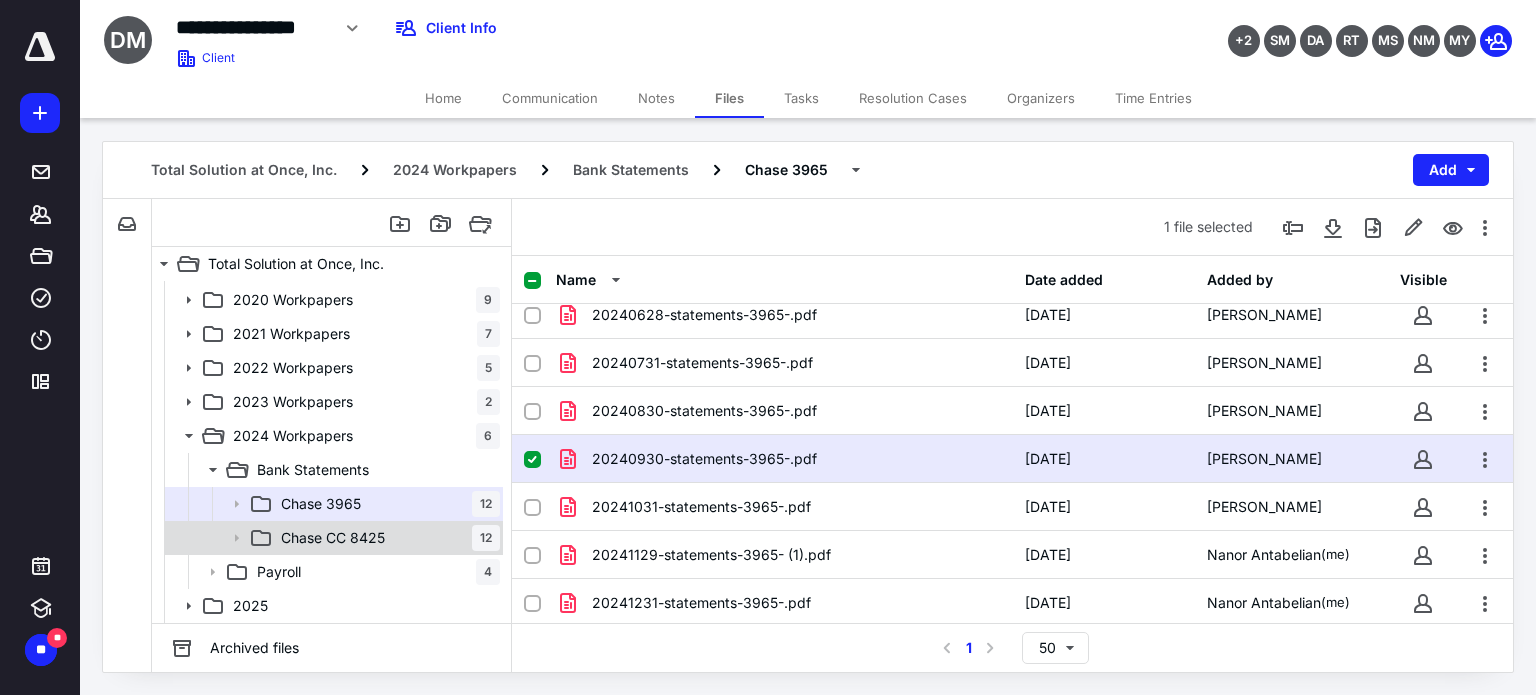 click on "Chase CC 8425 12" at bounding box center [386, 538] 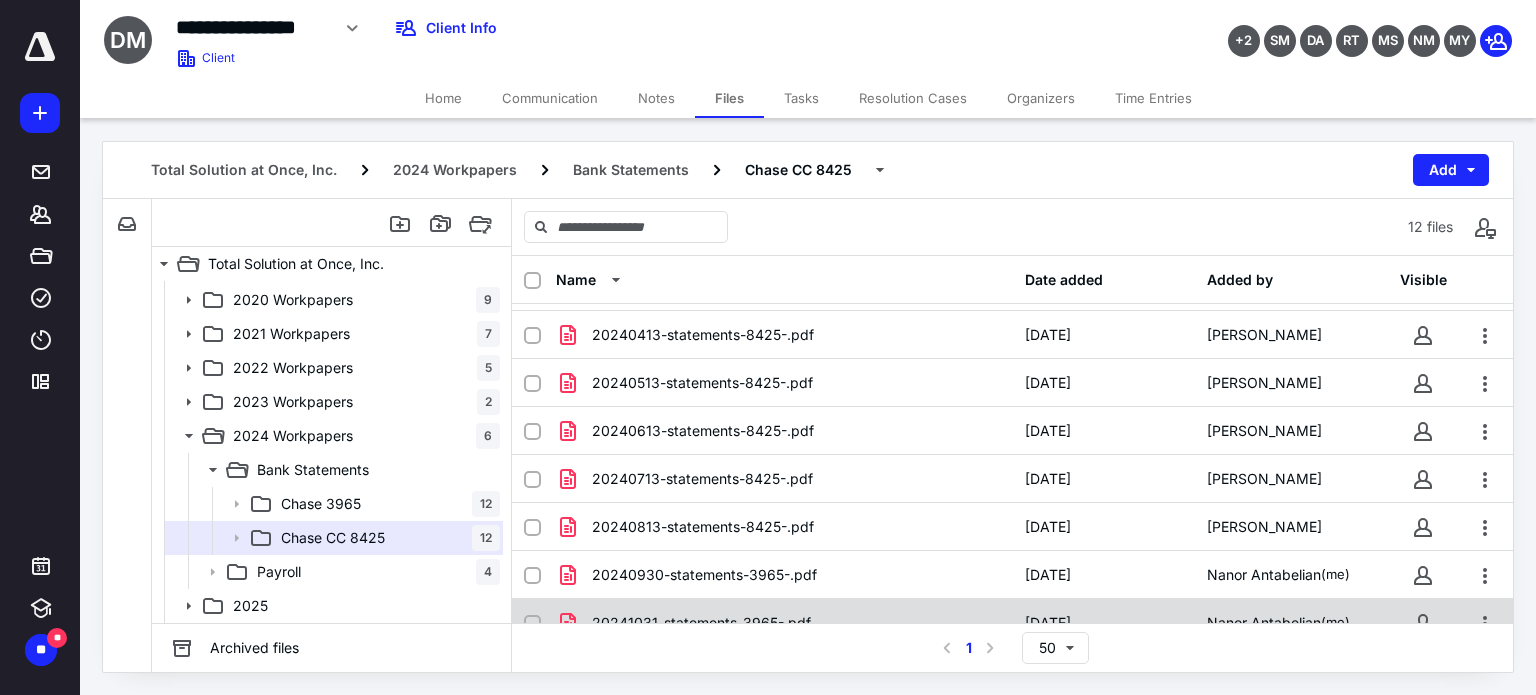 scroll, scrollTop: 253, scrollLeft: 0, axis: vertical 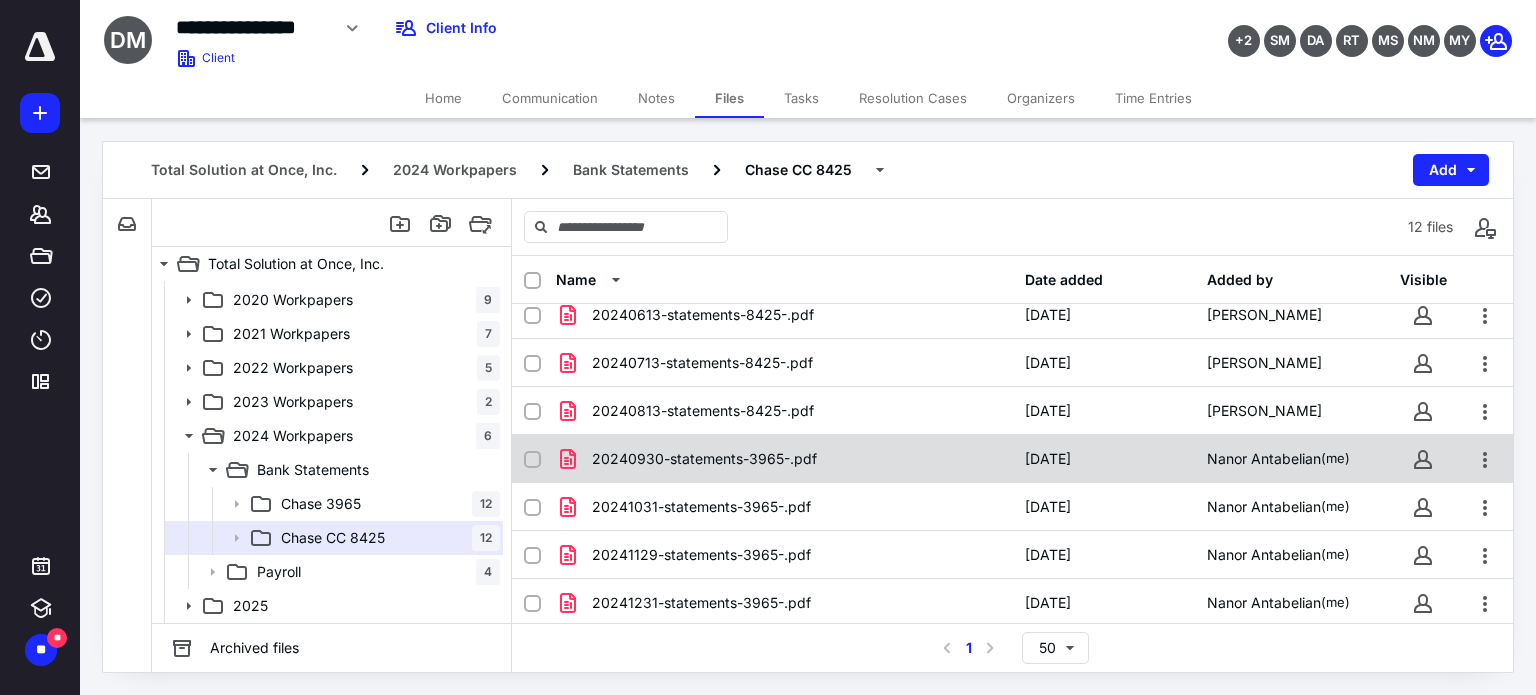 click on "20240930-statements-3965-.pdf" at bounding box center (704, 459) 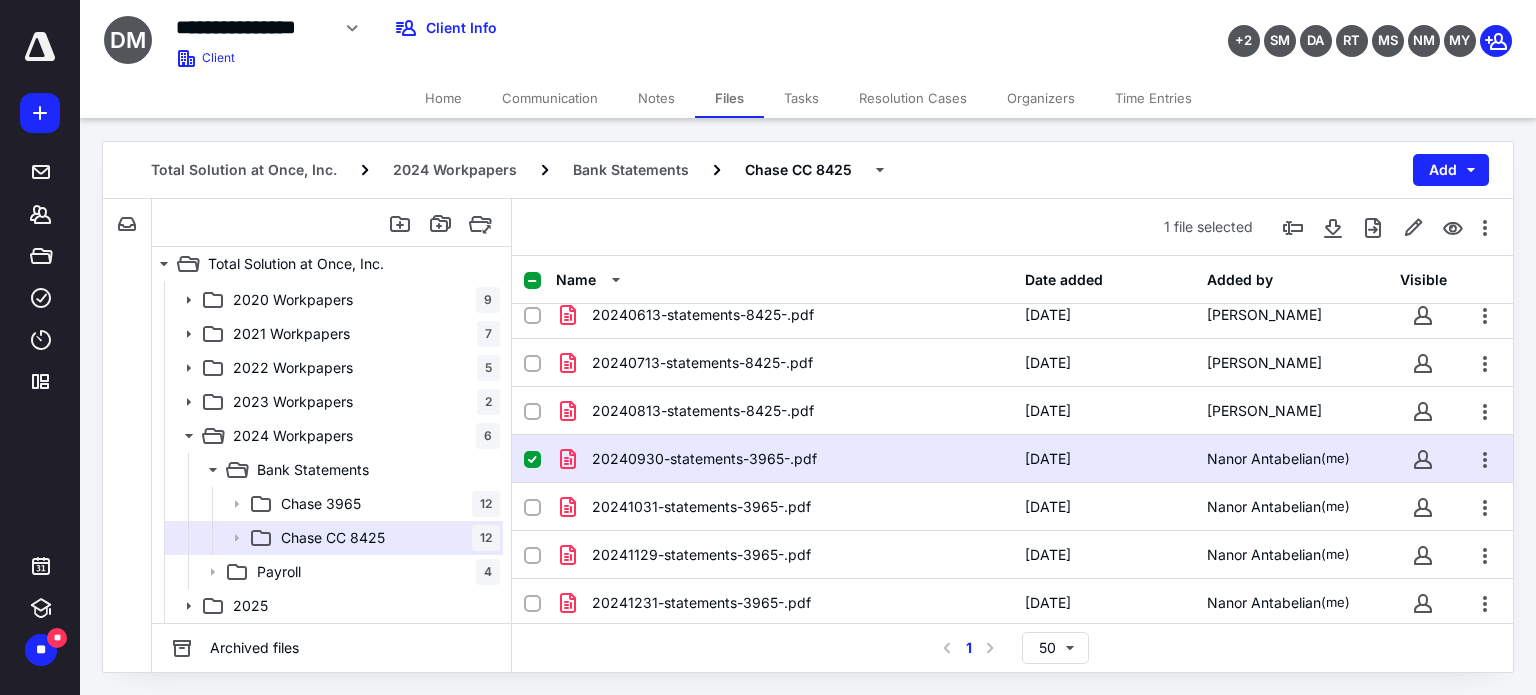click on "20240930-statements-3965-.pdf" at bounding box center [704, 459] 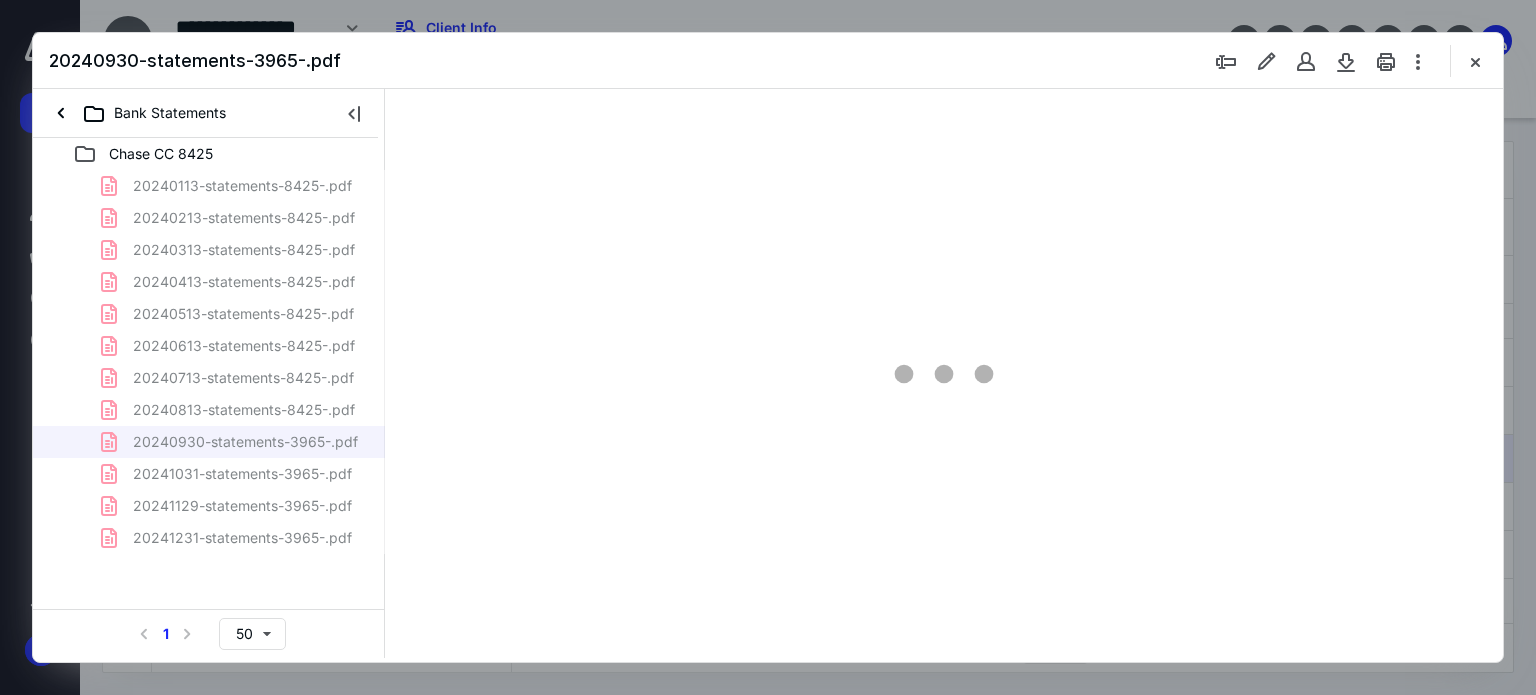 scroll, scrollTop: 0, scrollLeft: 0, axis: both 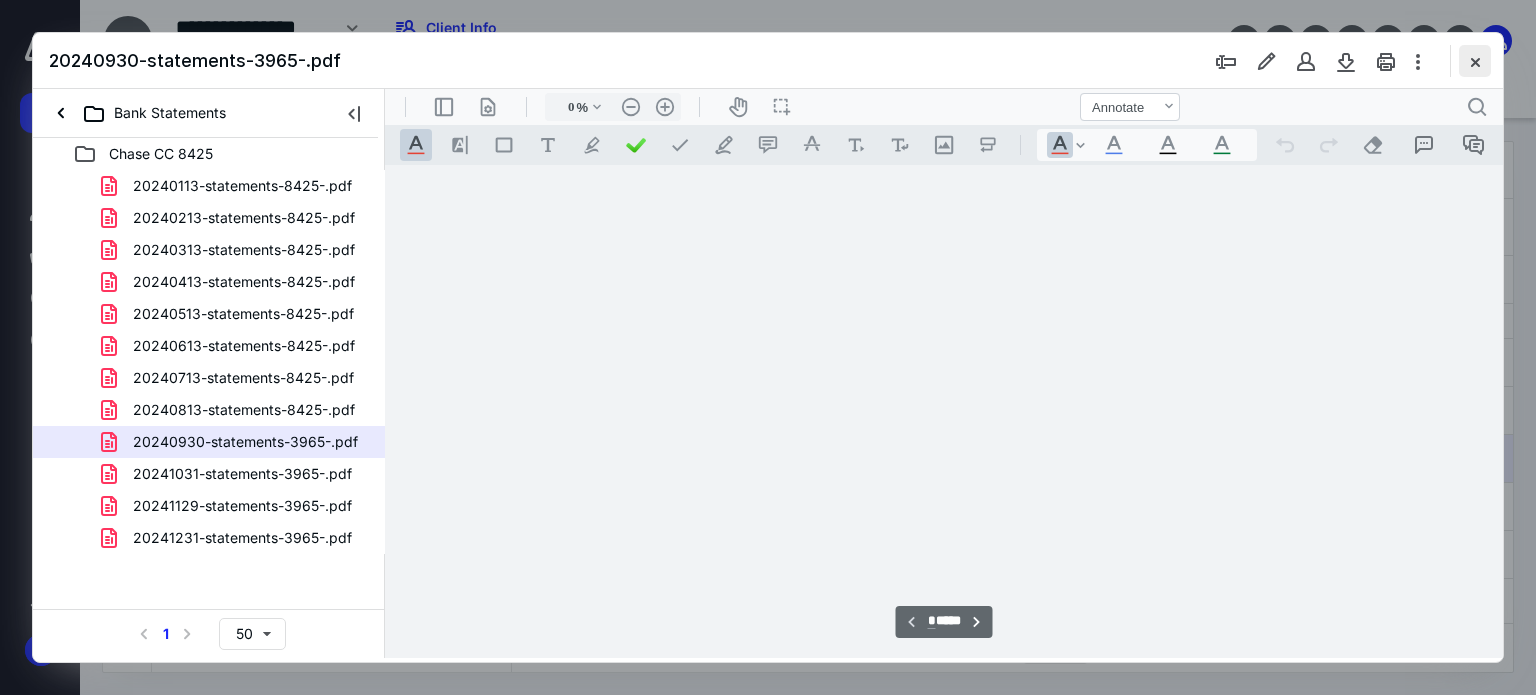 type on "62" 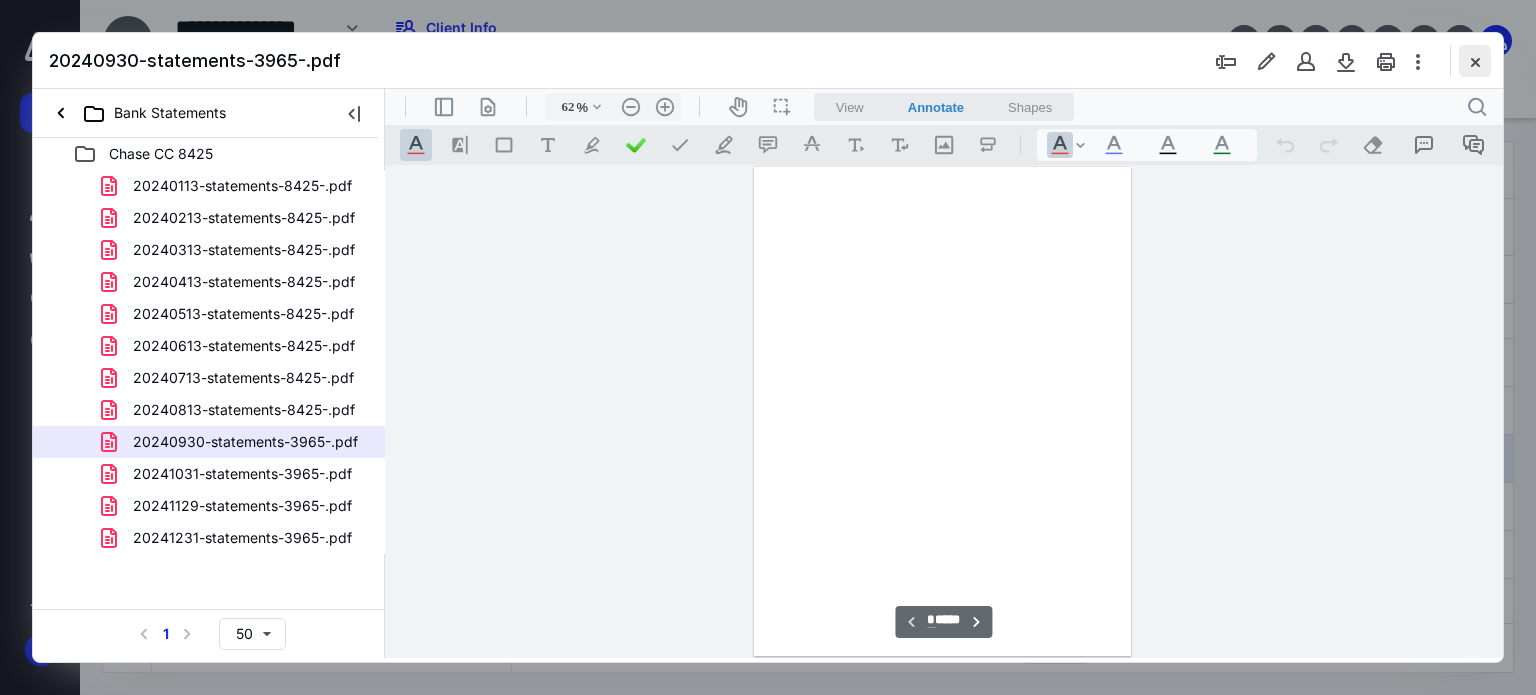 scroll, scrollTop: 78, scrollLeft: 0, axis: vertical 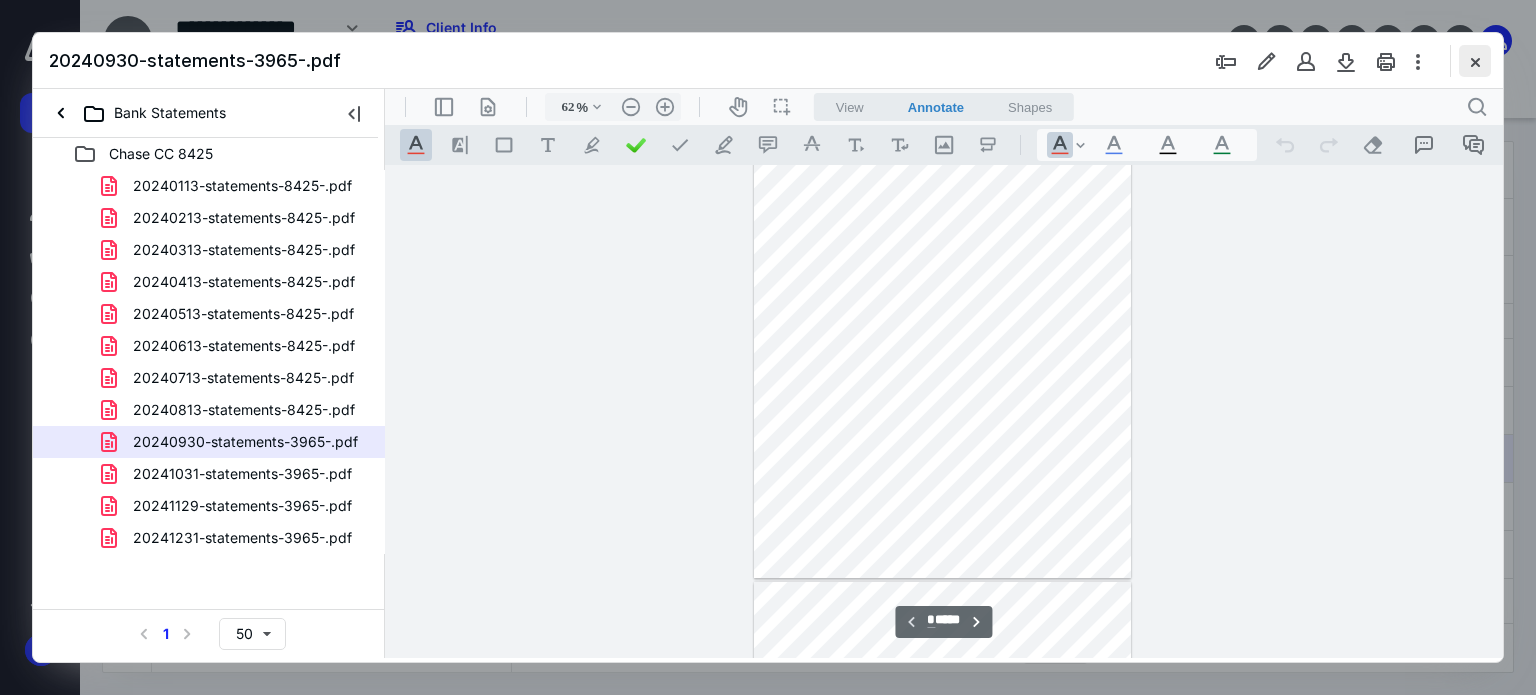 click at bounding box center [1475, 61] 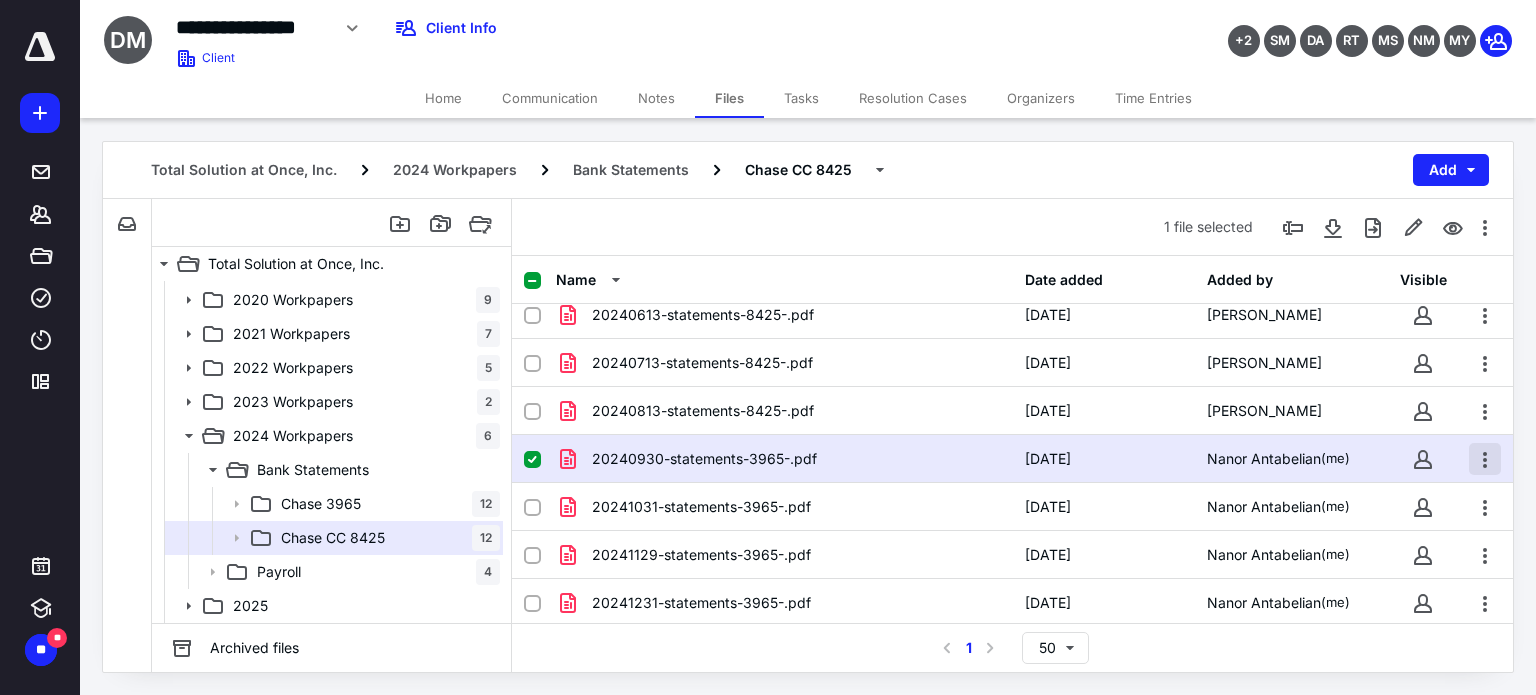 click at bounding box center (1485, 459) 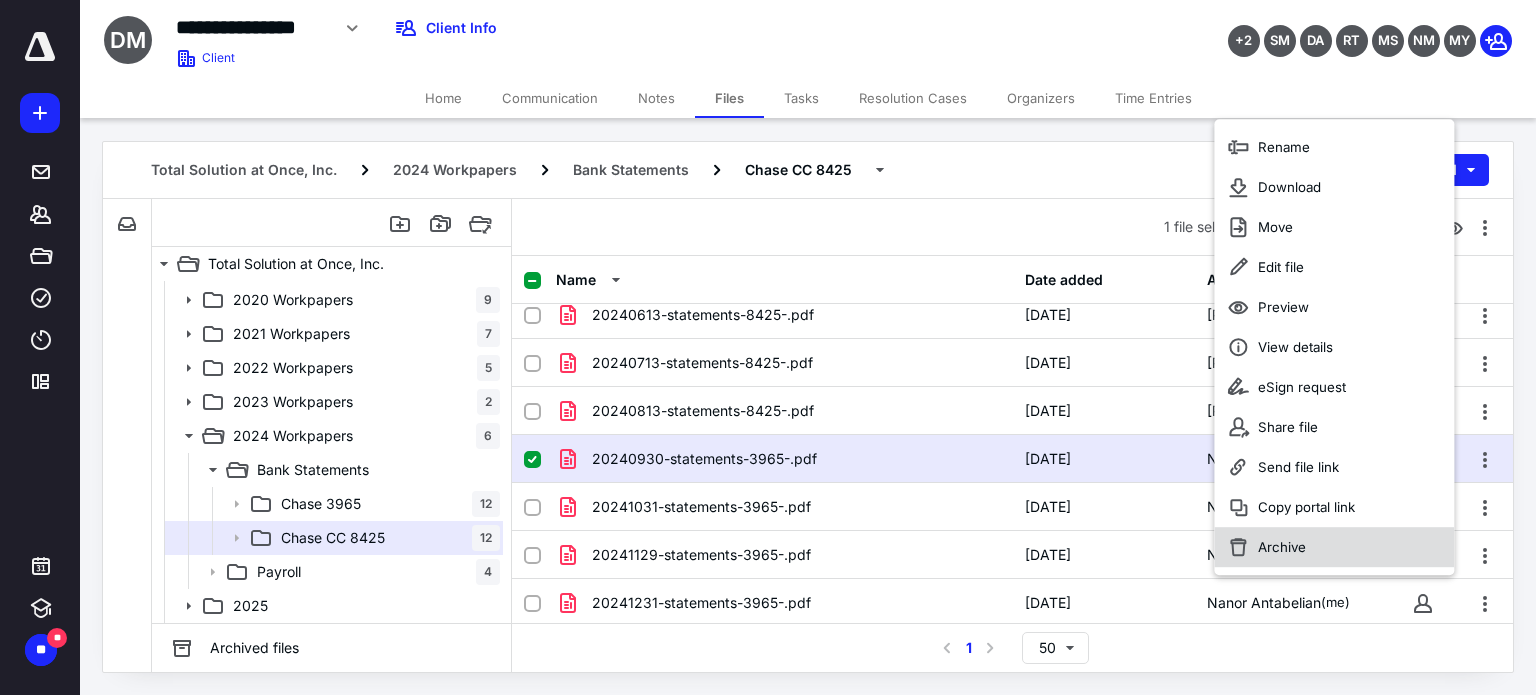 click on "Archive" at bounding box center [1334, 547] 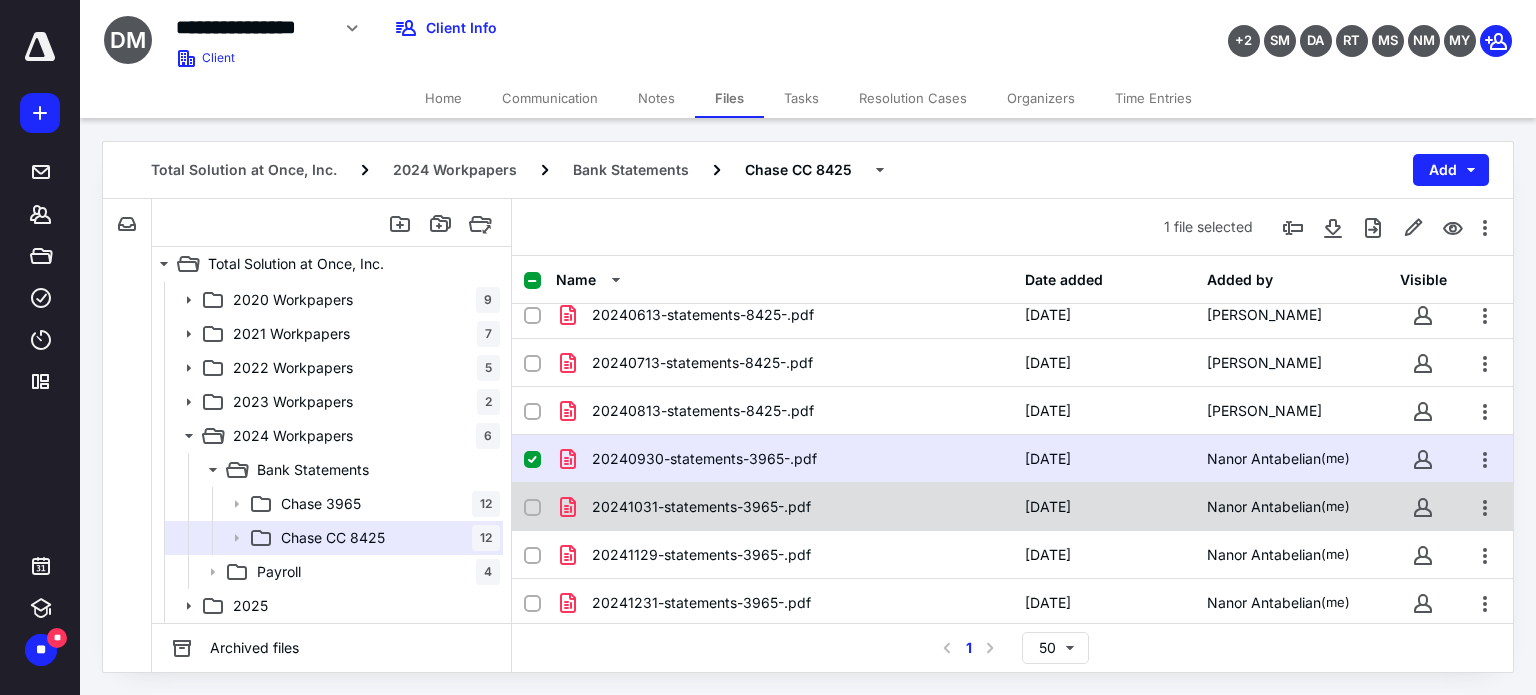 checkbox on "false" 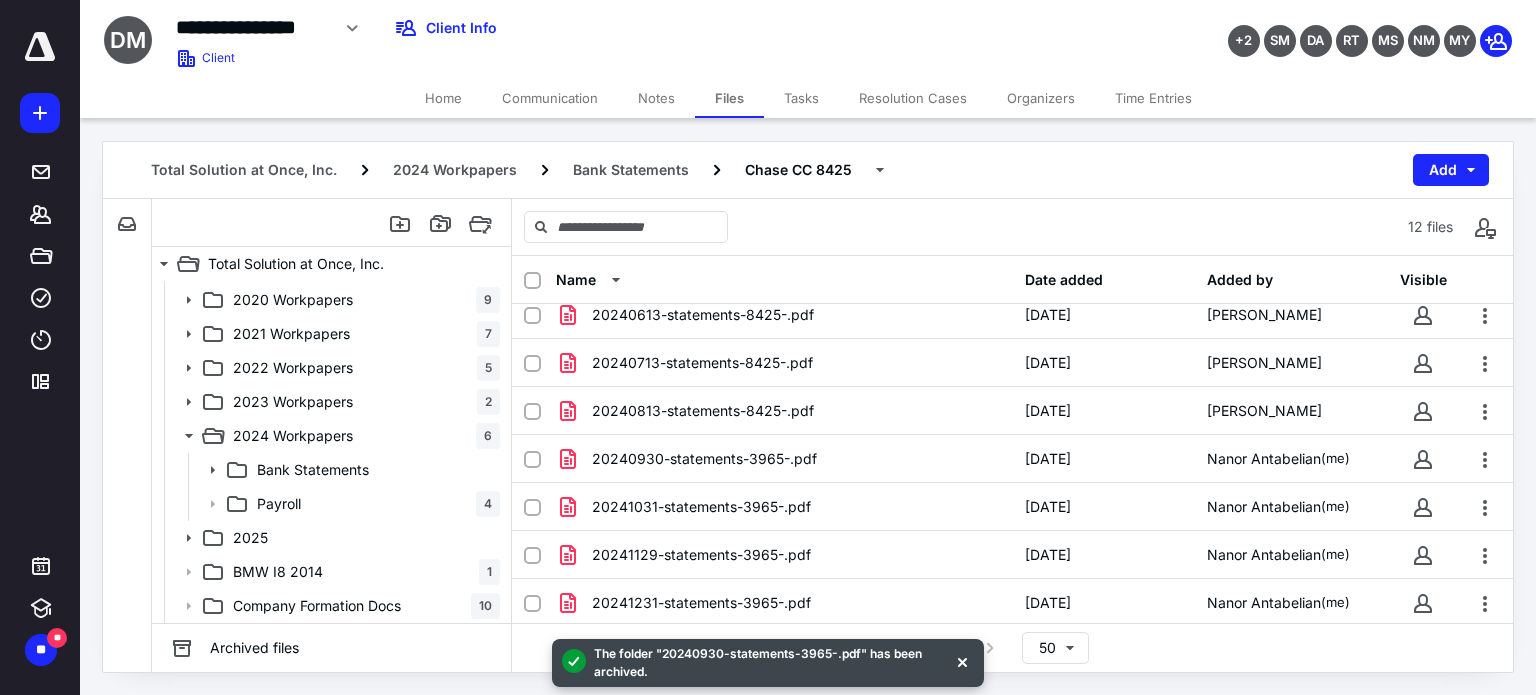 scroll, scrollTop: 205, scrollLeft: 0, axis: vertical 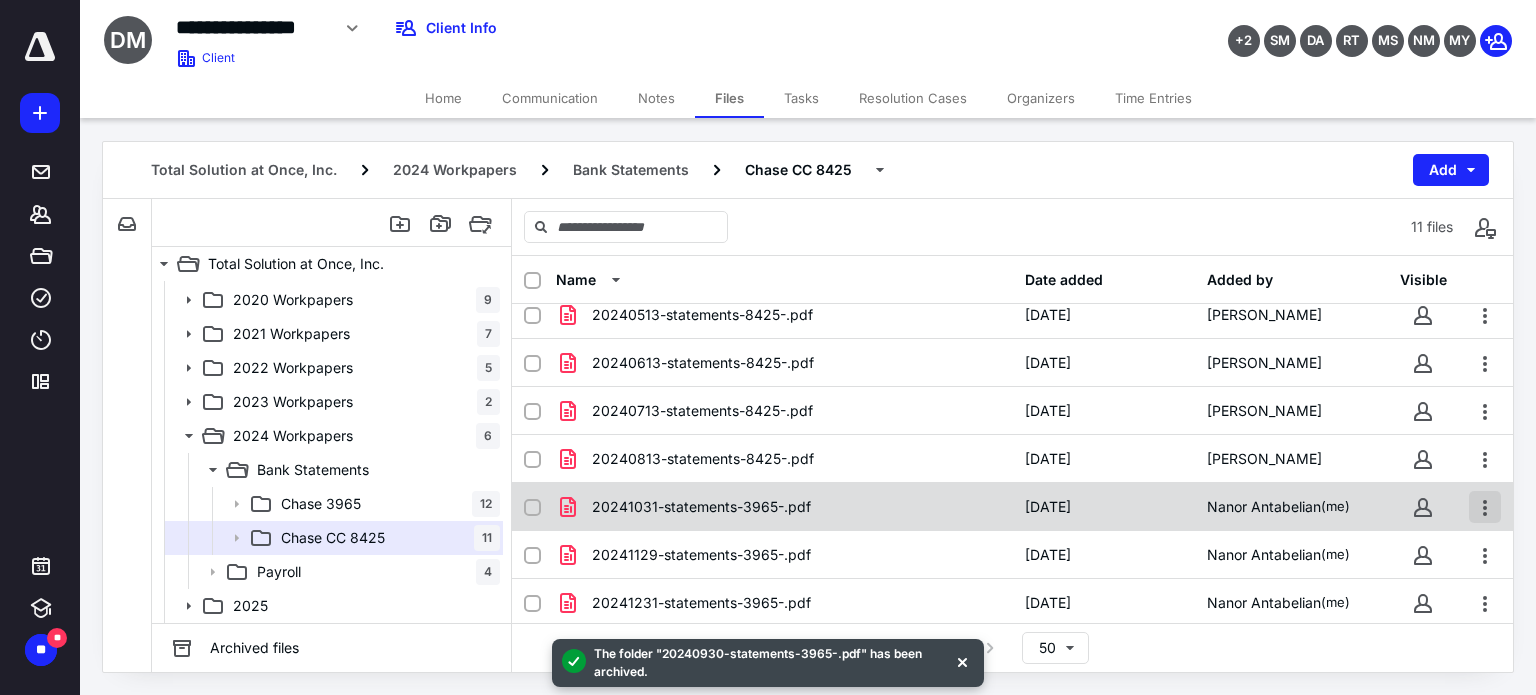click at bounding box center (1485, 507) 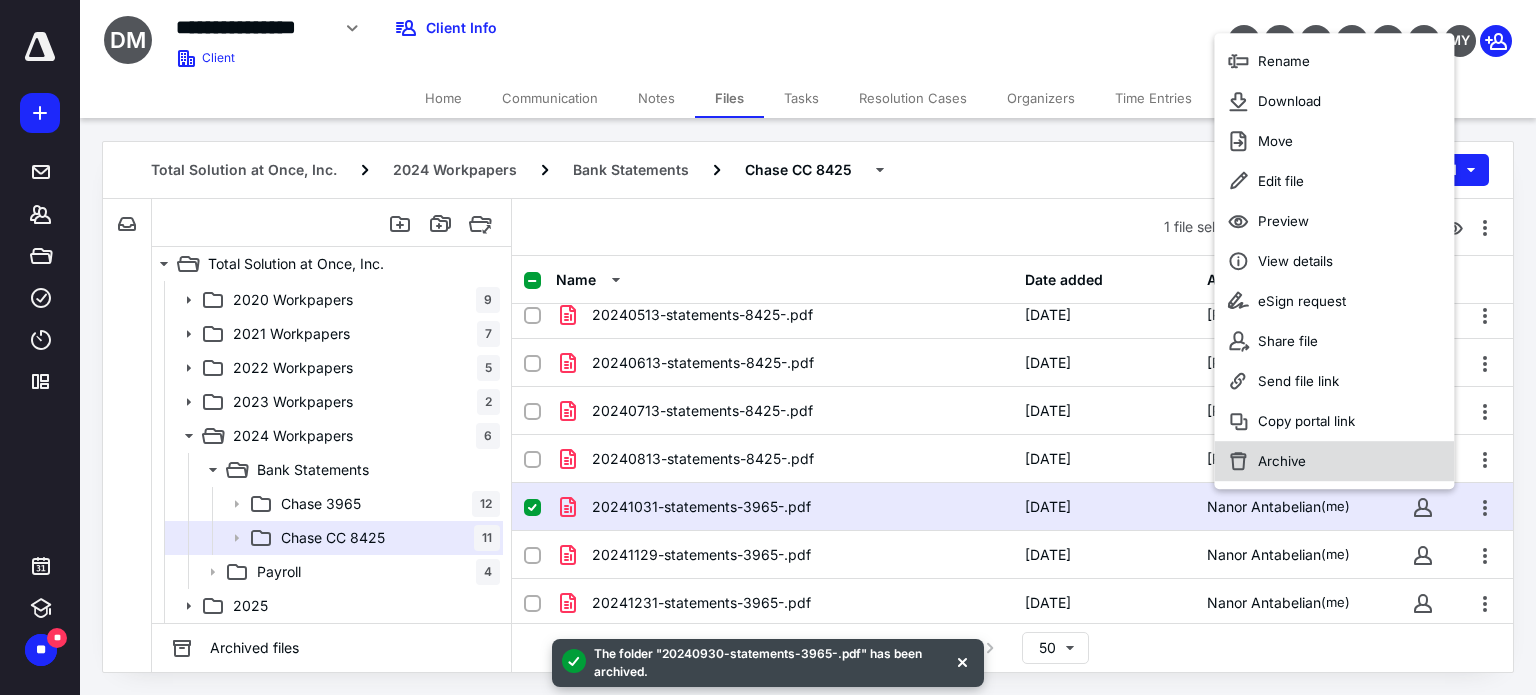 click on "Archive" at bounding box center (1334, 461) 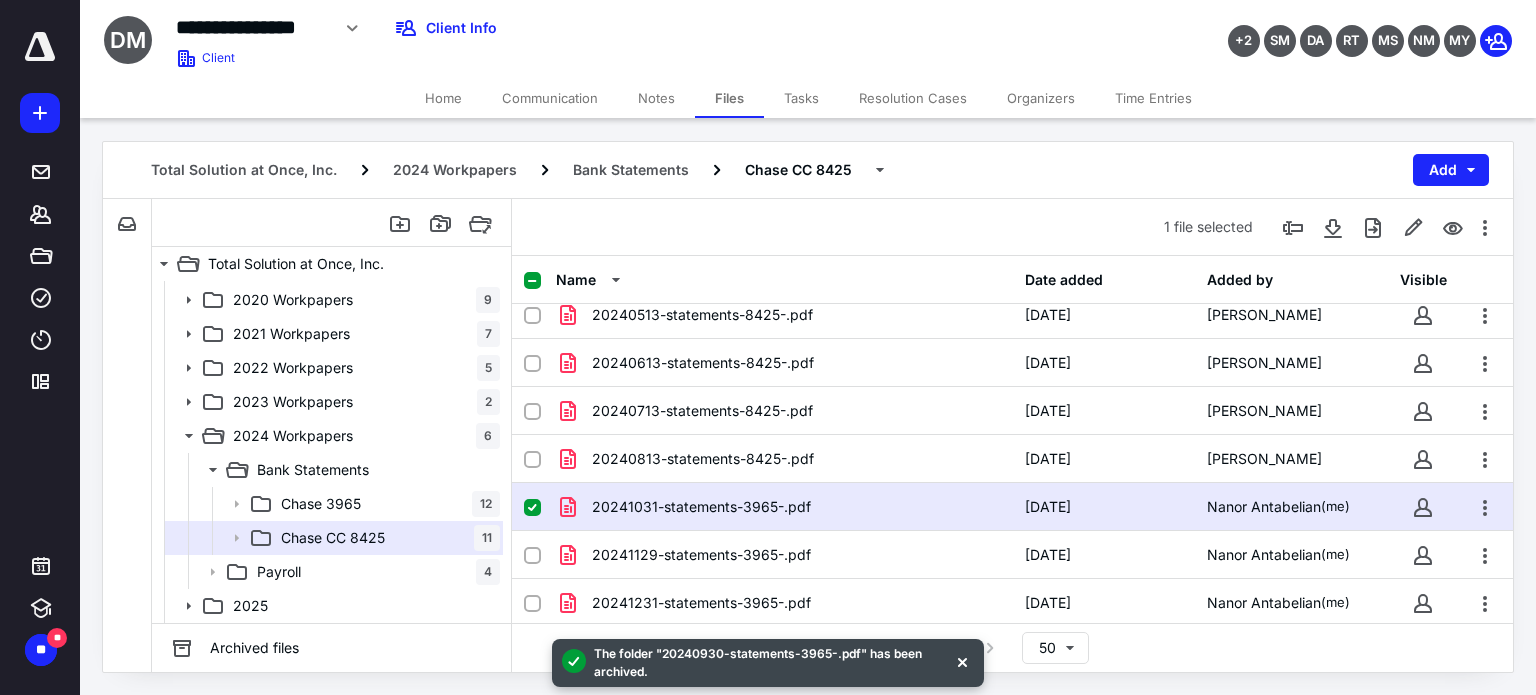 checkbox on "false" 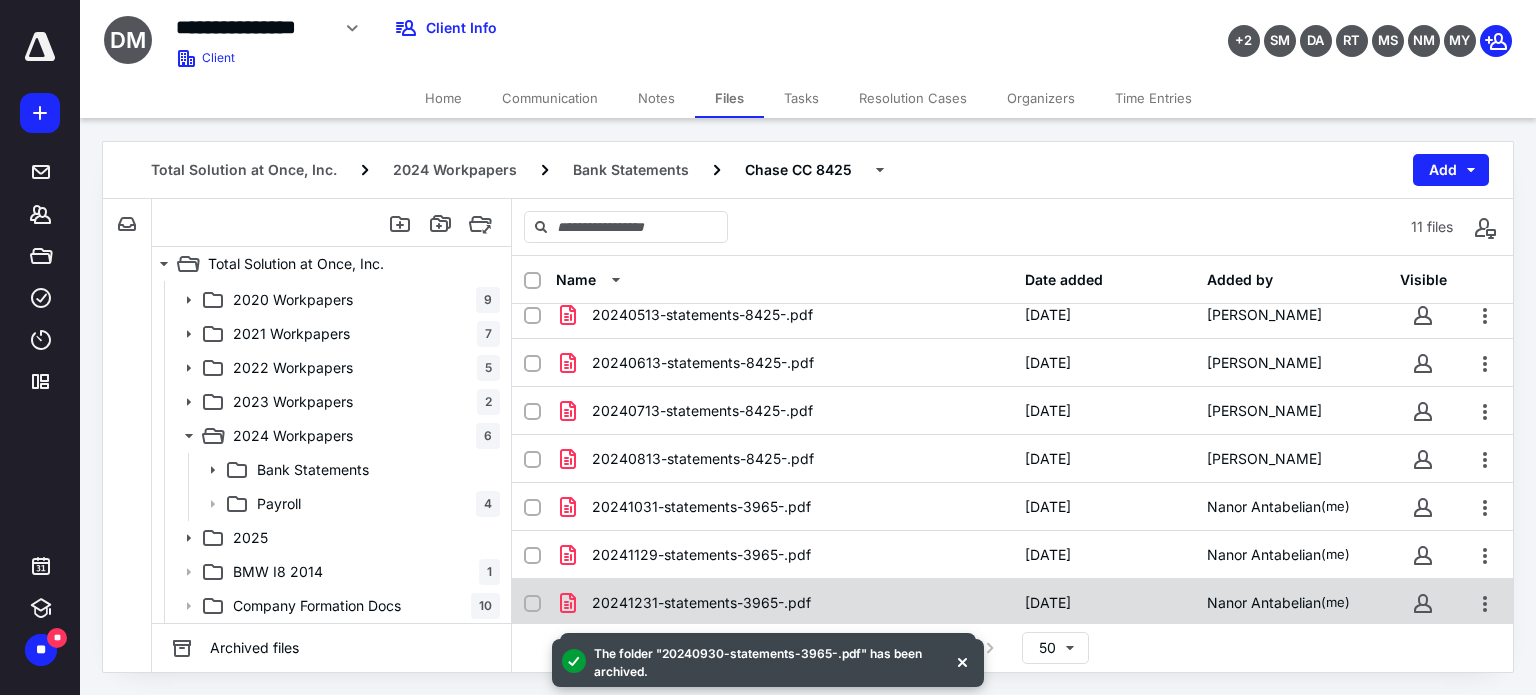 scroll, scrollTop: 158, scrollLeft: 0, axis: vertical 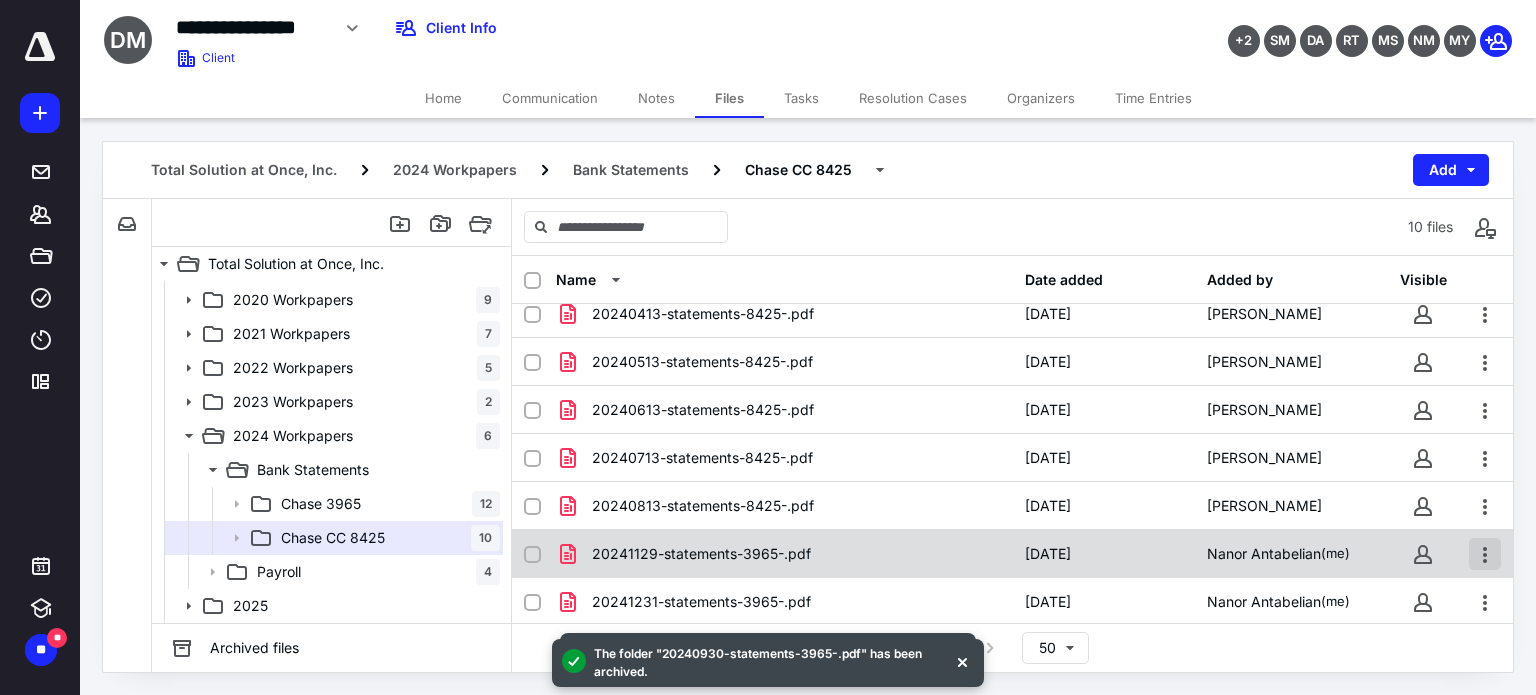 click at bounding box center (1485, 554) 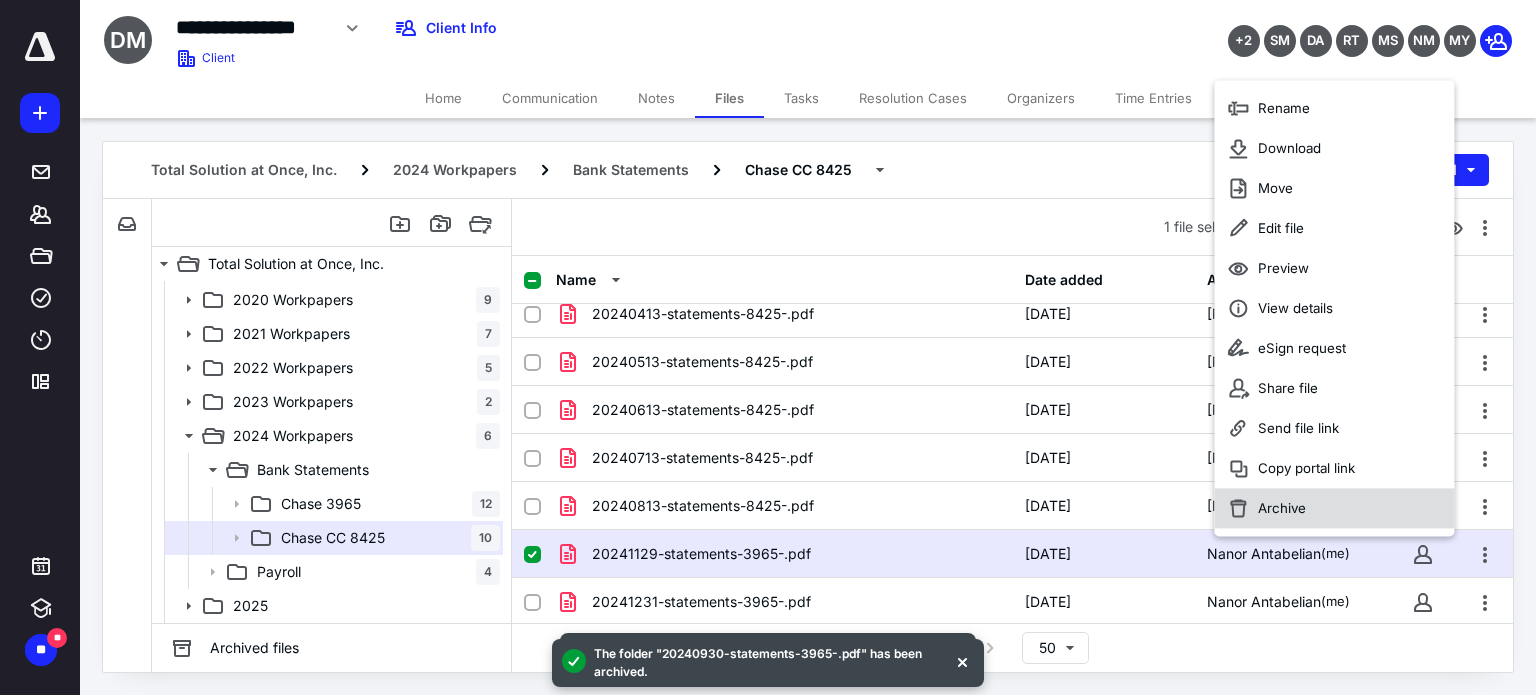 click on "Archive" at bounding box center [1334, 509] 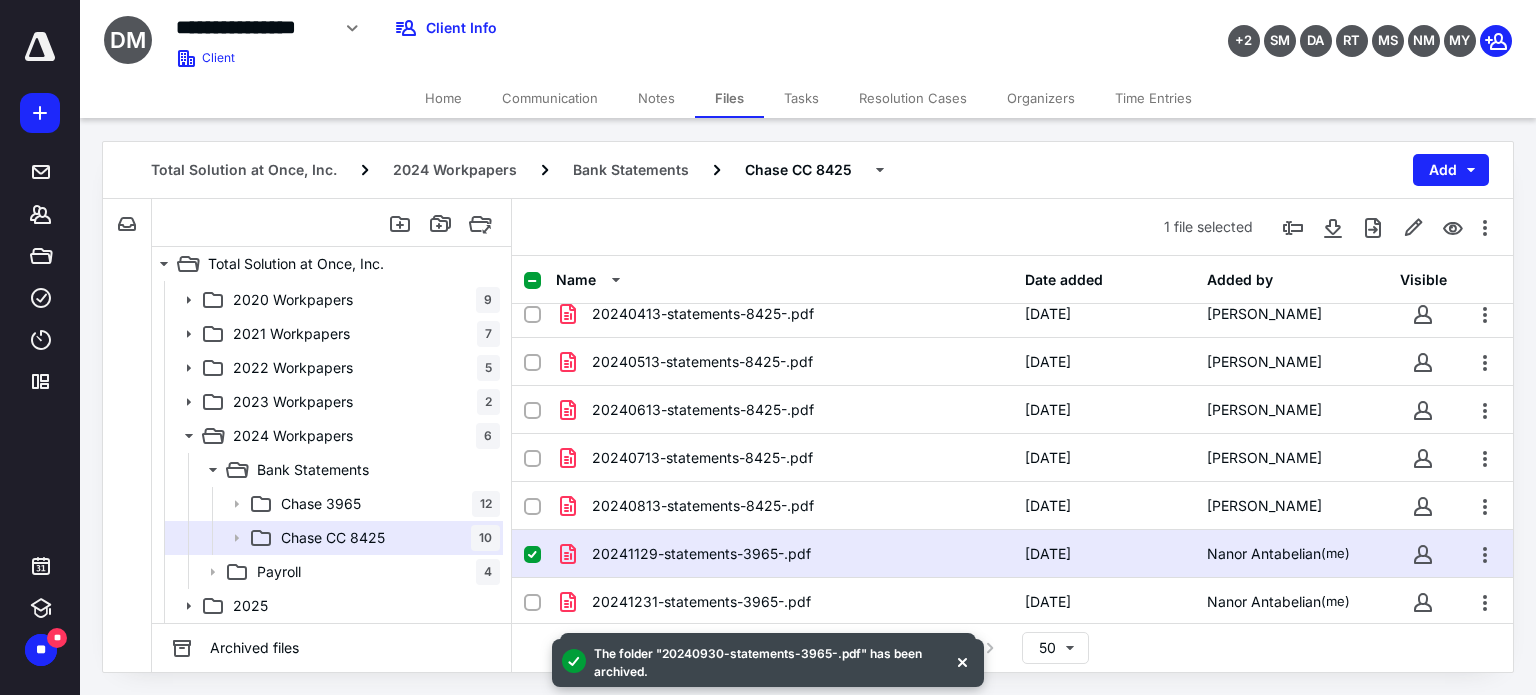 checkbox on "false" 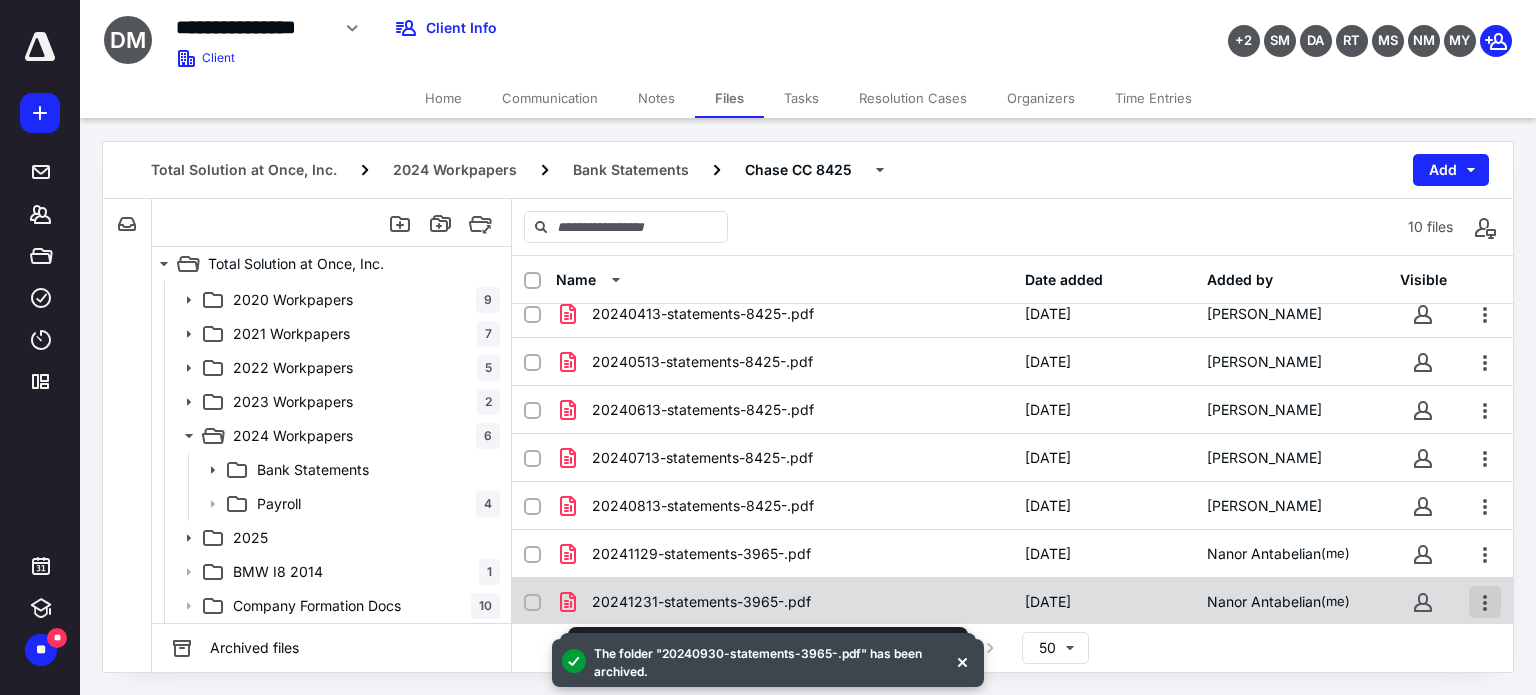 scroll, scrollTop: 110, scrollLeft: 0, axis: vertical 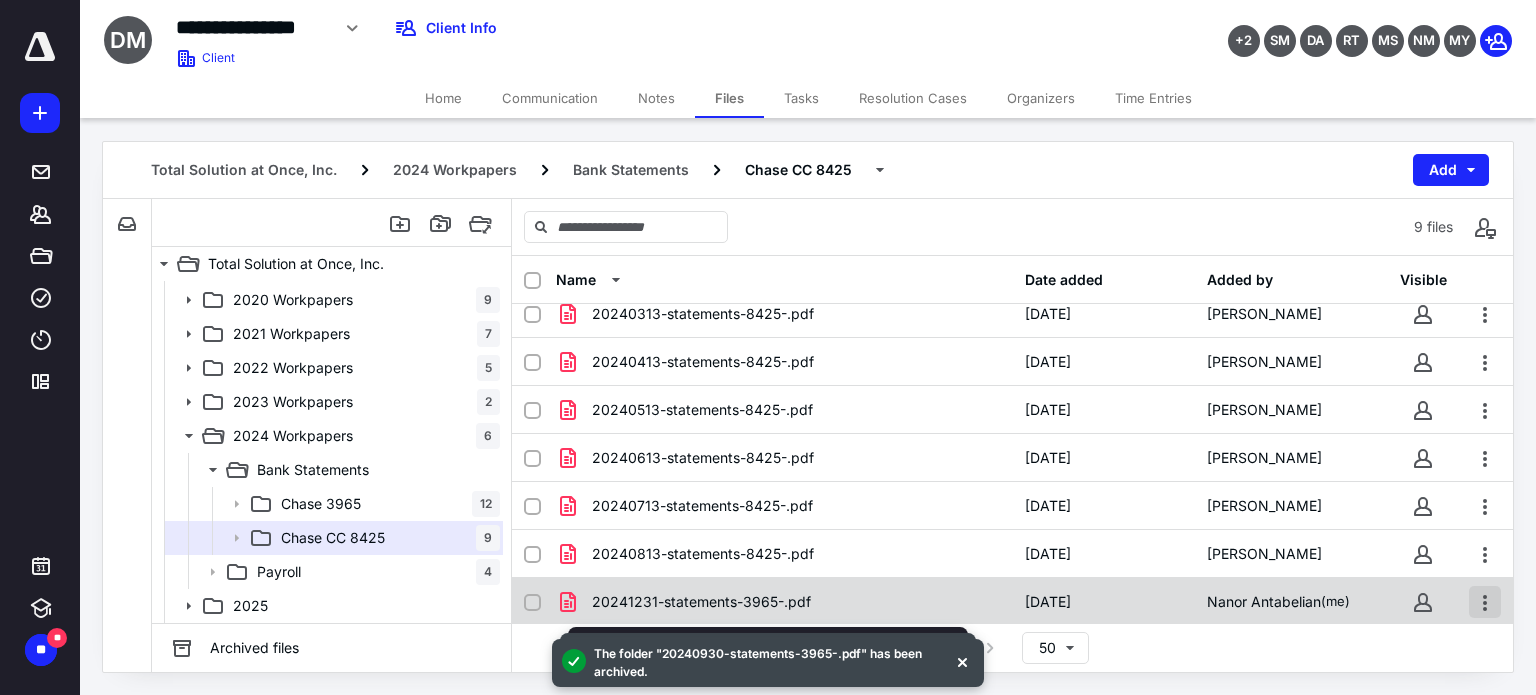 click at bounding box center [1485, 602] 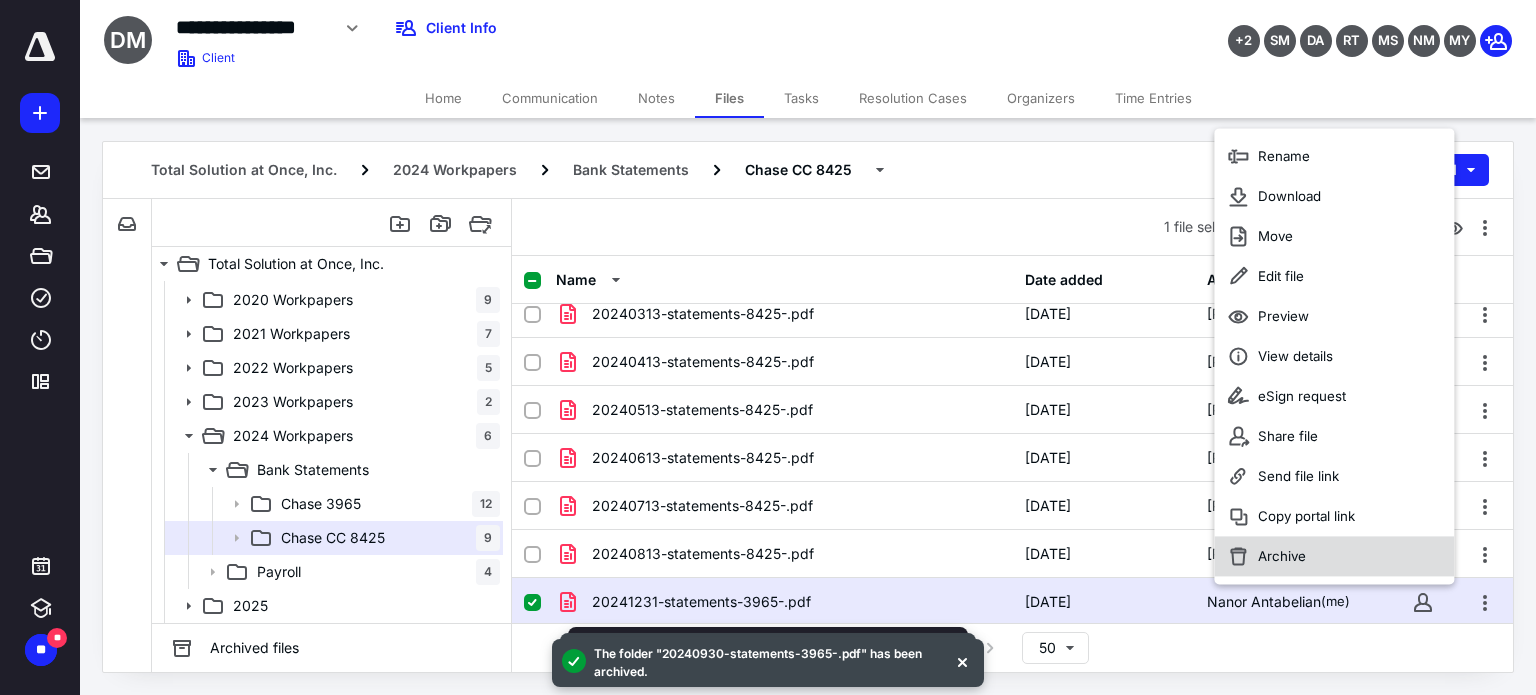 click on "Archive" at bounding box center [1282, 557] 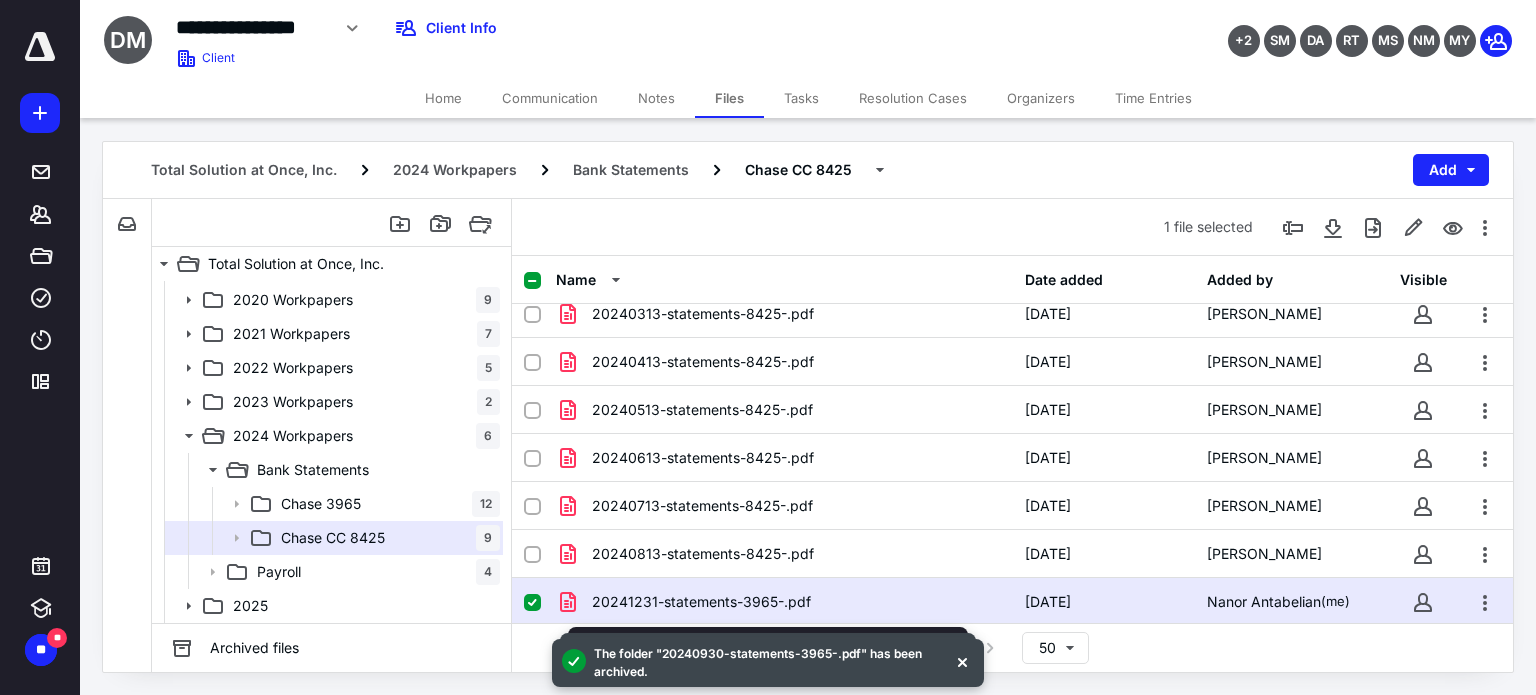 checkbox on "false" 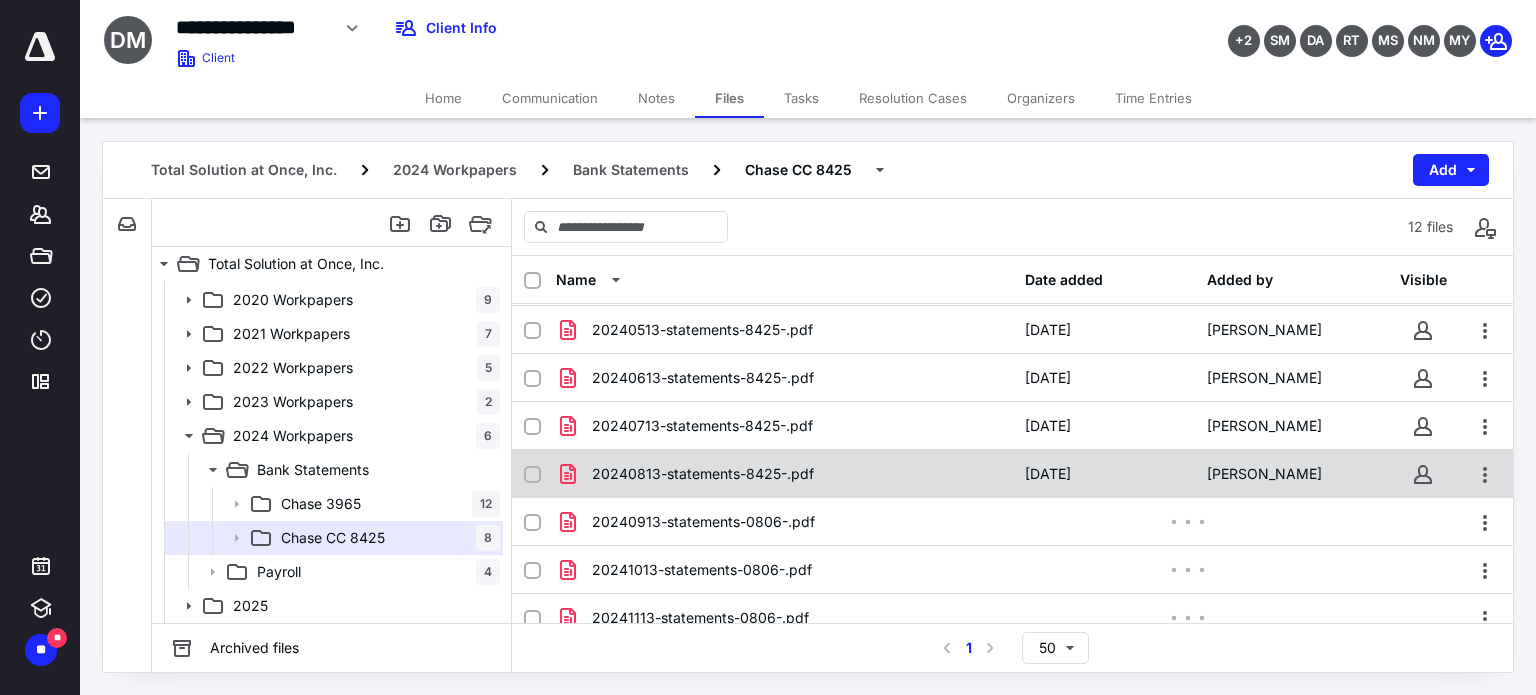 scroll, scrollTop: 253, scrollLeft: 0, axis: vertical 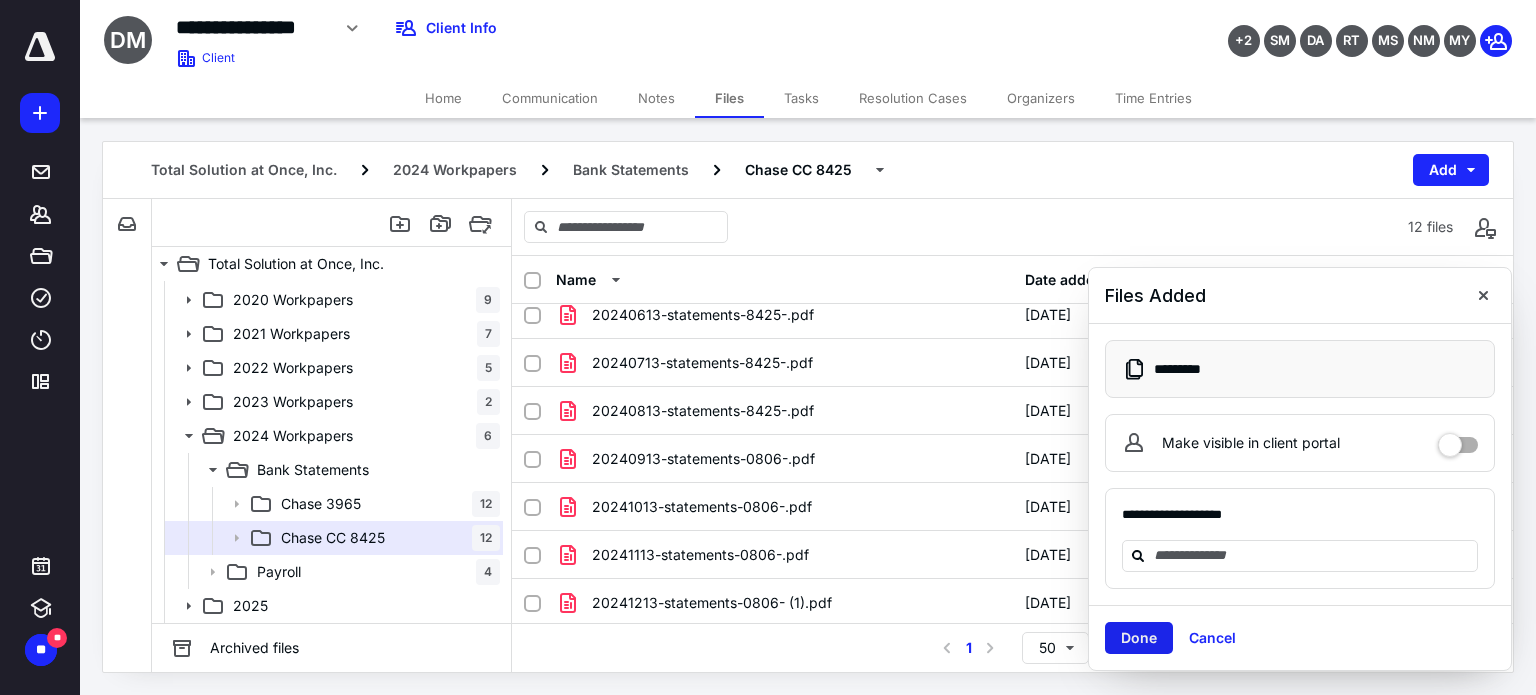 click on "Done" at bounding box center (1139, 638) 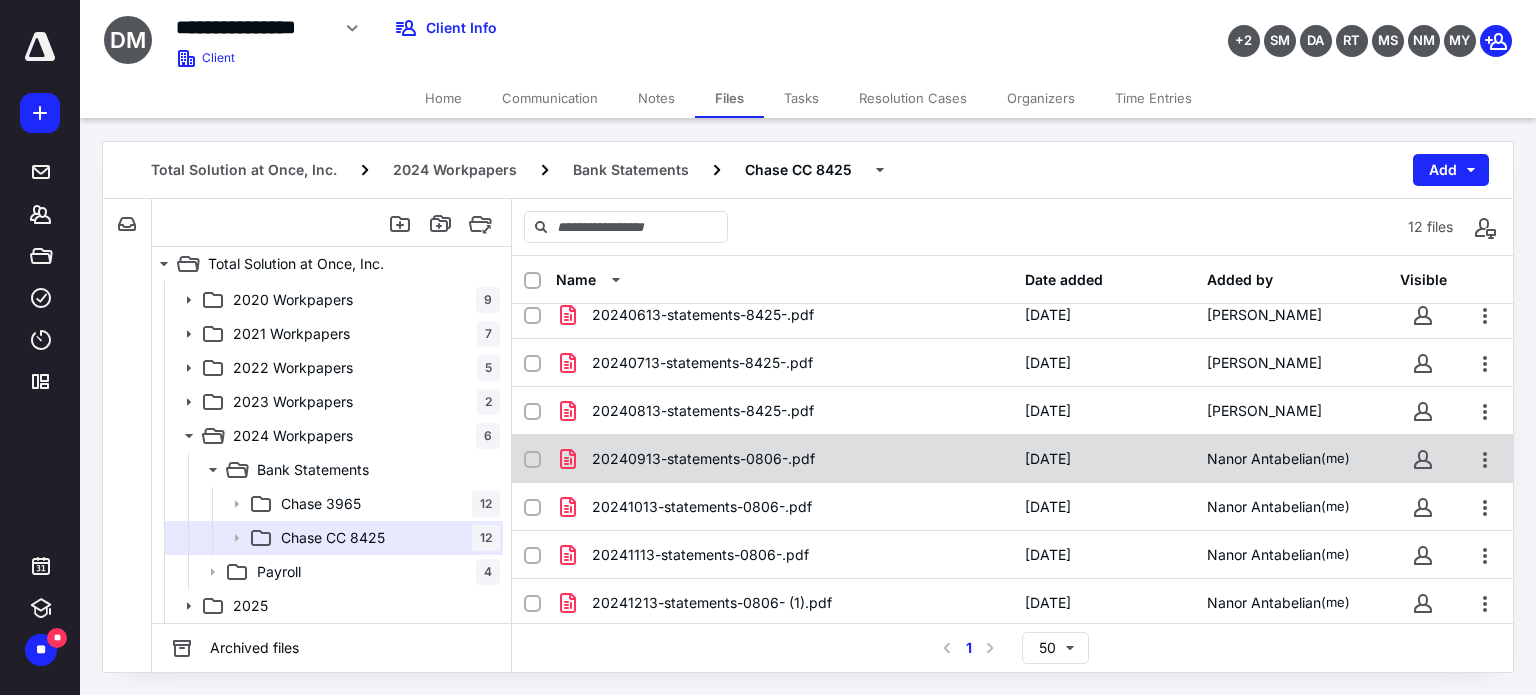 click on "20240913-statements-0806-.pdf" at bounding box center (784, 459) 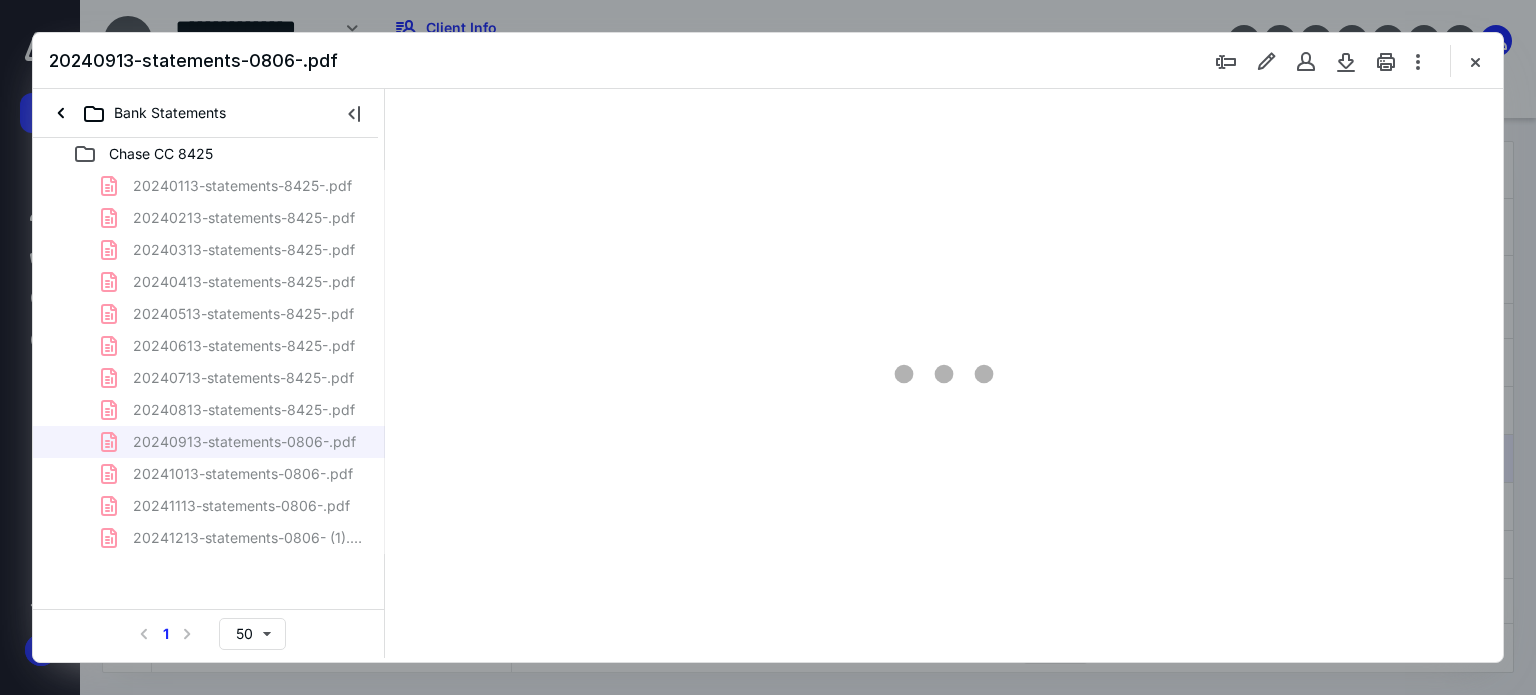 scroll, scrollTop: 0, scrollLeft: 0, axis: both 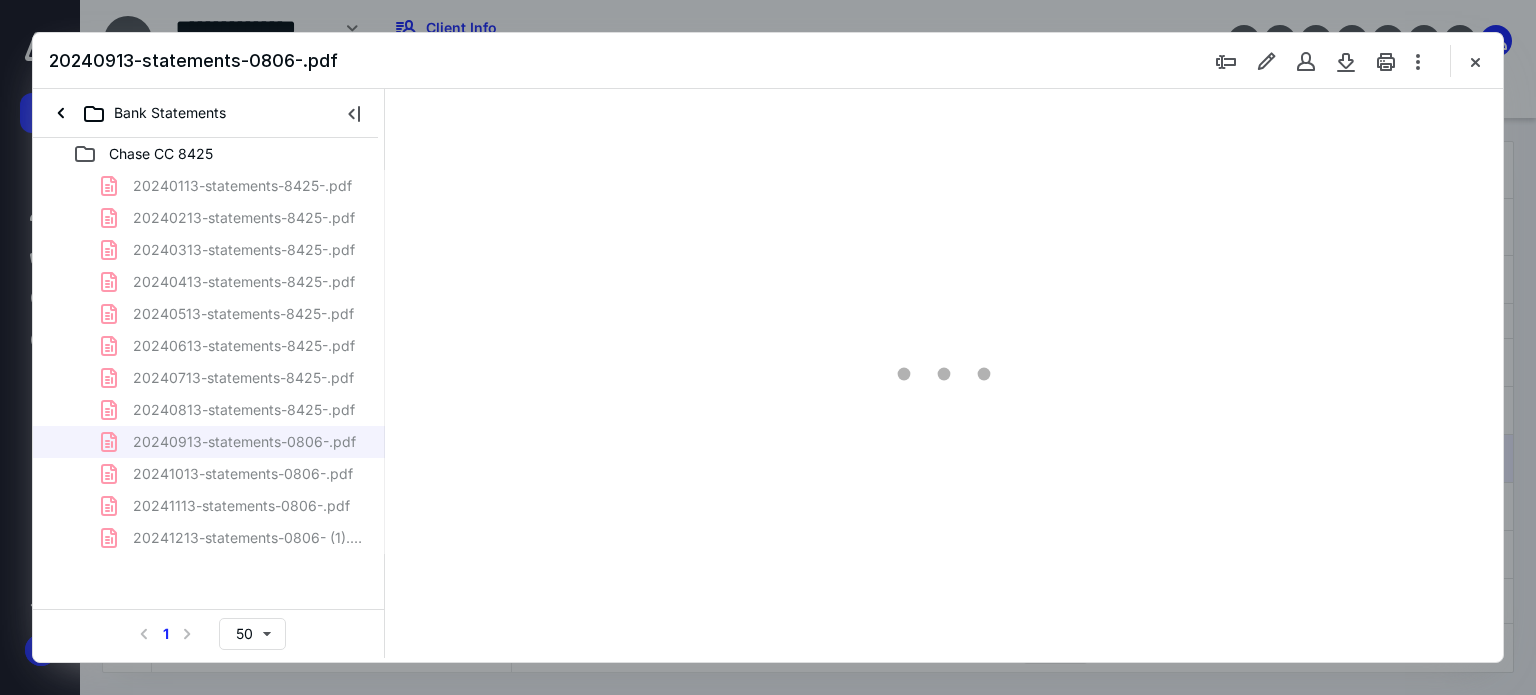 type on "49" 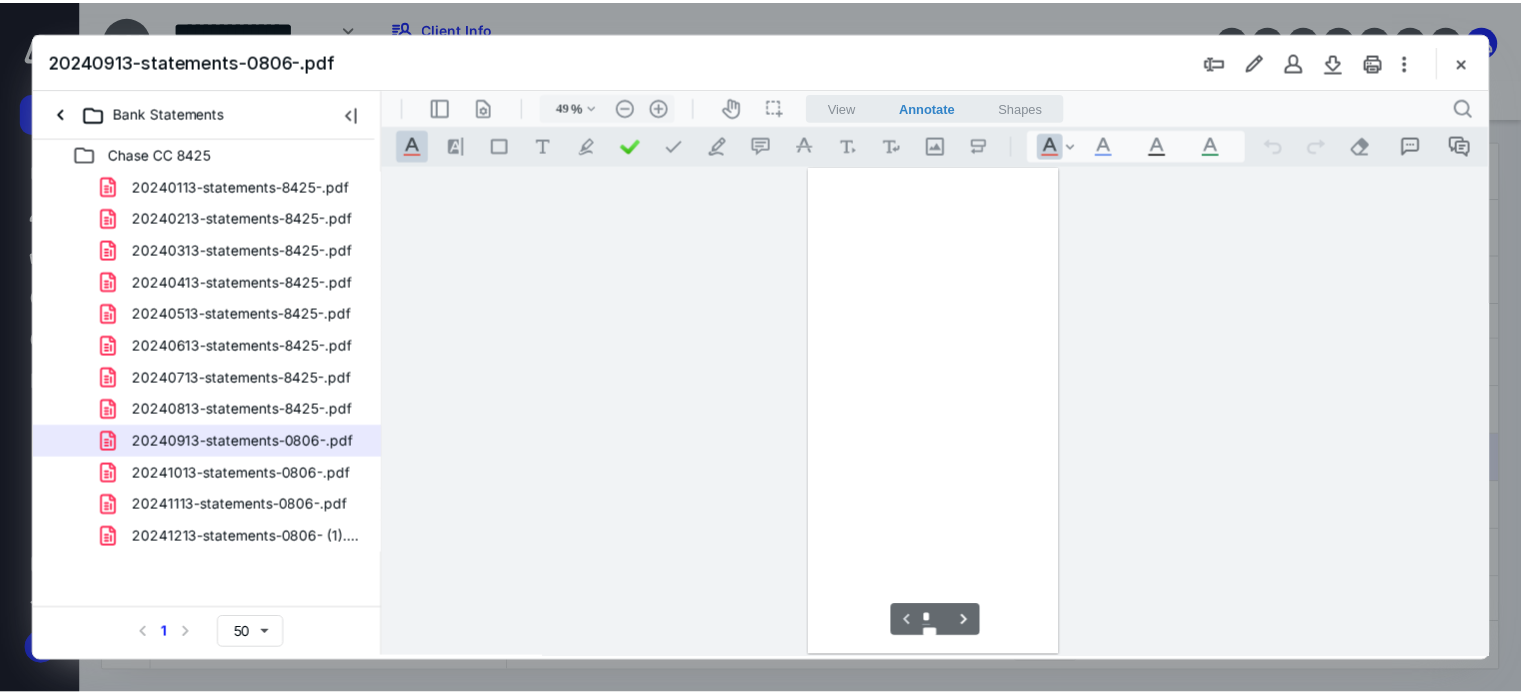 scroll, scrollTop: 78, scrollLeft: 0, axis: vertical 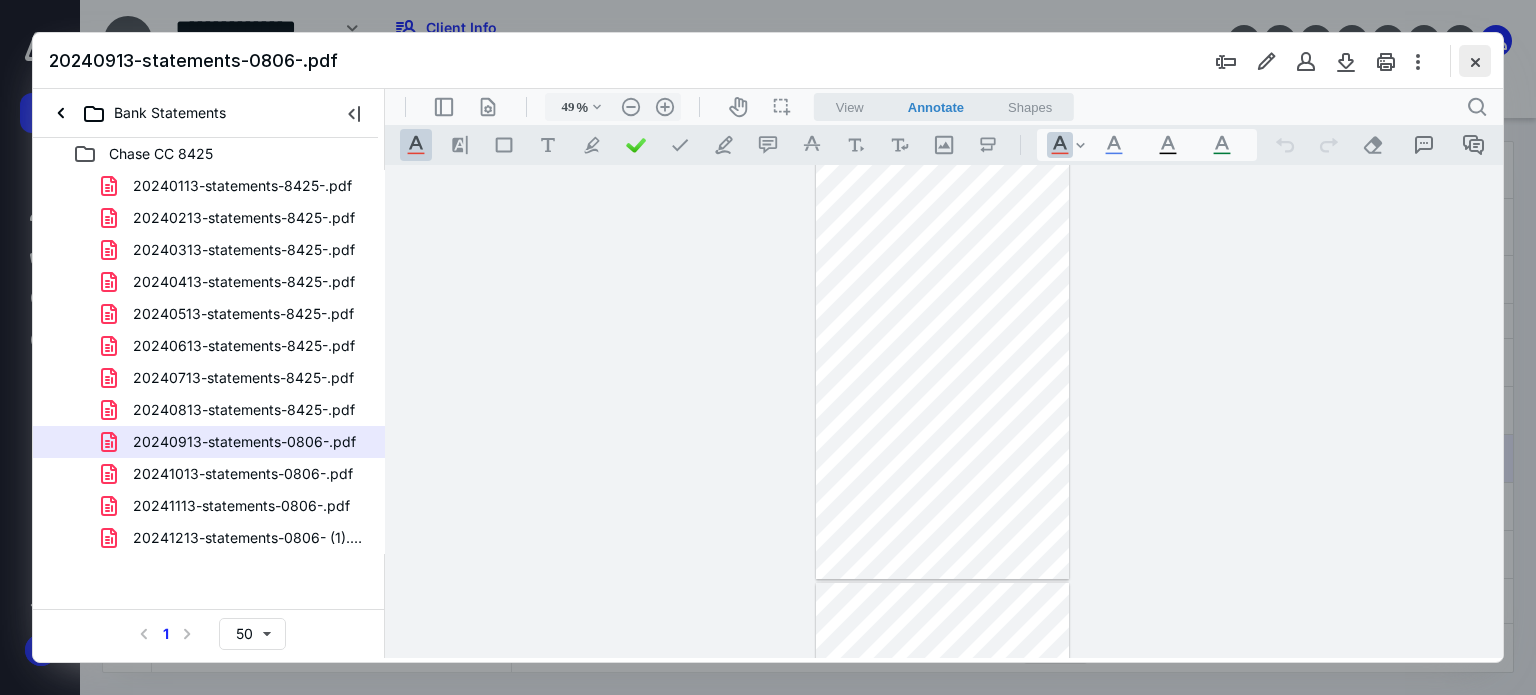 click at bounding box center [1475, 61] 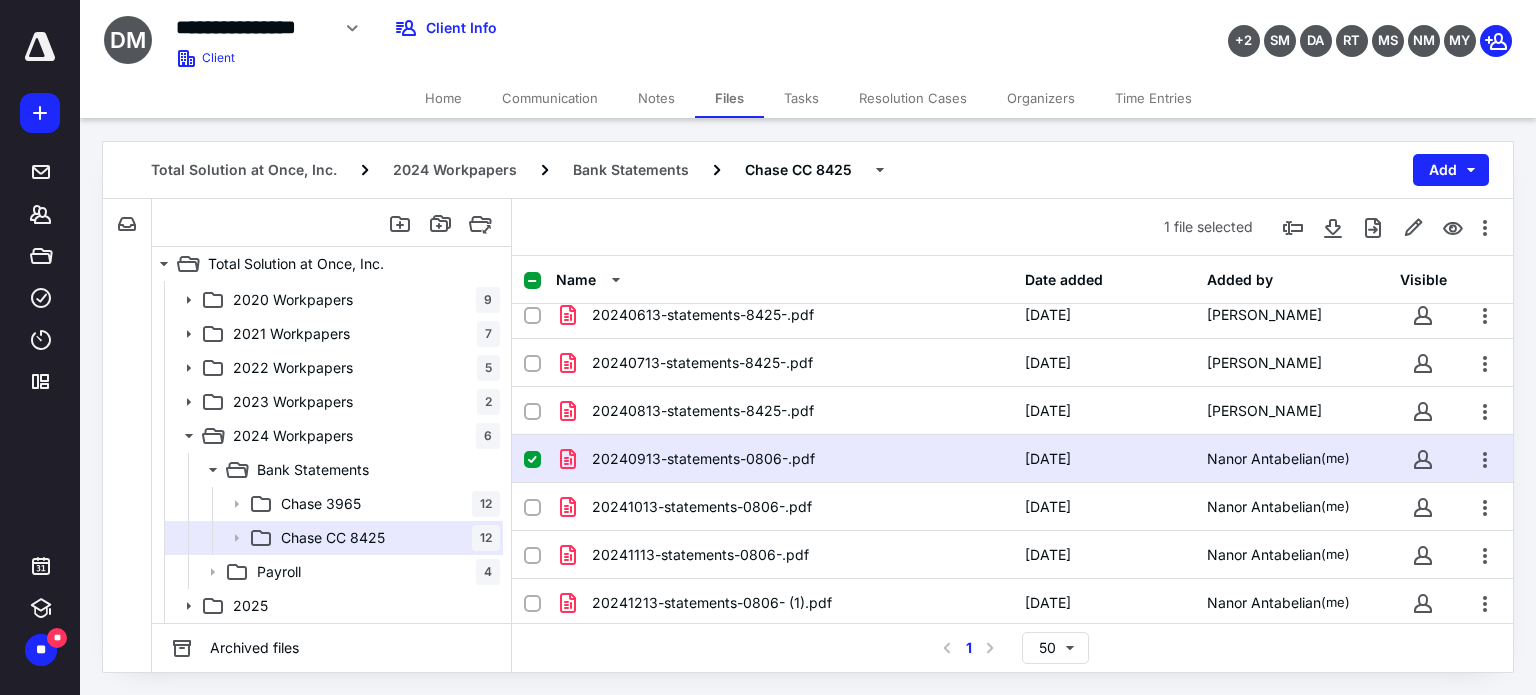 click on "Time Entries" at bounding box center [1153, 98] 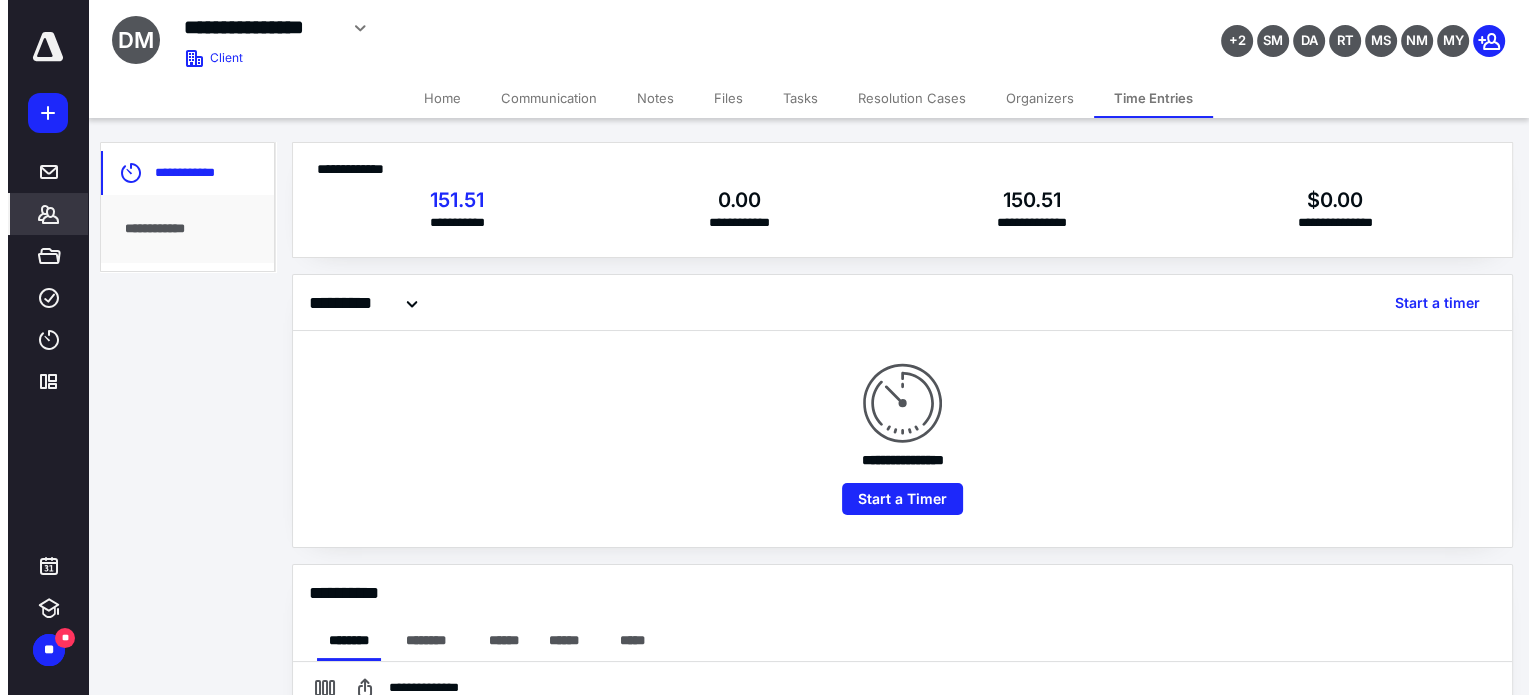 scroll, scrollTop: 300, scrollLeft: 0, axis: vertical 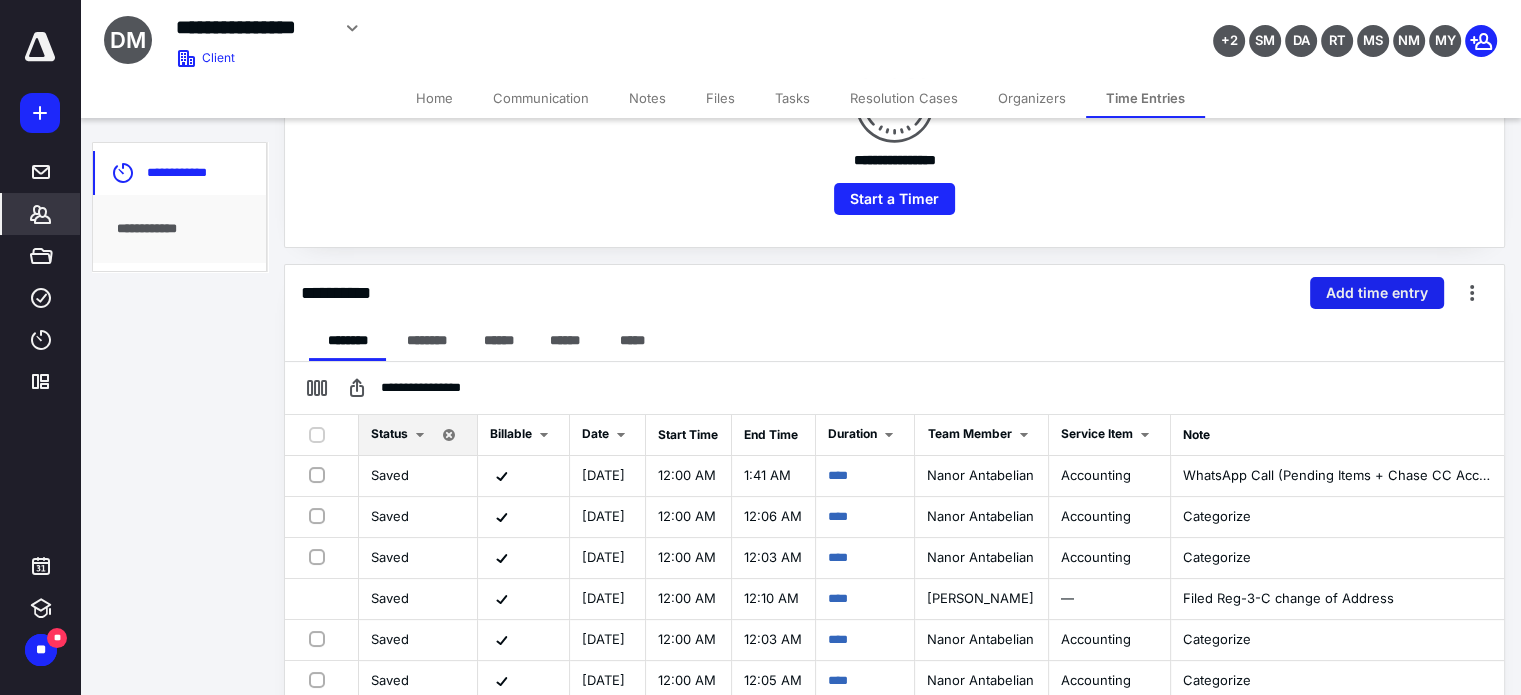 click on "Add time entry" at bounding box center (1377, 293) 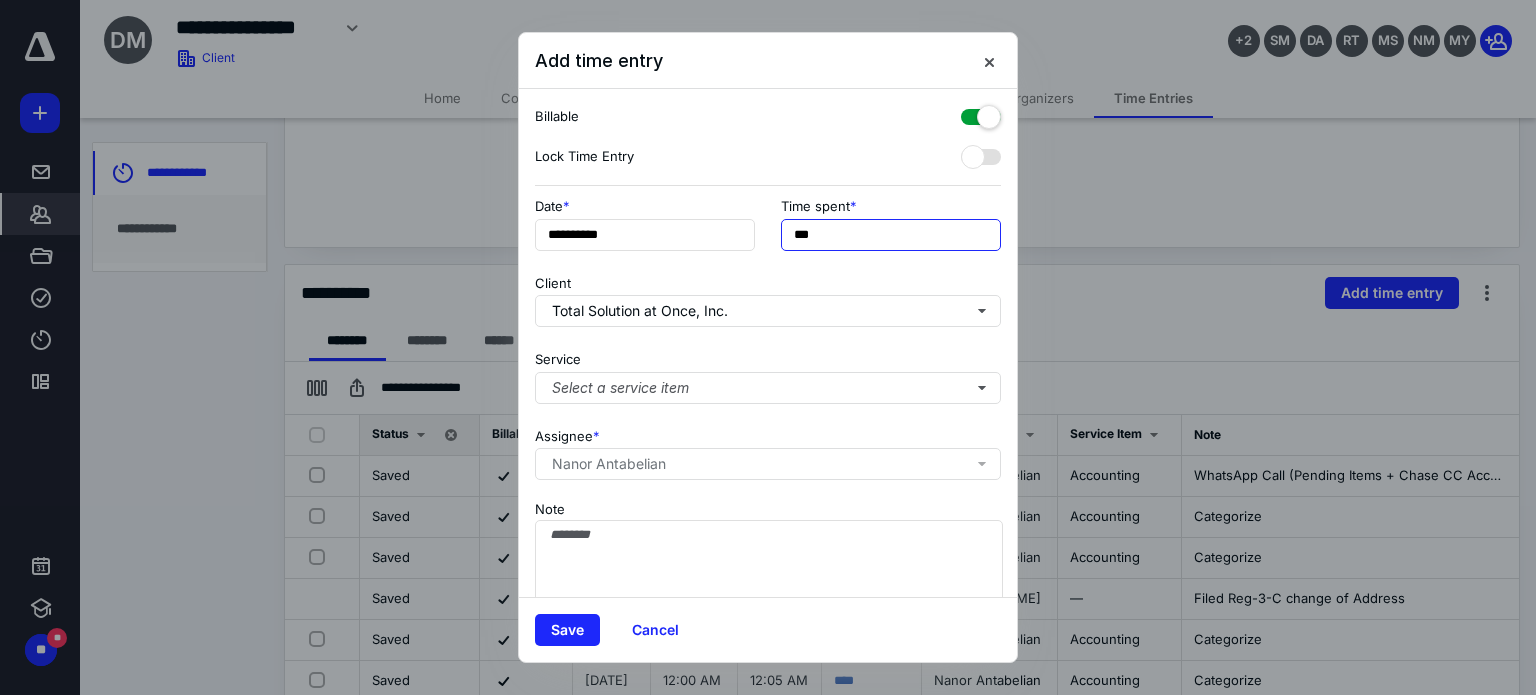 click on "***" at bounding box center [891, 235] 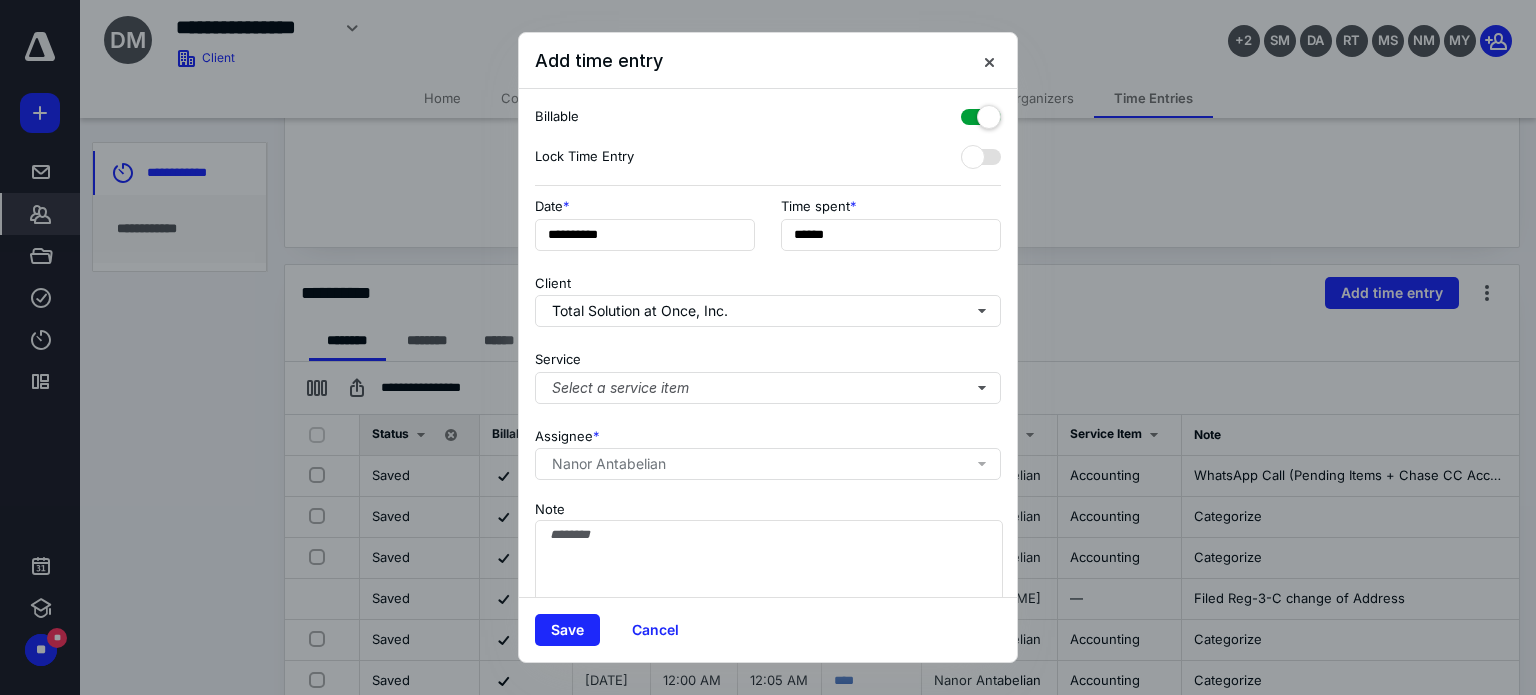 type on "******" 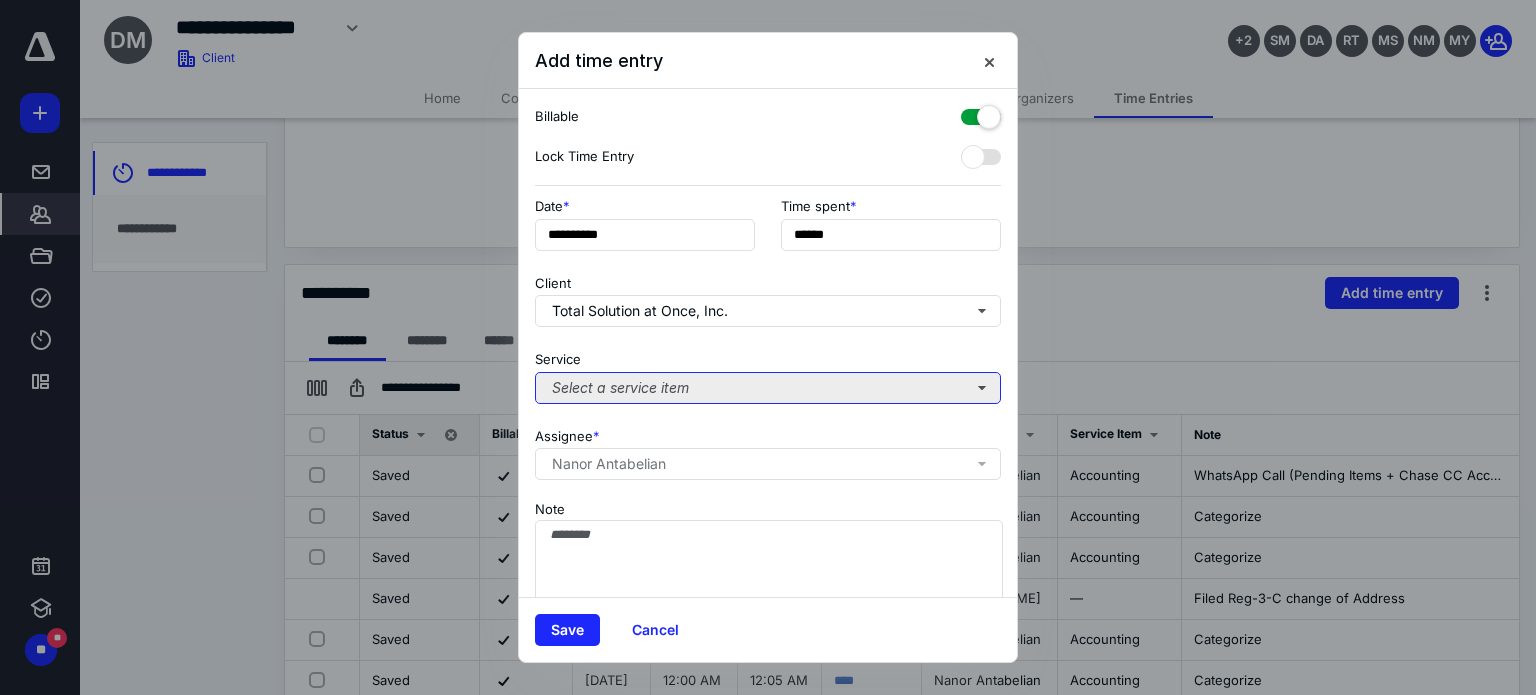 click on "Select a service item" at bounding box center [768, 388] 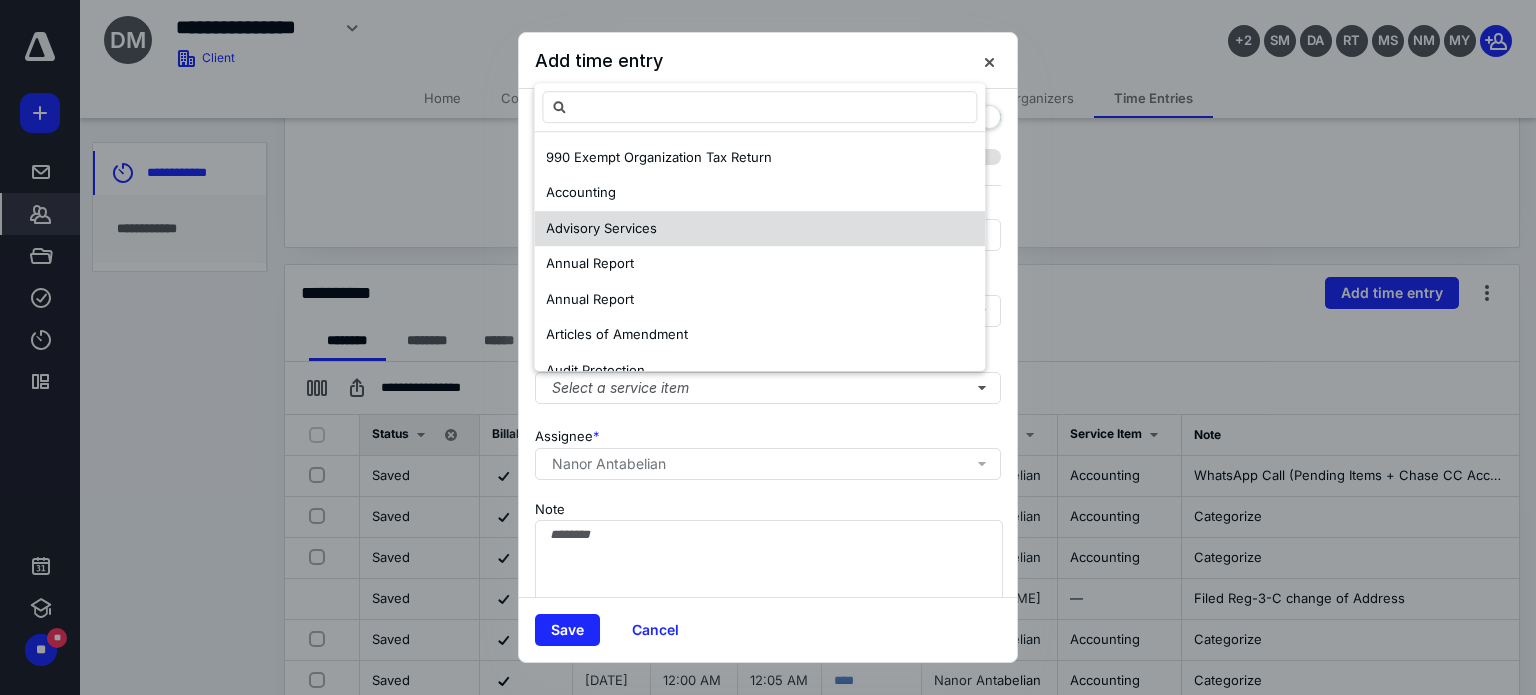 click on "Accounting" at bounding box center [759, 194] 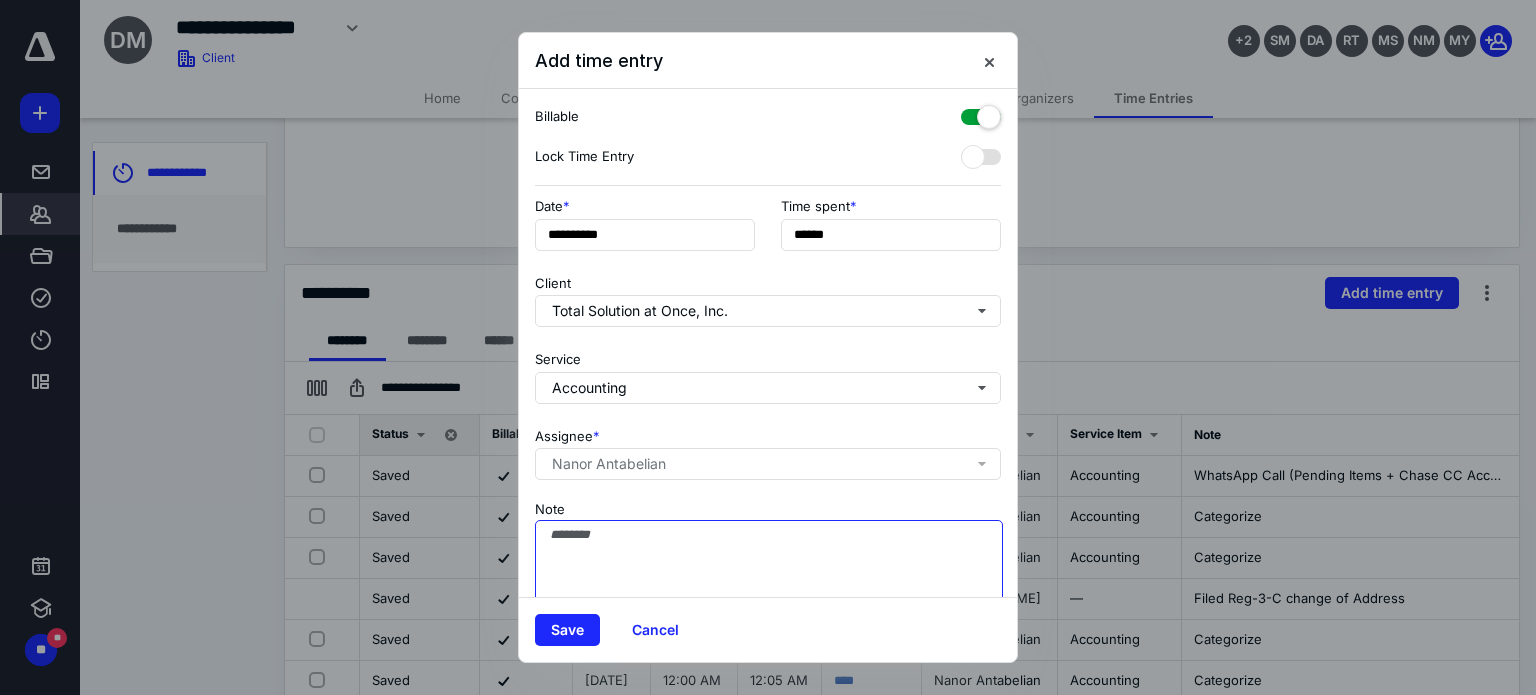 click on "Note" at bounding box center (769, 570) 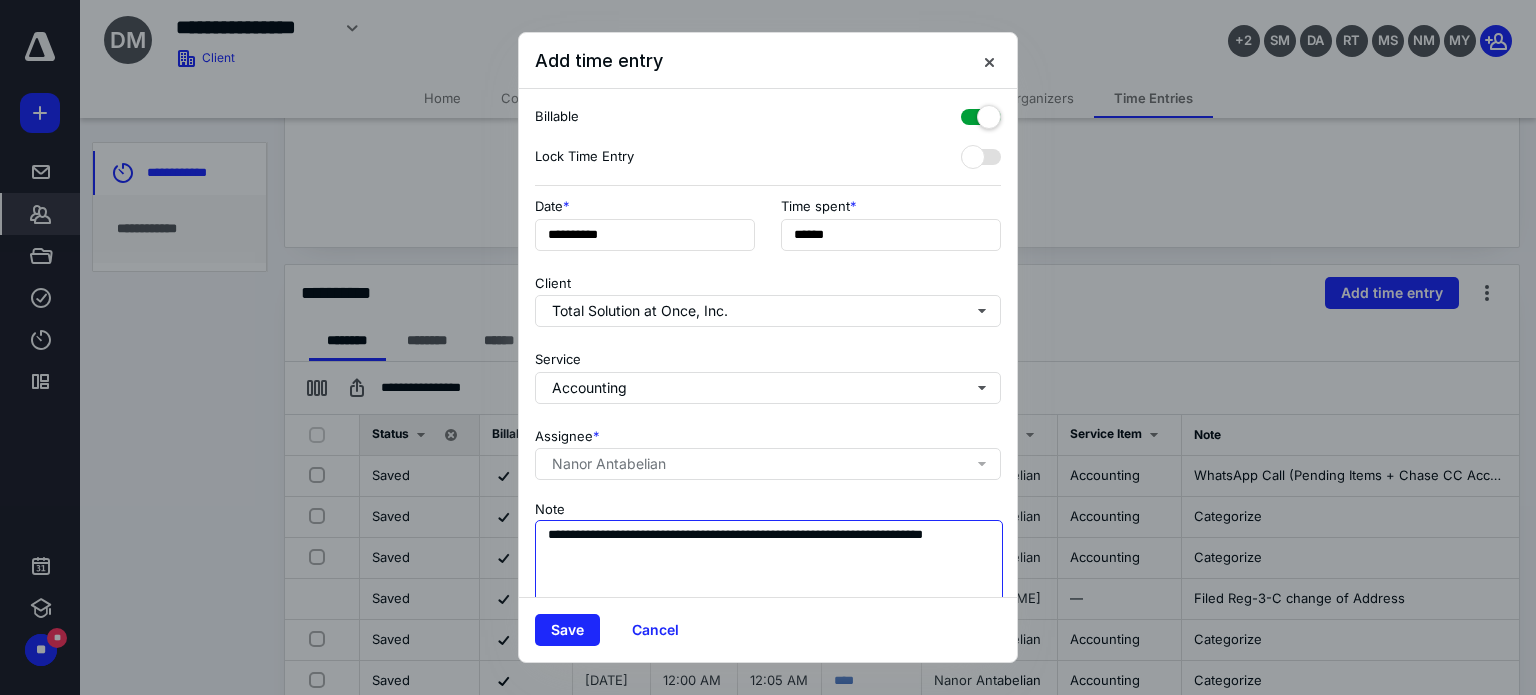 click on "**********" at bounding box center [769, 570] 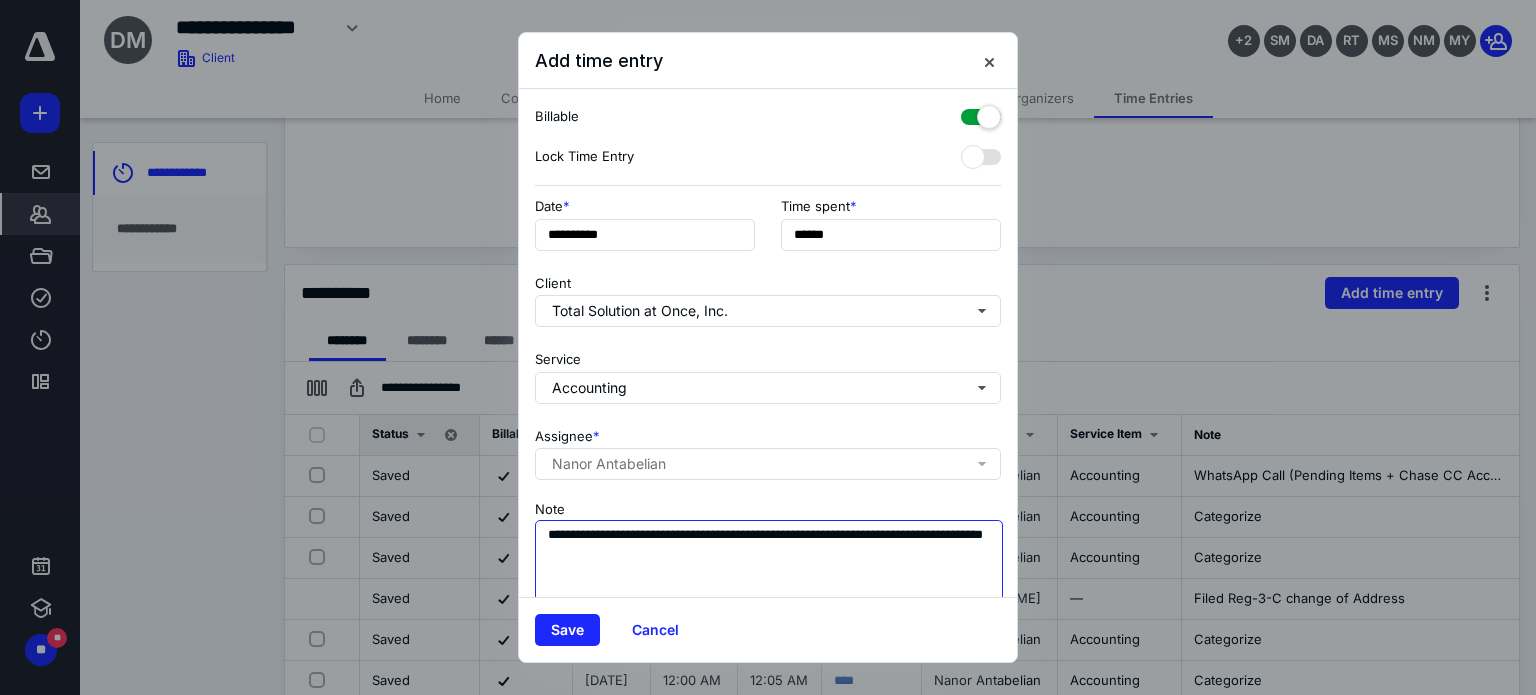 click on "**********" at bounding box center (769, 570) 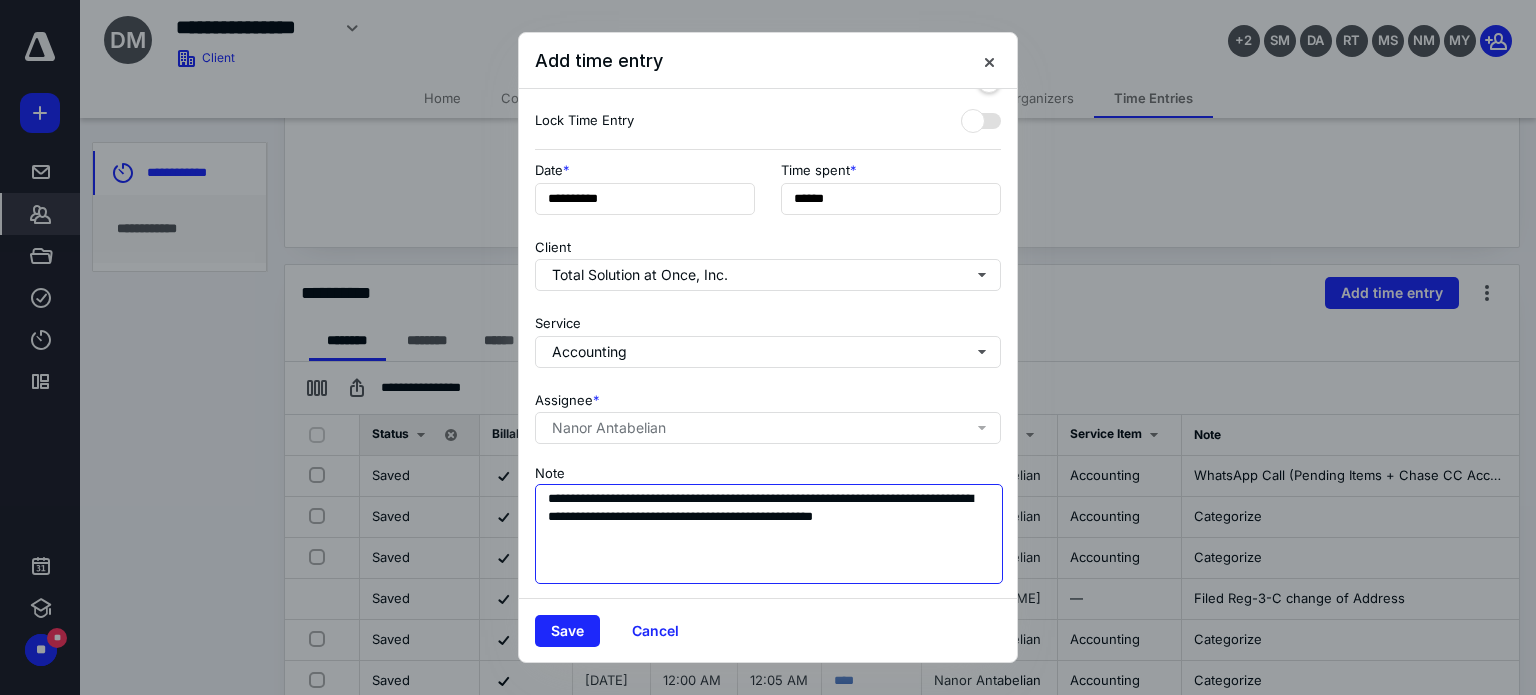 scroll, scrollTop: 52, scrollLeft: 0, axis: vertical 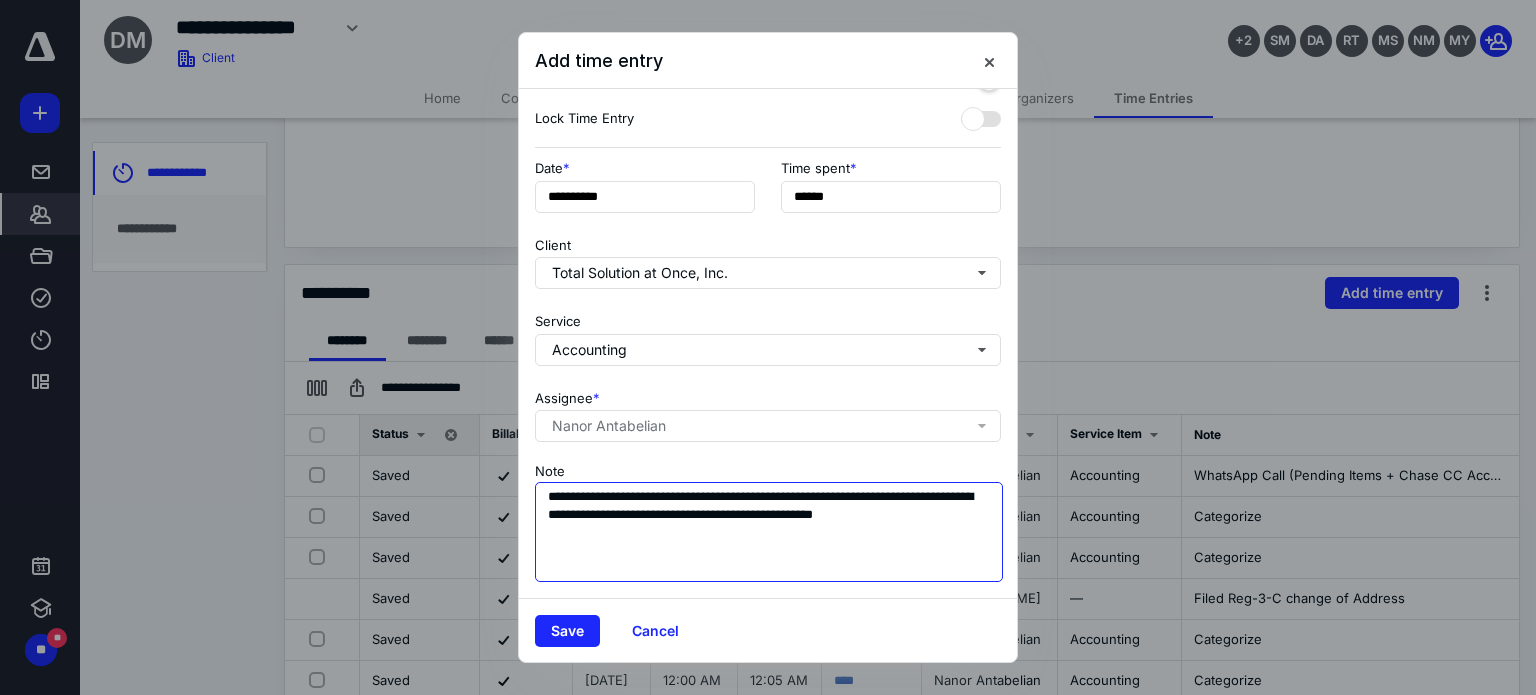 click on "**********" at bounding box center [769, 532] 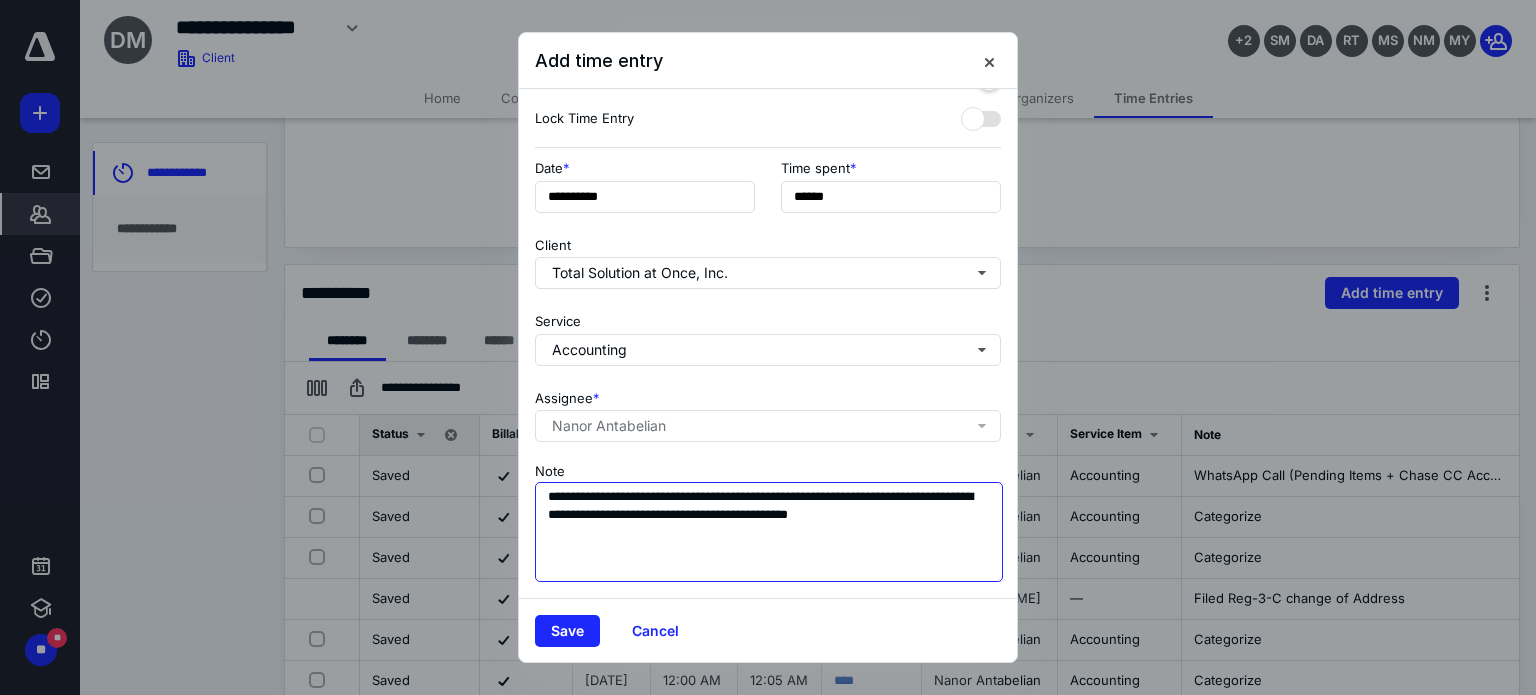 click on "**********" at bounding box center (769, 532) 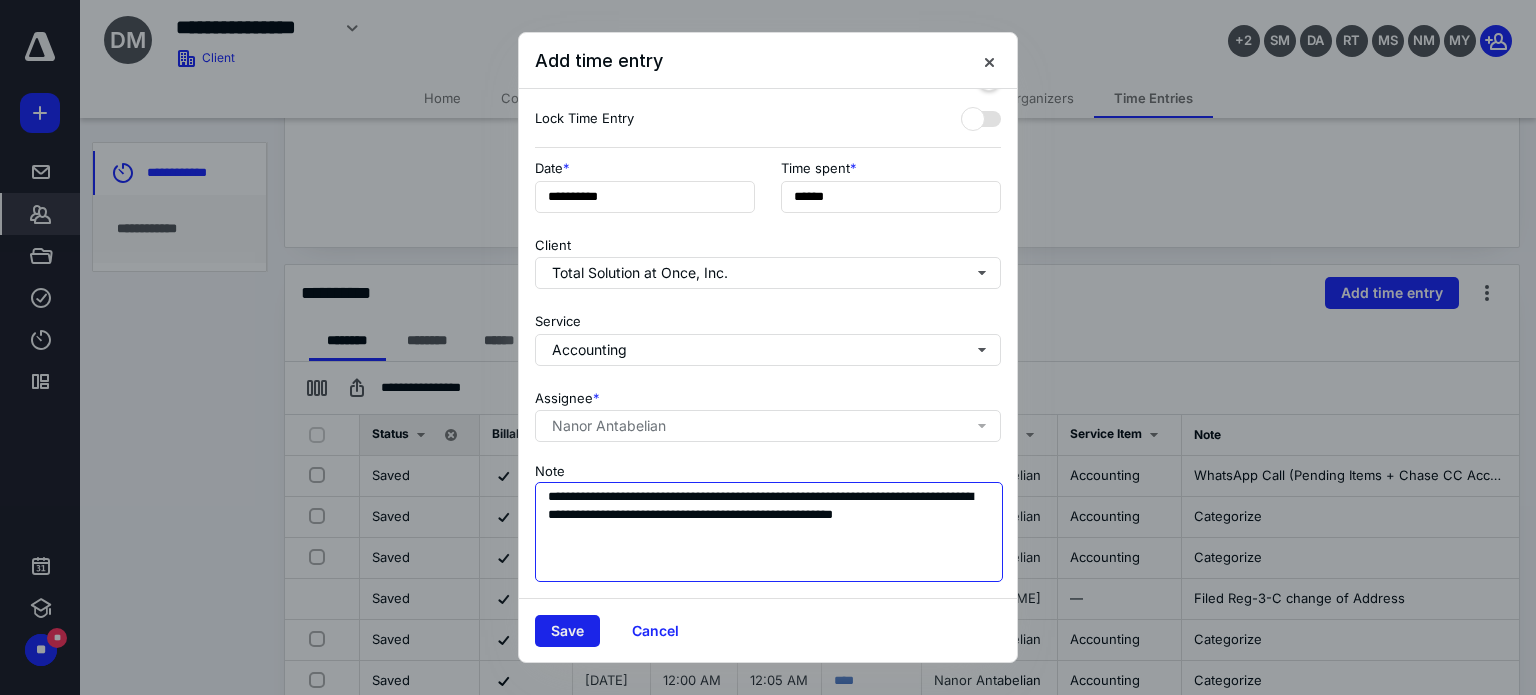 type on "**********" 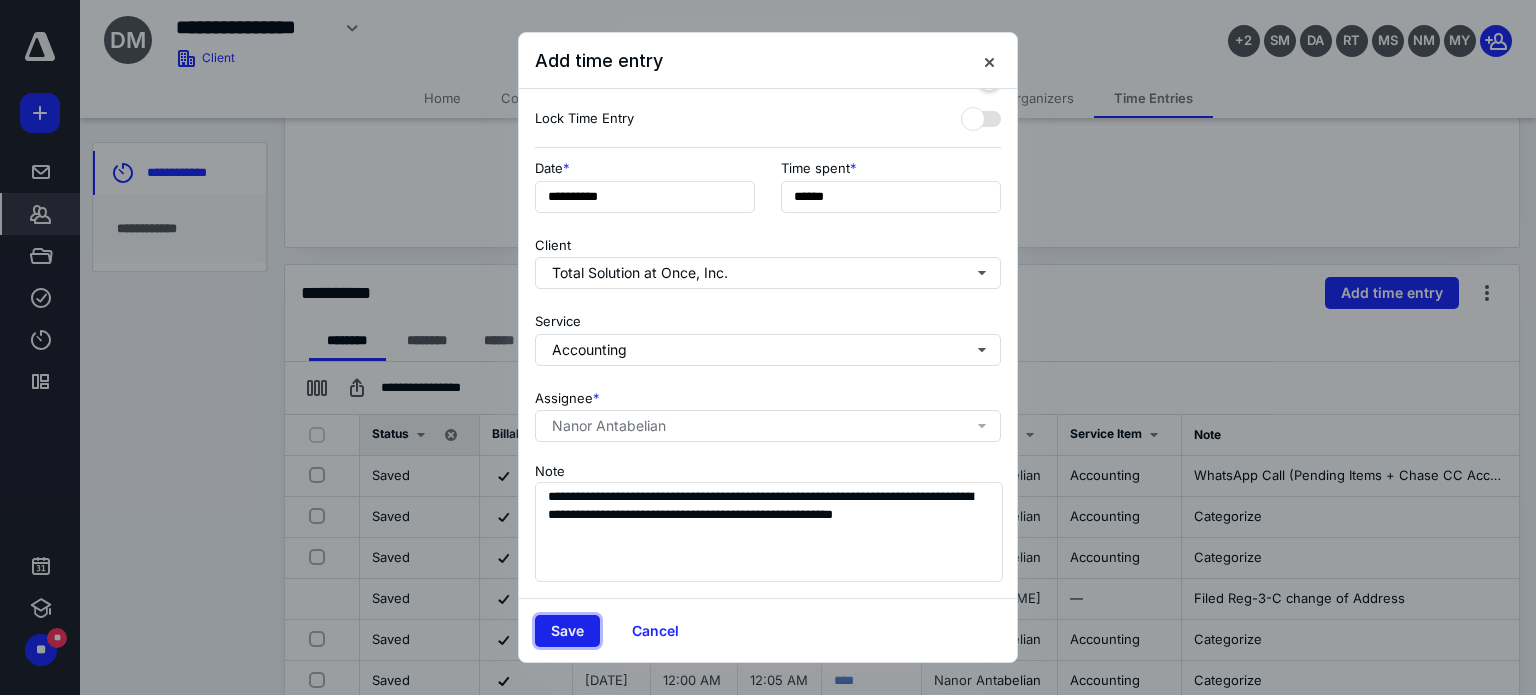 click on "Save" at bounding box center (567, 631) 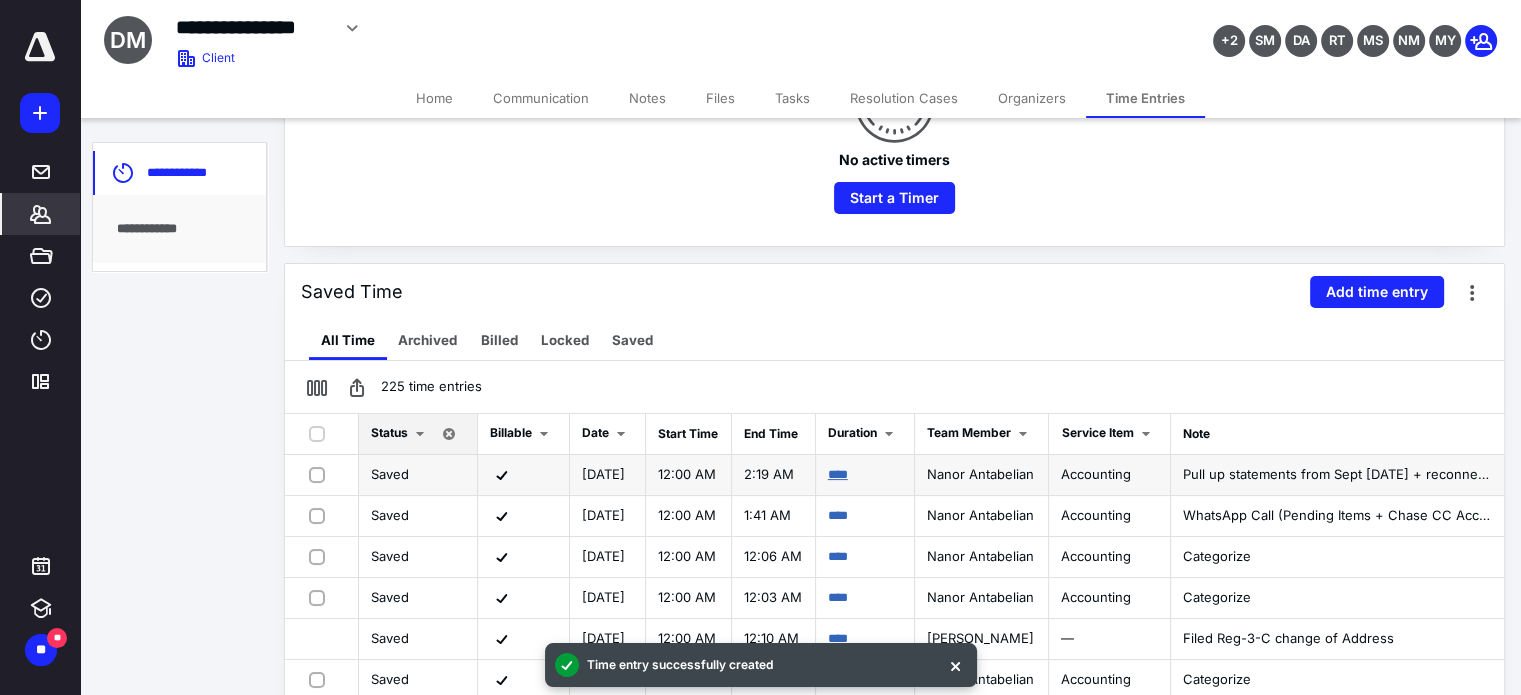 click on "****" at bounding box center (838, 474) 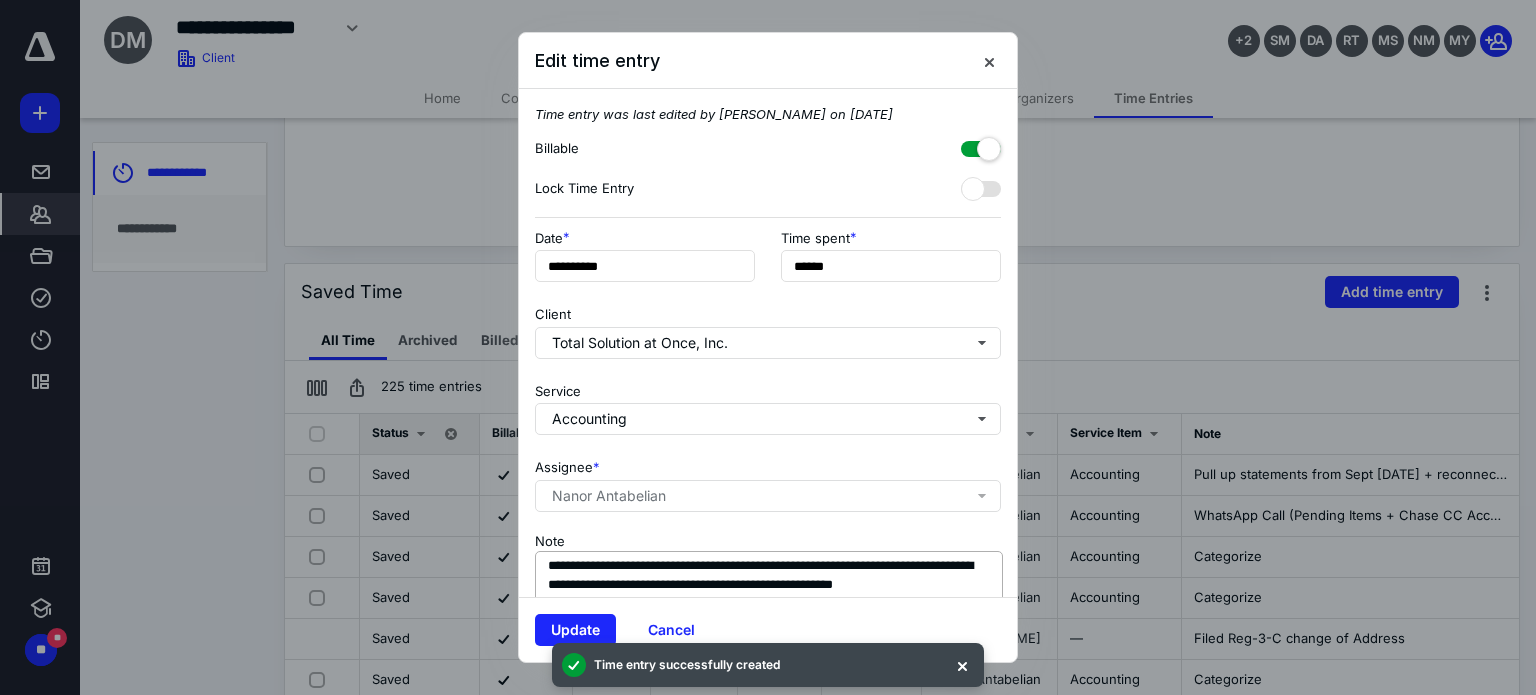 scroll, scrollTop: 84, scrollLeft: 0, axis: vertical 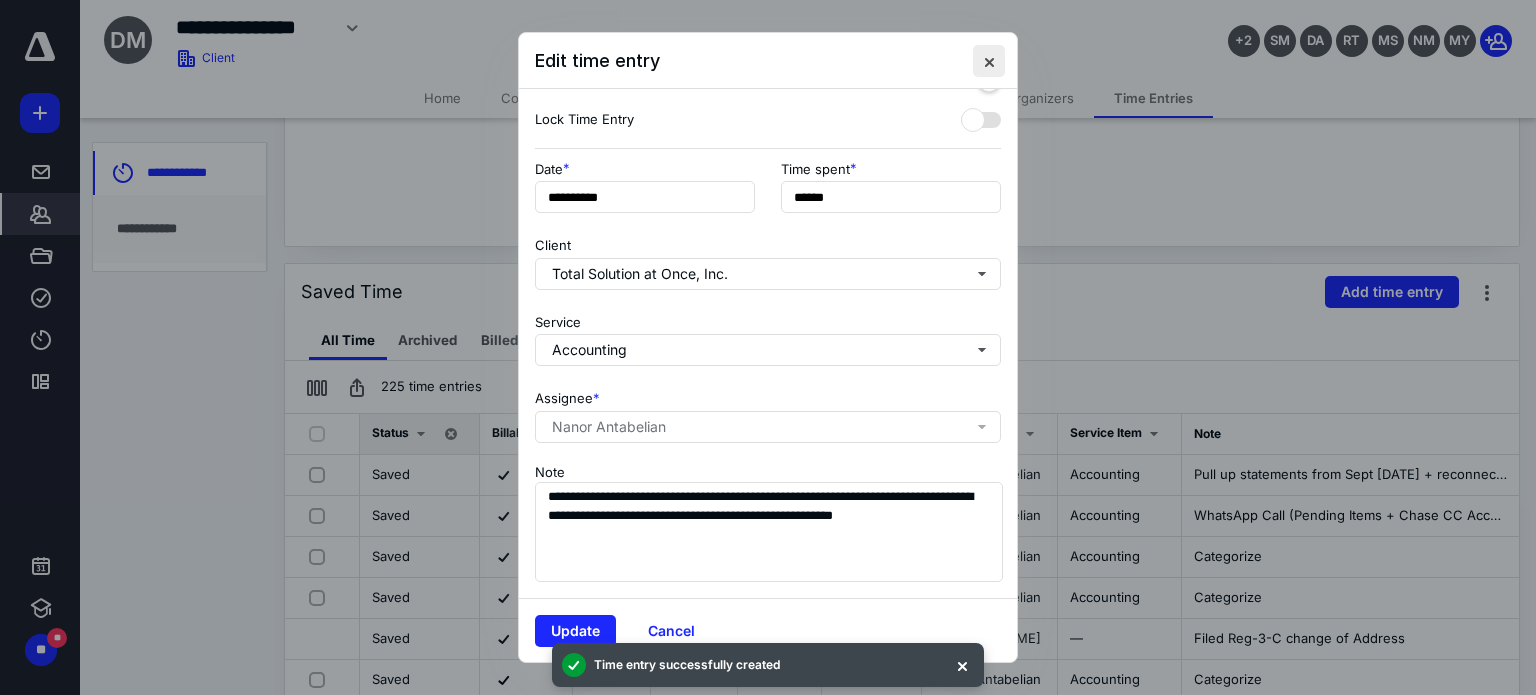 click at bounding box center [989, 61] 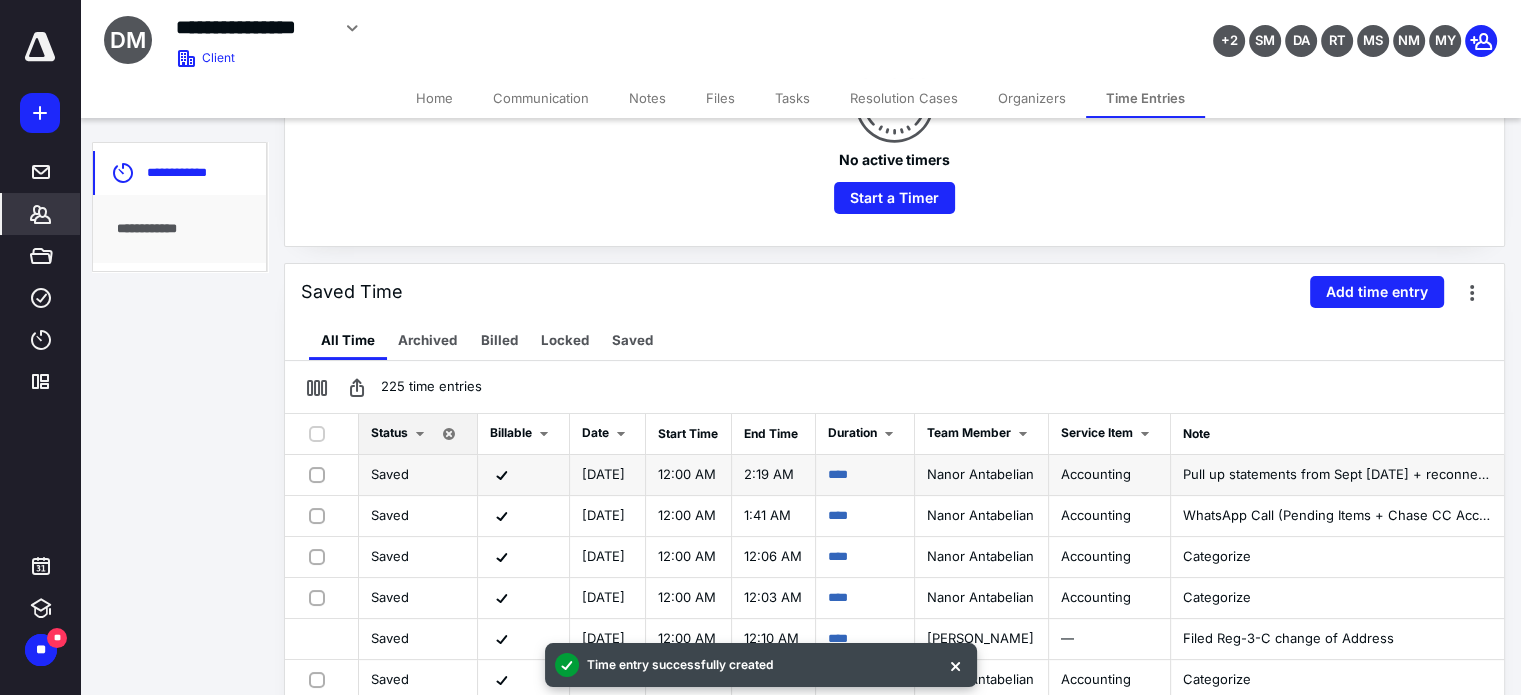 click on "****" at bounding box center (865, 475) 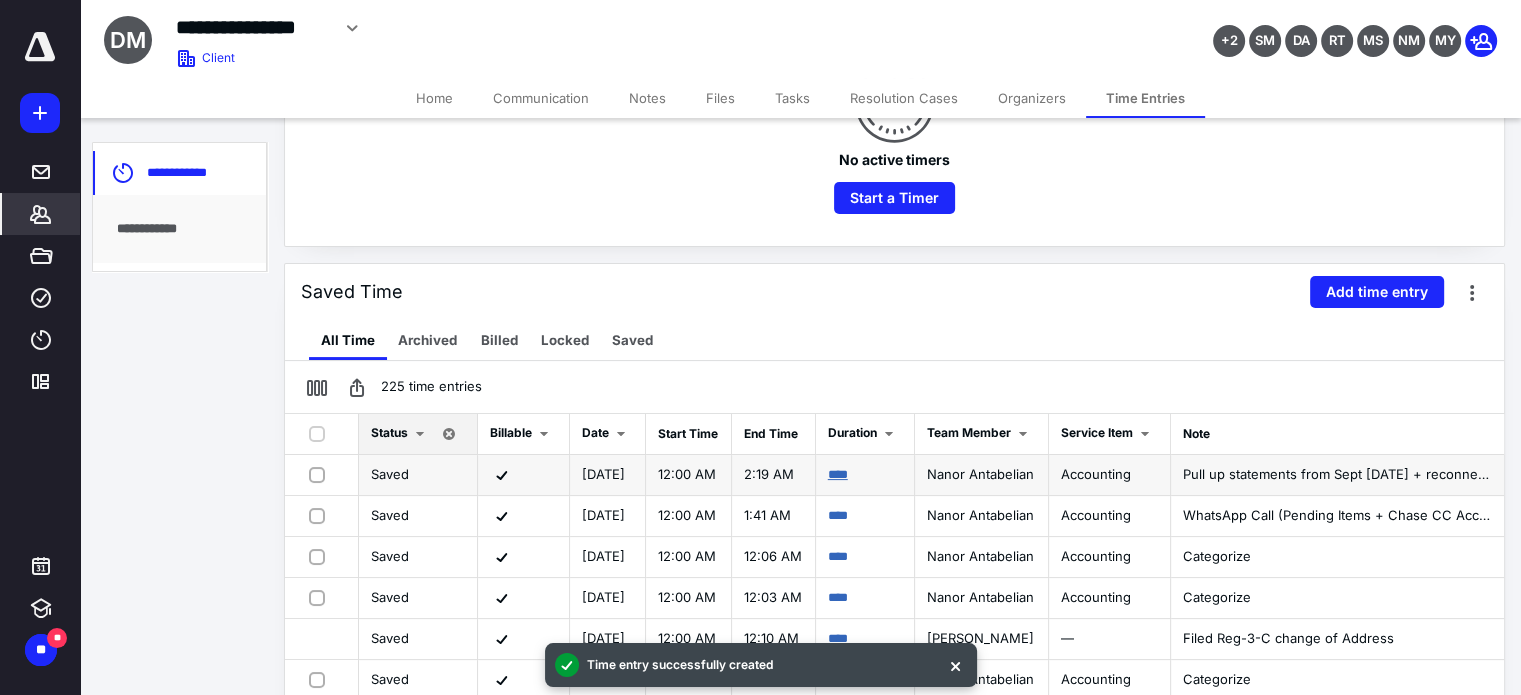 click on "****" at bounding box center (838, 474) 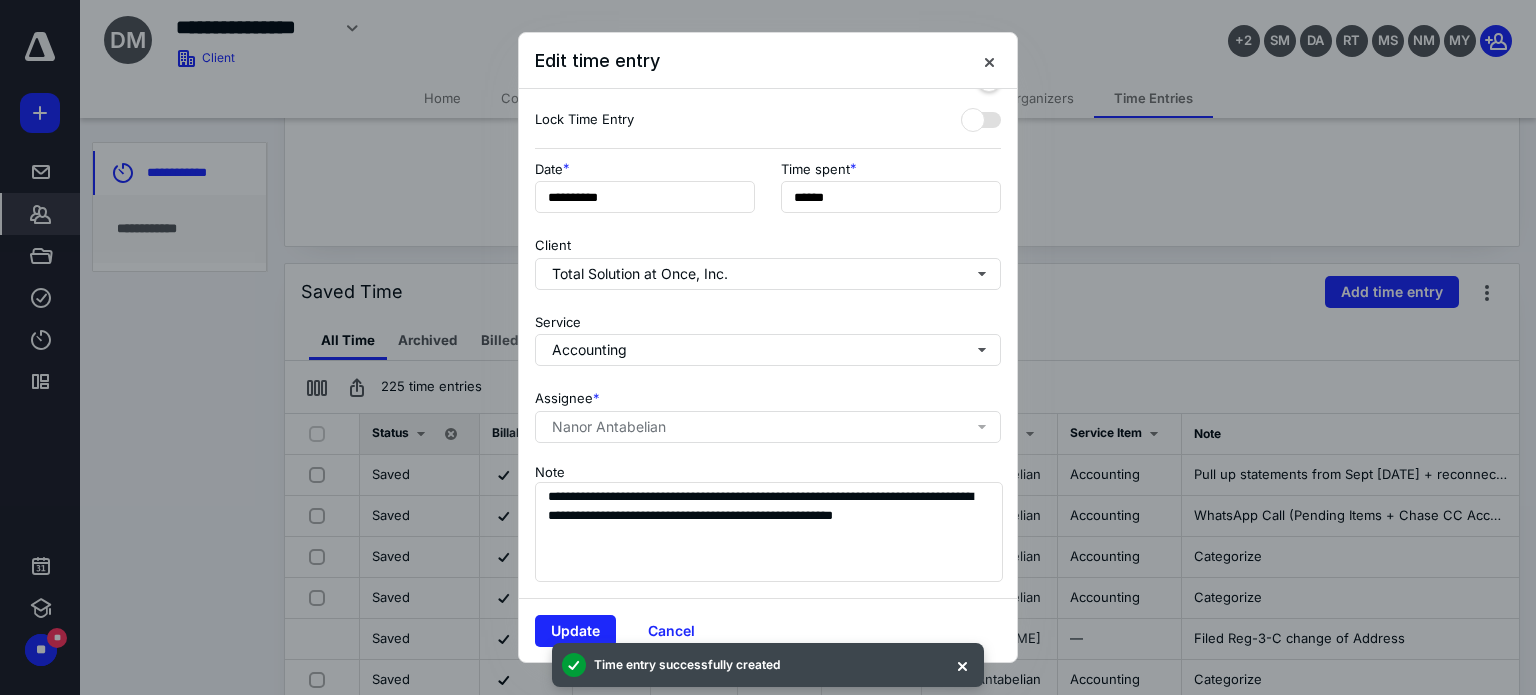 scroll, scrollTop: 84, scrollLeft: 0, axis: vertical 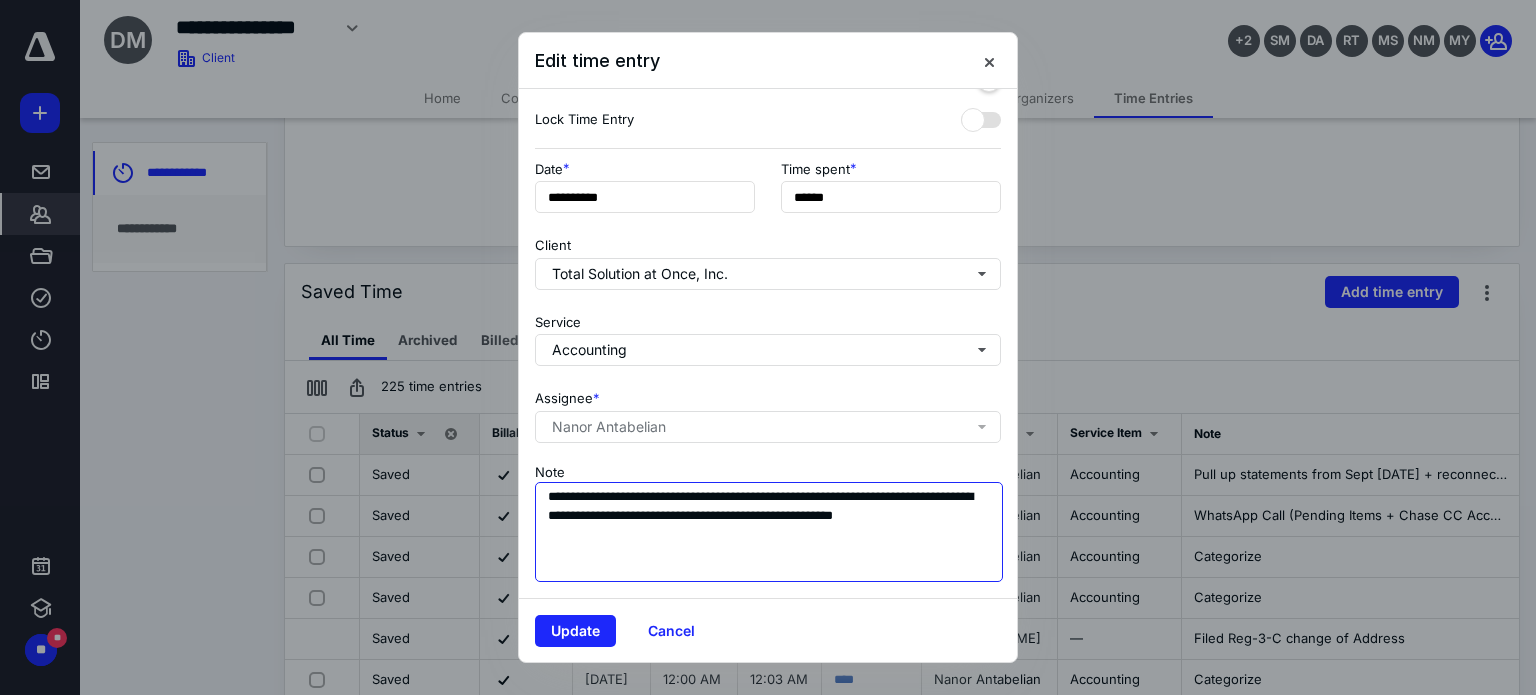 drag, startPoint x: 635, startPoint y: 499, endPoint x: 542, endPoint y: 502, distance: 93.04838 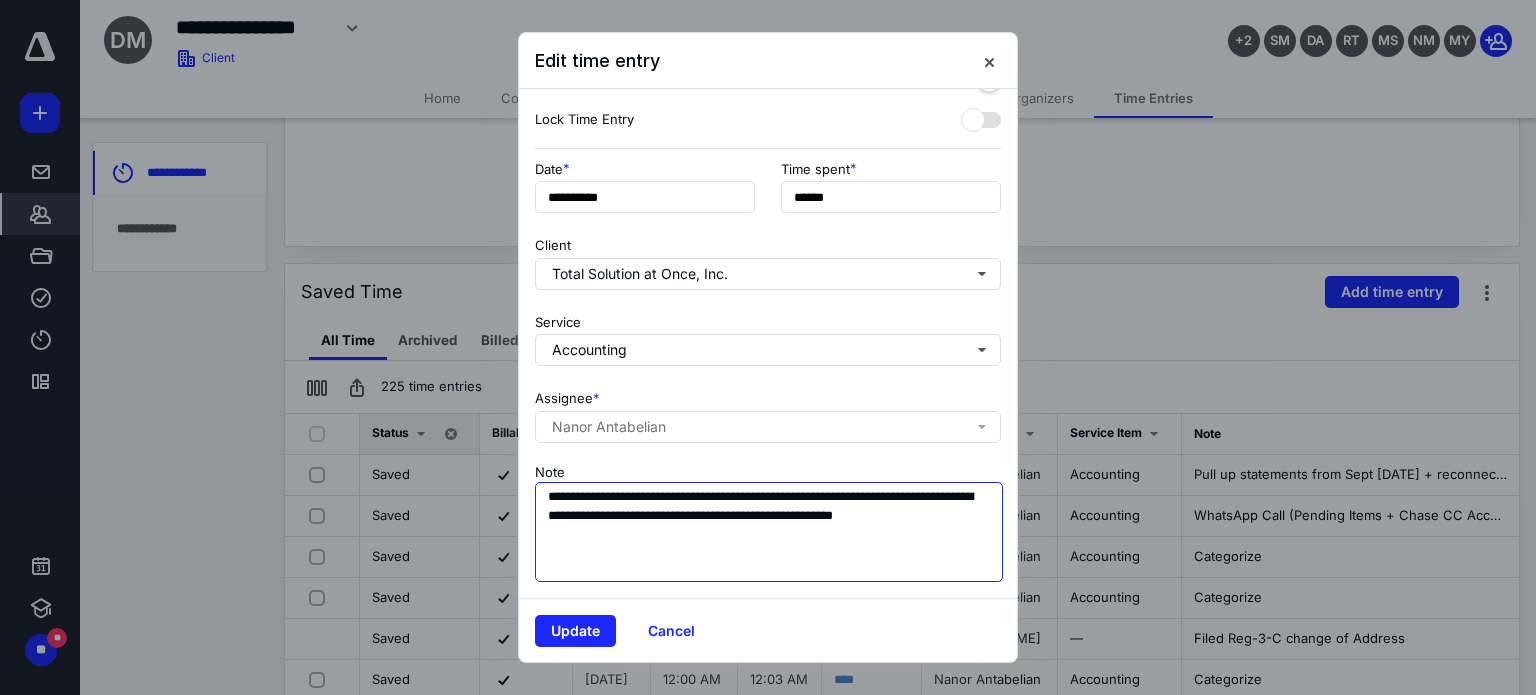 scroll, scrollTop: 84, scrollLeft: 0, axis: vertical 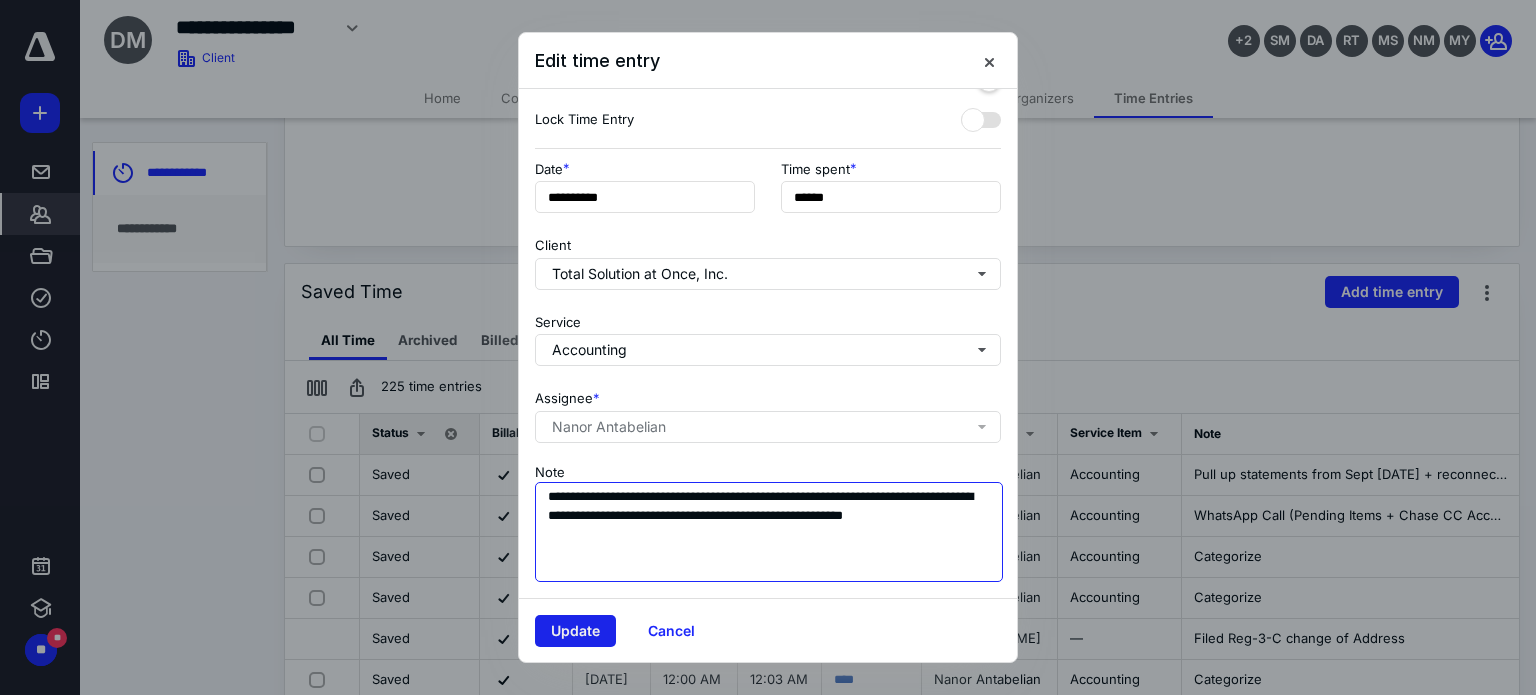 type on "**********" 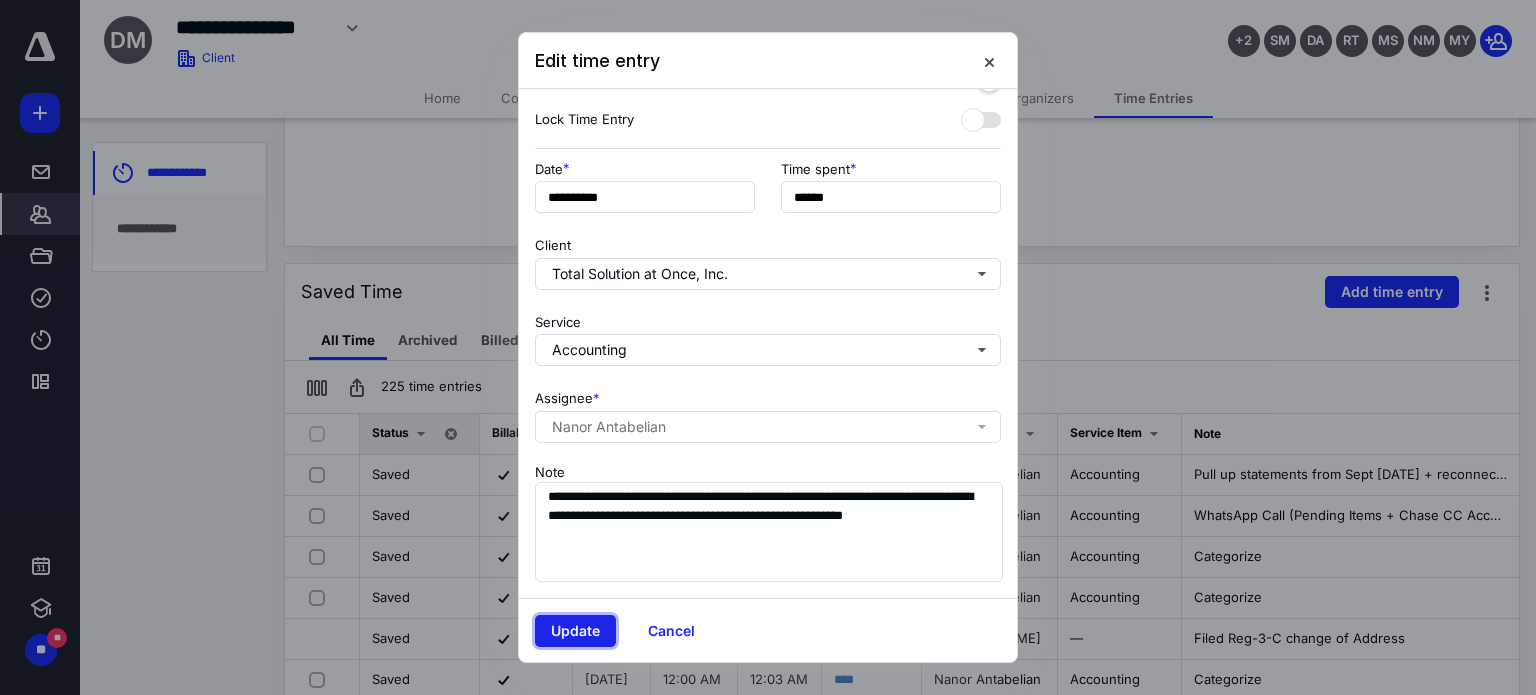 click on "Update" at bounding box center (575, 631) 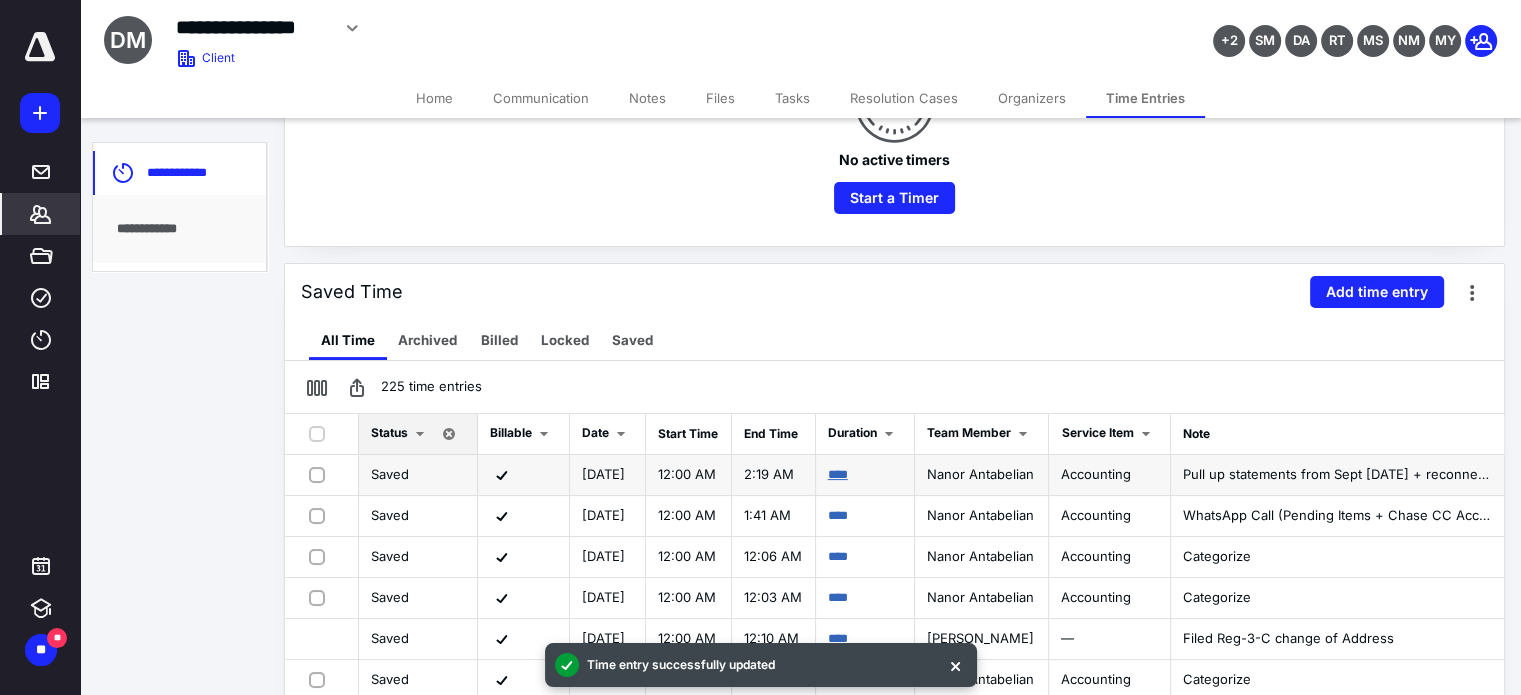 click on "****" at bounding box center [865, 475] 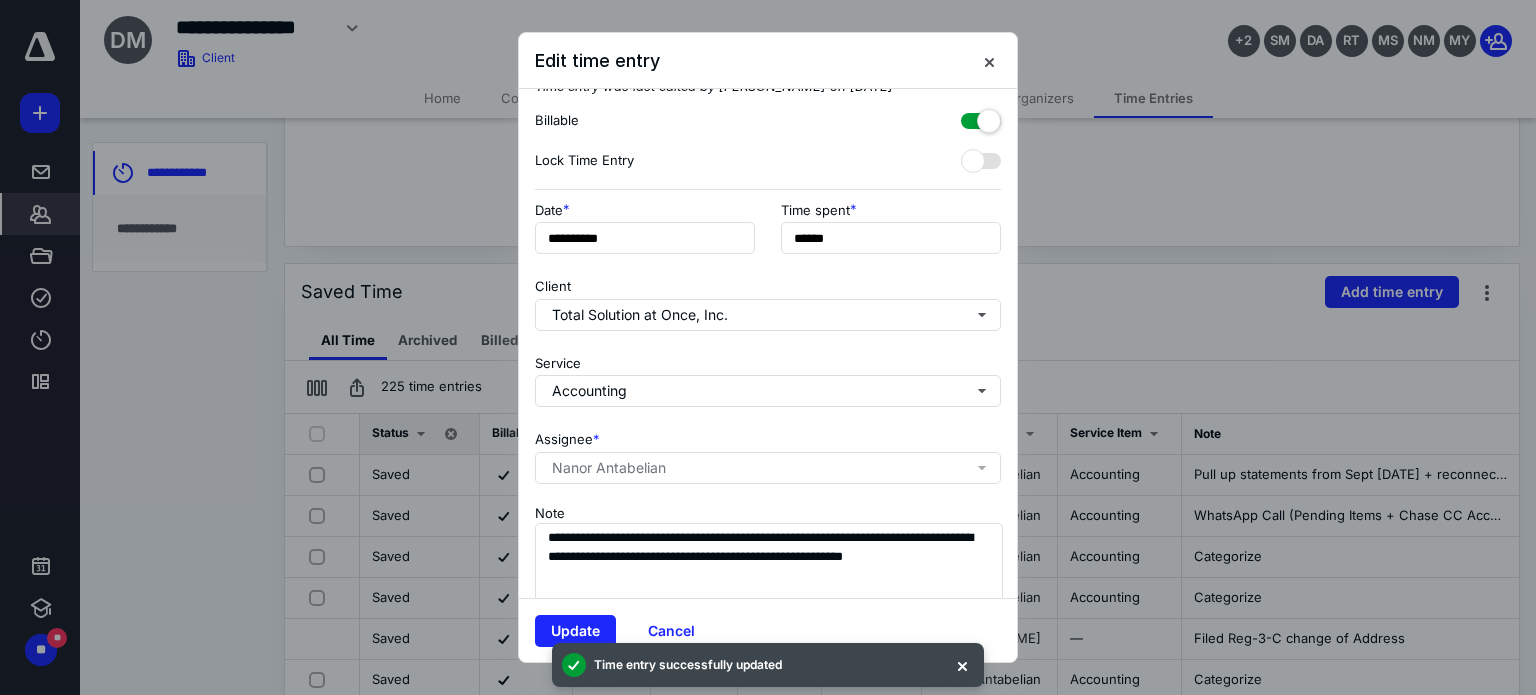 scroll, scrollTop: 0, scrollLeft: 0, axis: both 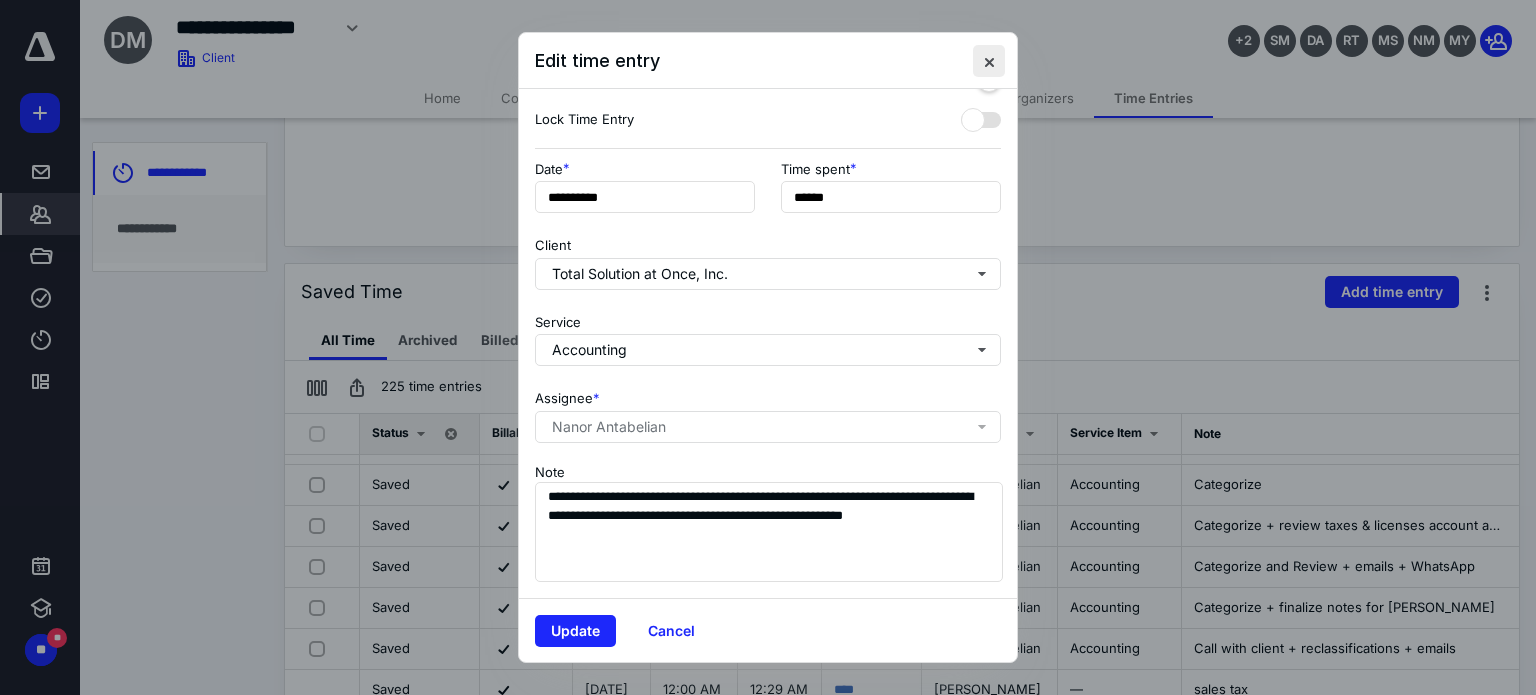click at bounding box center (989, 61) 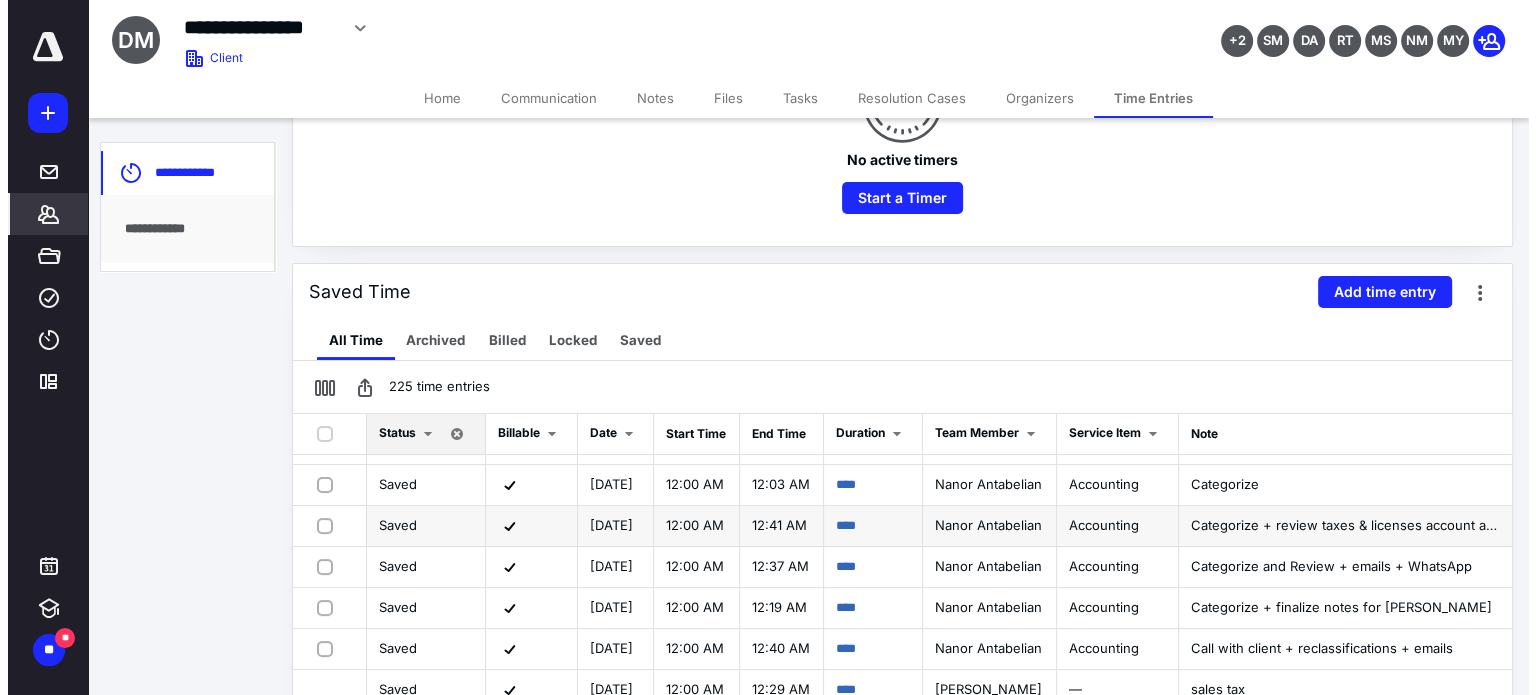 scroll, scrollTop: 0, scrollLeft: 0, axis: both 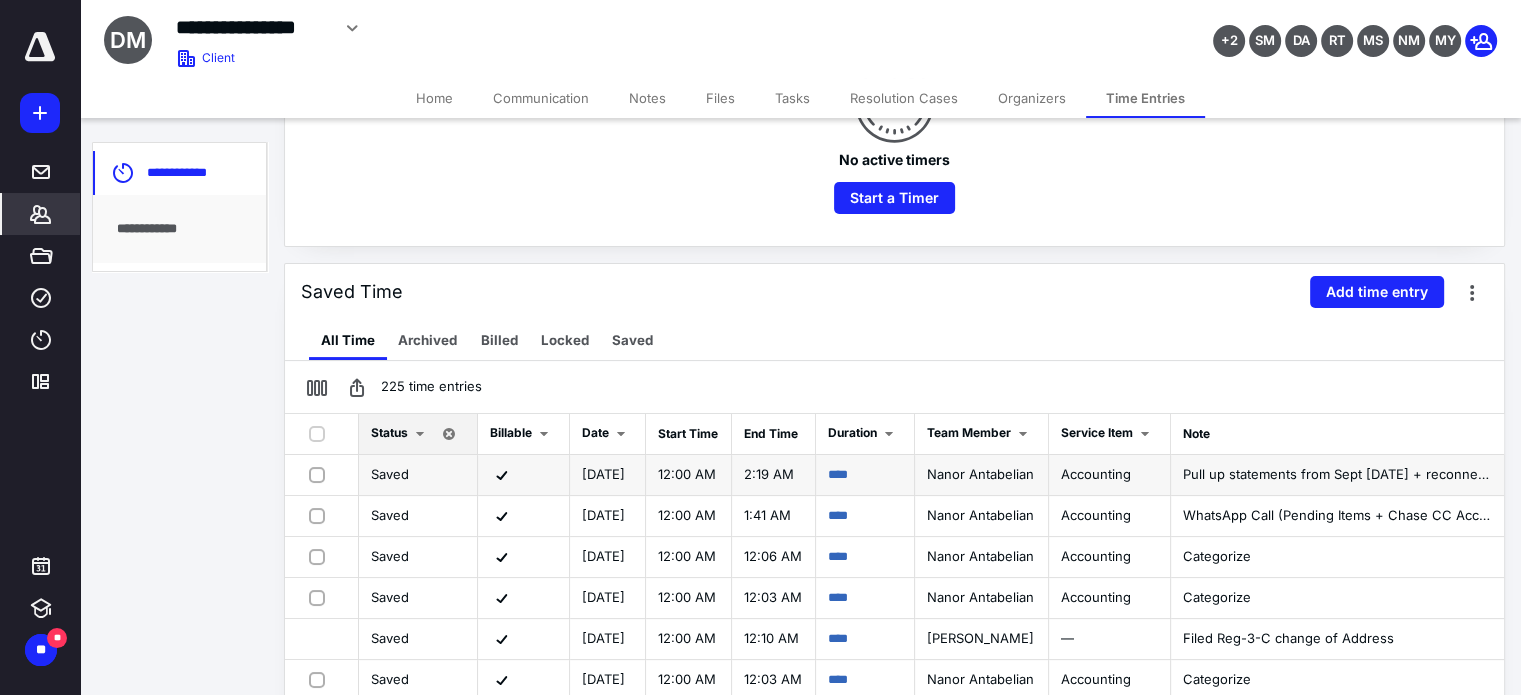 click on "****" at bounding box center [865, 475] 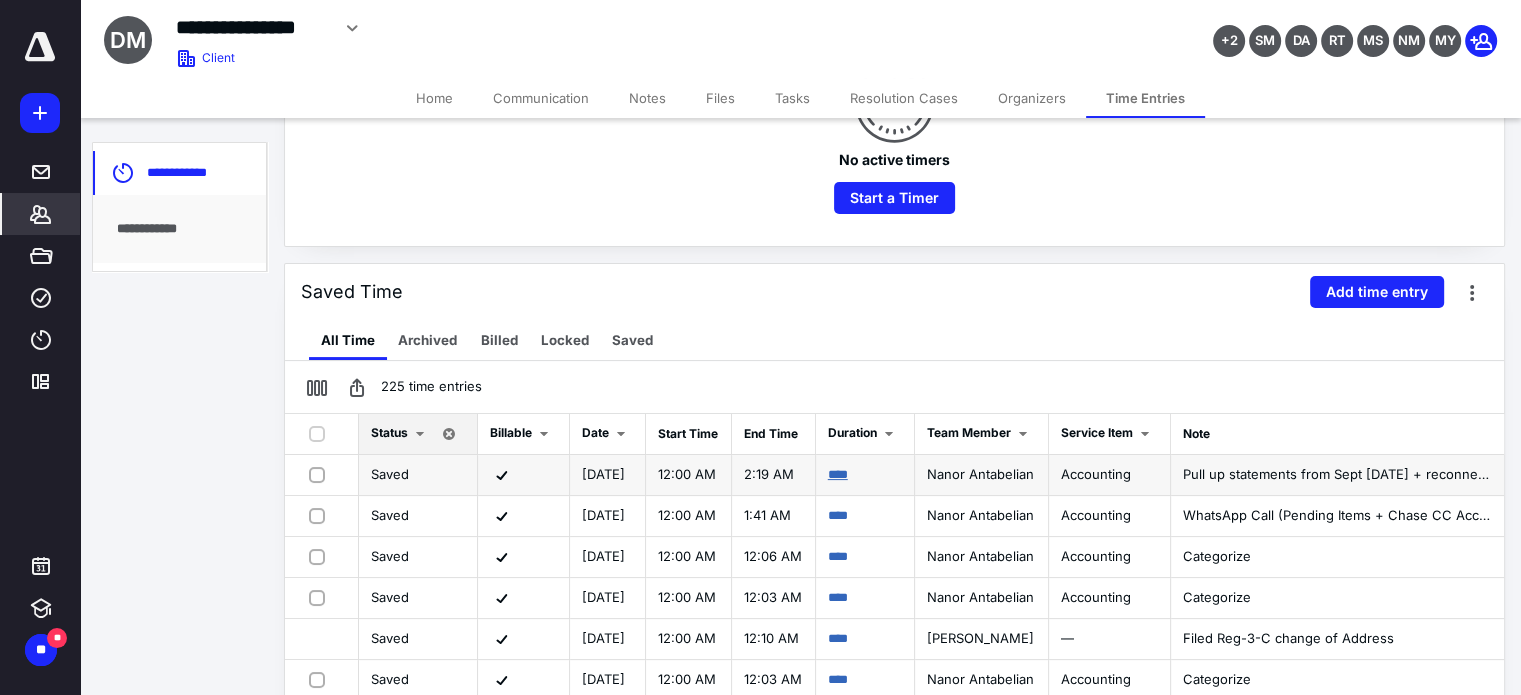 click on "****" at bounding box center [838, 474] 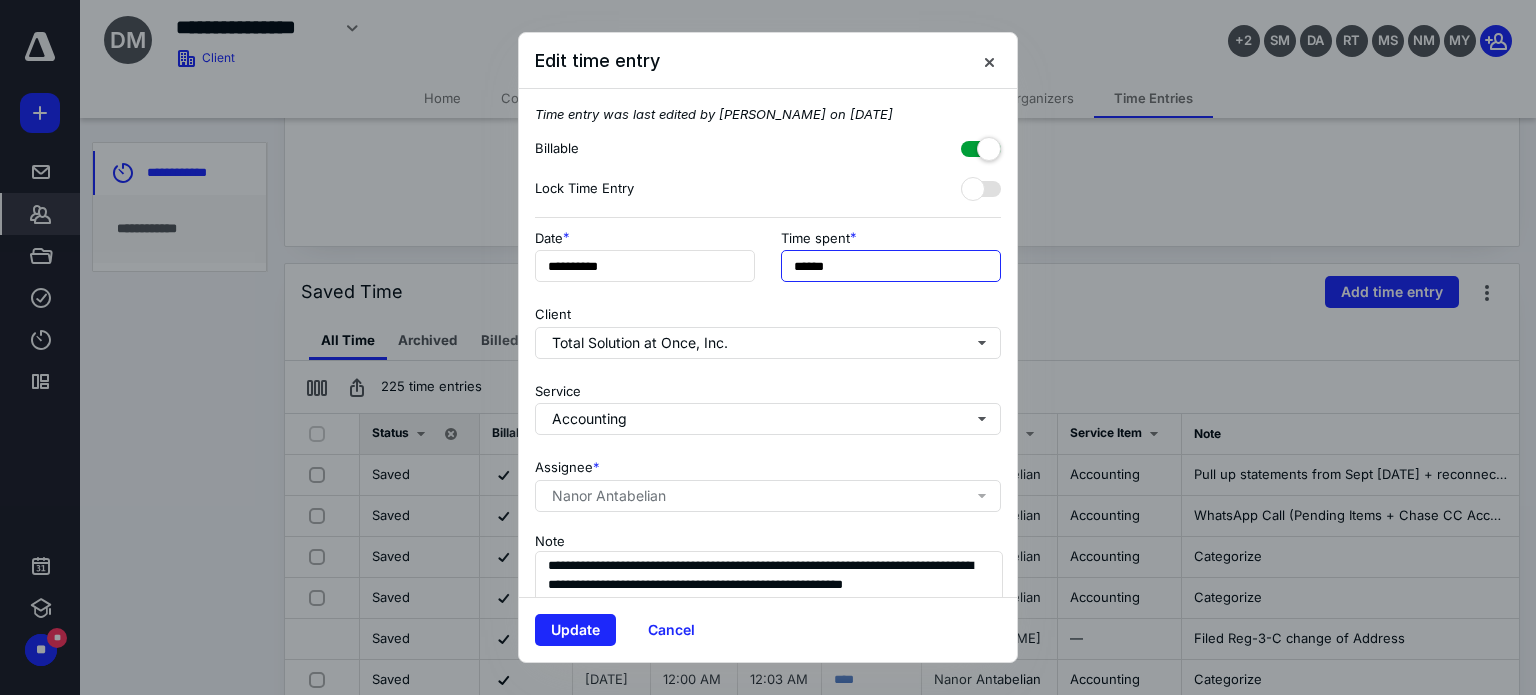 click on "******" at bounding box center (891, 266) 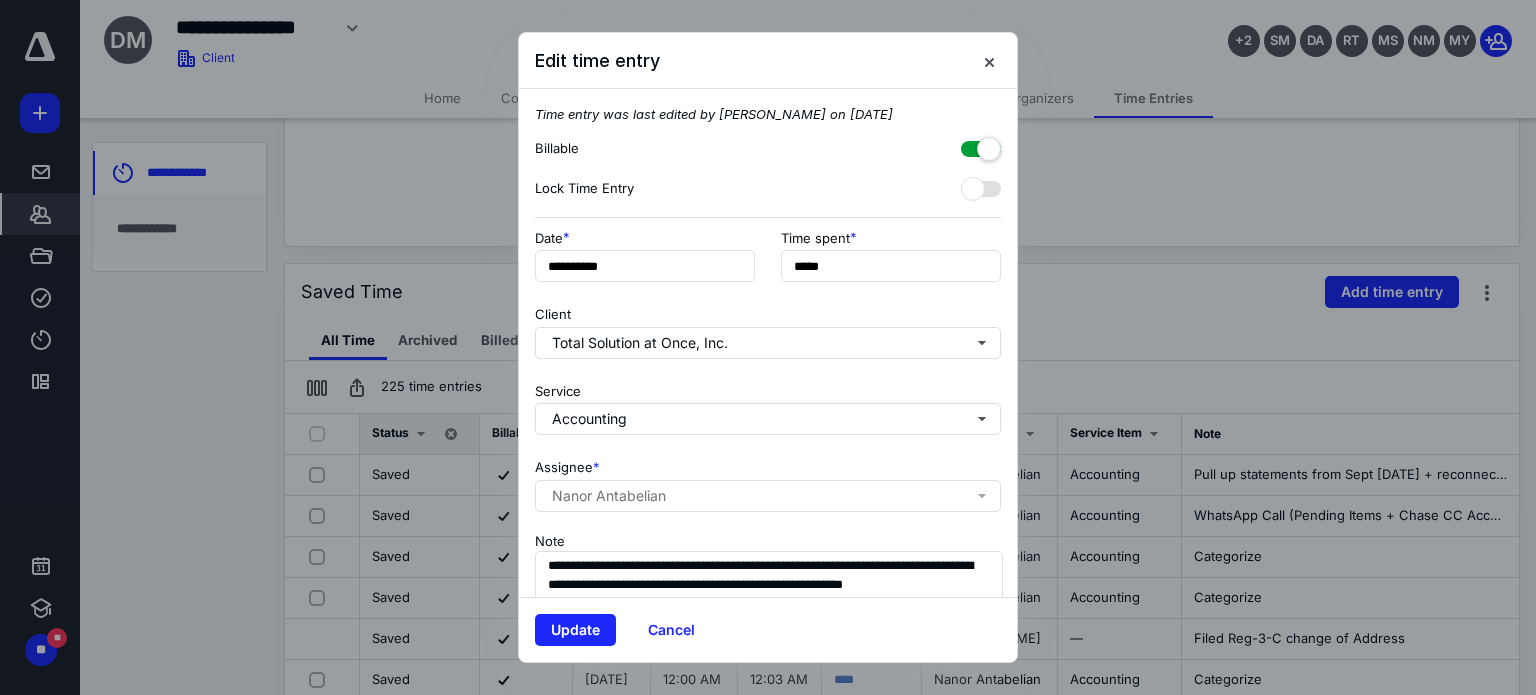 type on "******" 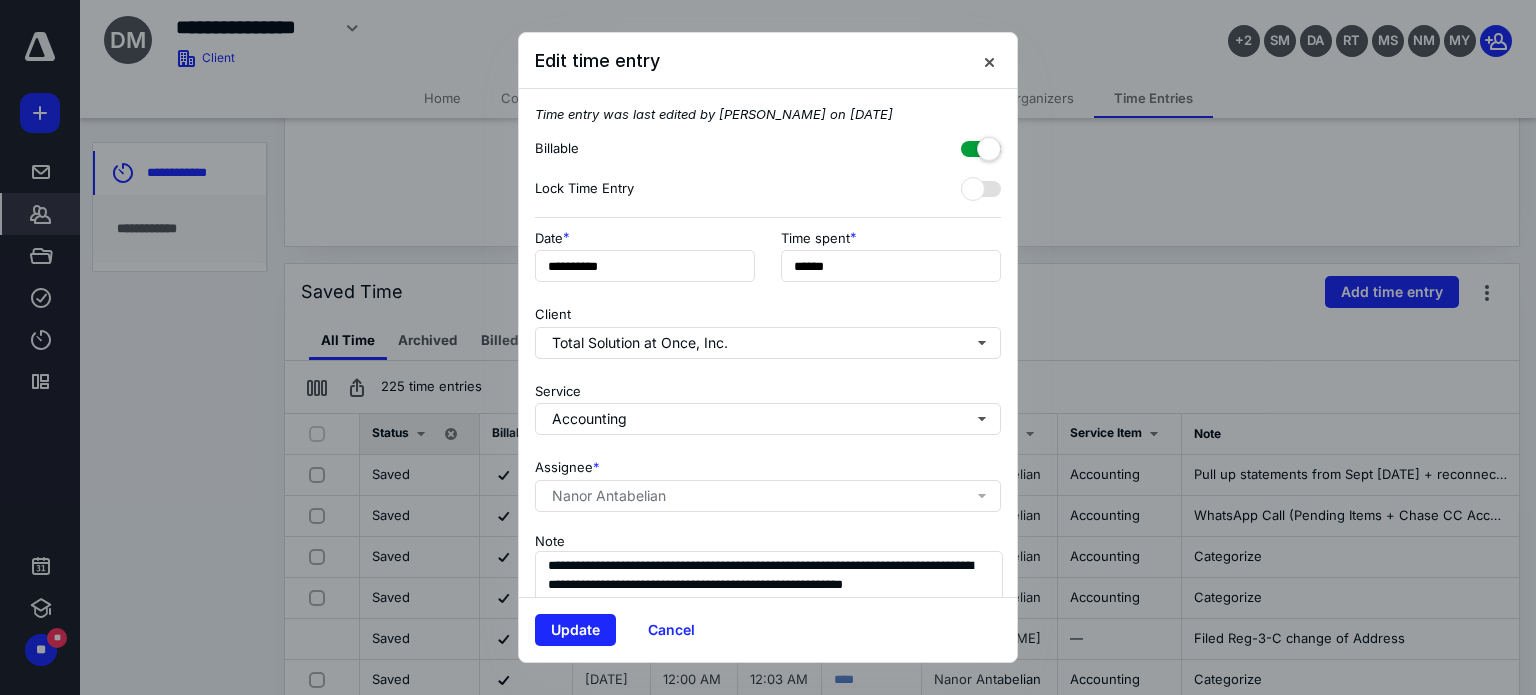 click on "Client Total Solution at Once, Inc." at bounding box center [768, 328] 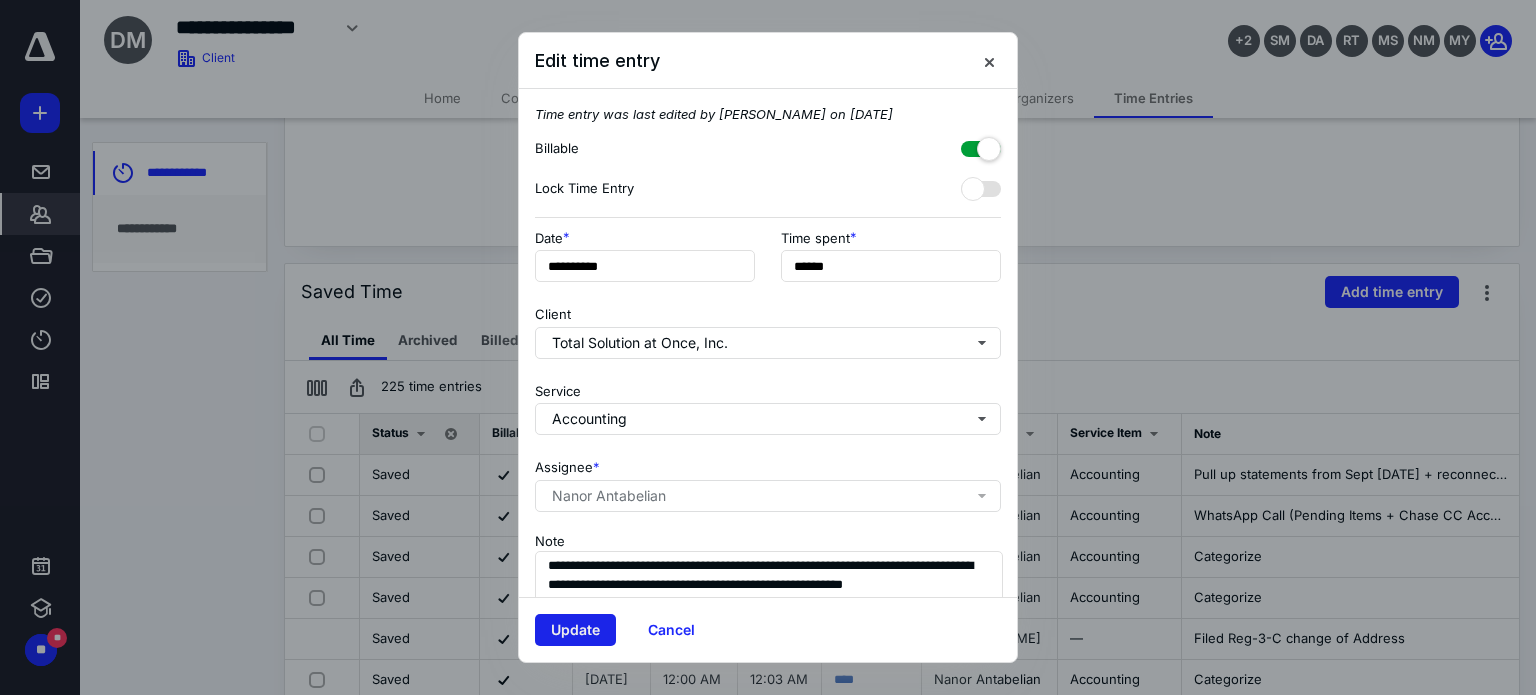 click on "Update" at bounding box center [575, 630] 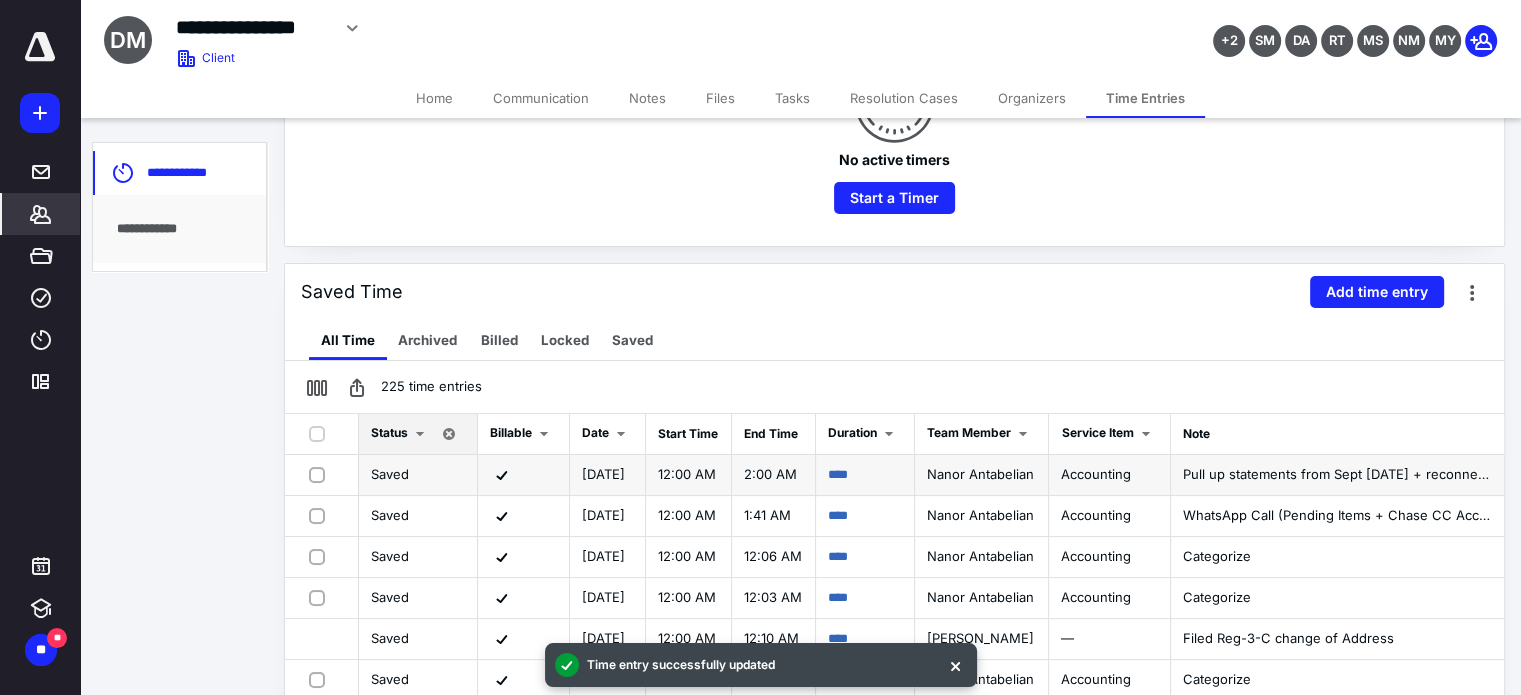 click on "****" at bounding box center (865, 475) 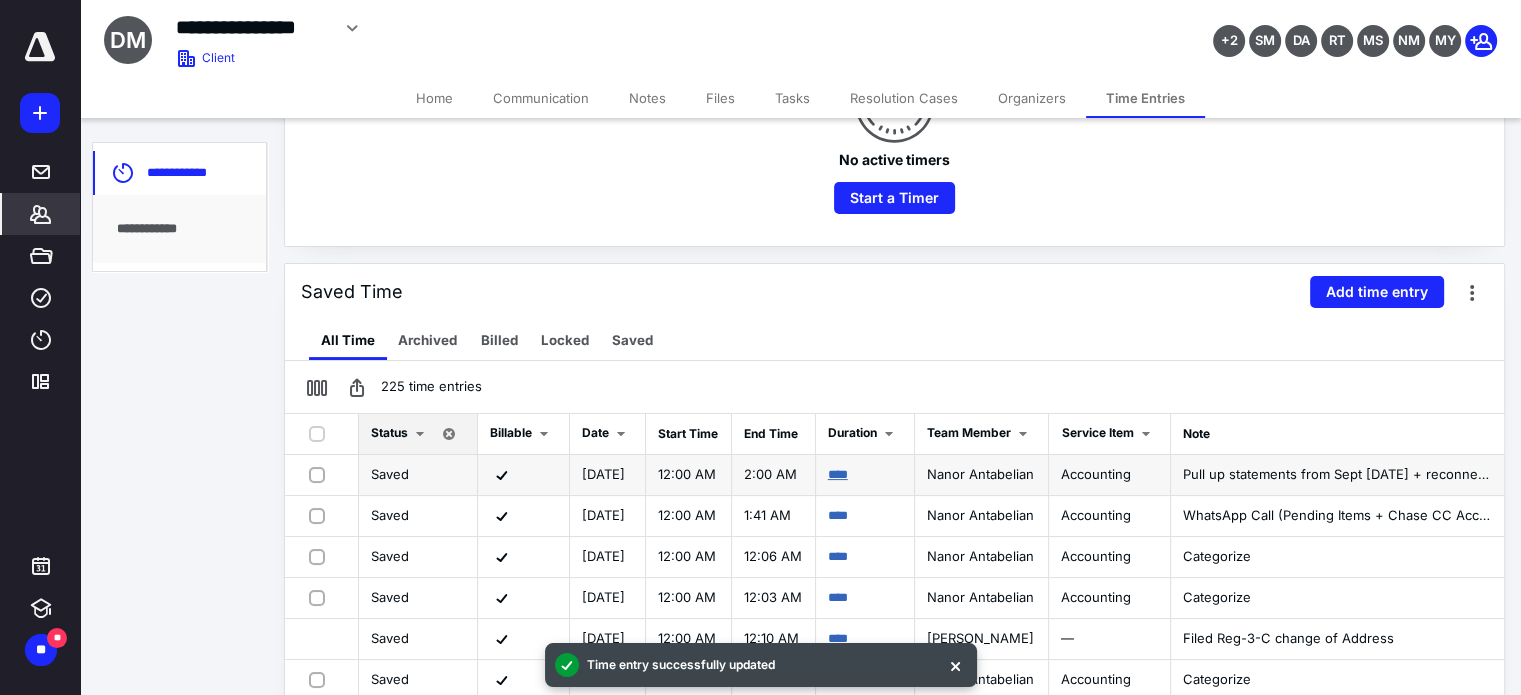 click on "****" at bounding box center [838, 474] 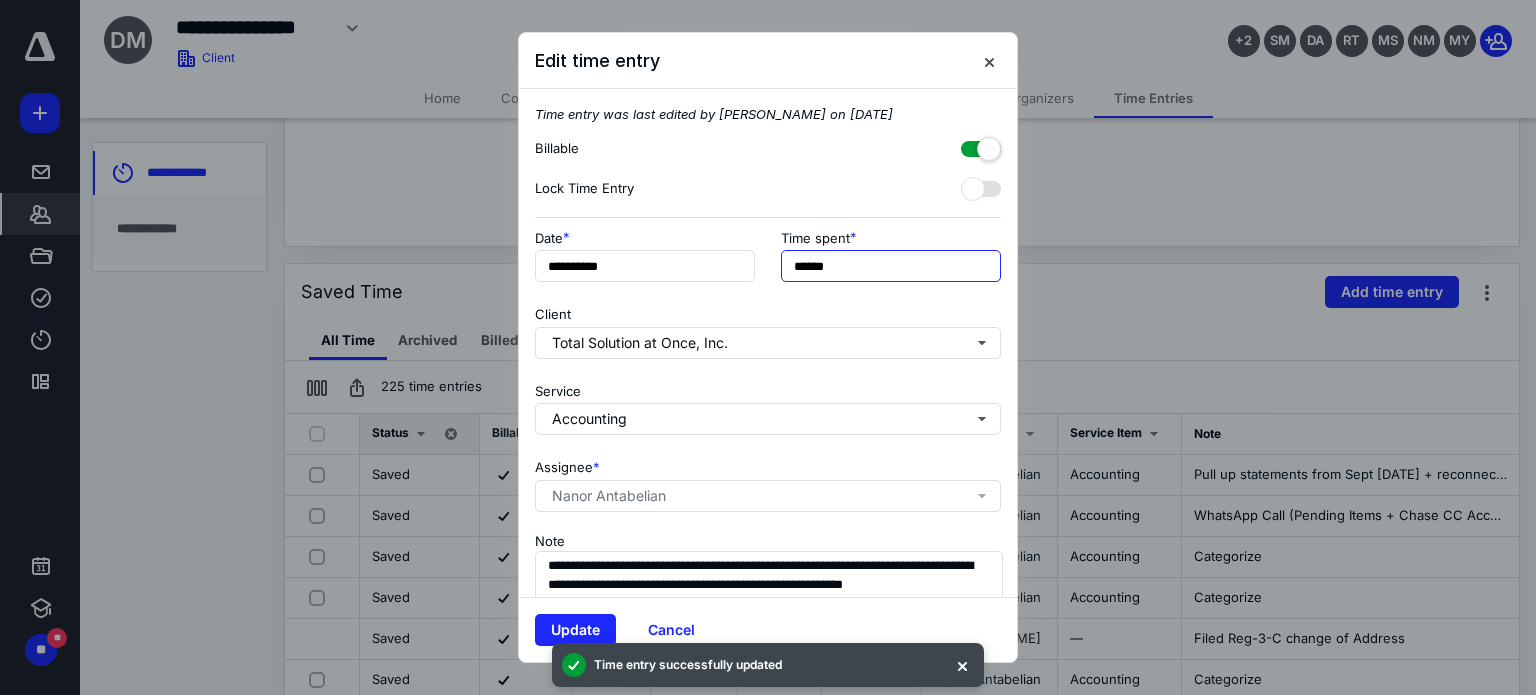 click on "******" at bounding box center [891, 266] 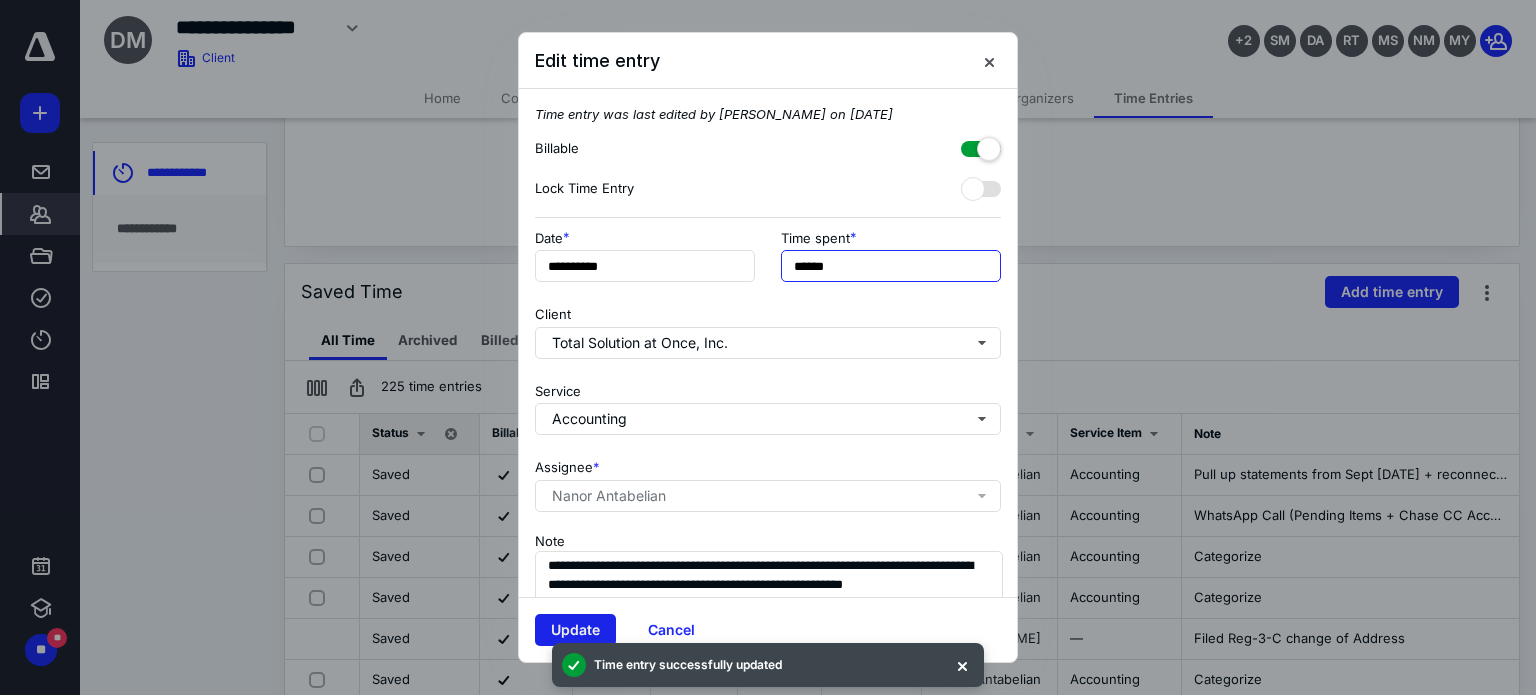 type on "******" 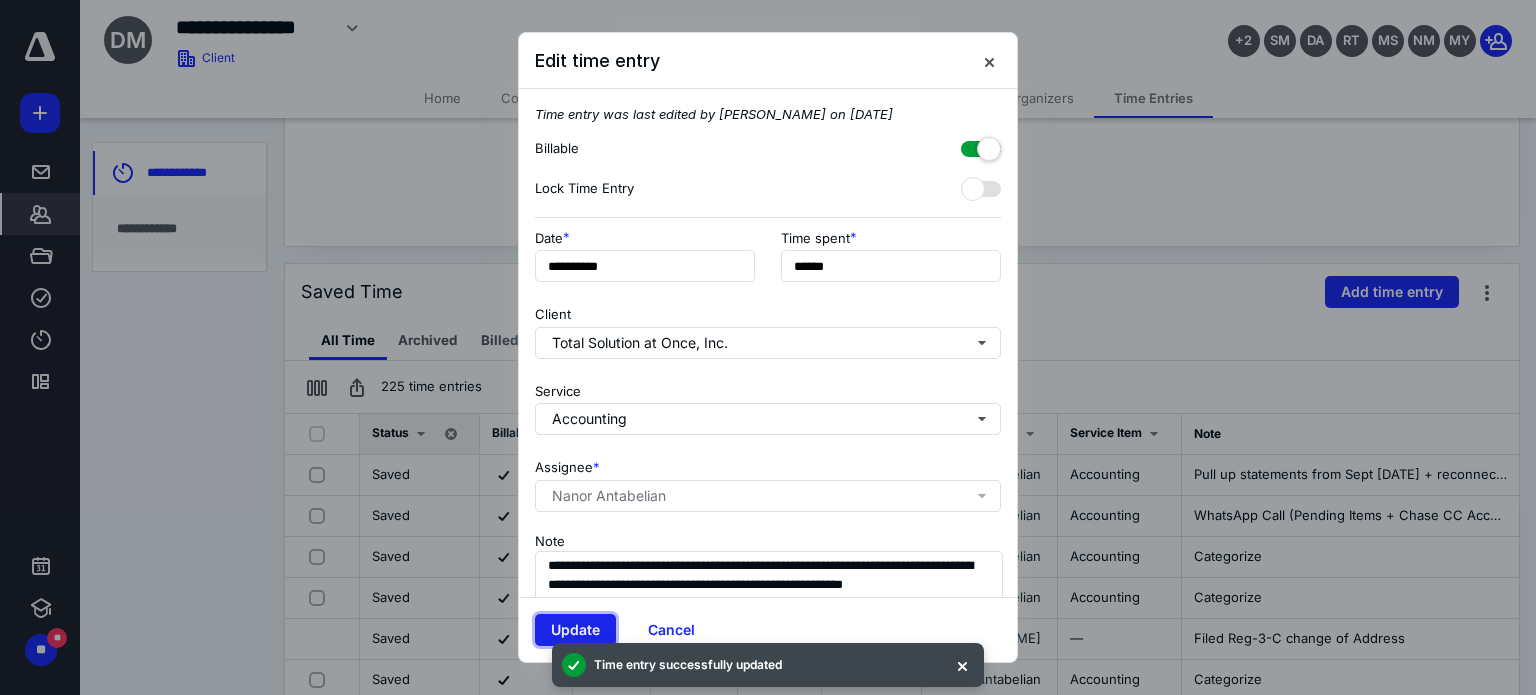 click on "Update" at bounding box center (575, 630) 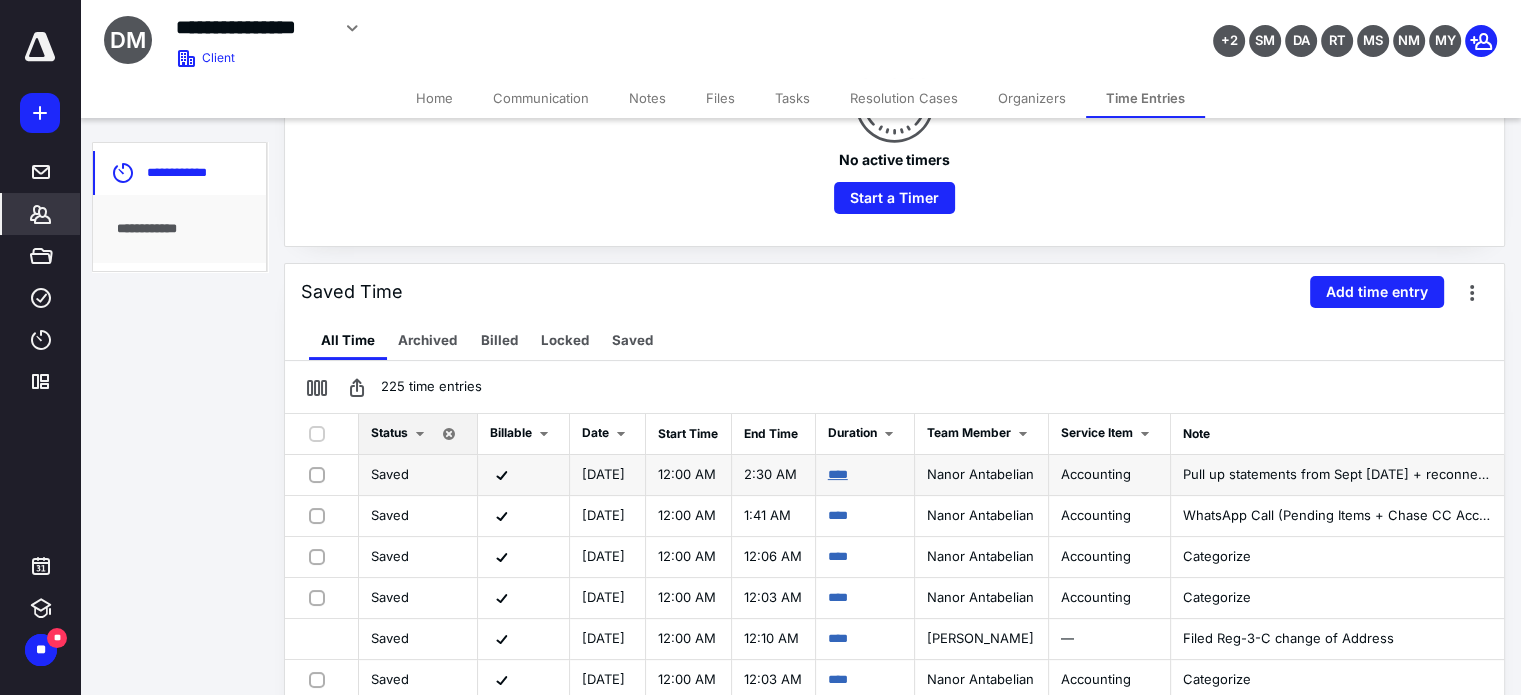 click on "****" at bounding box center [838, 474] 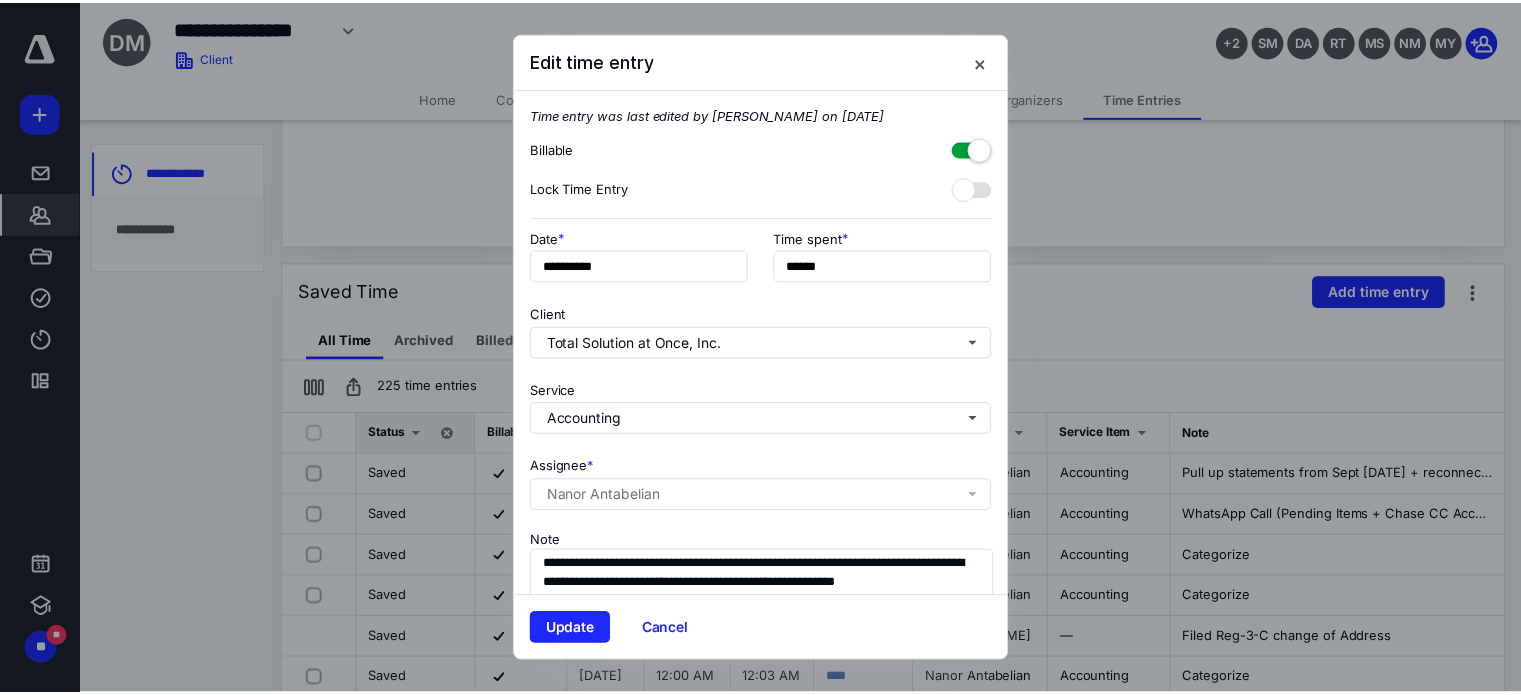 scroll, scrollTop: 84, scrollLeft: 0, axis: vertical 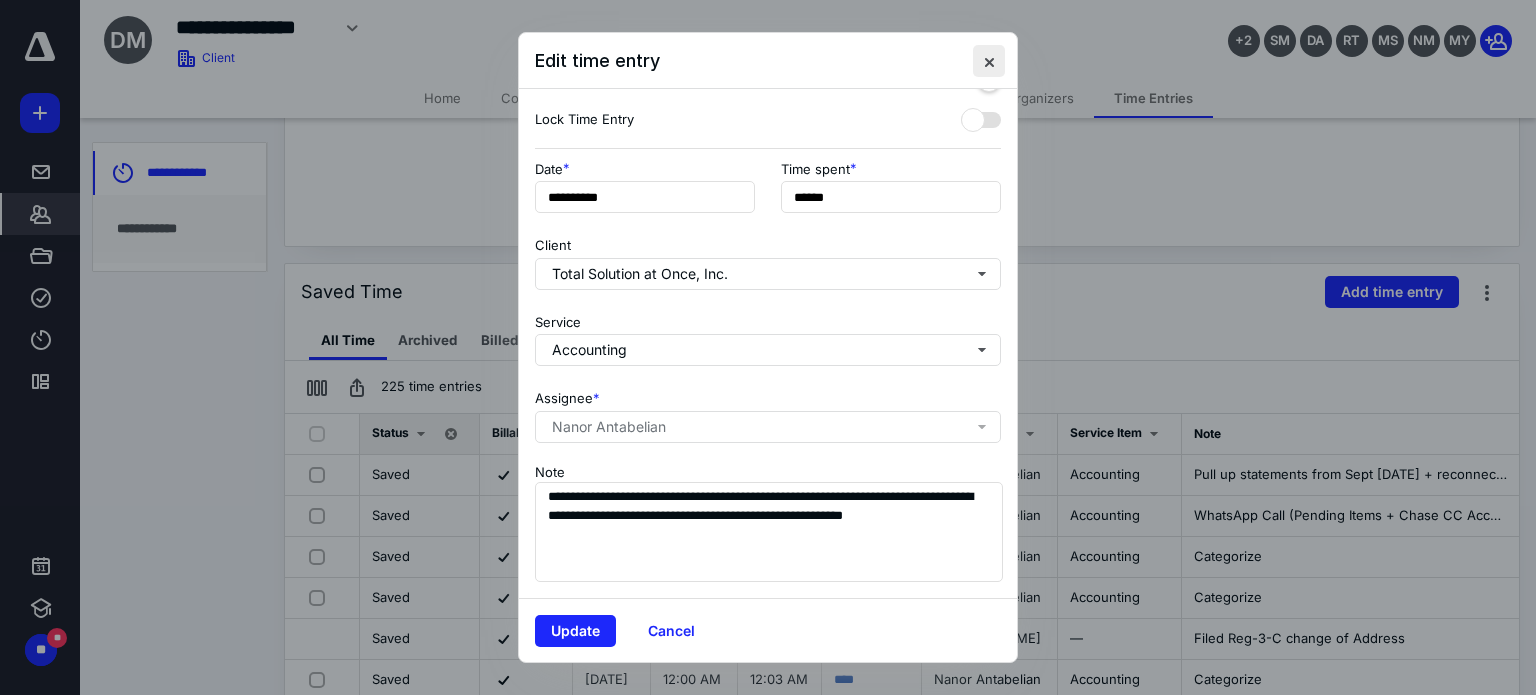 click at bounding box center (989, 61) 